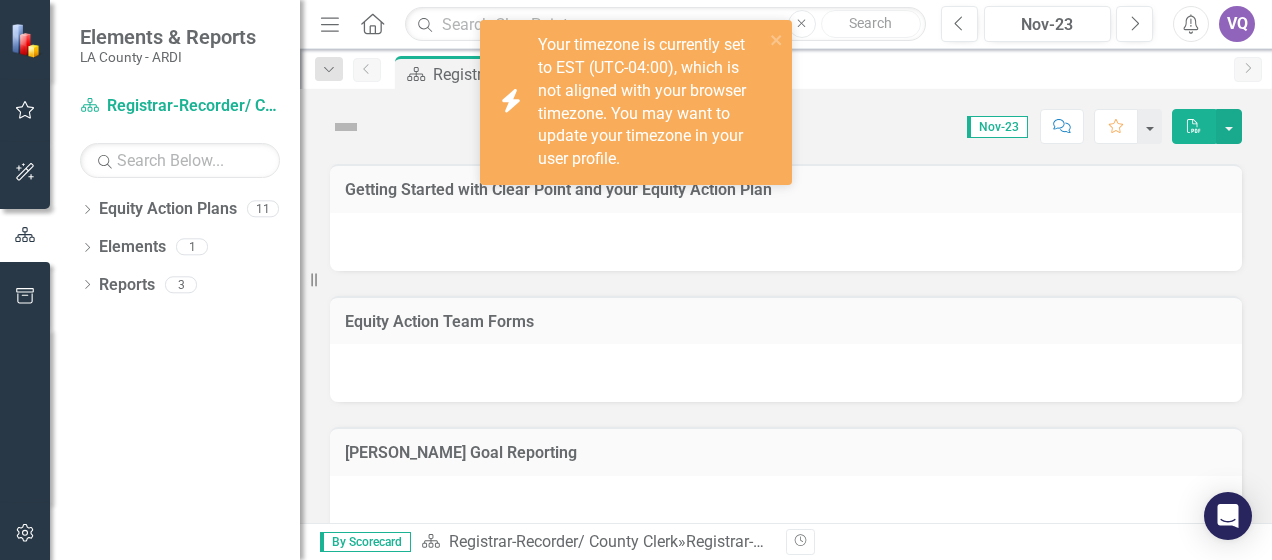 scroll, scrollTop: 0, scrollLeft: 0, axis: both 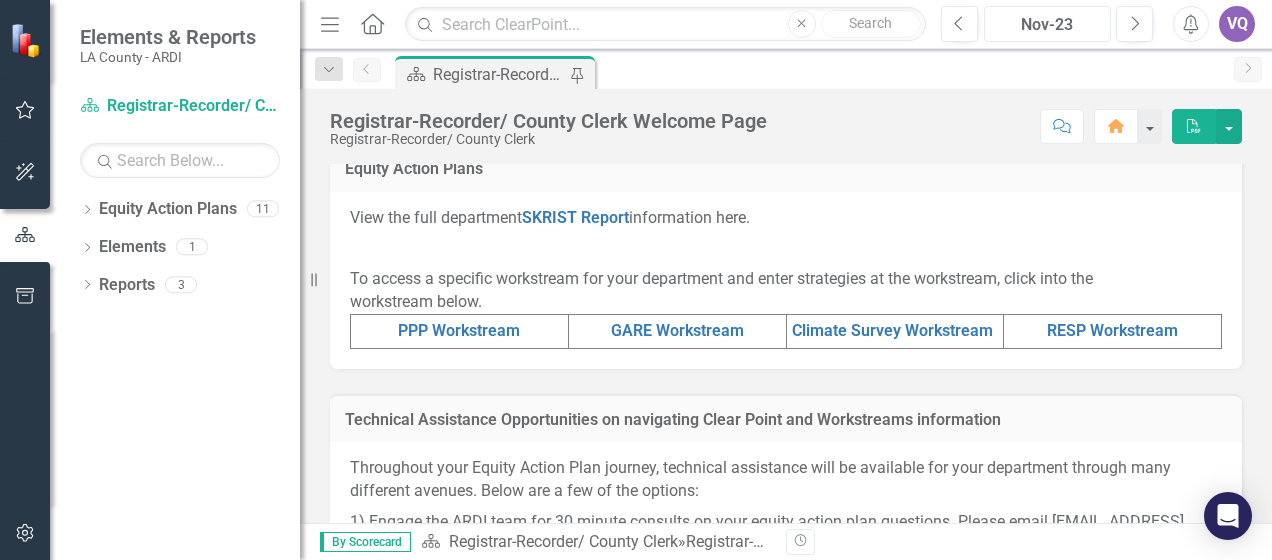 click on "Nov-23" at bounding box center (1047, 25) 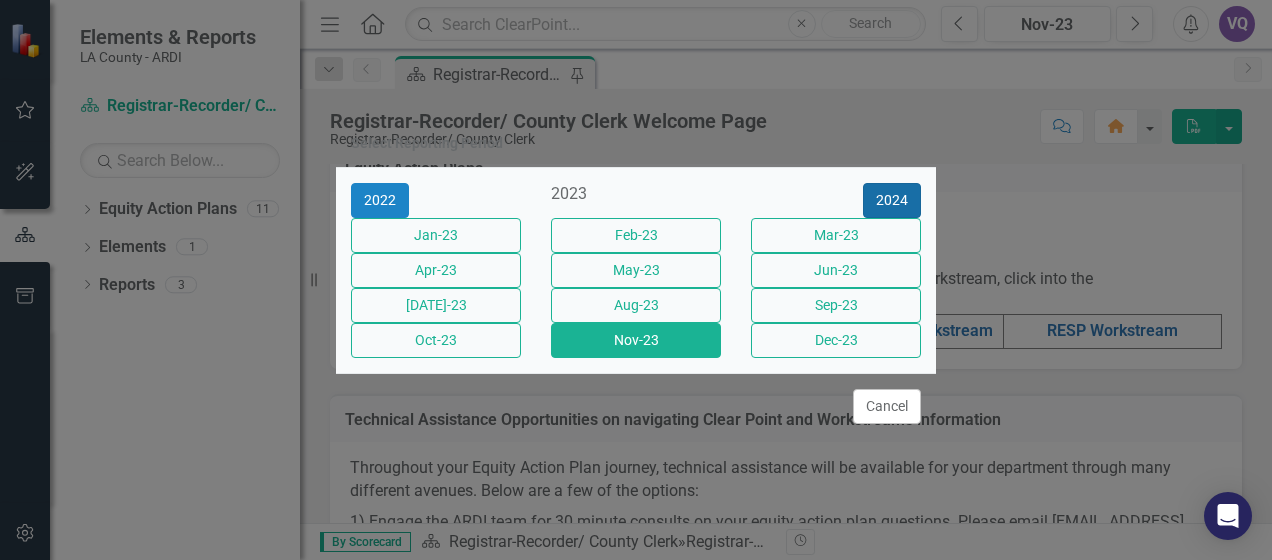 click on "2024" at bounding box center [892, 200] 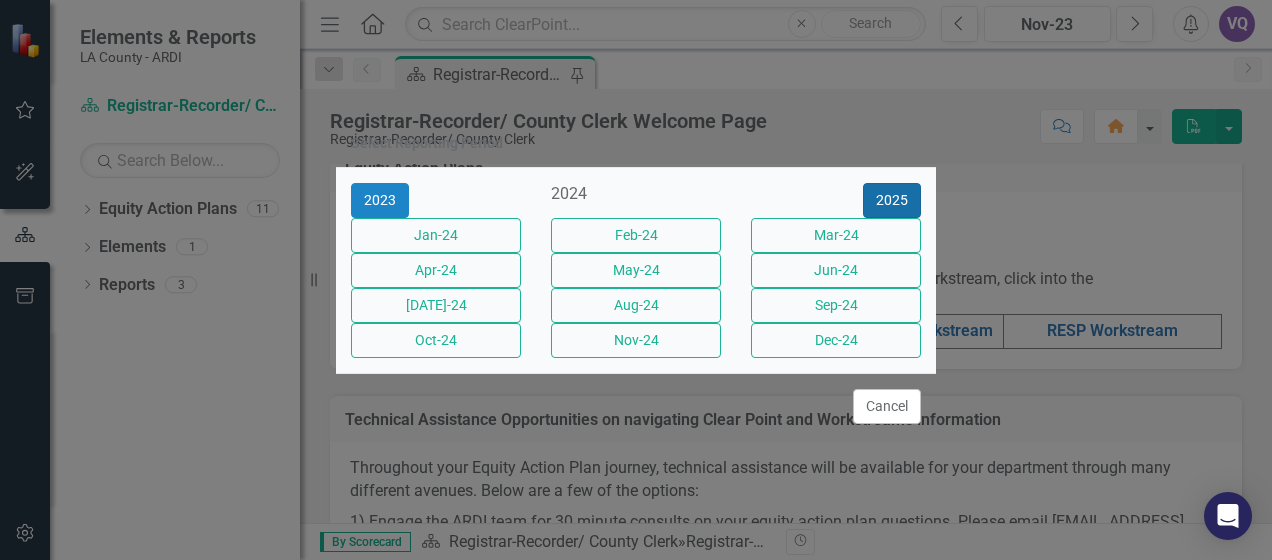click on "2025" at bounding box center [892, 200] 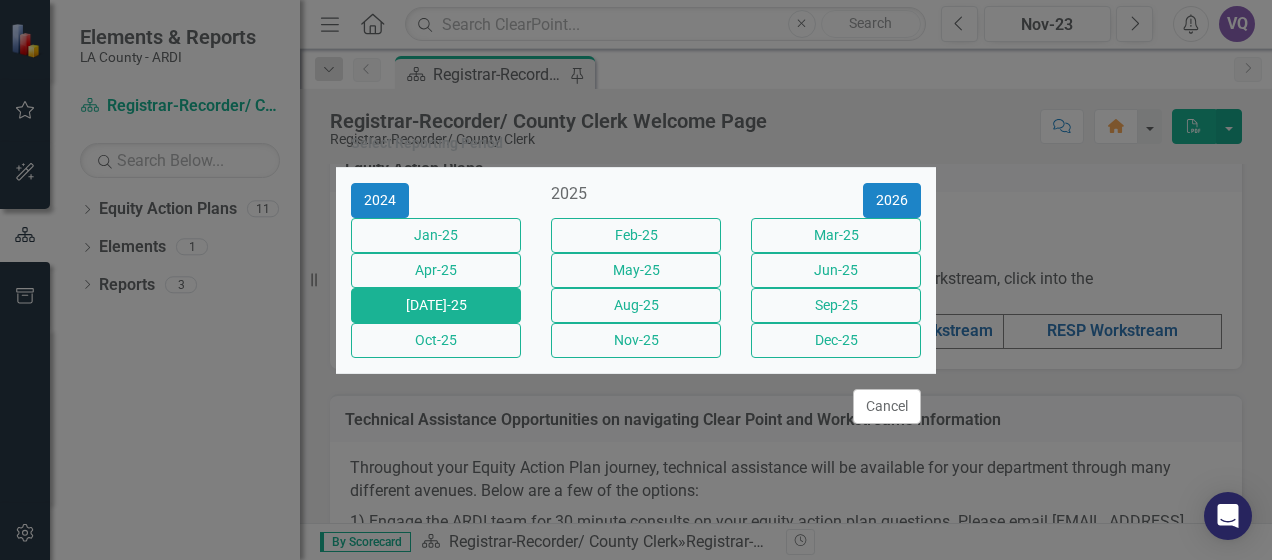 click on "[DATE]-25" at bounding box center (436, 305) 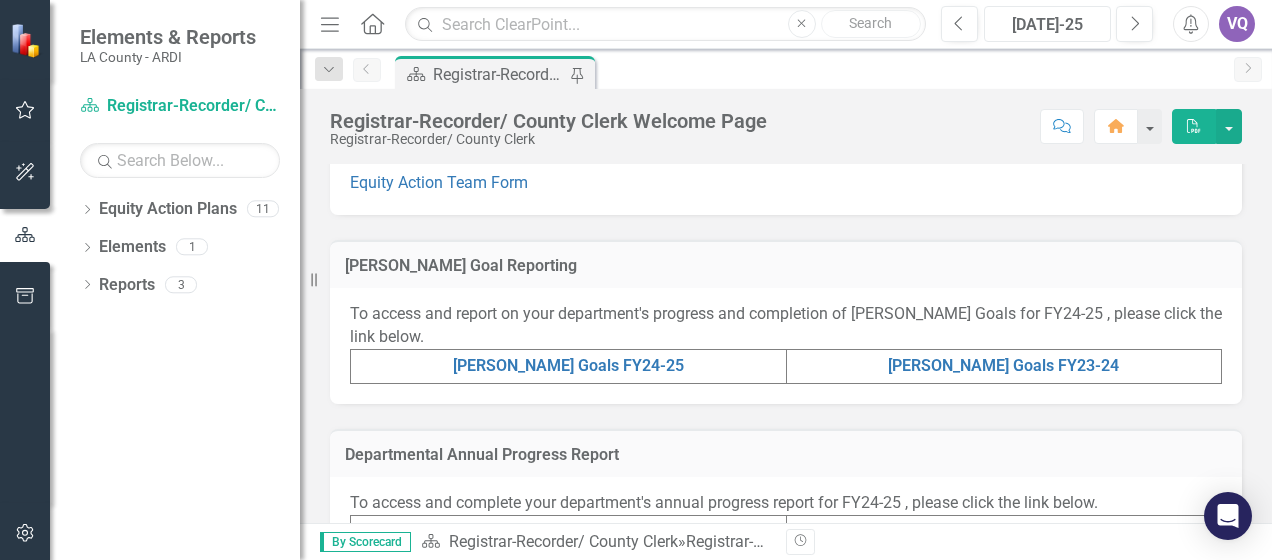 scroll, scrollTop: 412, scrollLeft: 0, axis: vertical 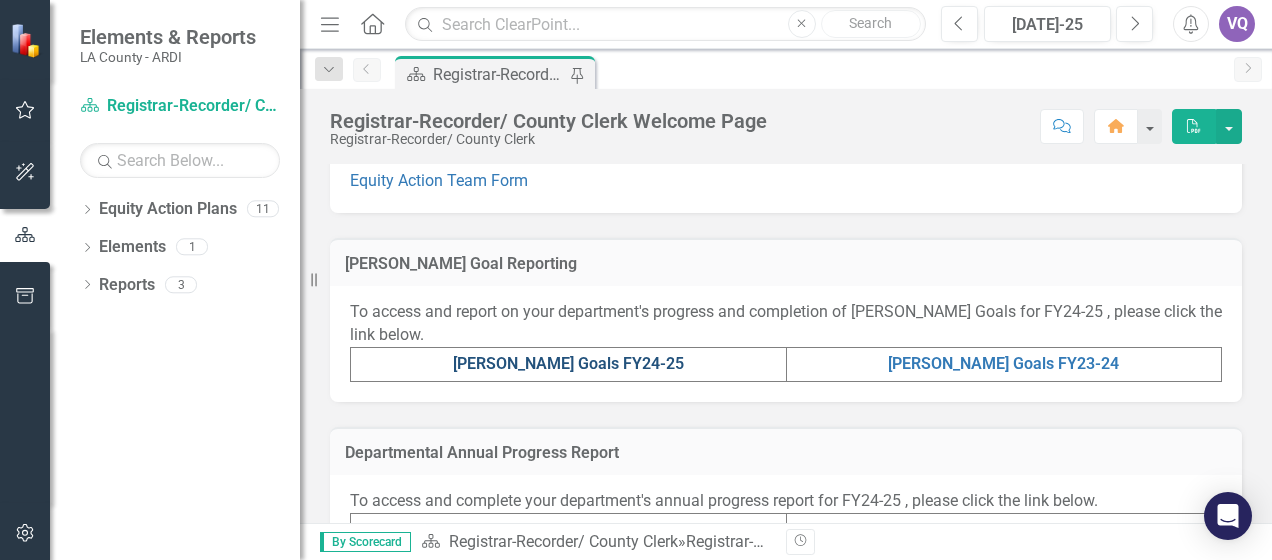 click on "MAPP Goals FY24-25" at bounding box center (568, 363) 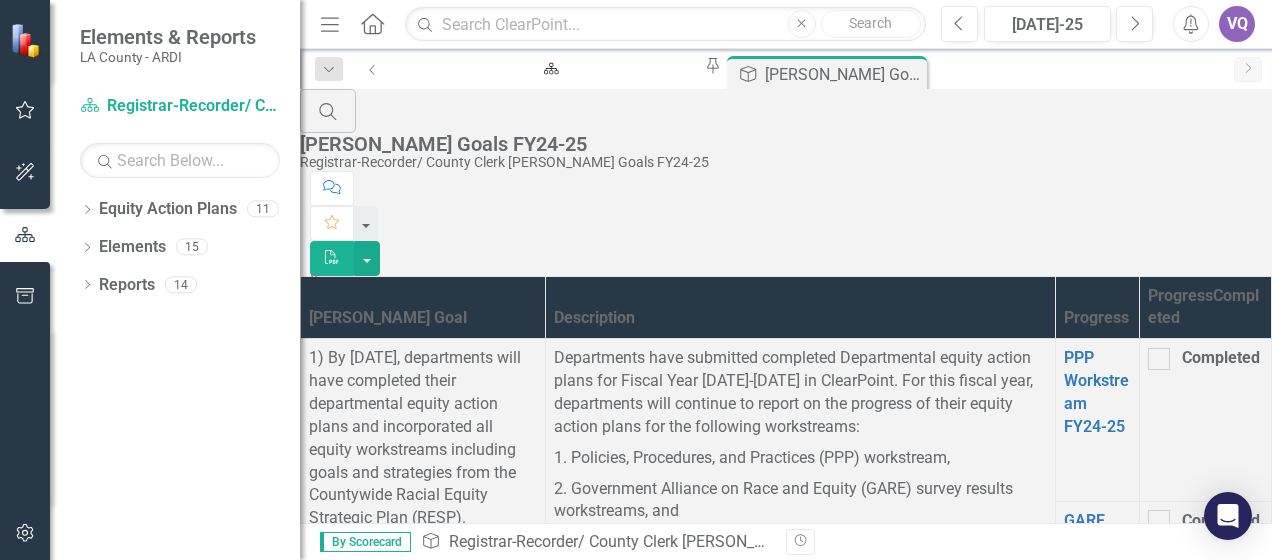 scroll, scrollTop: 0, scrollLeft: 0, axis: both 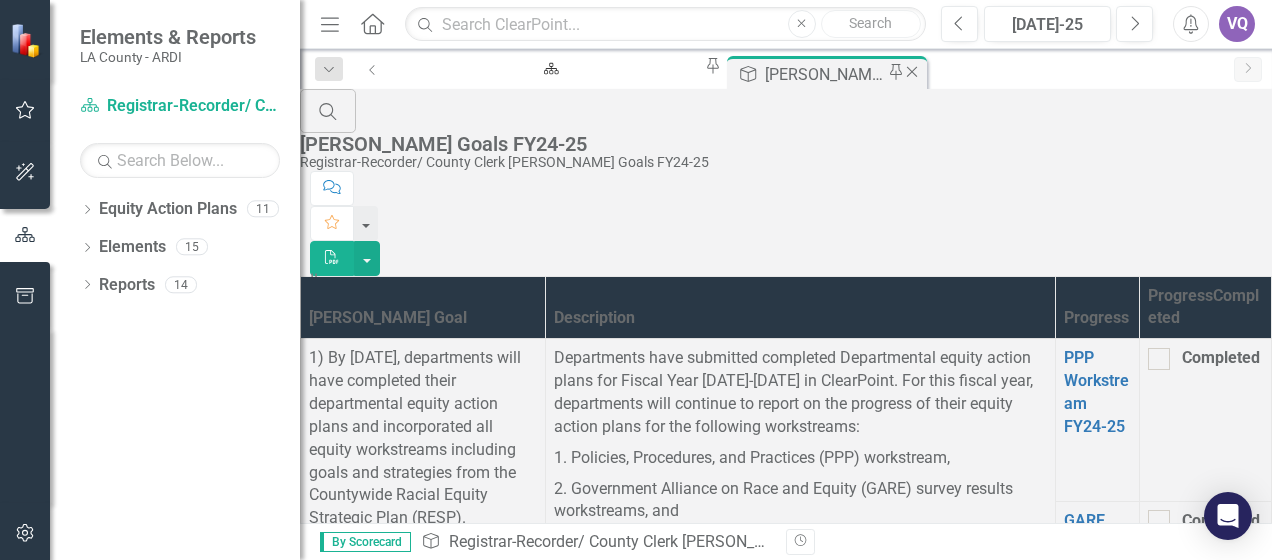 click on "Close" 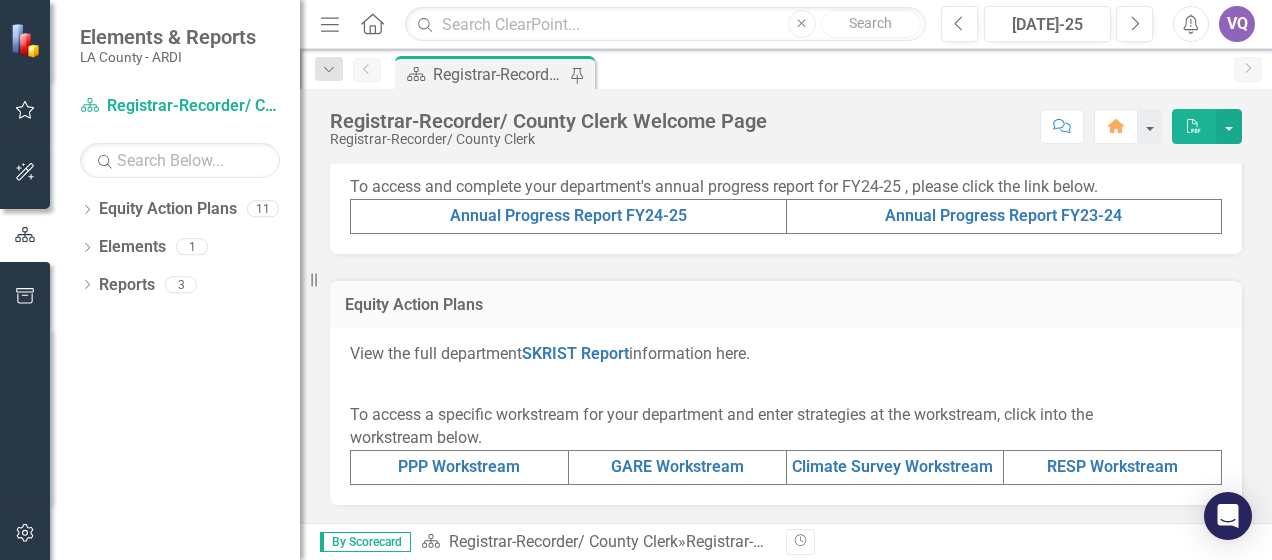 scroll, scrollTop: 921, scrollLeft: 0, axis: vertical 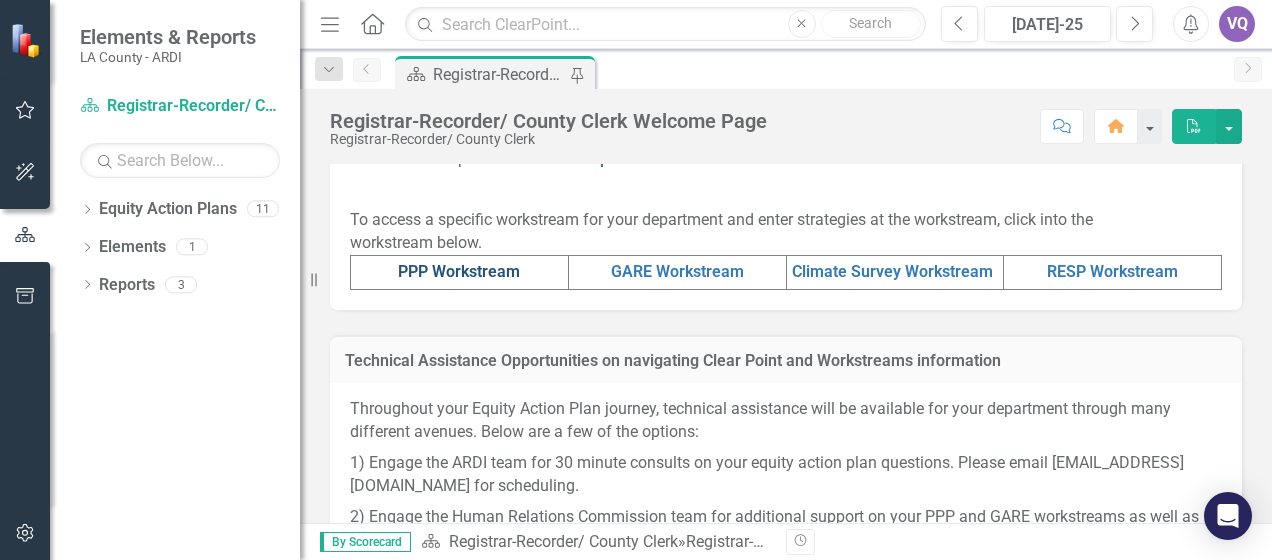 click on "PPP Workstream" at bounding box center (459, 271) 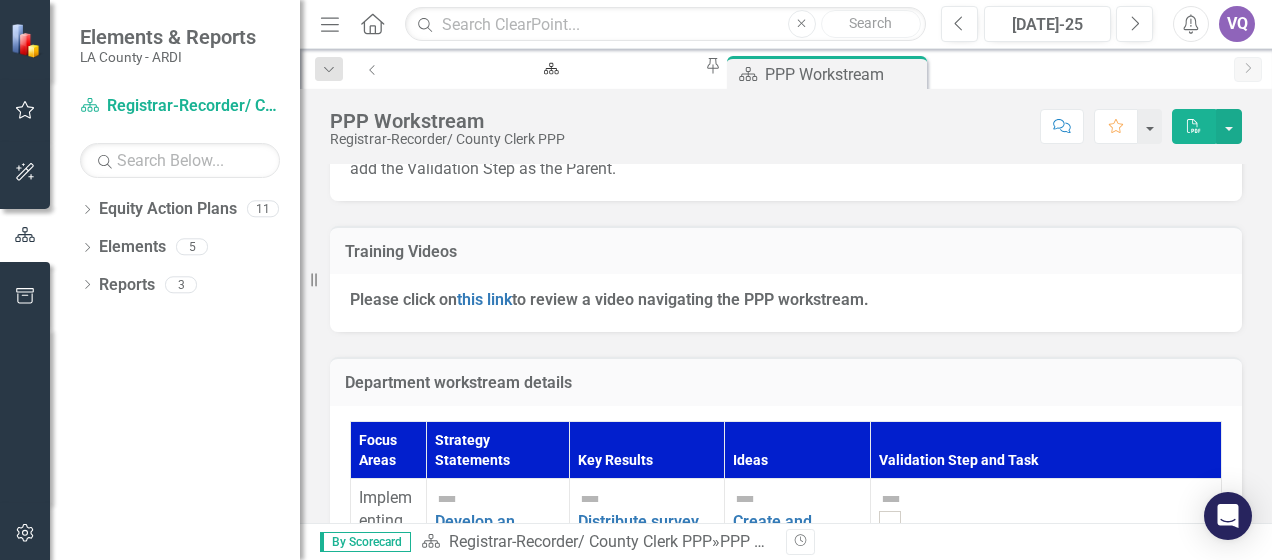 scroll, scrollTop: 678, scrollLeft: 0, axis: vertical 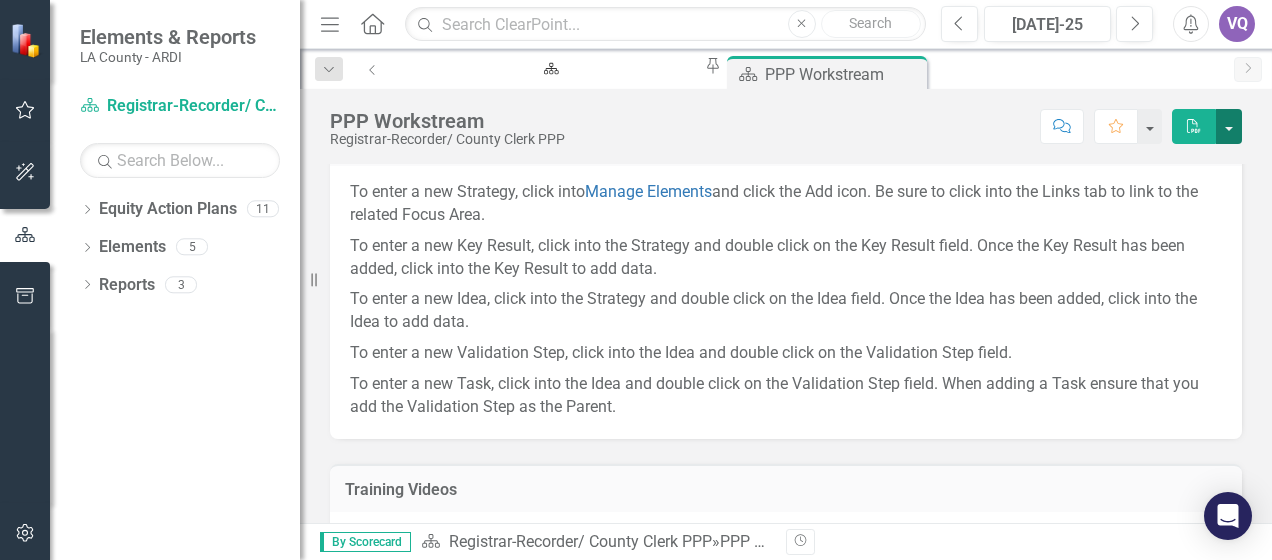 click at bounding box center [1229, 126] 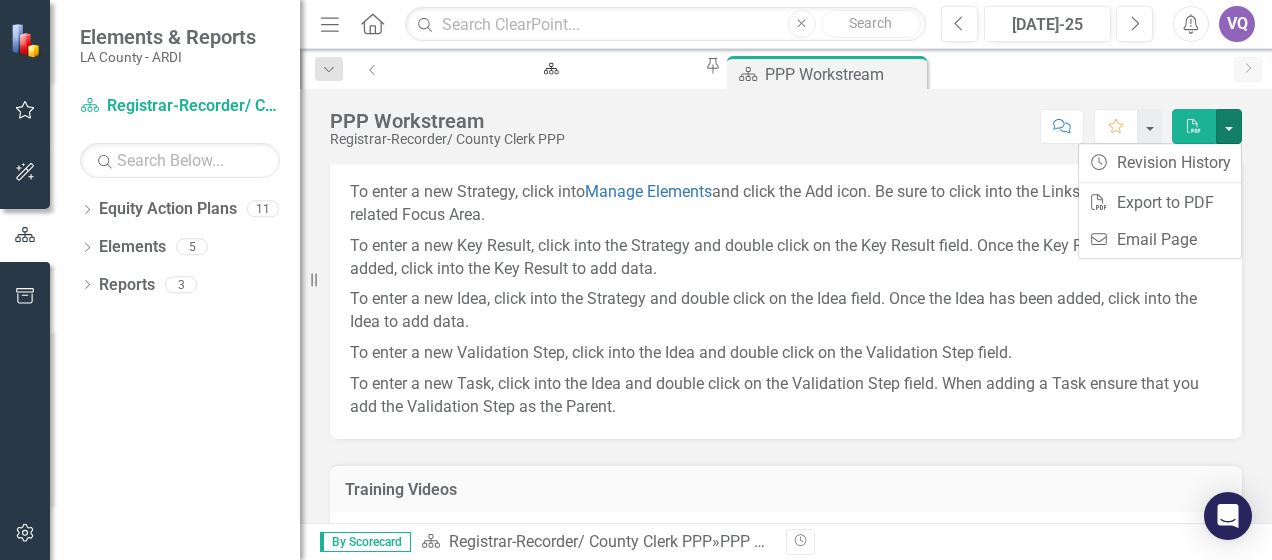 click on "Score: N/A Jul-25 Completed  Comment Favorite PDF" at bounding box center [908, 126] 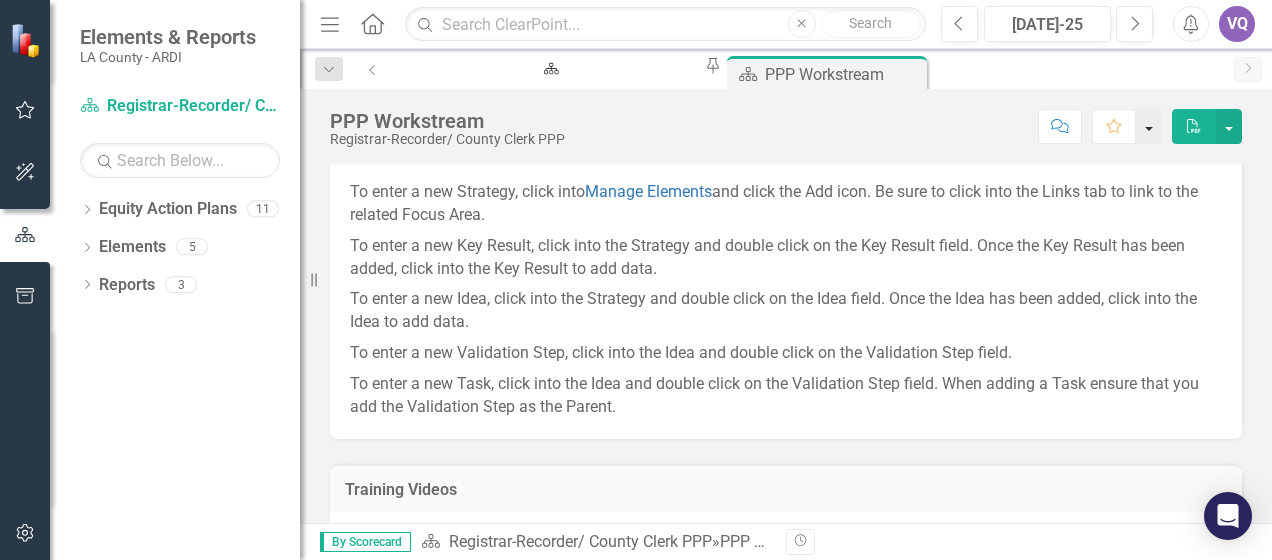 click at bounding box center (1149, 126) 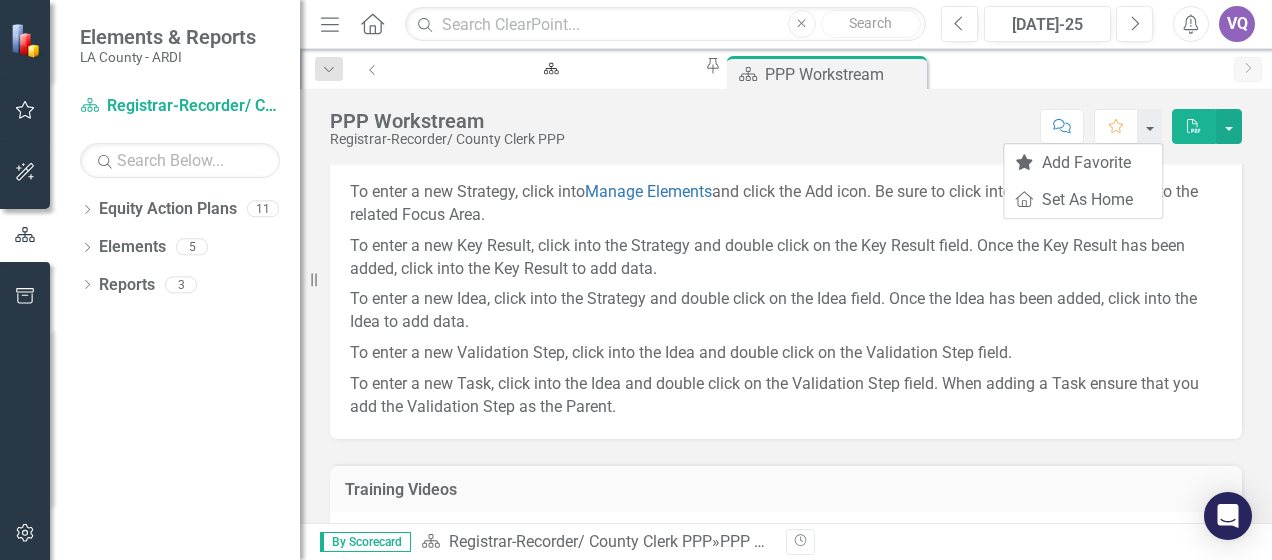 click on "PPP Workstream Registrar-Recorder/ County Clerk PPP Score: N/A Jul-25 Completed  Comment Favorite PDF" at bounding box center [786, 119] 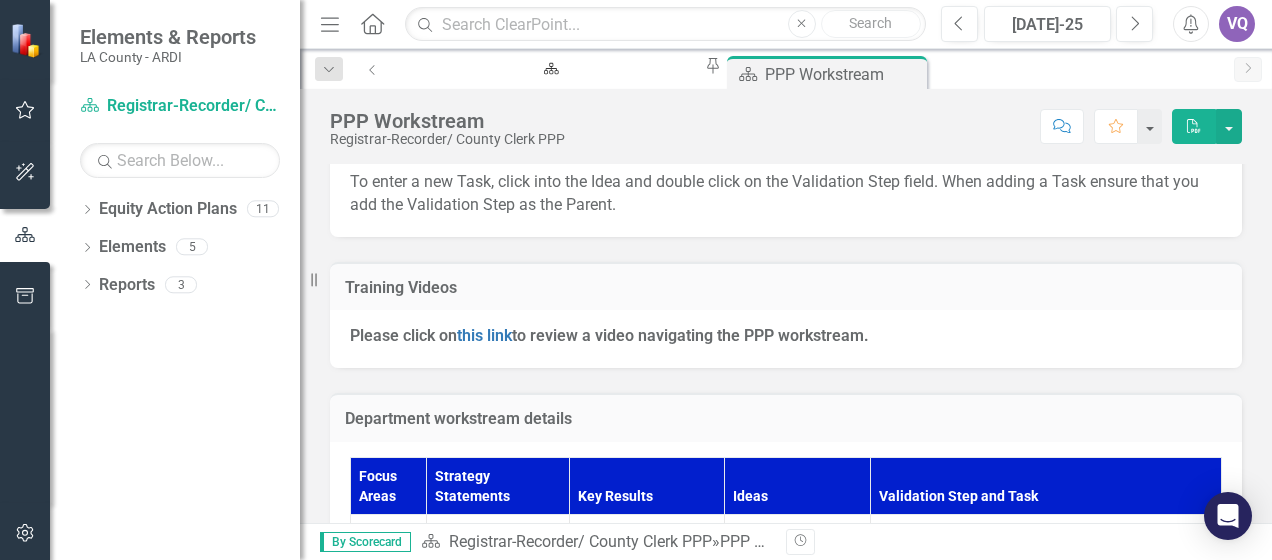 scroll, scrollTop: 642, scrollLeft: 0, axis: vertical 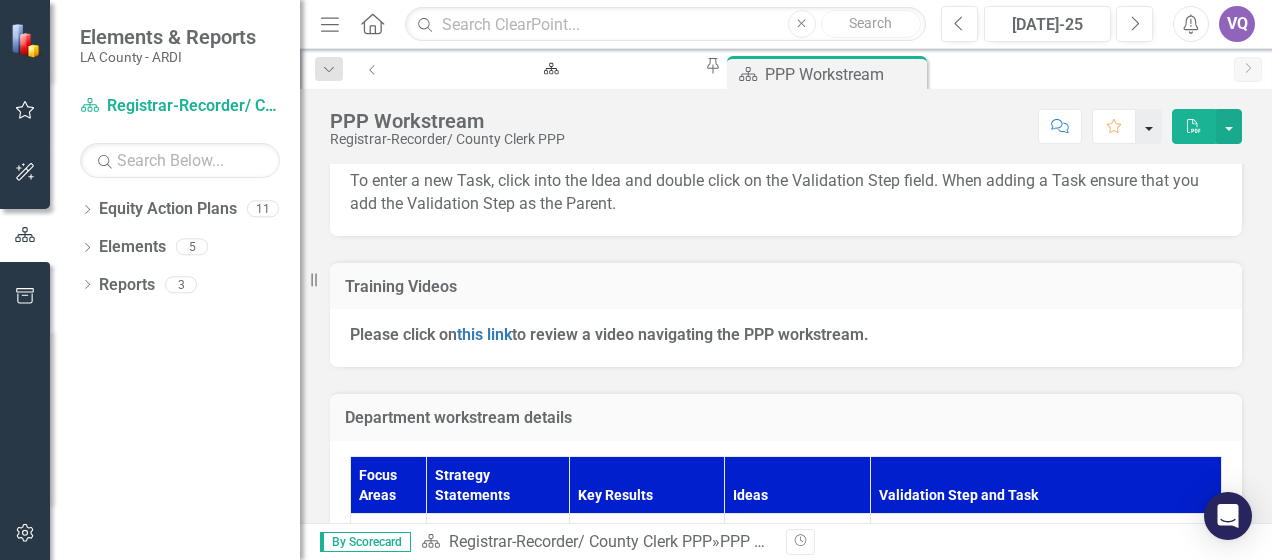 click at bounding box center [1149, 126] 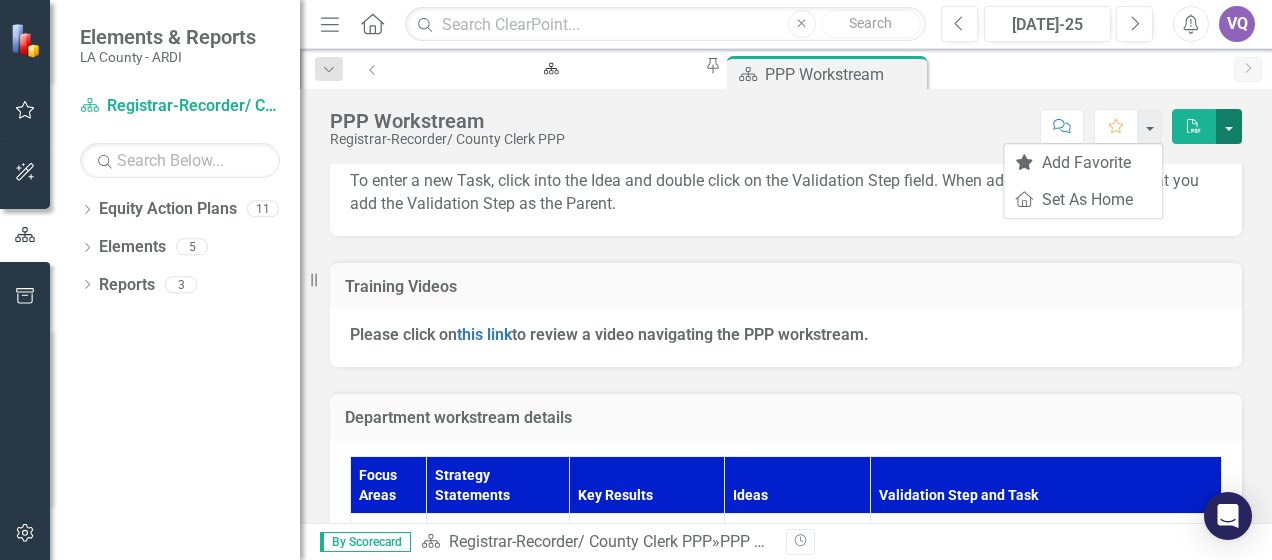 click at bounding box center (1229, 126) 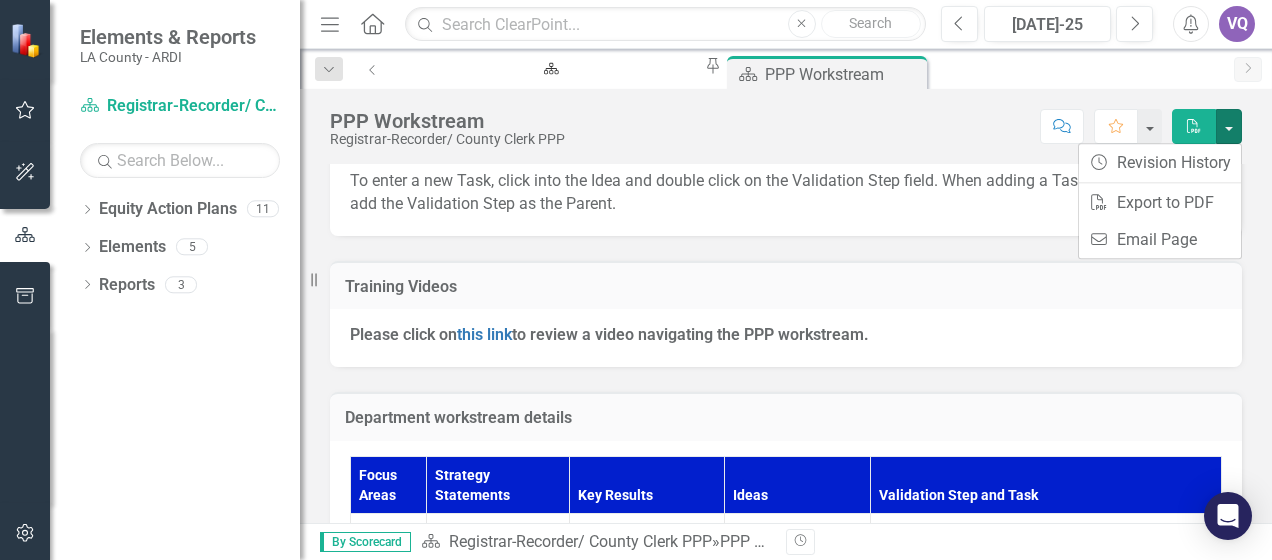 click on "Department workstream details Focus Areas Strategy Statements Key Results Ideas Validation Step and Task Implementing Equitable Policies Develop an internal policy assessment process and an inclusive language guide by X-date.  Edit Edit Strategy Statement Link Open Element Distribute survey on inclusive language to departmental workforce and receive a response rate of 20%. Edit Edit Key Result Link Open Element Create and distribute inclusive language survey departmentwide.  Edit Edit Idea Link Open Element 1. Research survey samples of inclusive language. Edit Edit Validation Step & Task Link Open Element a. Assign team member(s) to conduct research. Edit Edit Validation Step & Task Link Open Element b. Reach out to ARDI Council for guidance, if needed. Edit Edit Validation Step & Task Link Open Element 2. Draft survey and obtain feedback. Edit Edit Validation Step & Task Link Open Element a. Assign team member(s) to draft survey questions/answers based on samples/guidance. Edit Edit Validation Step & Task 1" at bounding box center [786, 4323] 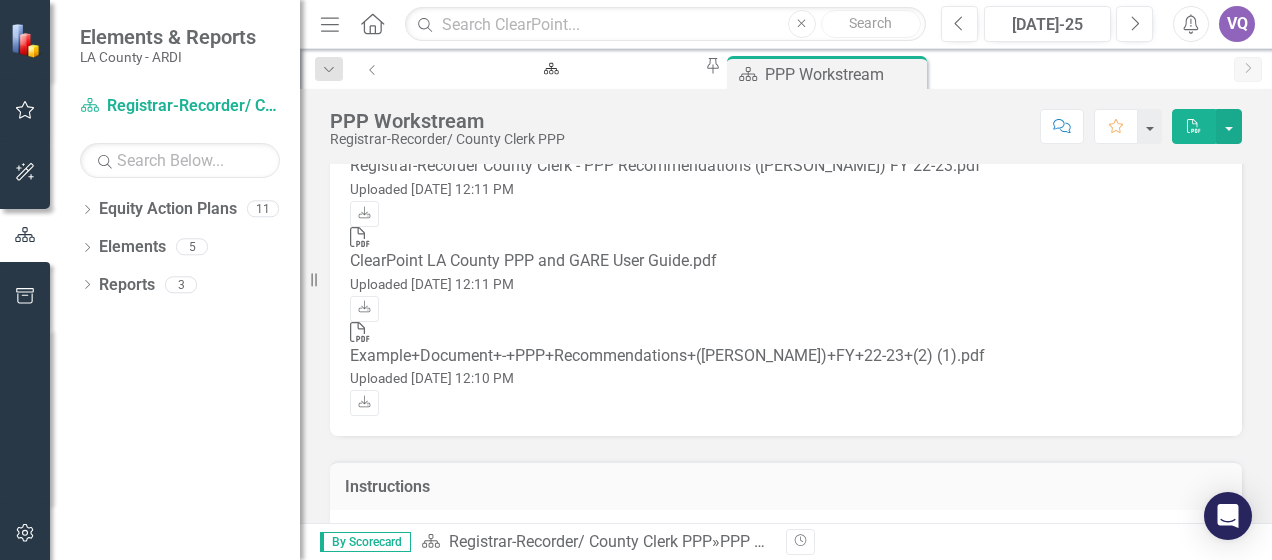 scroll, scrollTop: 0, scrollLeft: 0, axis: both 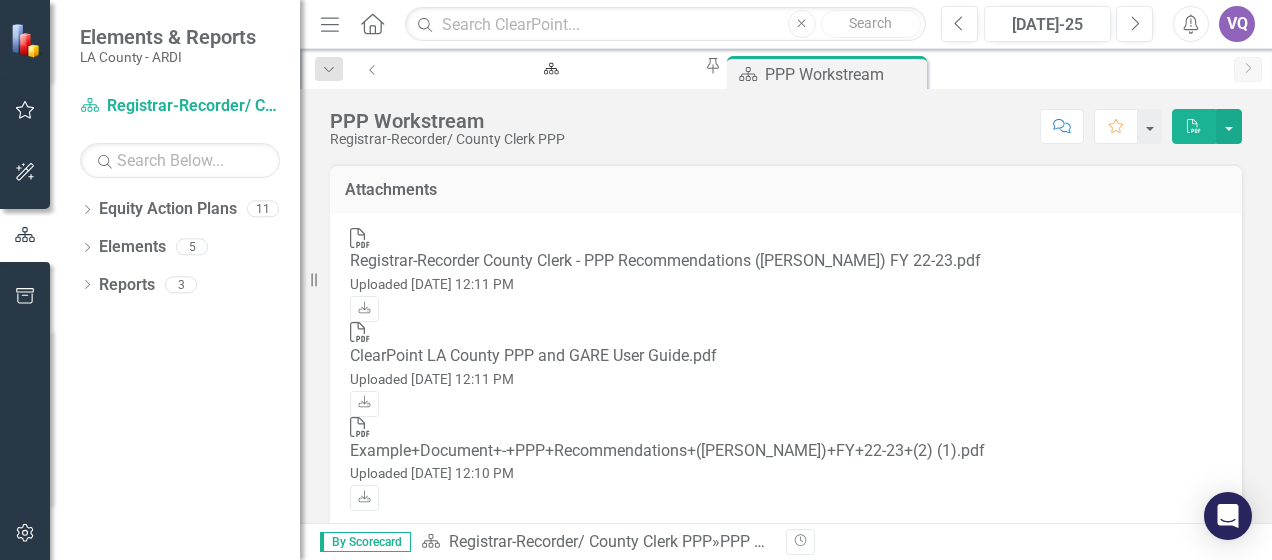 click on "Attachments" at bounding box center [786, 190] 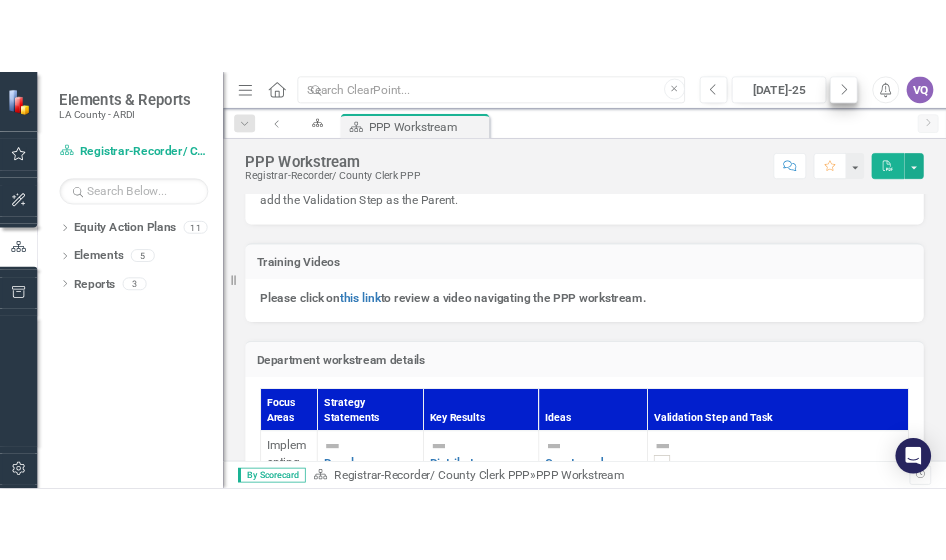 scroll, scrollTop: 742, scrollLeft: 0, axis: vertical 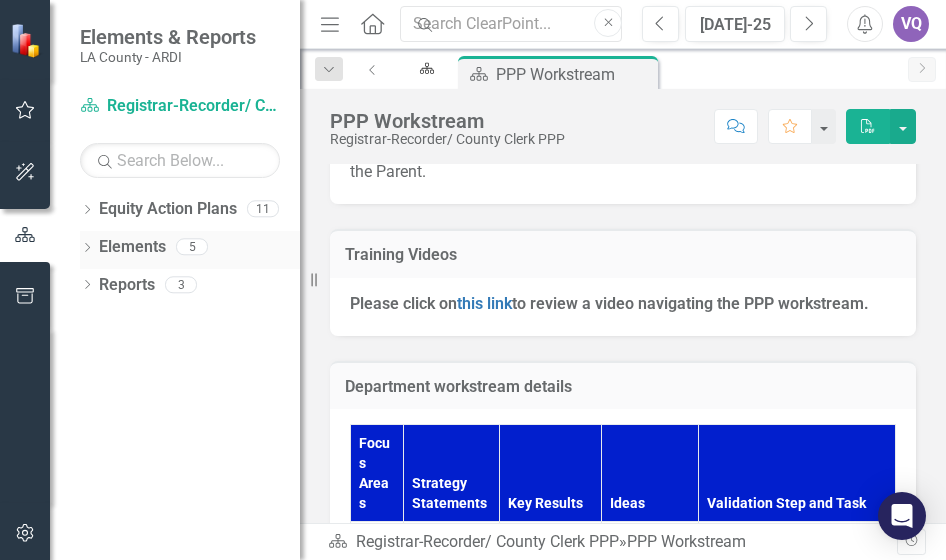 drag, startPoint x: 305, startPoint y: 229, endPoint x: 279, endPoint y: 260, distance: 40.459858 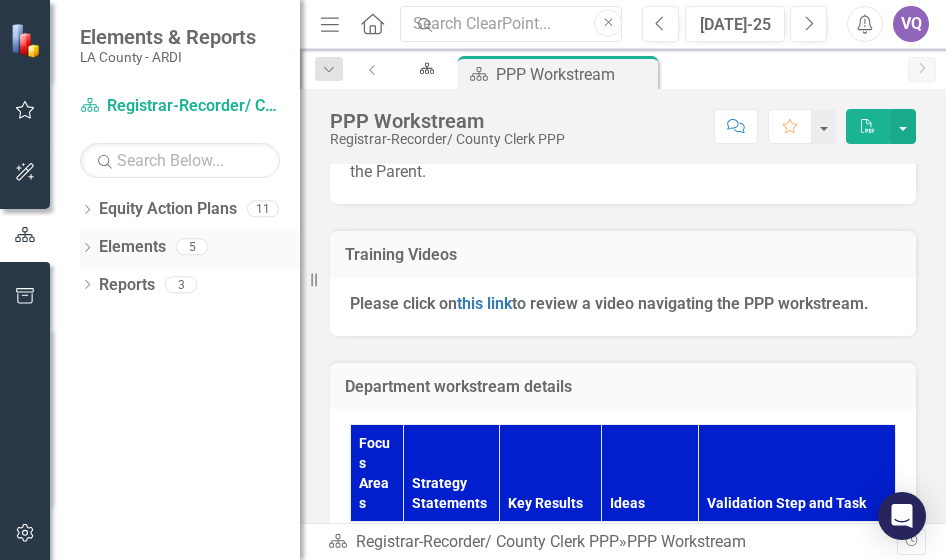 click on "Elements & Reports LA County - ARDI Equity Action Plan Registrar-Recorder/ County Clerk PPP Search Dropdown Equity Action Plans 11 Racial Equity Strategic Plan Dropdown Registrar-Recorder/ County Clerk Registrar-Recorder/ County Clerk MAPP Goals FY24-25 Registrar-Recorder/ County Clerk Annual Report FY24-25 Registrar-Recorder/ County Clerk RESP Registrar-Recorder/ County Clerk Climate Survey Registrar-Recorder/ County Clerk MAPP Goals Registrar-Recorder/ County Clerk Annual Report Registrar-Recorder/ County Clerk PPP Registrar-Recorder/ County Clerk GARE Sandbox PPP Dropdown Elements 5 Dropdown Strategy Statement Strategy Statements 1 Develop an internal policy assessment process and an inclusive language guide by X-date.  Dropdown Key Result Key Results 1 Distribute survey on inclusive language to departmental workforce and receive a response rate of 20%. Dropdown Idea Ideas 3 Dropdown Create and distribute inclusive language survey departmentwide.  Dropdown Dropdown Dropdown Reports 3 Dropdown 1 Dropdown 1" at bounding box center [150, 280] 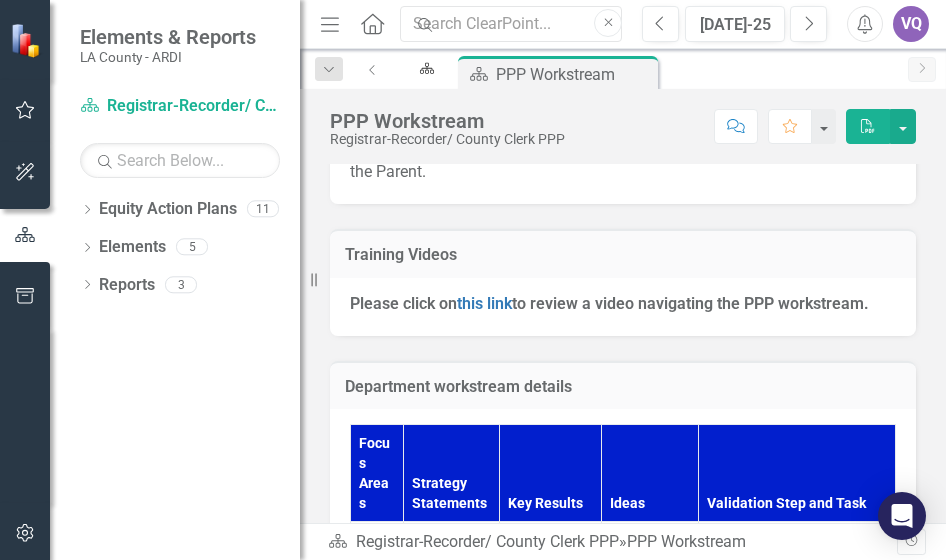 click on "Resize" 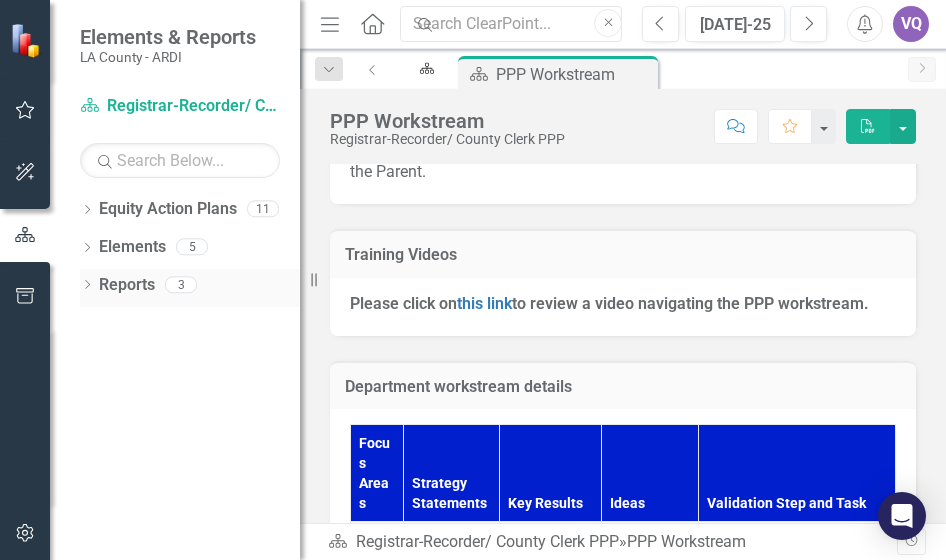 drag, startPoint x: 314, startPoint y: 279, endPoint x: 168, endPoint y: 281, distance: 146.0137 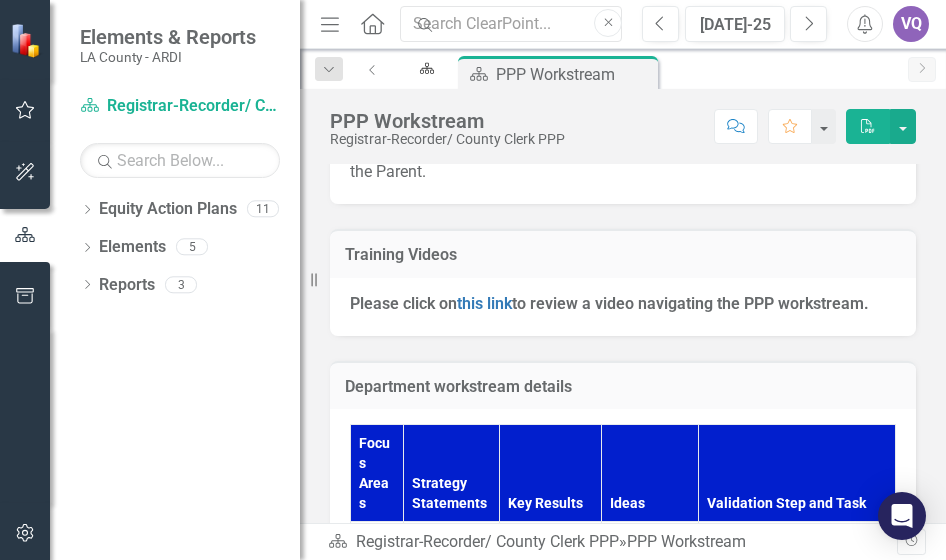 drag, startPoint x: 303, startPoint y: 11, endPoint x: 106, endPoint y: 31, distance: 198.01262 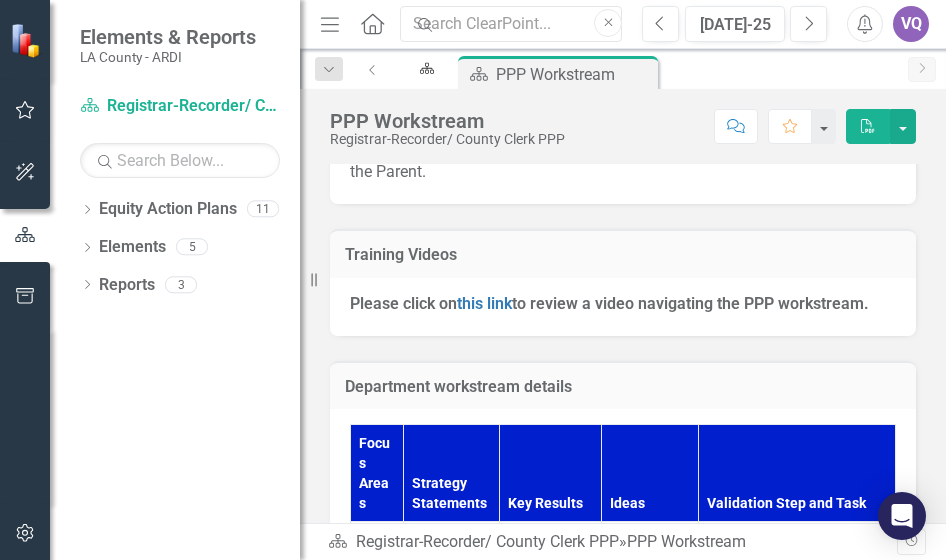 scroll, scrollTop: 0, scrollLeft: 324, axis: horizontal 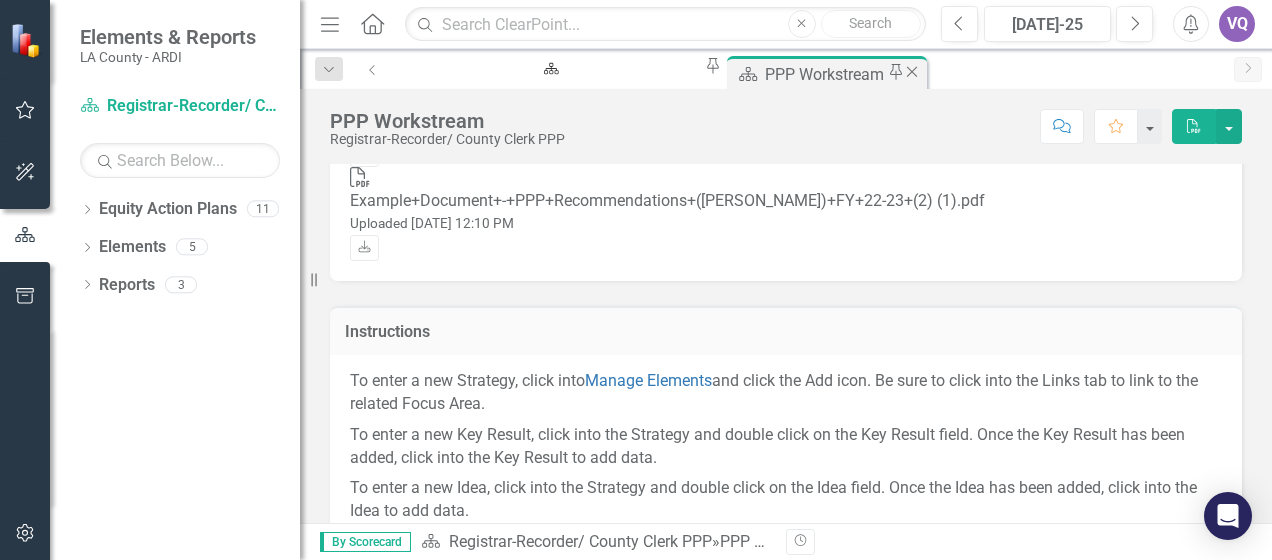 click on "Close" 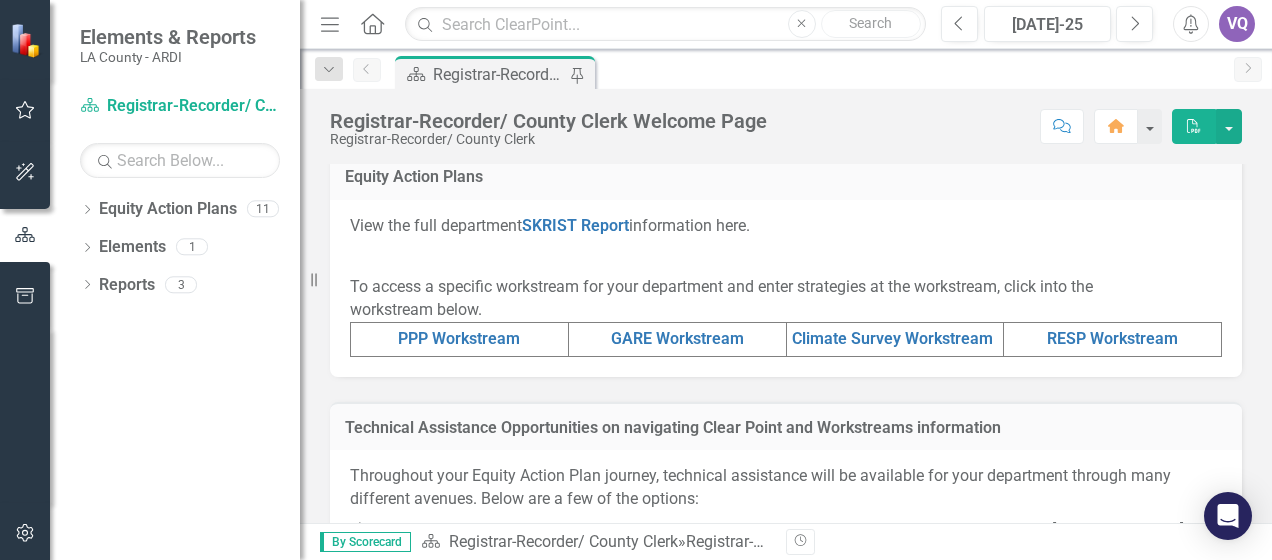 scroll, scrollTop: 855, scrollLeft: 0, axis: vertical 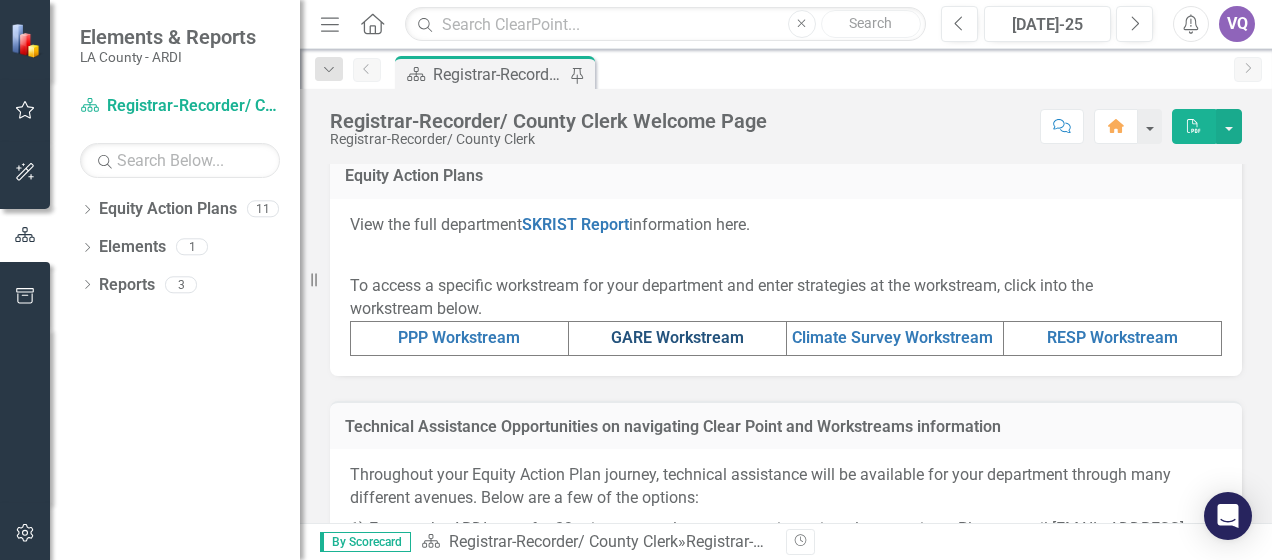 click on "GARE Workstream" at bounding box center [677, 337] 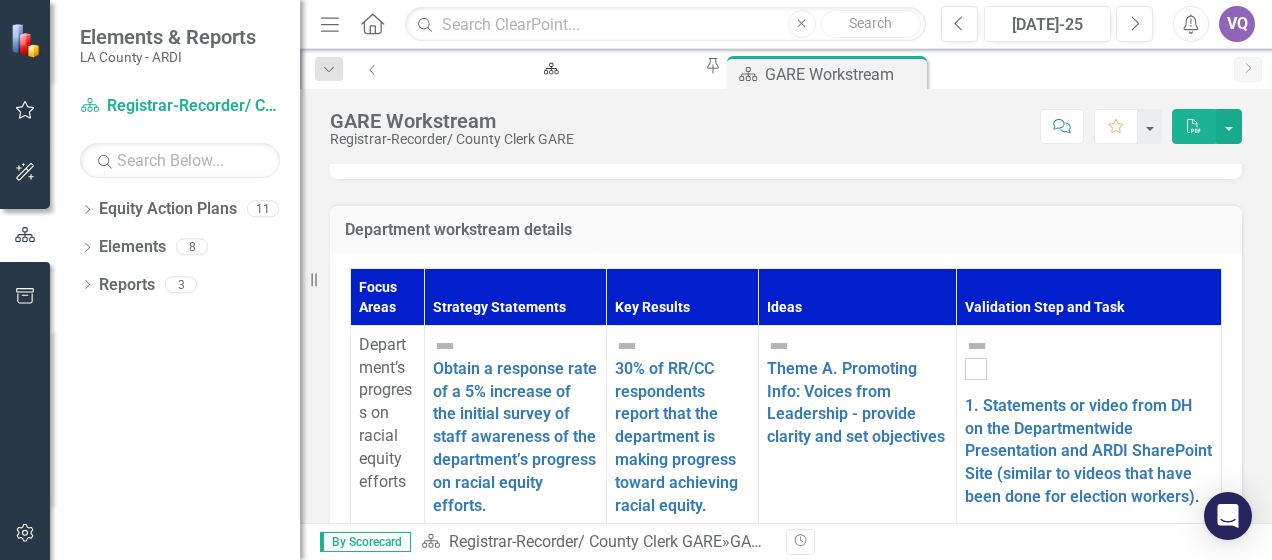 scroll, scrollTop: 863, scrollLeft: 0, axis: vertical 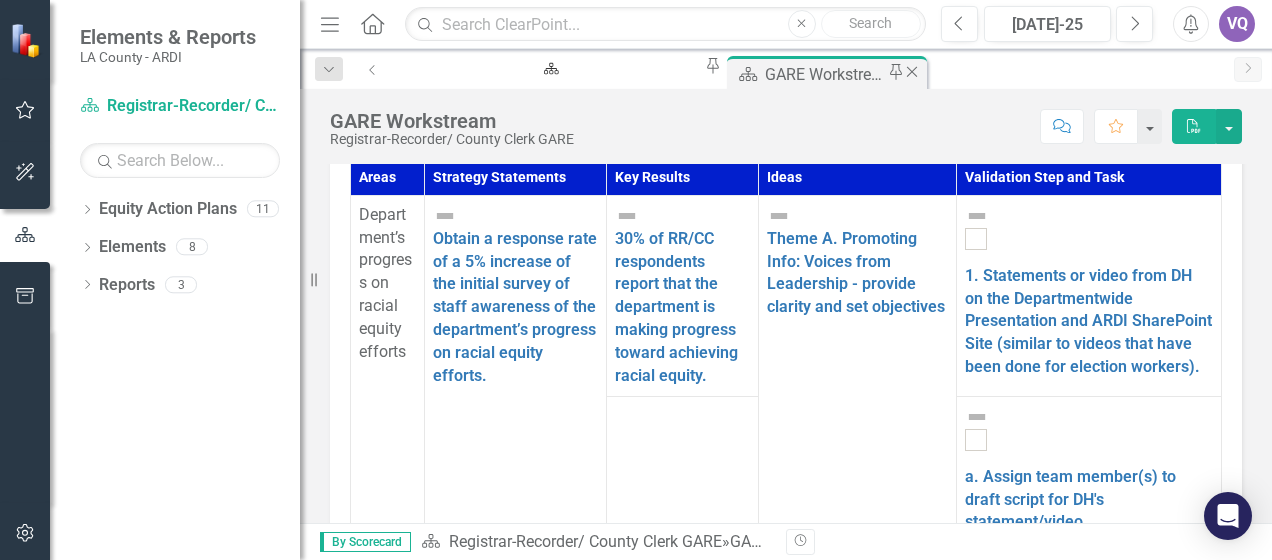 click on "Close" 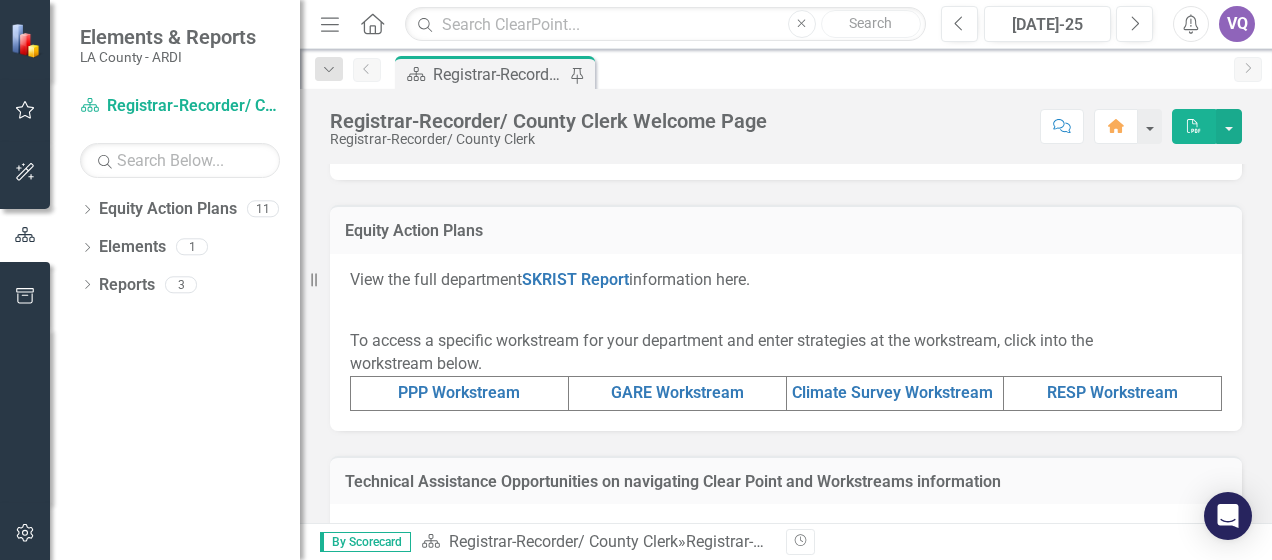 scroll, scrollTop: 804, scrollLeft: 0, axis: vertical 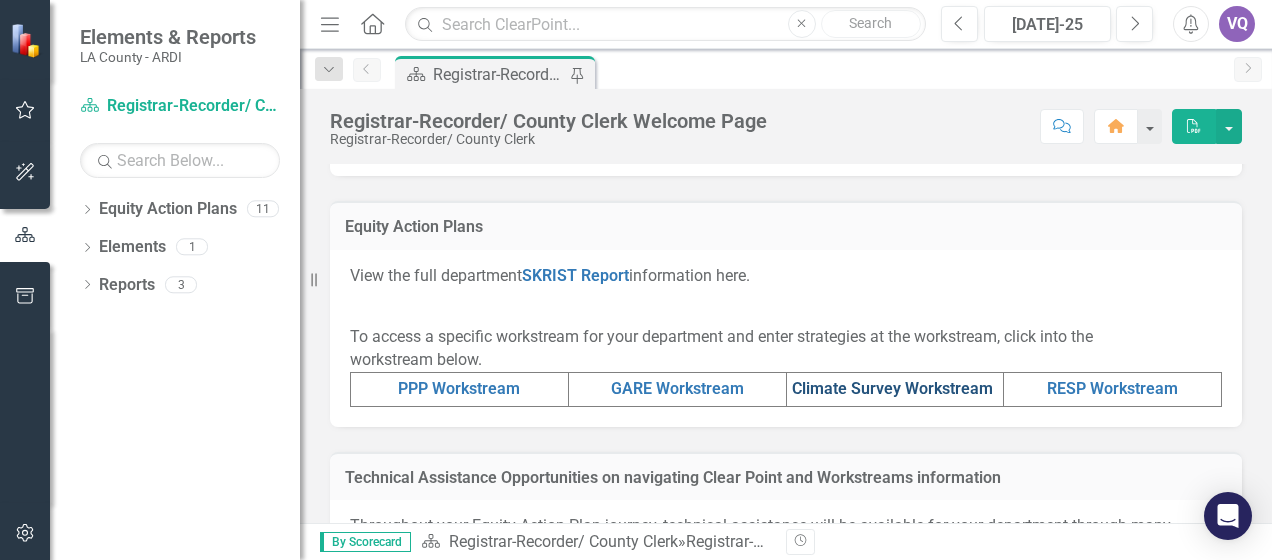 click on "Climate Survey Workstream" at bounding box center (892, 388) 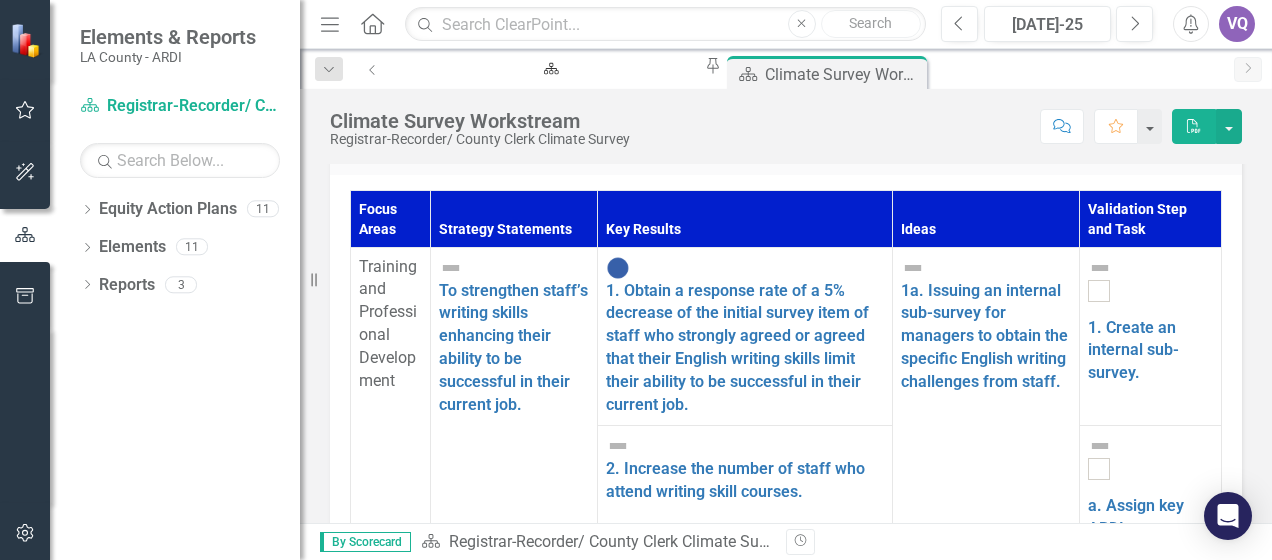 scroll, scrollTop: 864, scrollLeft: 0, axis: vertical 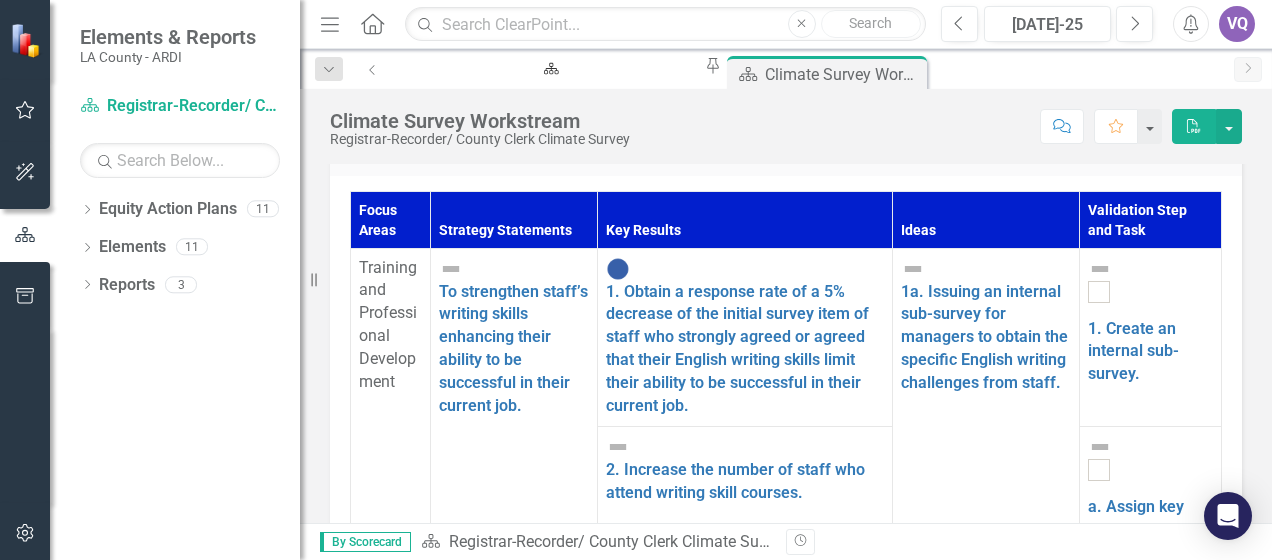 click at bounding box center (618, 269) 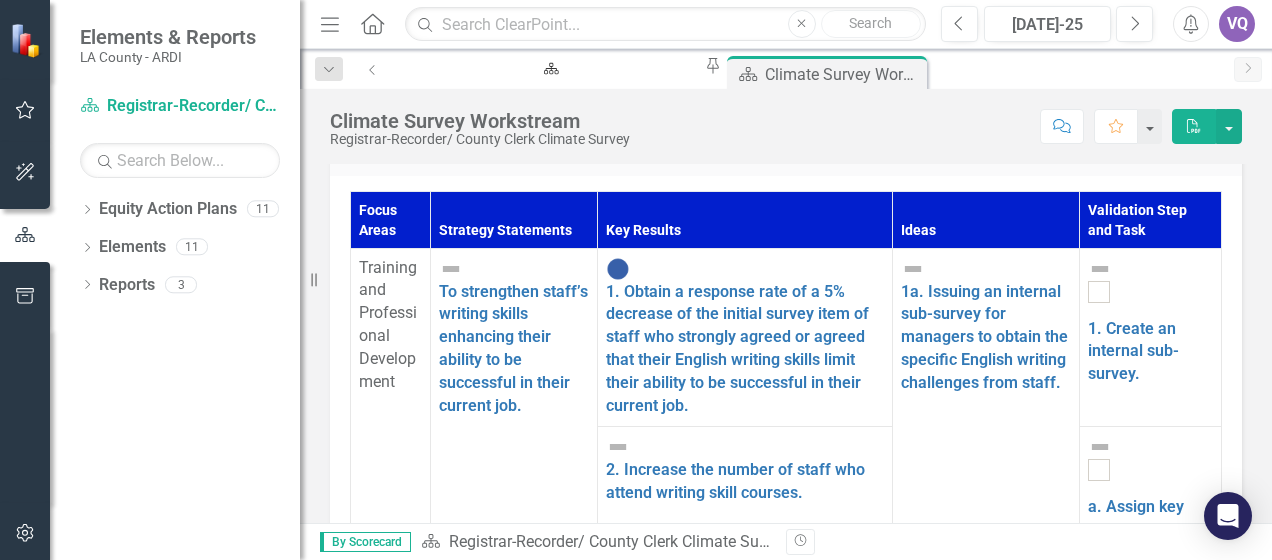scroll, scrollTop: 2905, scrollLeft: 0, axis: vertical 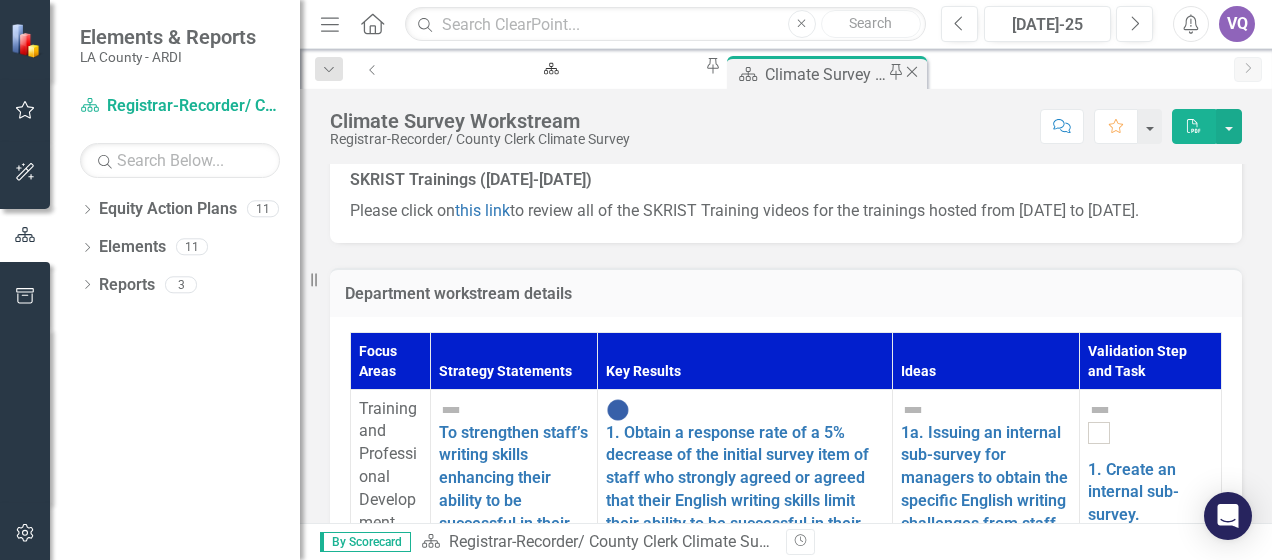 click on "Close" 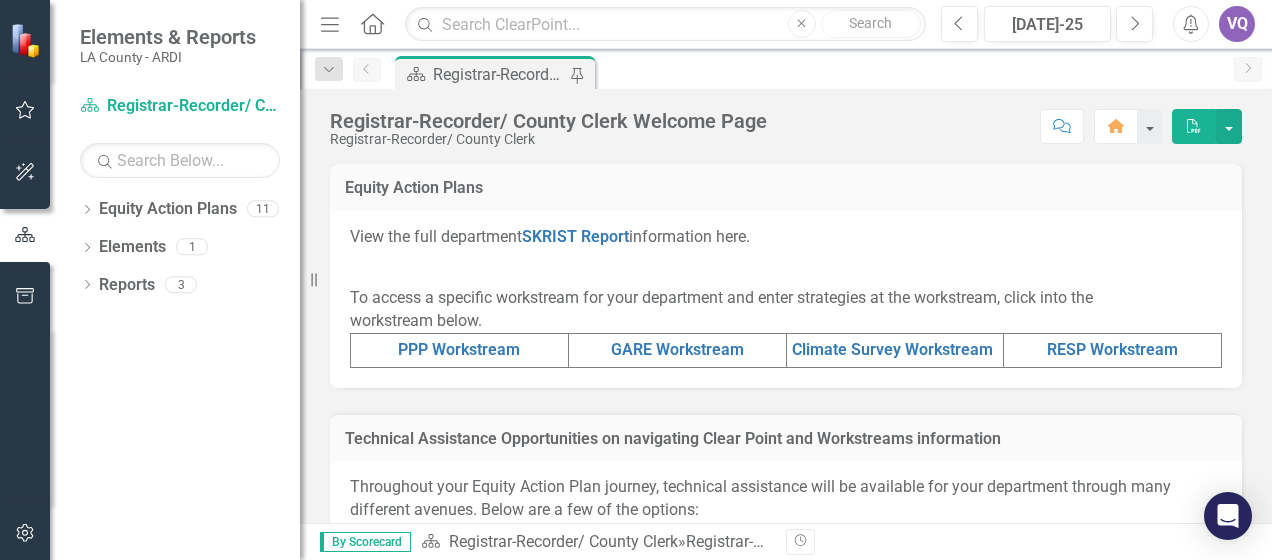scroll, scrollTop: 855, scrollLeft: 0, axis: vertical 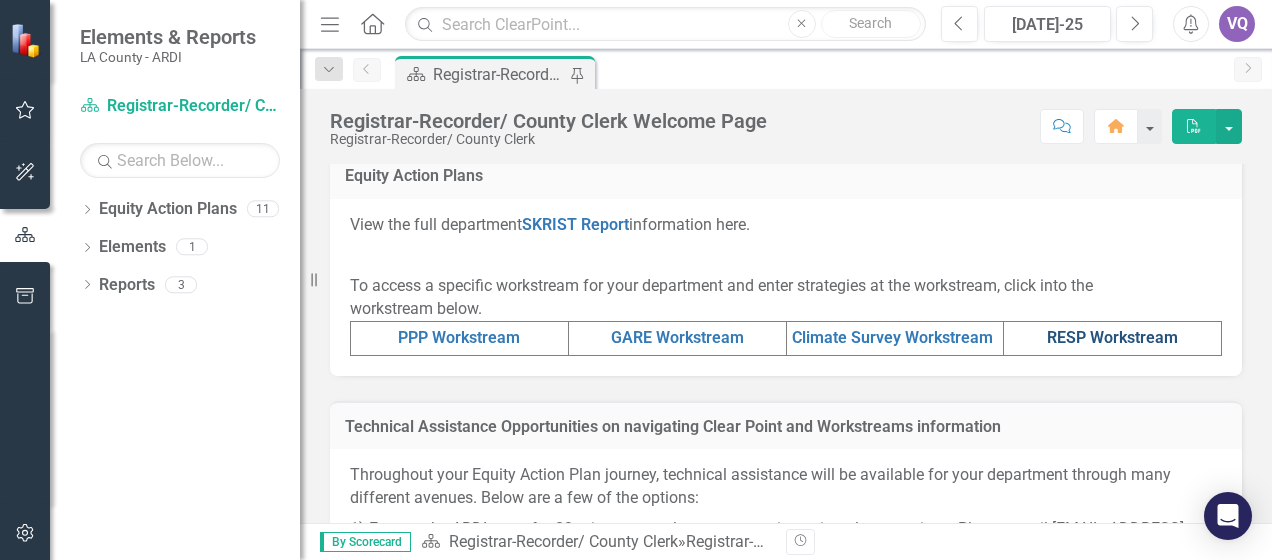 click on "RESP Workstream" at bounding box center (1112, 337) 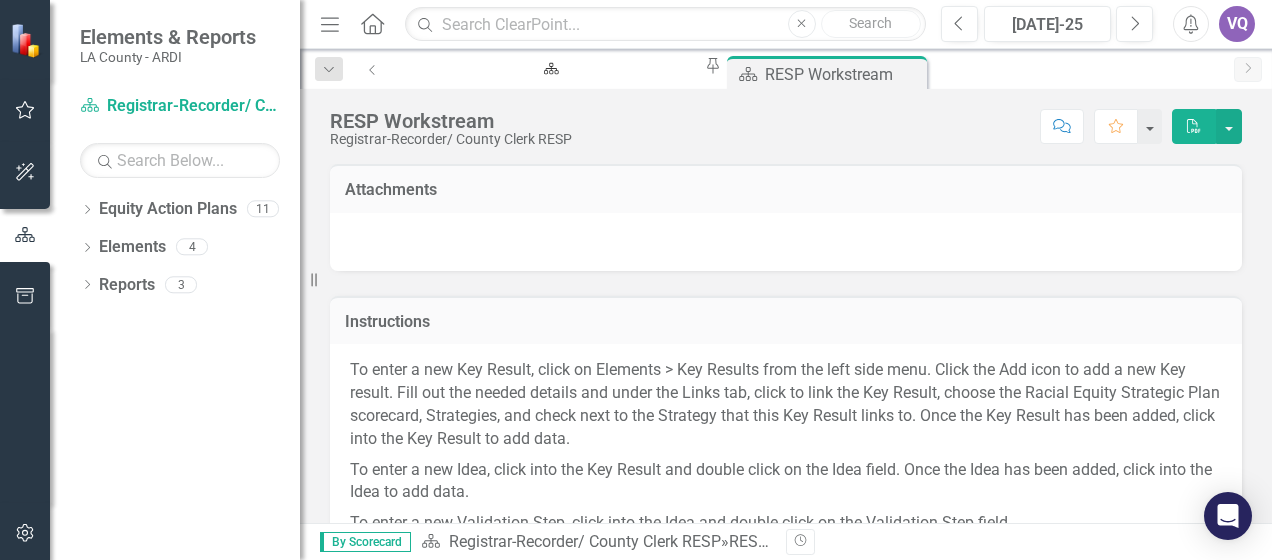 click on "To enter a new Key Result, click on Elements > Key Results from the left side menu. Click the Add icon to add a new Key result. Fill out the needed details and under the Links tab, click to link the Key Result, choose the Racial Equity Strategic Plan scorecard, Strategies, and check next to the Strategy that this Key Result links to. Once the Key Result has been added, click into the Key Result to add data.
To enter a new Idea, click into the Key Result and double click on the Idea field. Once the Idea has been added, click into the Idea to add data.
To enter a new Validation Step, click into the Idea and double click on the Validation Step field.
To enter a new Task, click into the Idea and double click on the Validation Step field. When adding a Task ensure that you add the Validation Step as the Parent.
If you require a refresher on the SKRIST Process, please find the SKRIST trainings linked below:
SKRIST Trainings
RESP Workstream Guide" at bounding box center (786, 538) 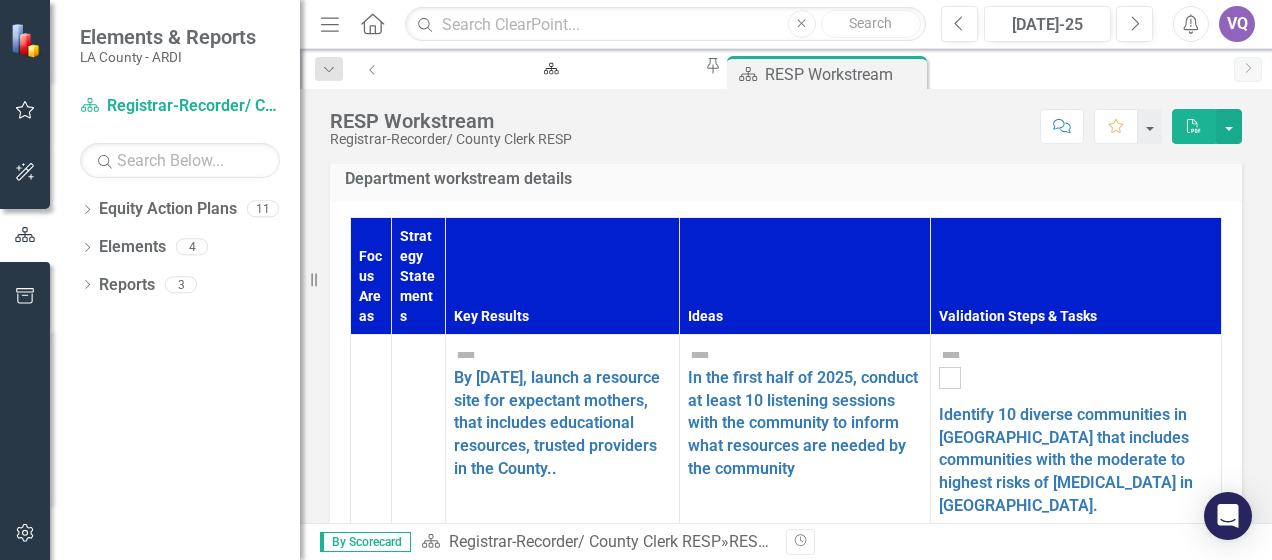 scroll, scrollTop: 602, scrollLeft: 0, axis: vertical 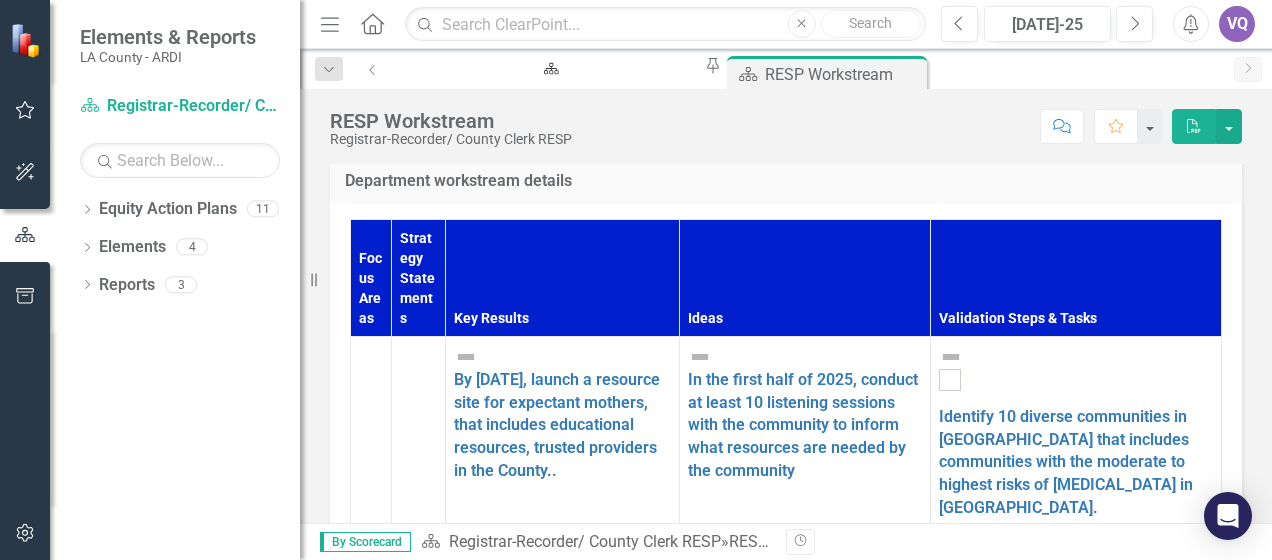 click on "Score: N/A Jul-25 Completed  Comment Favorite PDF" at bounding box center [912, 126] 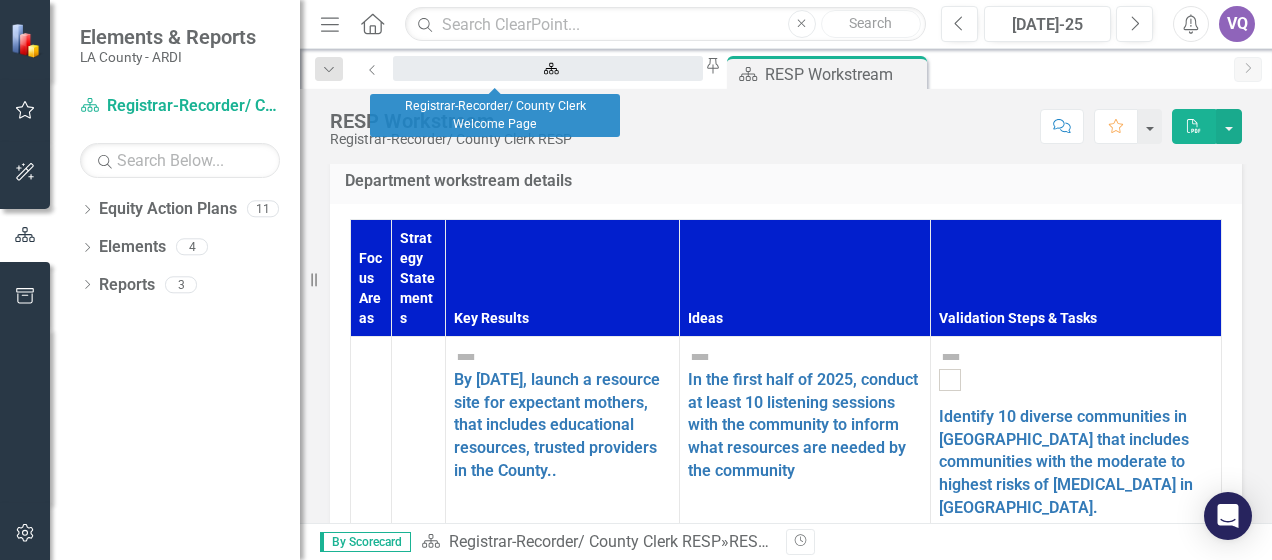 click on "Registrar-Recorder/ County Clerk Welcome Page" at bounding box center (548, 87) 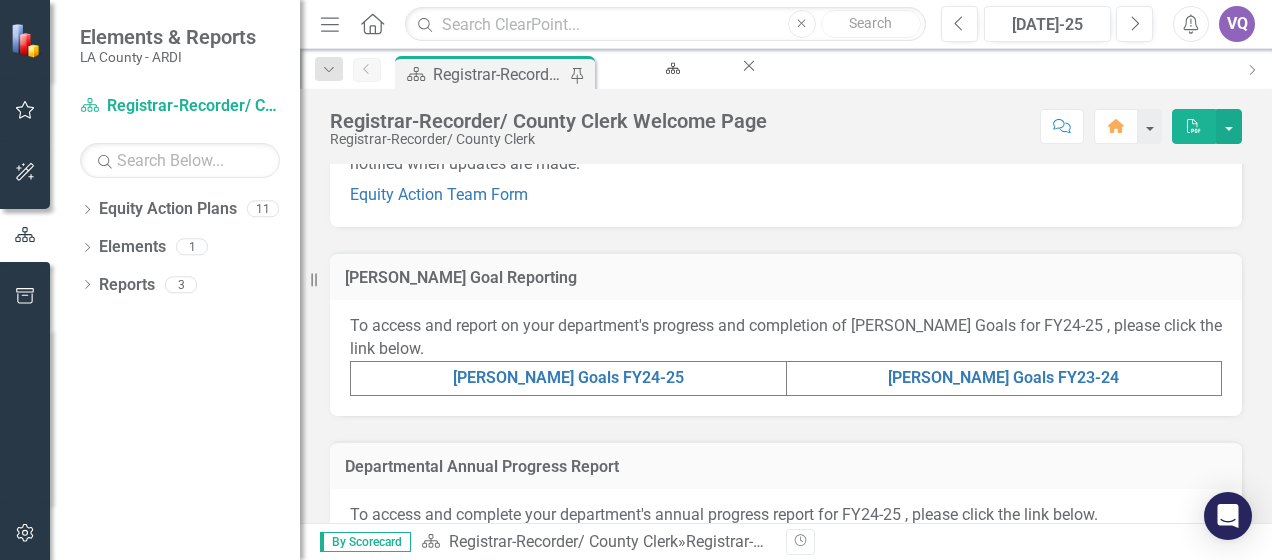 scroll, scrollTop: 560, scrollLeft: 0, axis: vertical 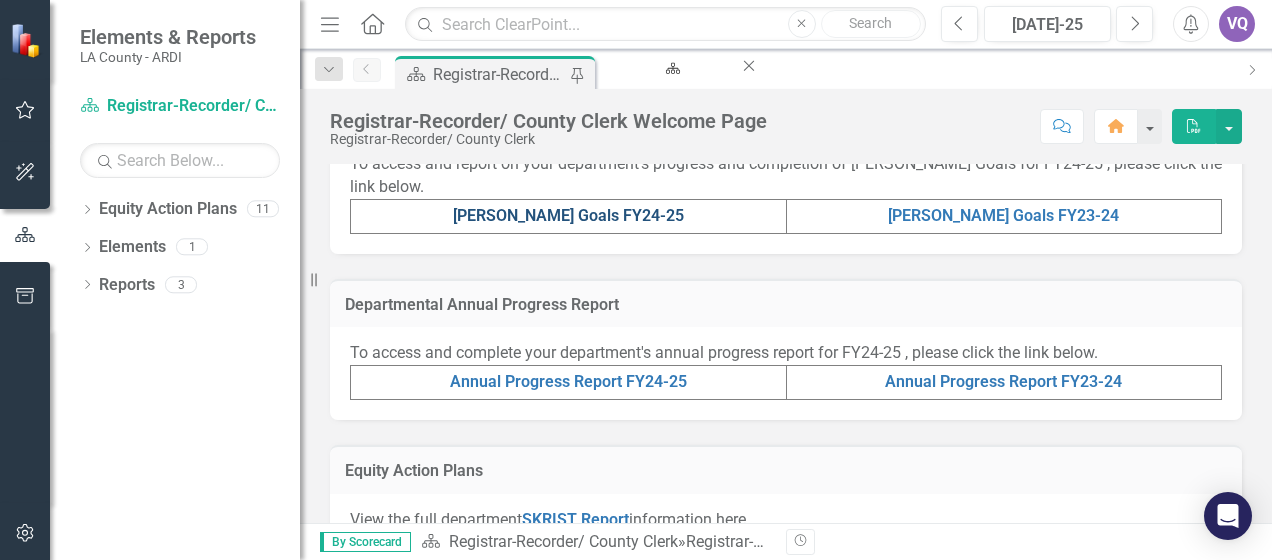 click on "MAPP Goals FY24-25" at bounding box center [568, 215] 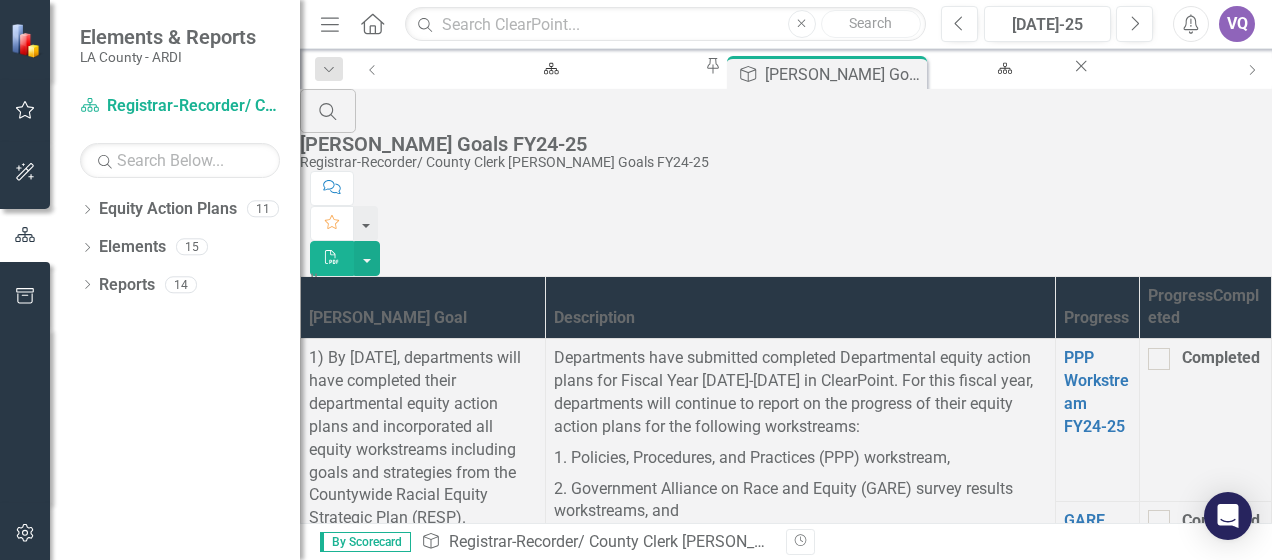 scroll, scrollTop: 343, scrollLeft: 0, axis: vertical 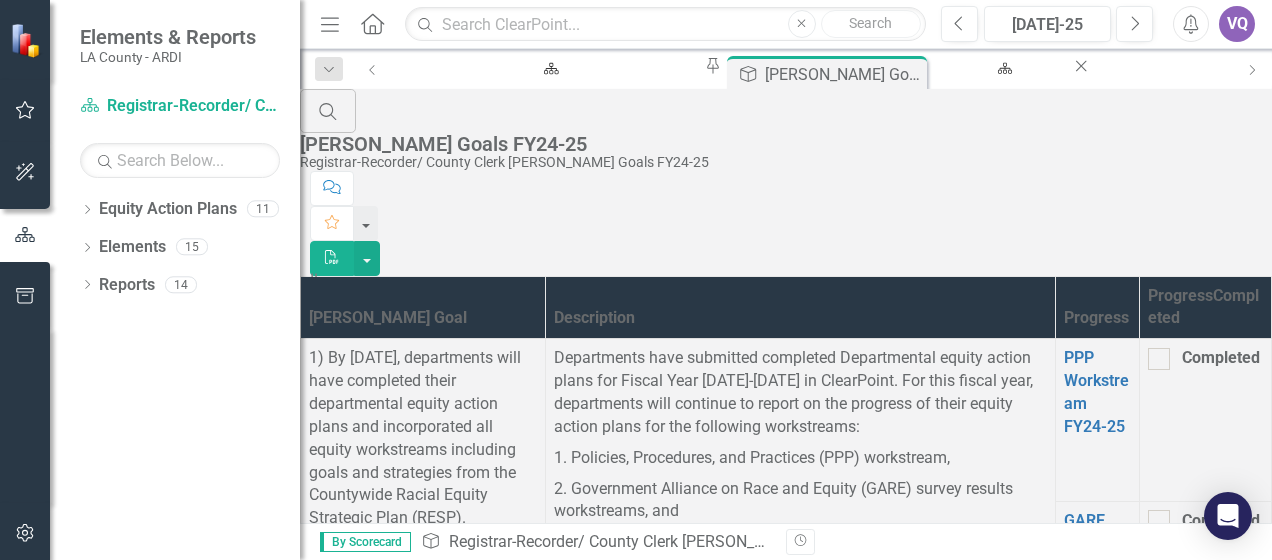 click on "RESP Workstream FY24-25" at bounding box center [1096, 717] 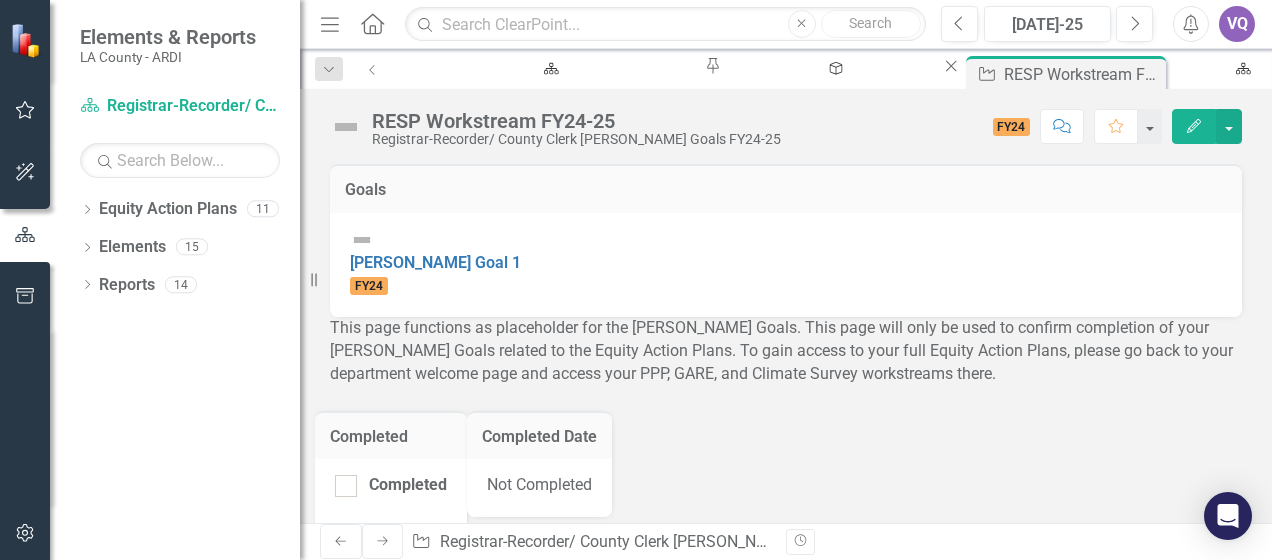 scroll, scrollTop: 22, scrollLeft: 0, axis: vertical 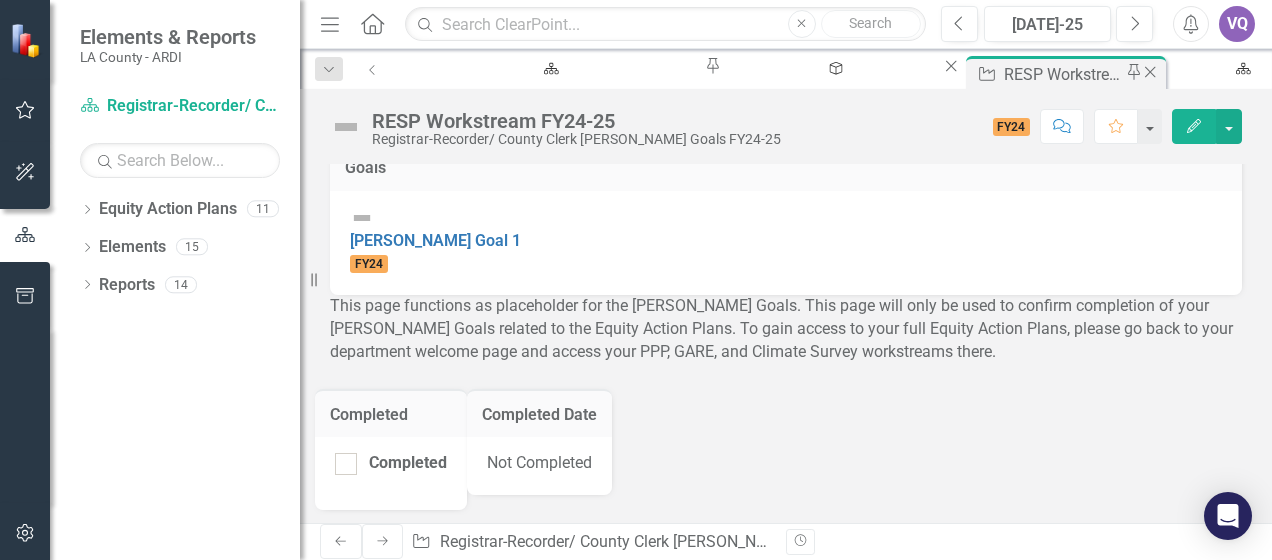 click on "Close" at bounding box center (1150, 74) 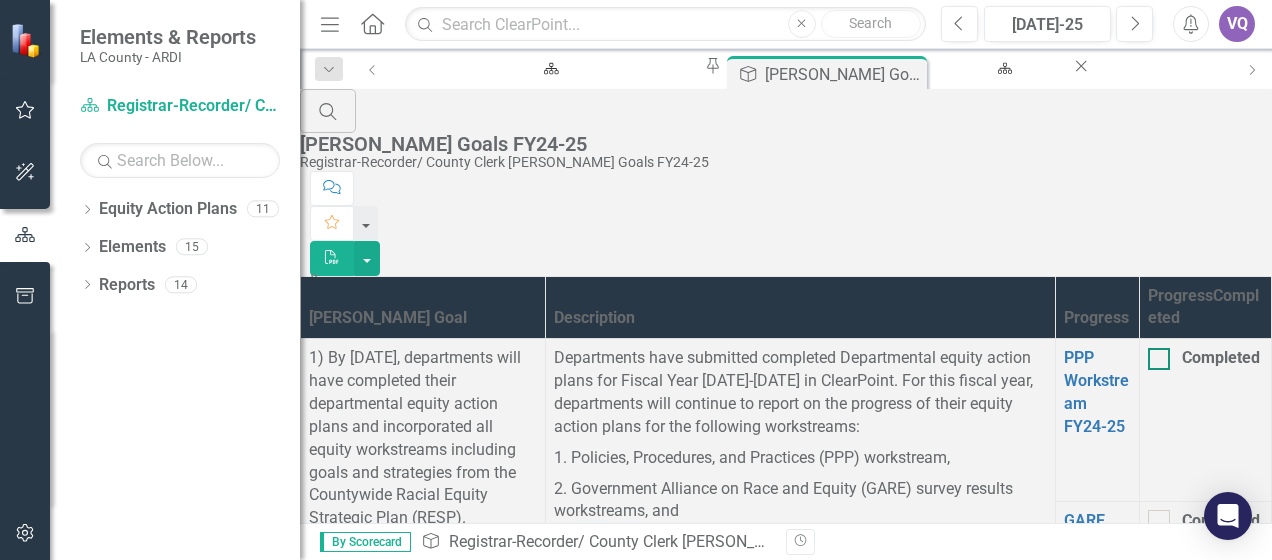 click on "Completed" at bounding box center (1205, 358) 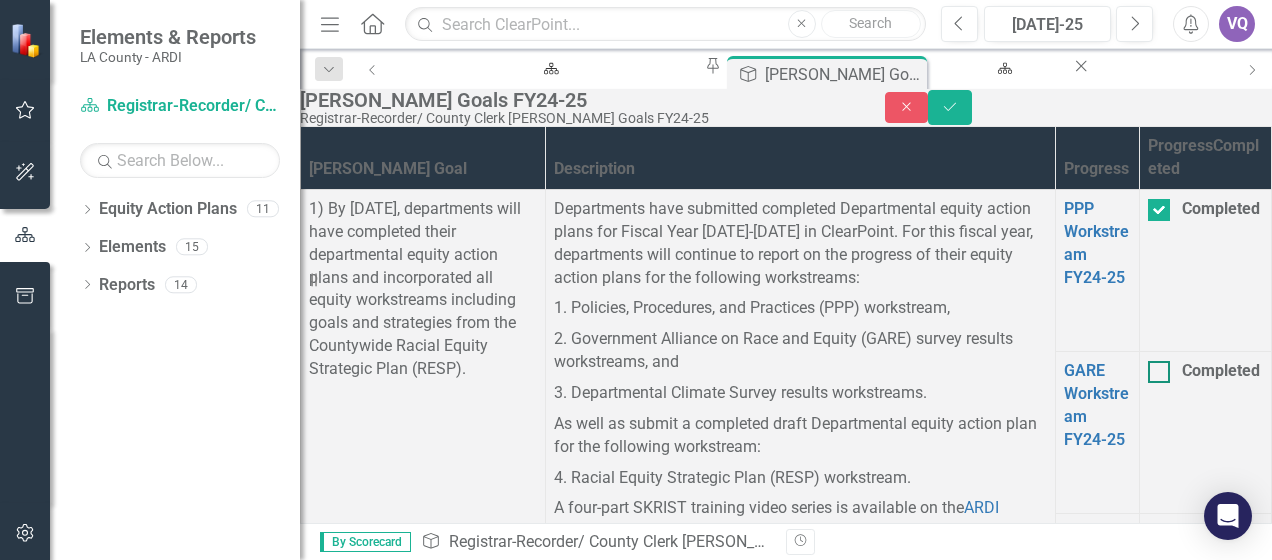 click on "Completed" at bounding box center [1154, 367] 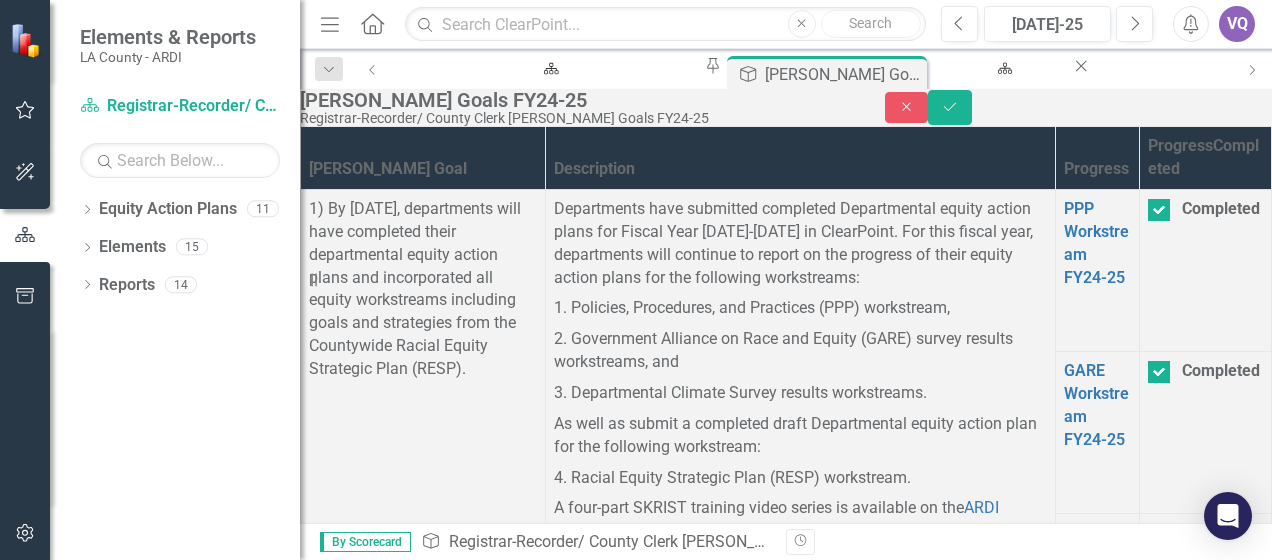 scroll, scrollTop: 555, scrollLeft: 0, axis: vertical 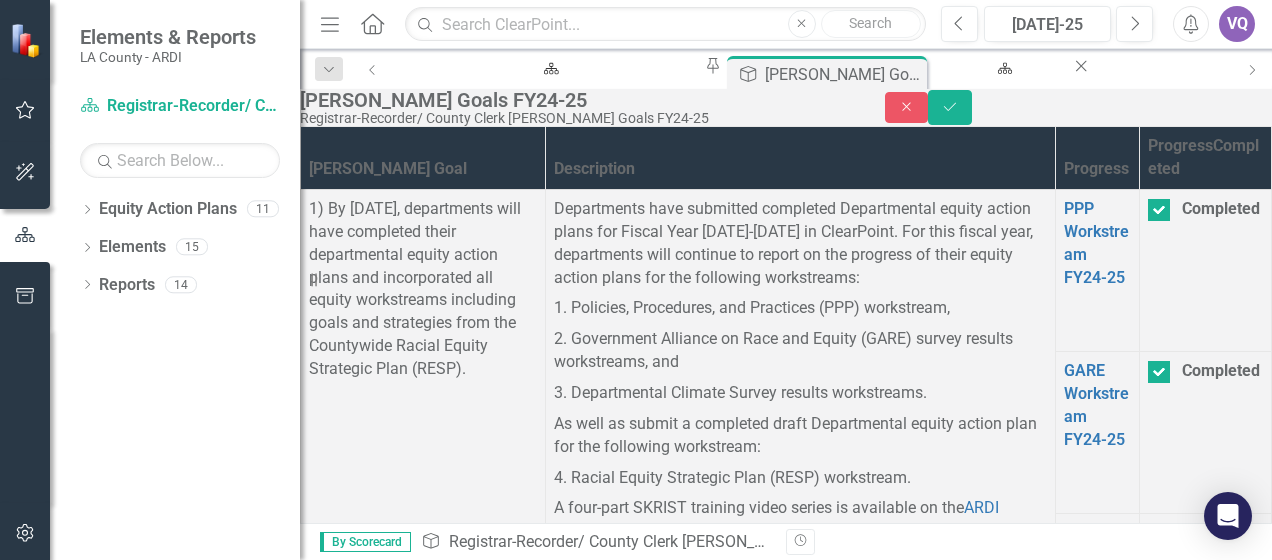 click at bounding box center (1159, 696) 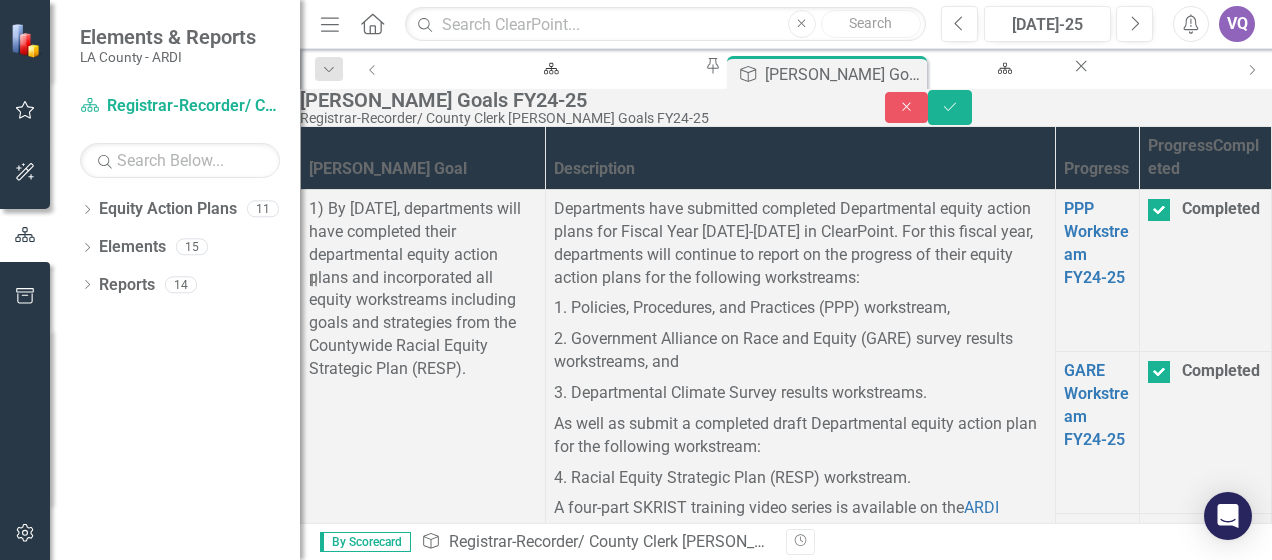 scroll, scrollTop: 4332, scrollLeft: 0, axis: vertical 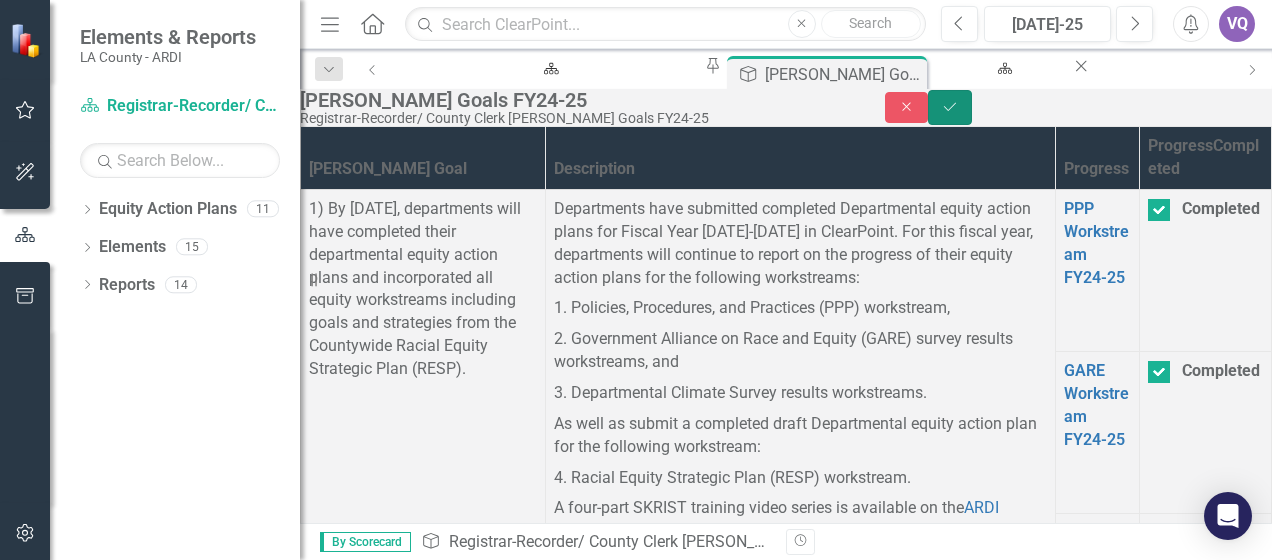 click on "Save" at bounding box center [950, 107] 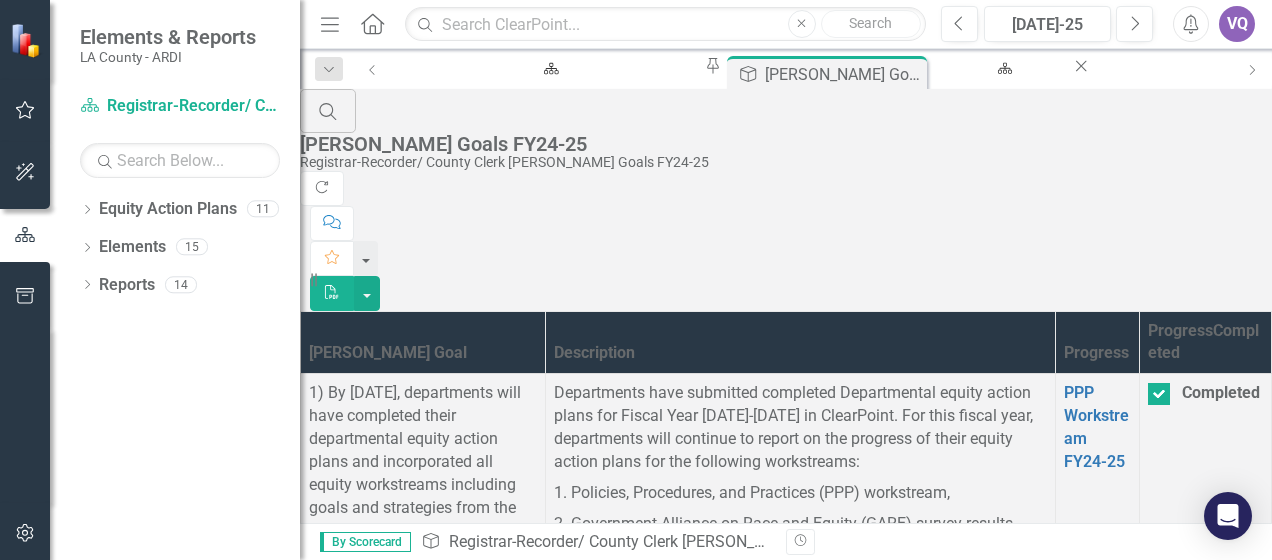 scroll, scrollTop: 2937, scrollLeft: 0, axis: vertical 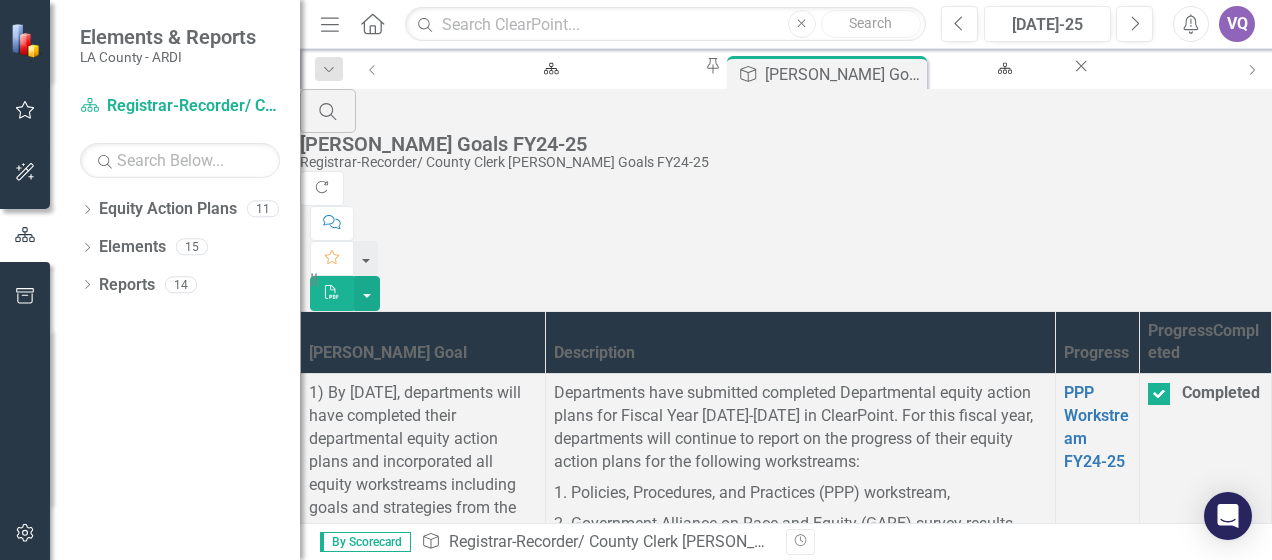 click on "BiasSync Trainings" at bounding box center (1097, 2817) 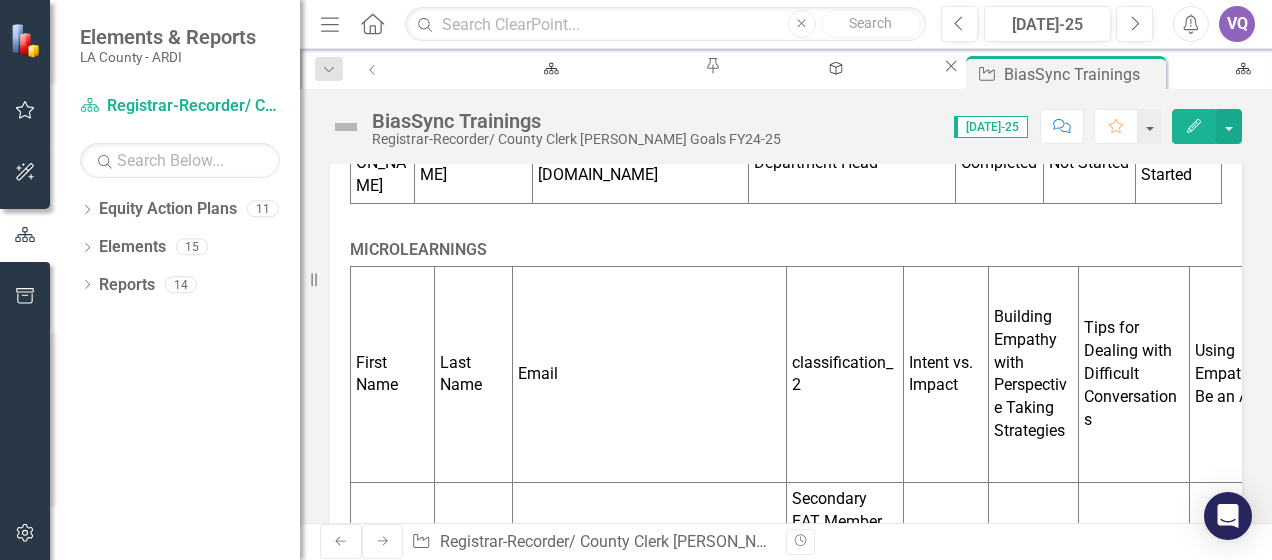 scroll, scrollTop: 2695, scrollLeft: 0, axis: vertical 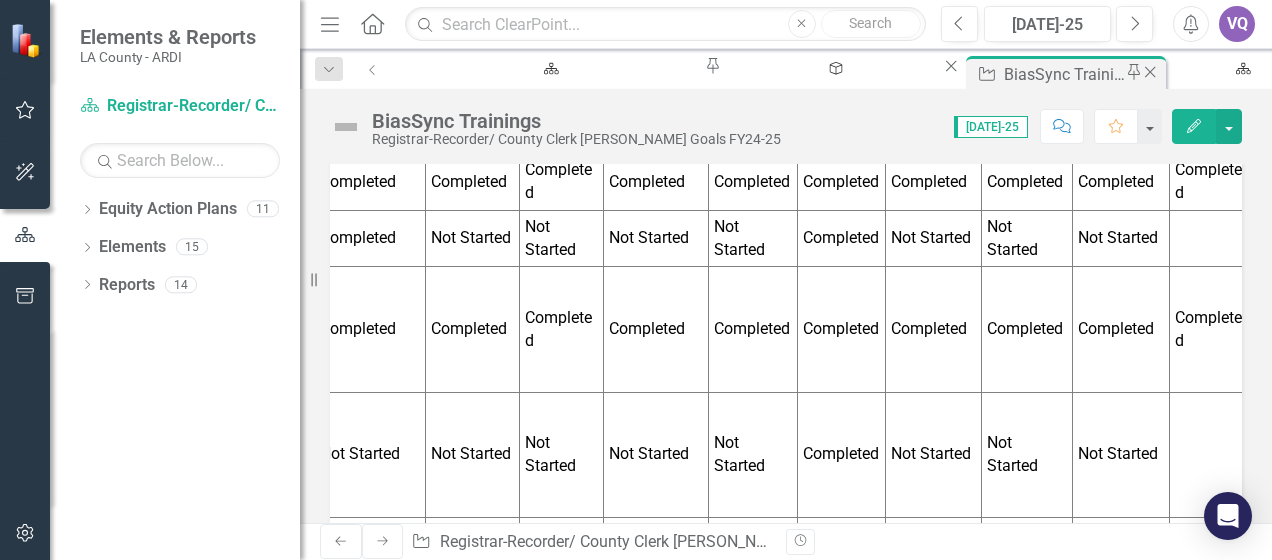 click on "Close" 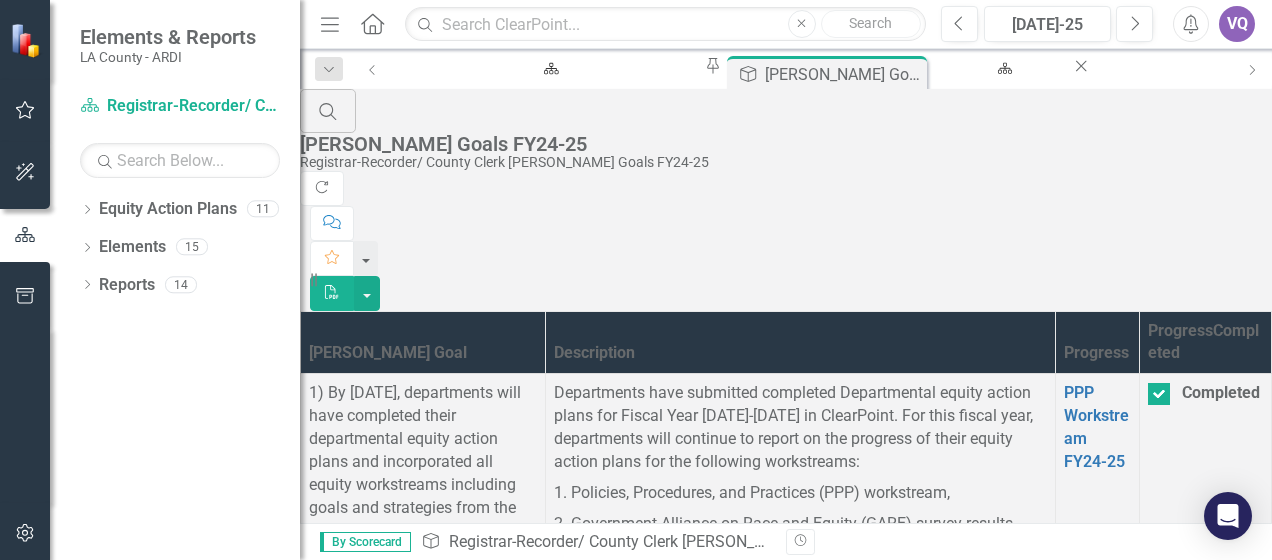 scroll, scrollTop: 1244, scrollLeft: 0, axis: vertical 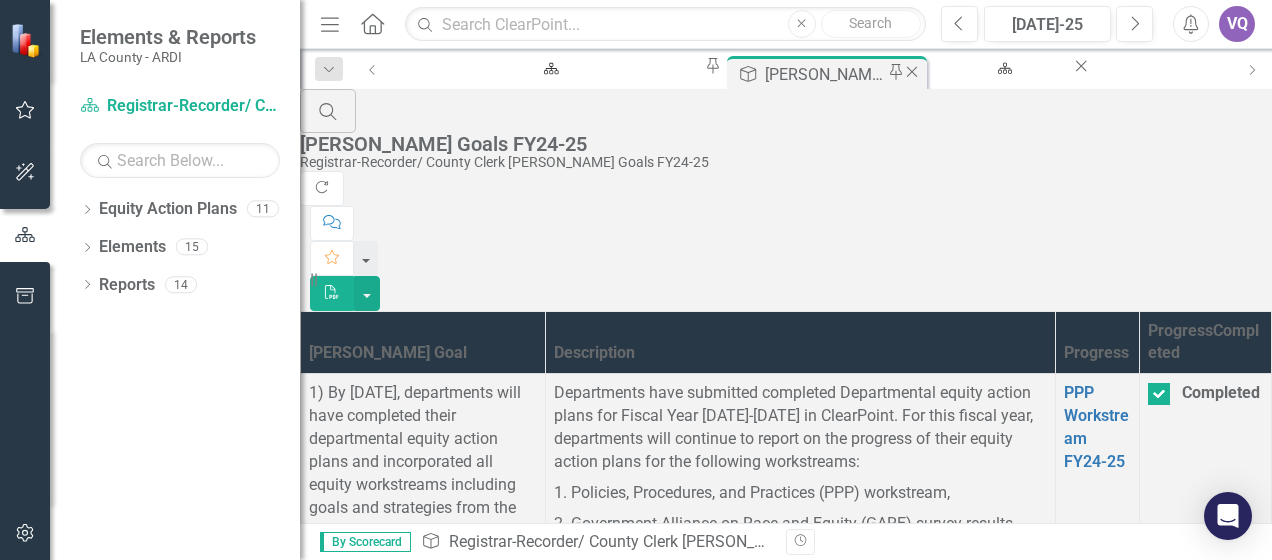click on "Close" 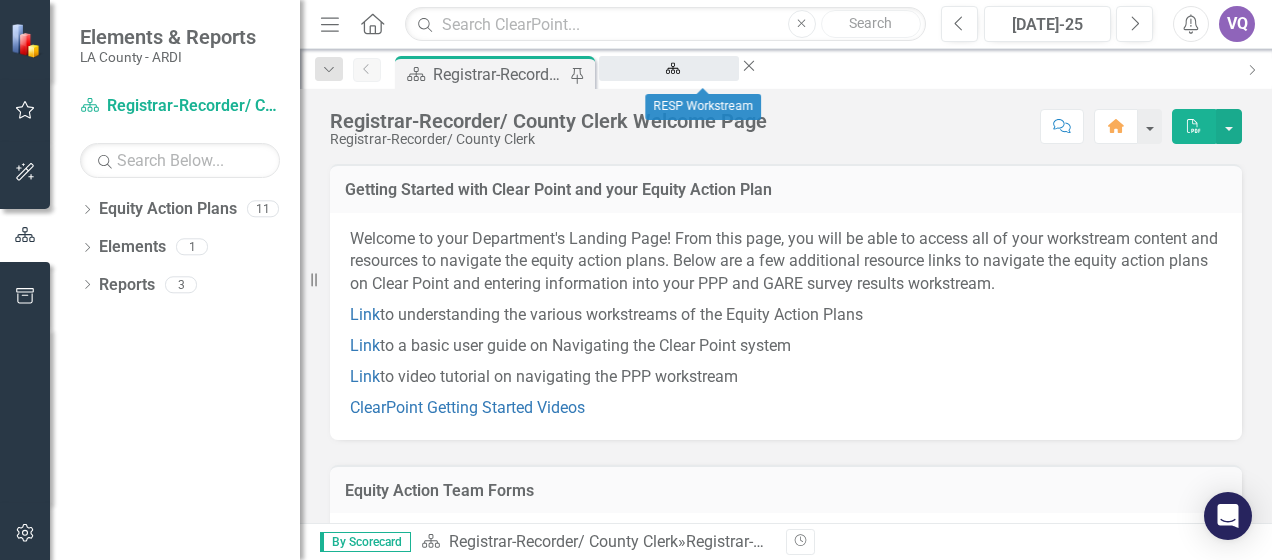 click on "RESP Workstream" at bounding box center [669, 87] 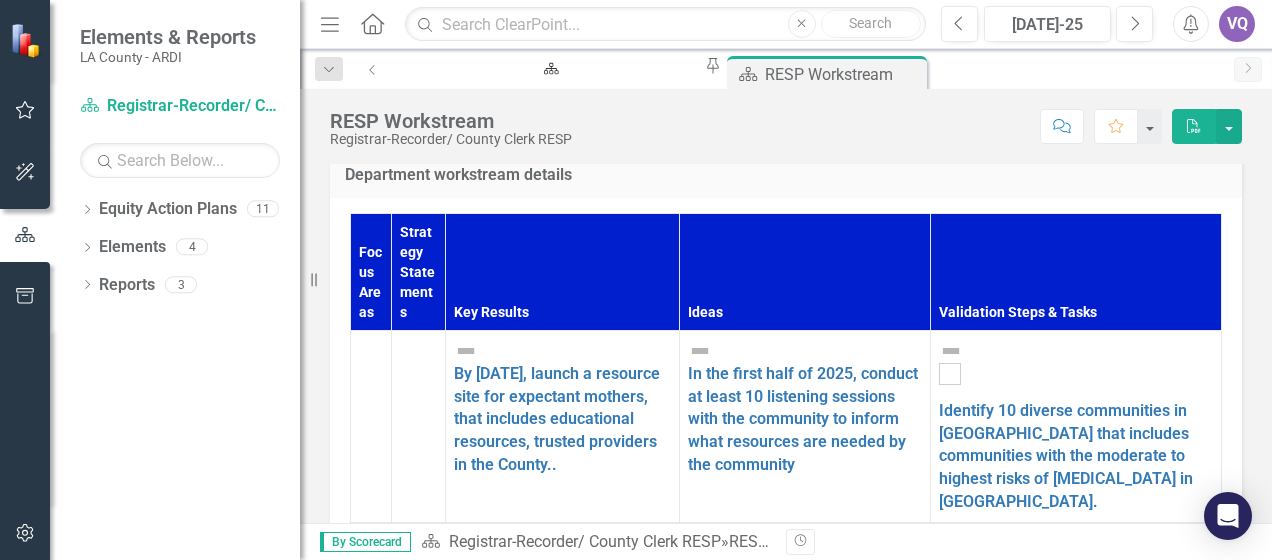 scroll, scrollTop: 602, scrollLeft: 0, axis: vertical 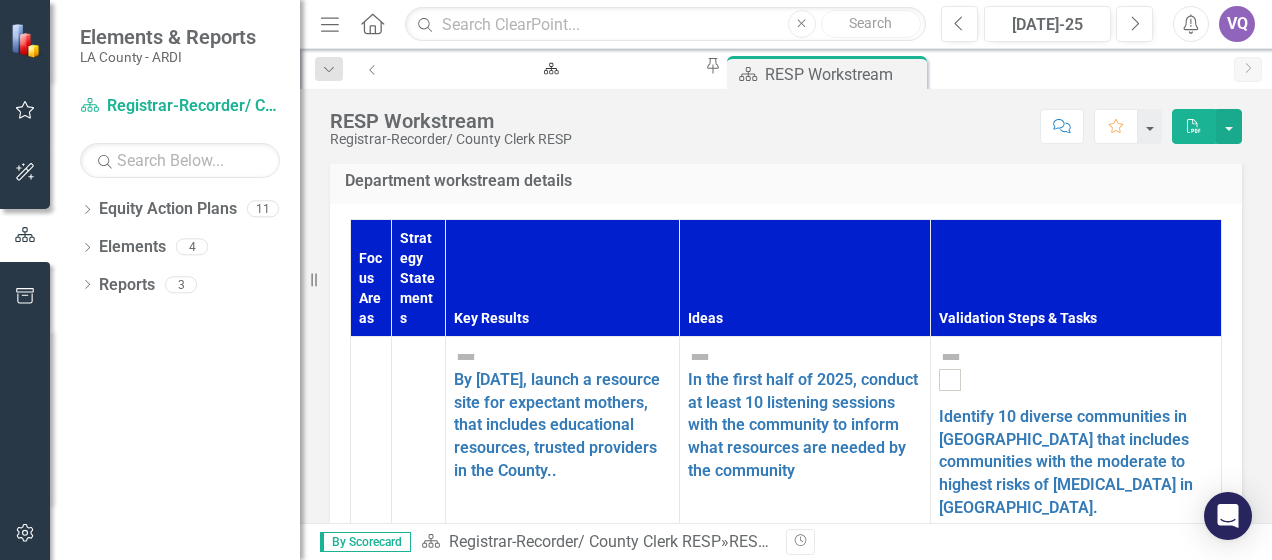 click on "Department workstream details" at bounding box center (786, 183) 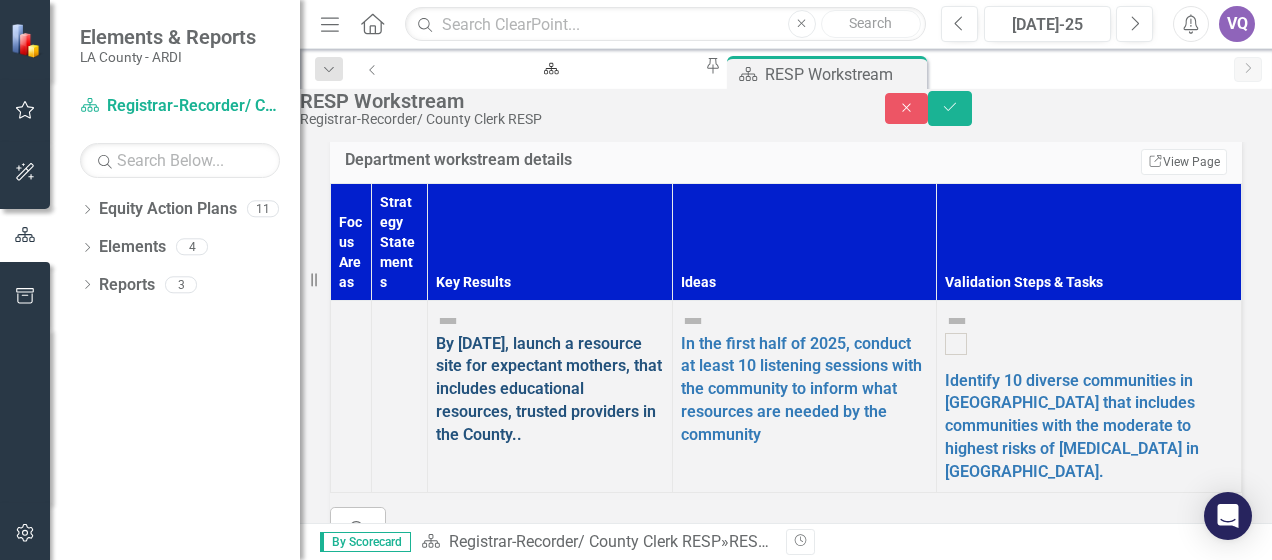 click on "By December 31, 2026, launch a resource site for expectant mothers, that includes educational resources, trusted providers in the County.." at bounding box center (549, 389) 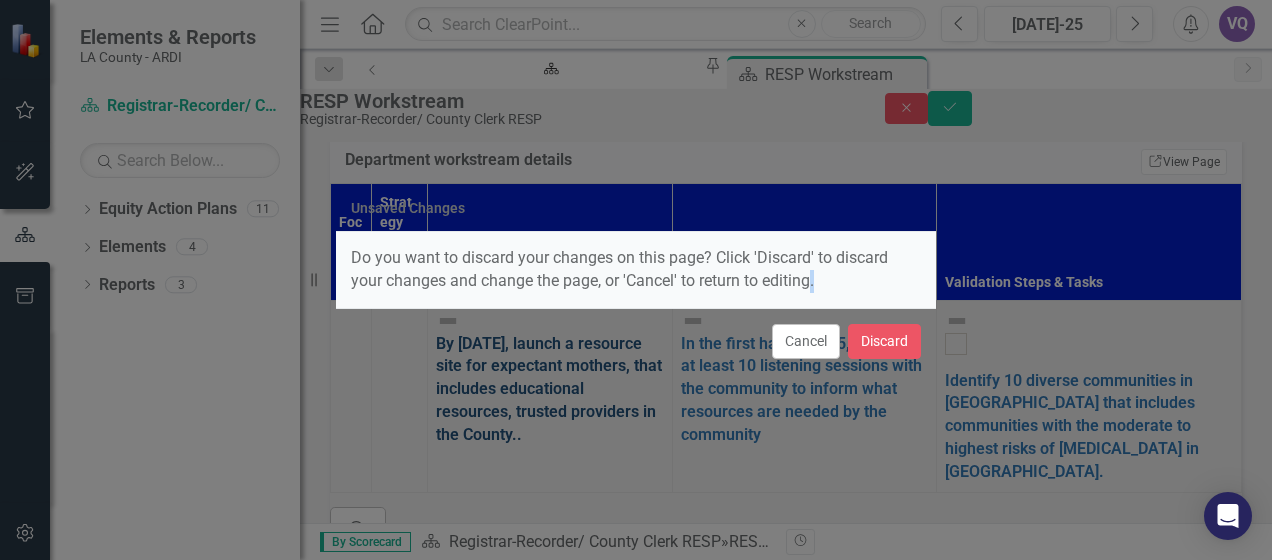 click on "Unsaved Changes Do you want to discard your changes on this page? Click 'Discard' to discard your changes and change the page, or 'Cancel' to return to editing. Cancel Discard" at bounding box center [636, 280] 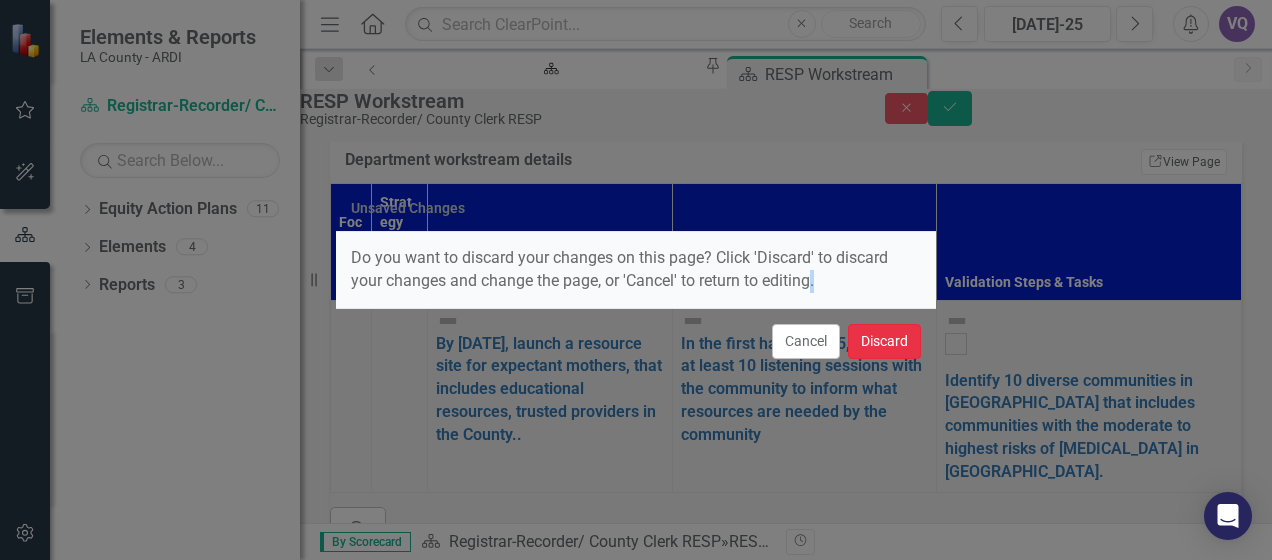 click on "Discard" at bounding box center (884, 341) 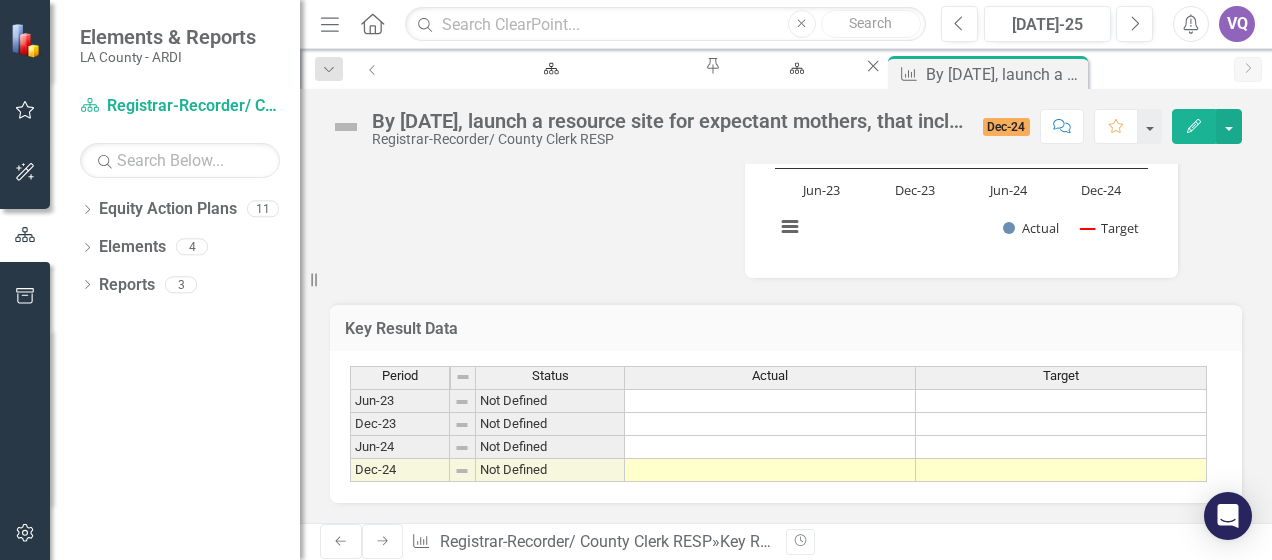 scroll, scrollTop: 970, scrollLeft: 0, axis: vertical 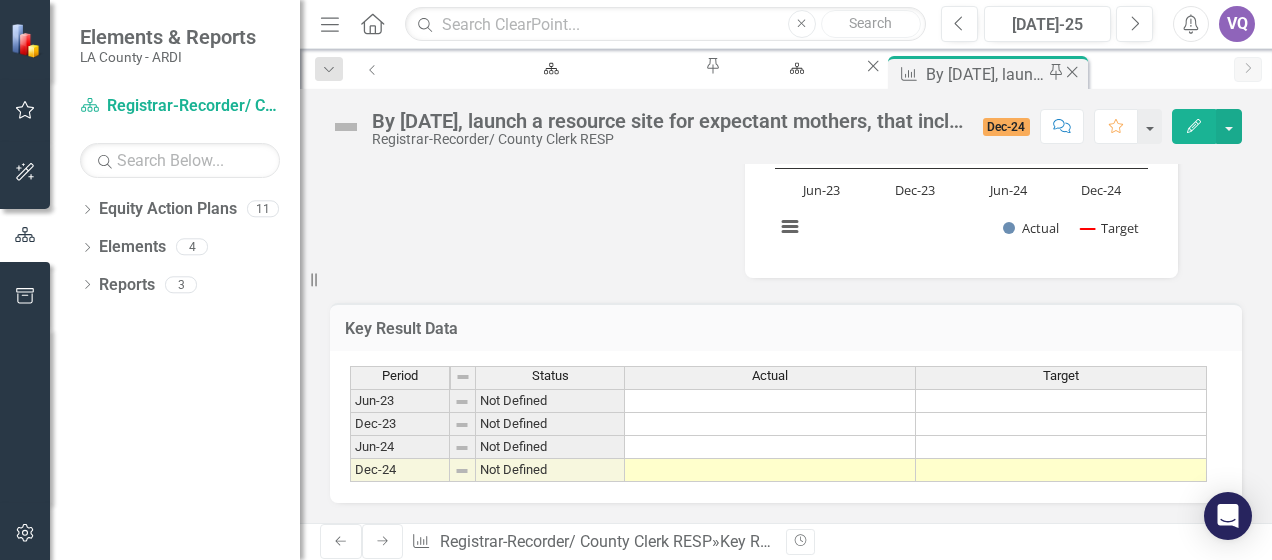 click on "Close" 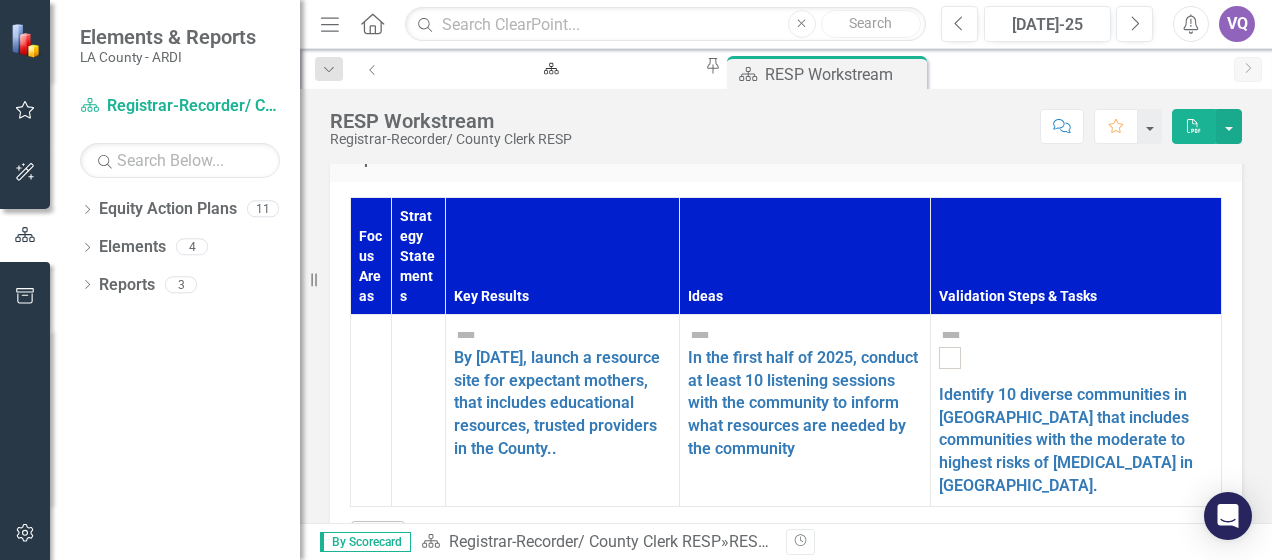 scroll, scrollTop: 670, scrollLeft: 0, axis: vertical 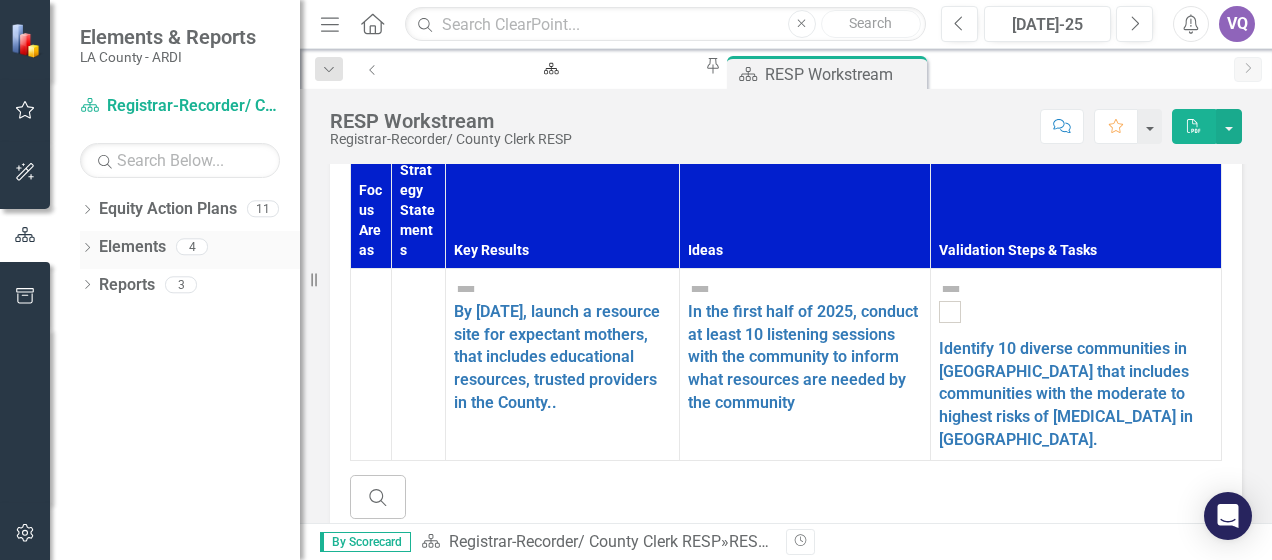 click on "Elements" at bounding box center (132, 247) 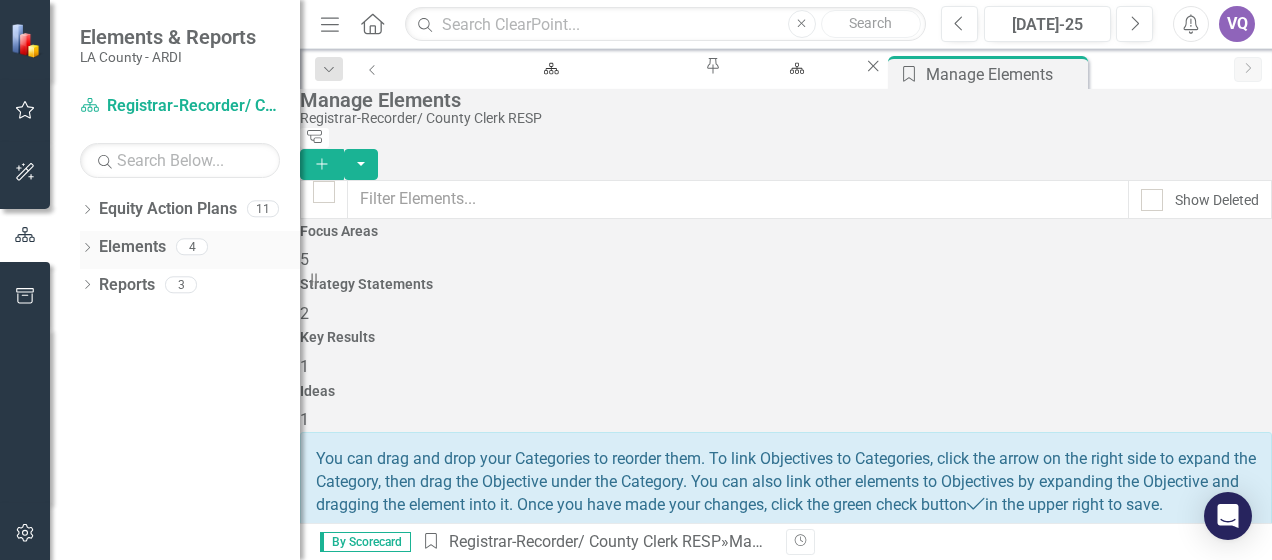 click on "Dropdown" 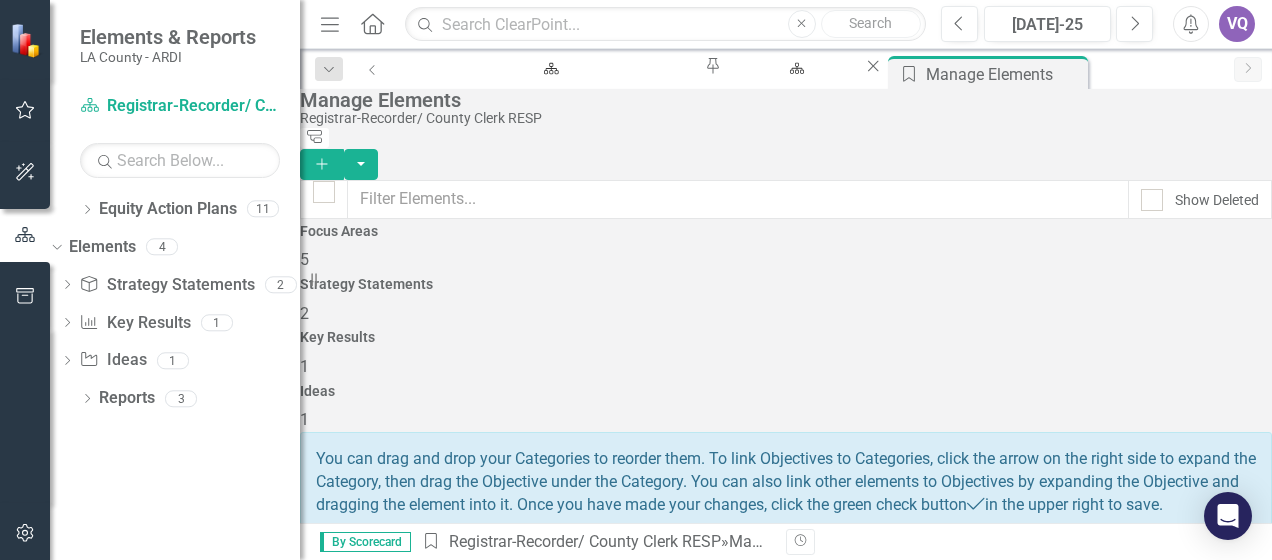 scroll, scrollTop: 95, scrollLeft: 0, axis: vertical 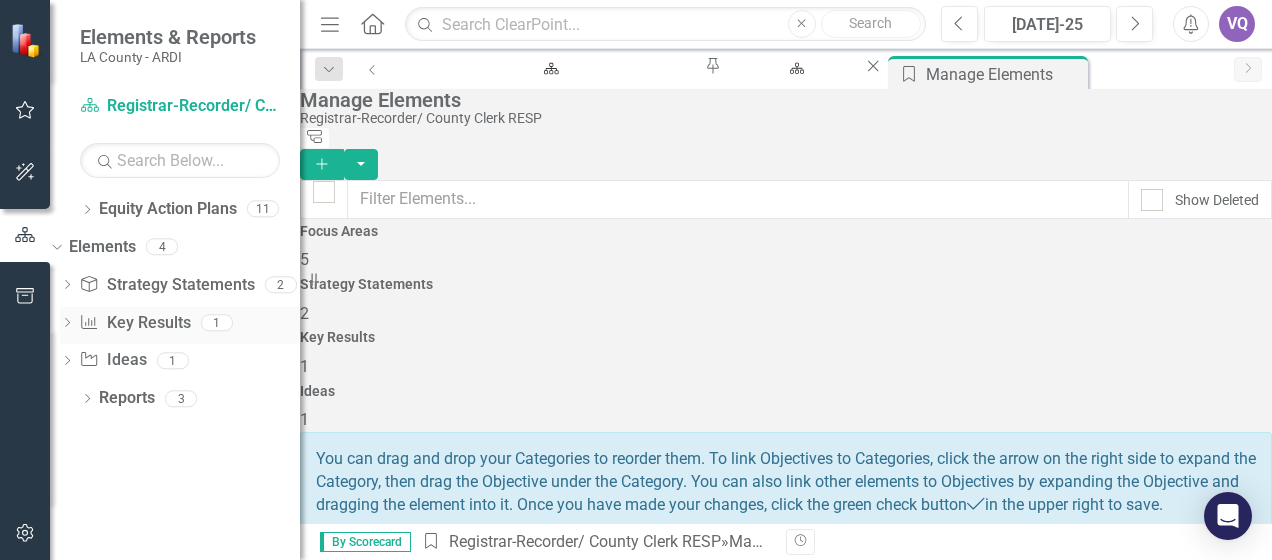 click on "Dropdown" 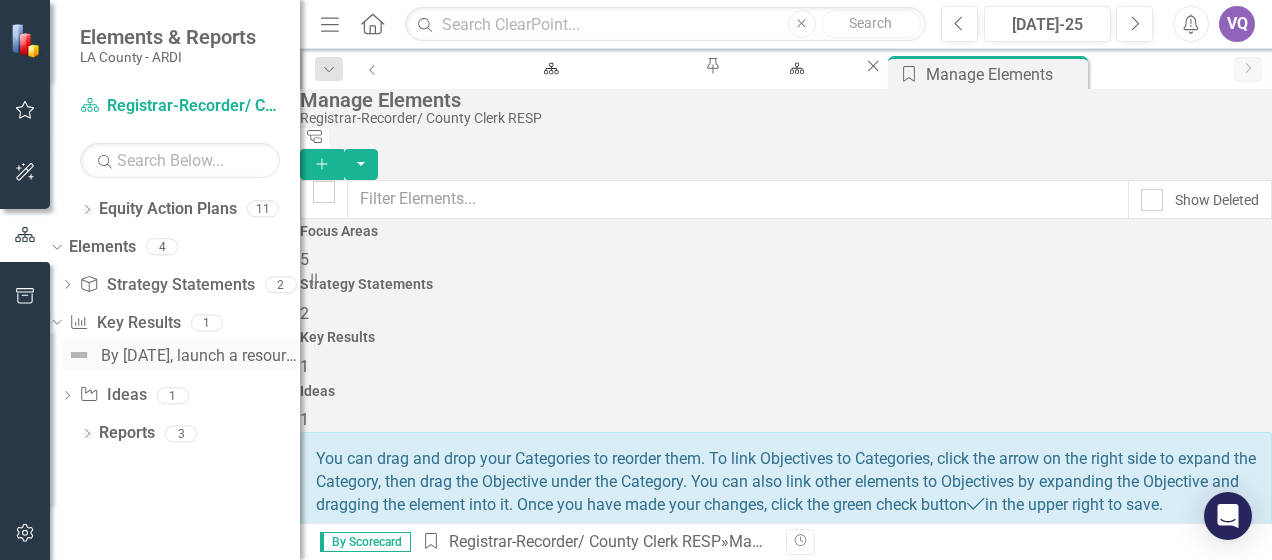 click on "By December 31, 2026, launch a resource site for expectant mothers, that includes educational resources, trusted providers in the County.." at bounding box center (200, 356) 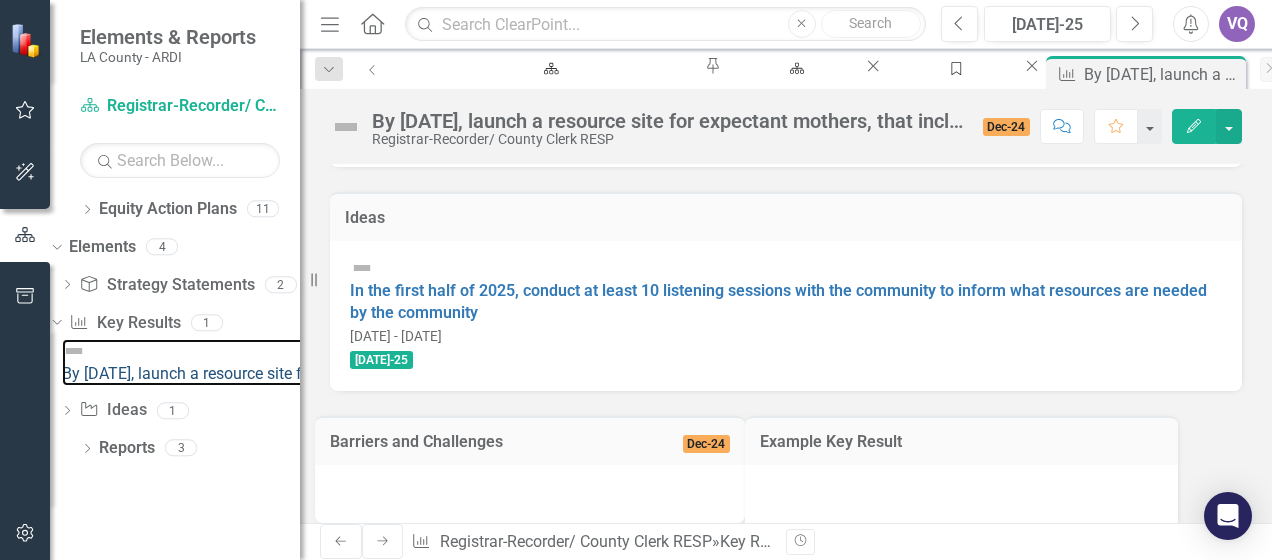 scroll, scrollTop: 430, scrollLeft: 0, axis: vertical 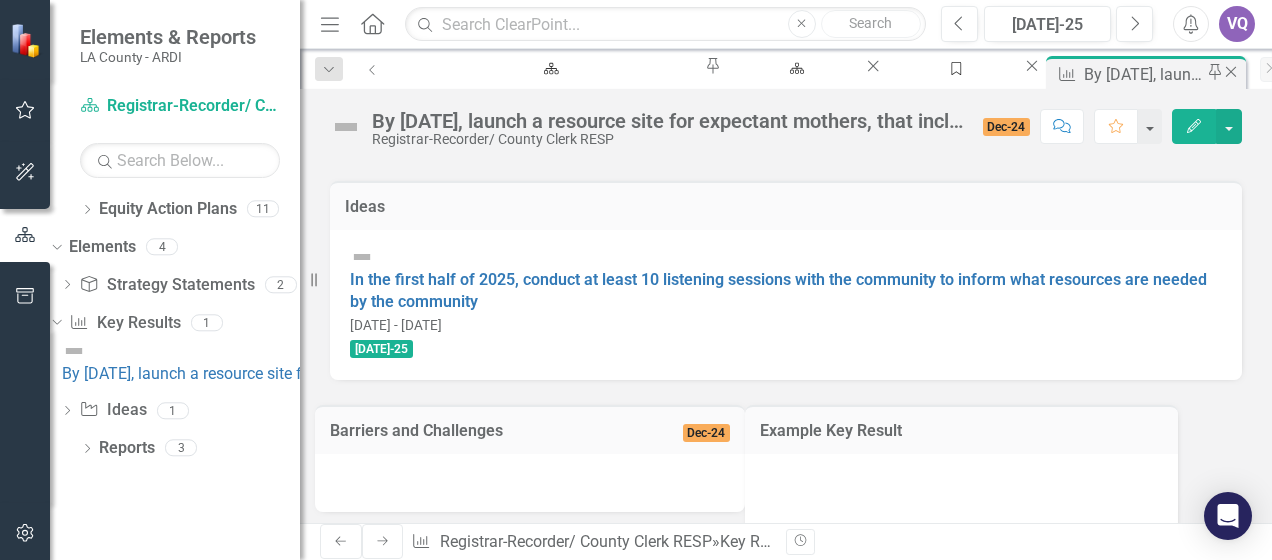click on "Close" 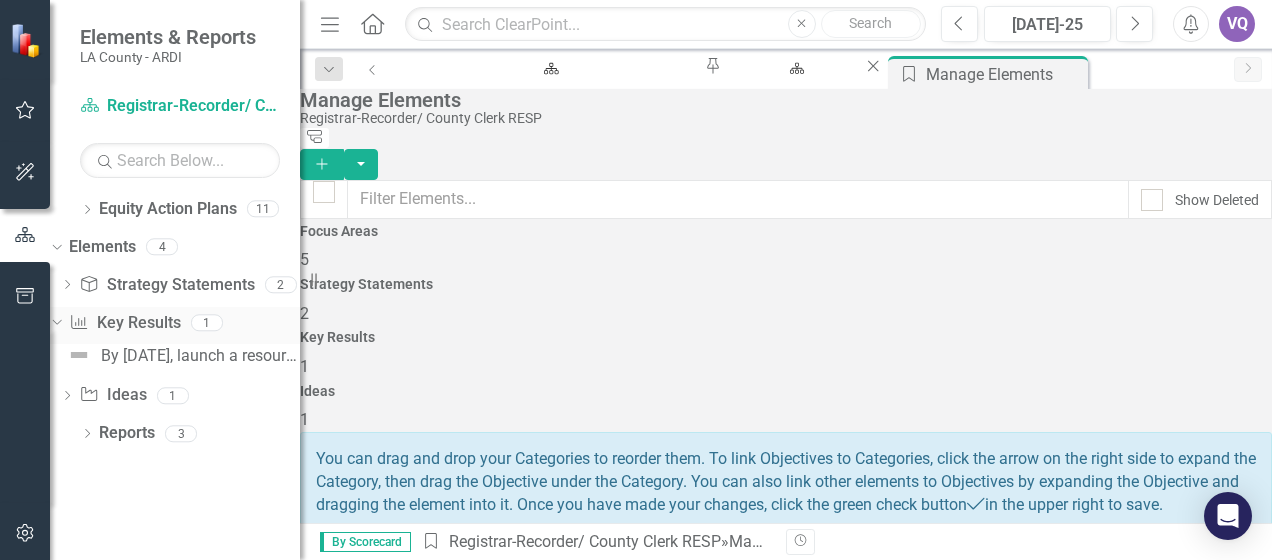 click on "Dropdown" 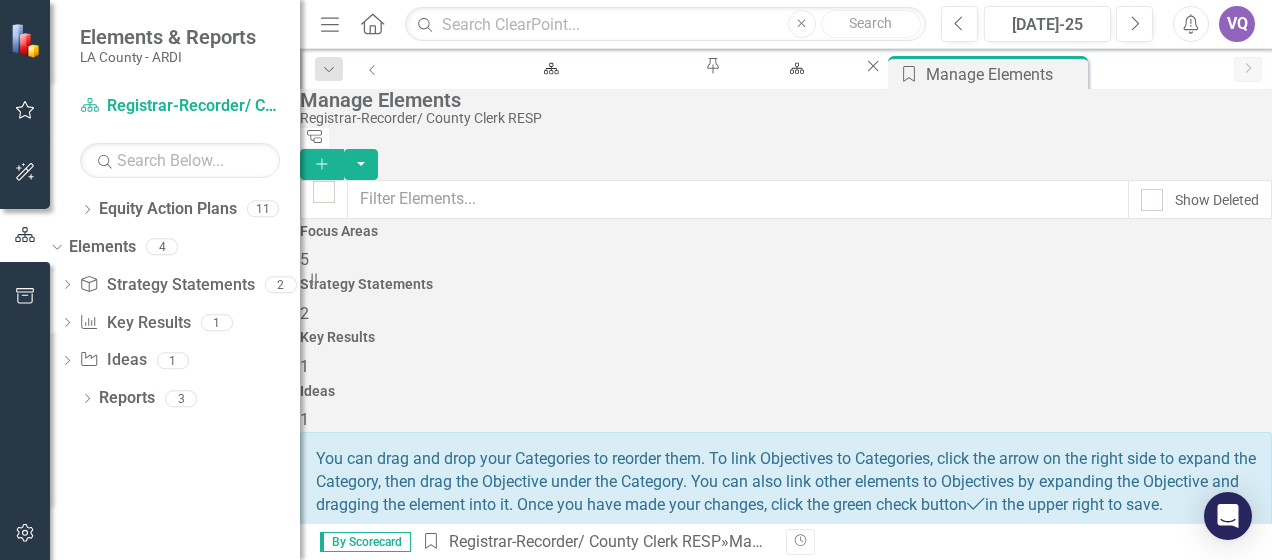 click on "Key Results 1" at bounding box center [786, 354] 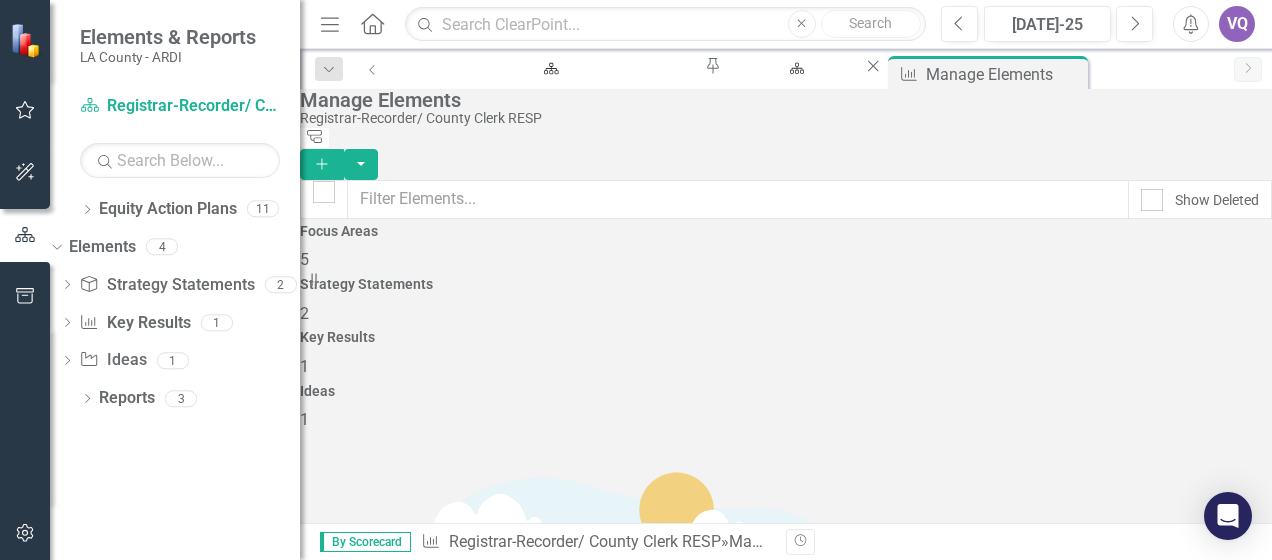 click on "Edit" 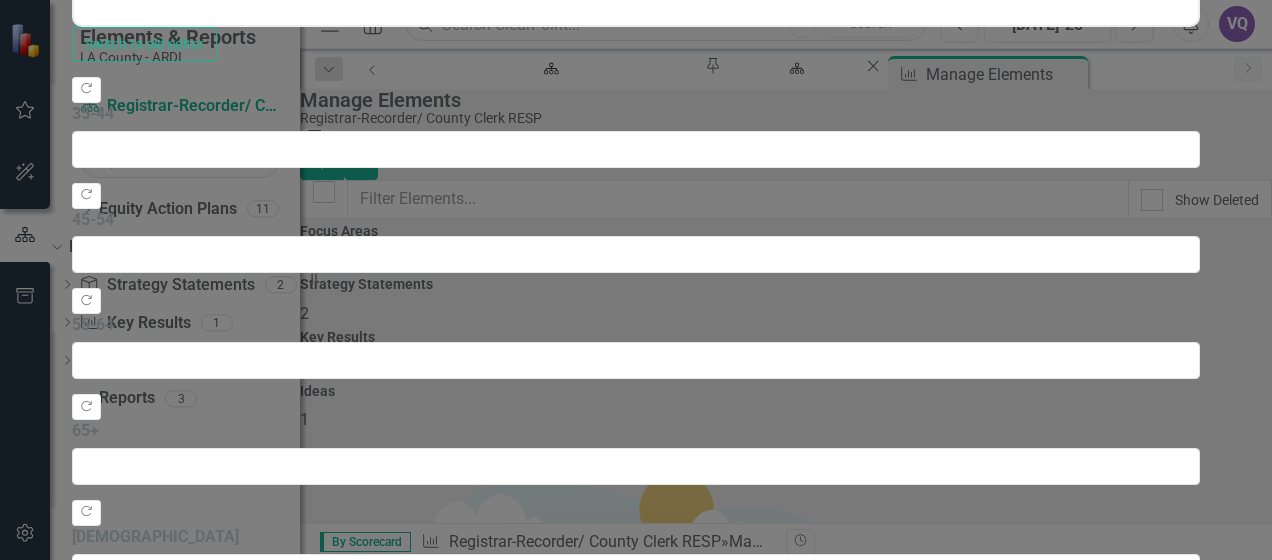 scroll, scrollTop: 0, scrollLeft: 0, axis: both 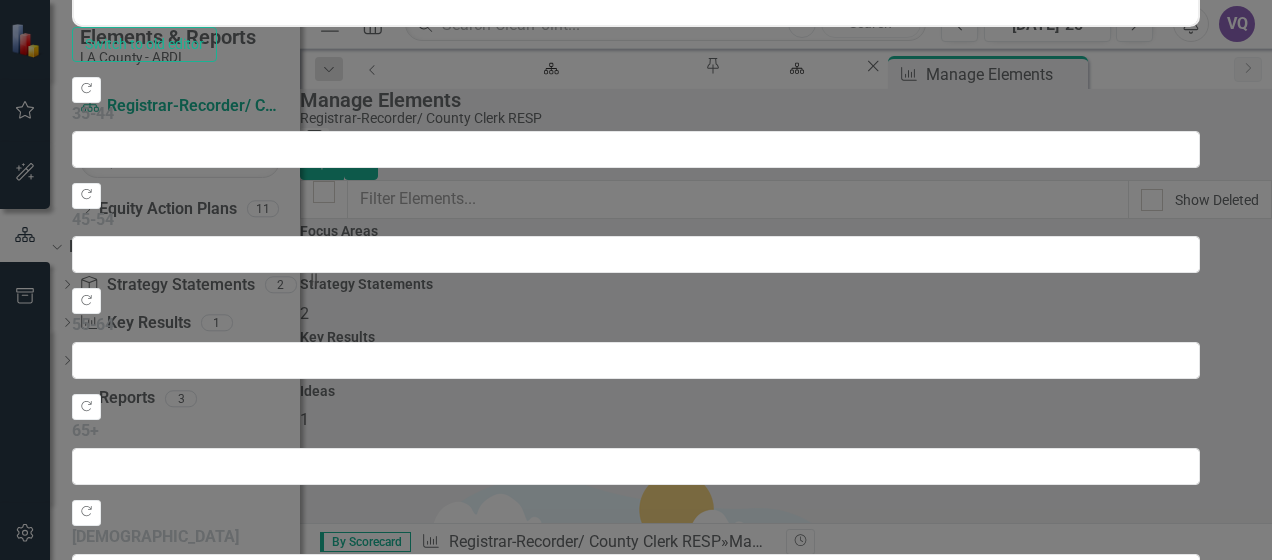 click on "Edit Fields" at bounding box center (208, -1142) 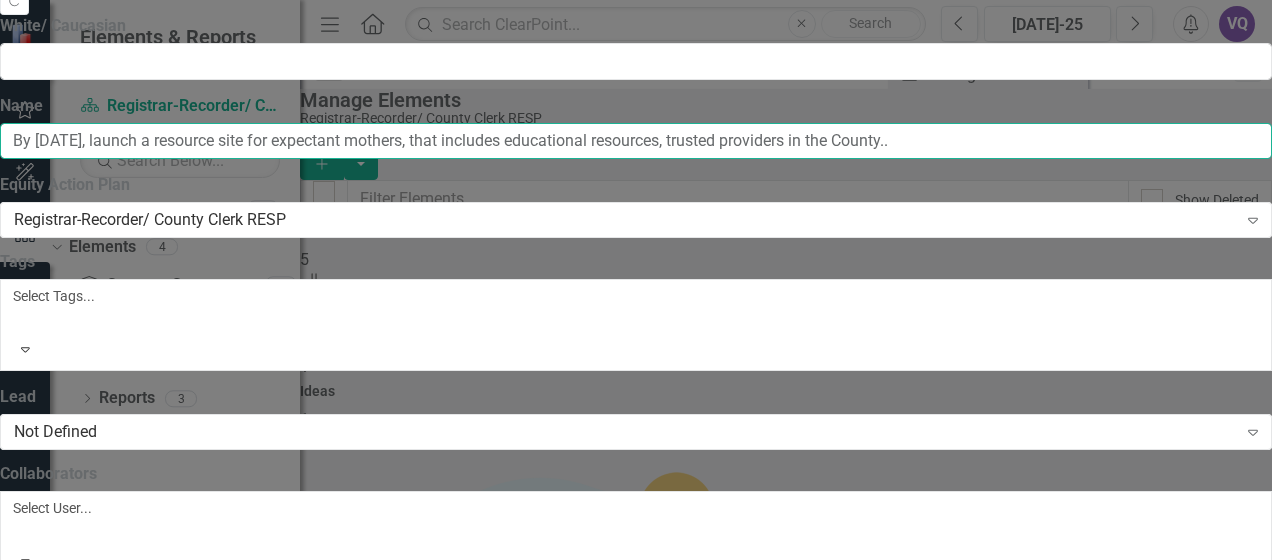 click on "By December 31, 2026, launch a resource site for expectant mothers, that includes educational resources, trusted providers in the County.." at bounding box center [636, 141] 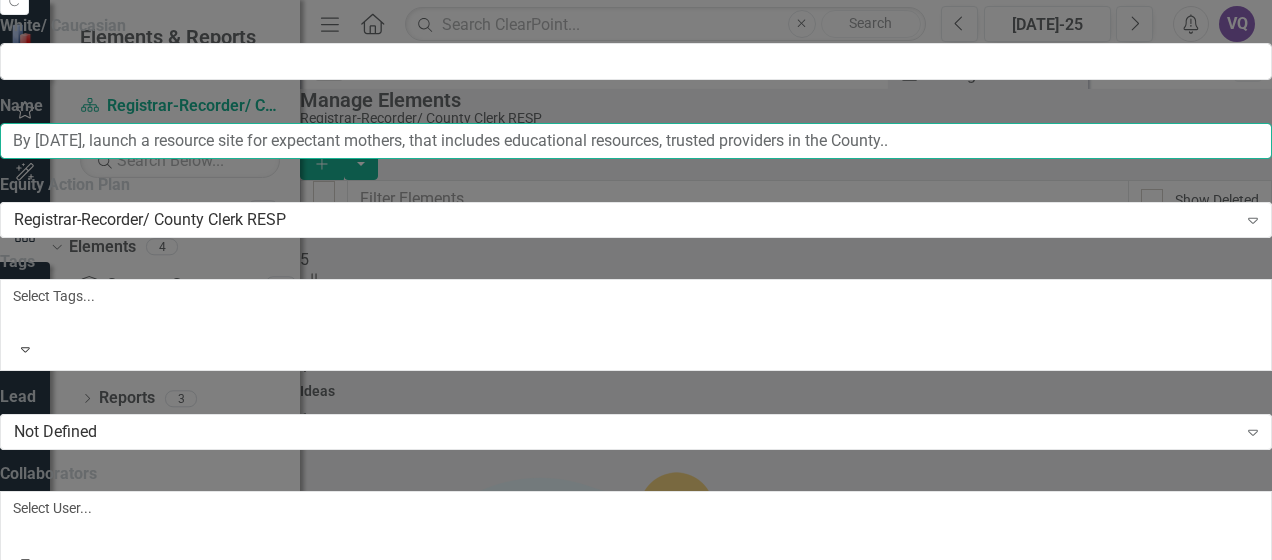 scroll, scrollTop: 0, scrollLeft: 166, axis: horizontal 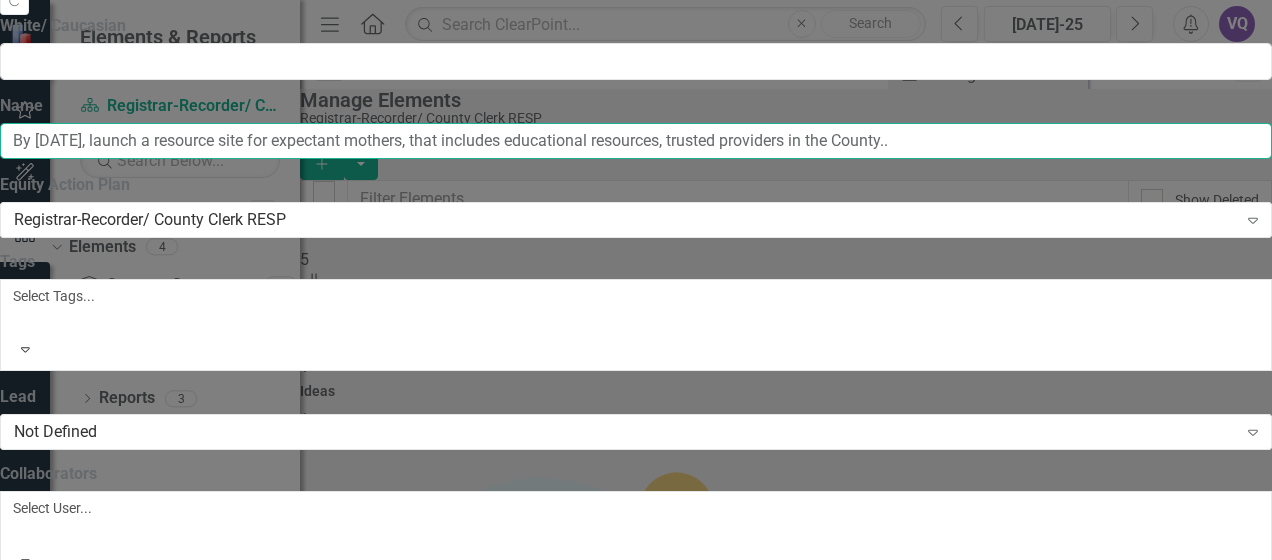 click on "By December 31, 2026, launch a resource site for expectant mothers, that includes educational resources, trusted providers in the County.." at bounding box center (636, 141) 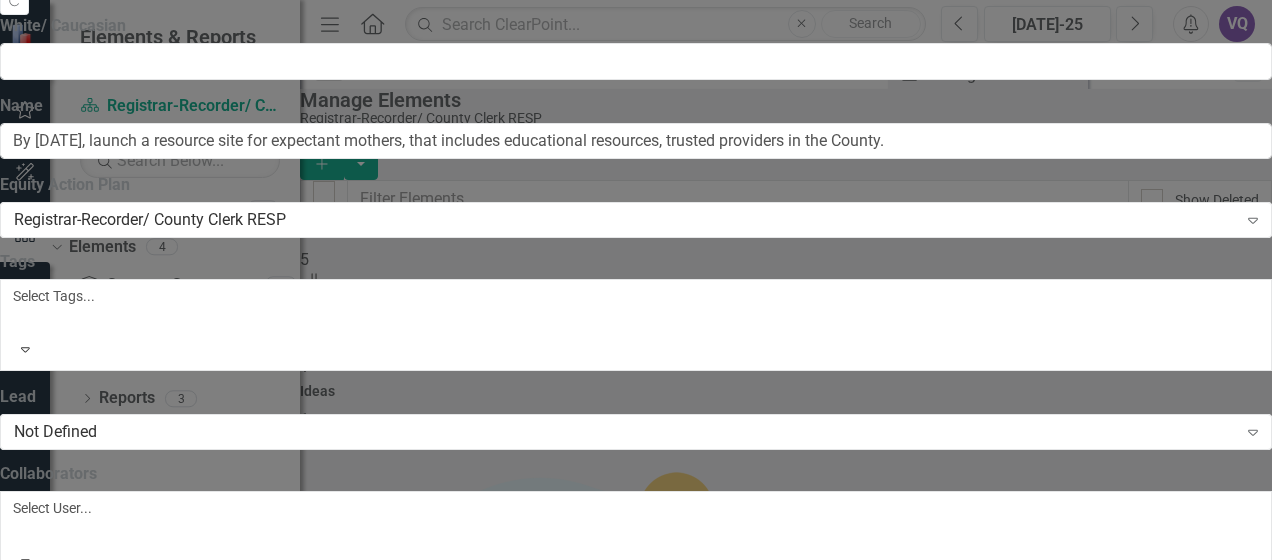scroll, scrollTop: 0, scrollLeft: 0, axis: both 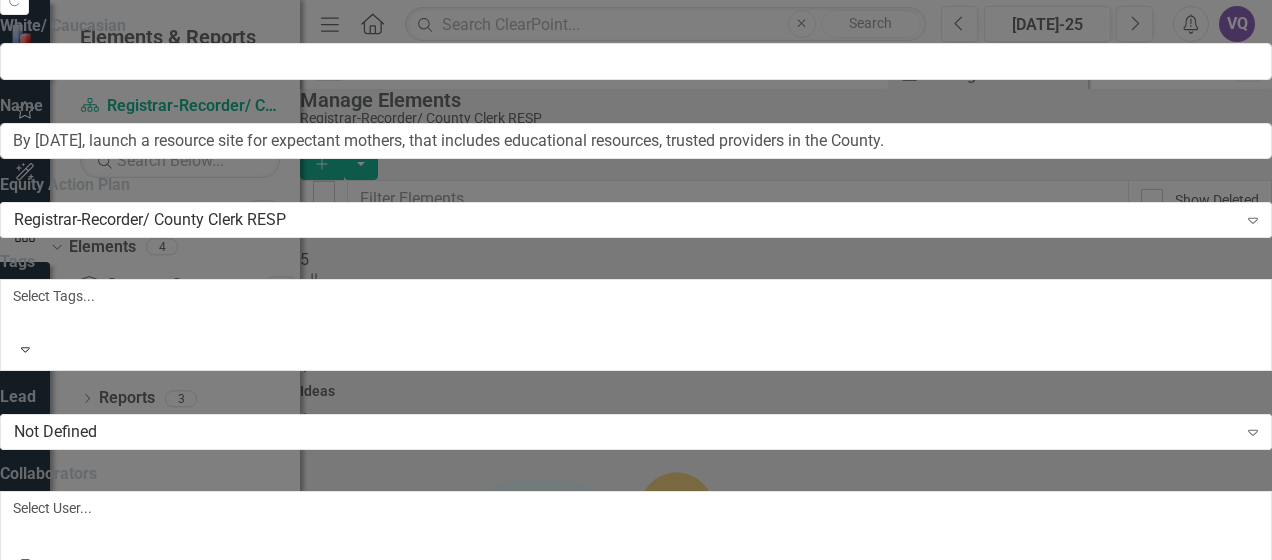 click on "By December 31, 2026, launch a resource site for expectant mothers, that includes educational resources, trusted providers in the County." at bounding box center (514, -2908) 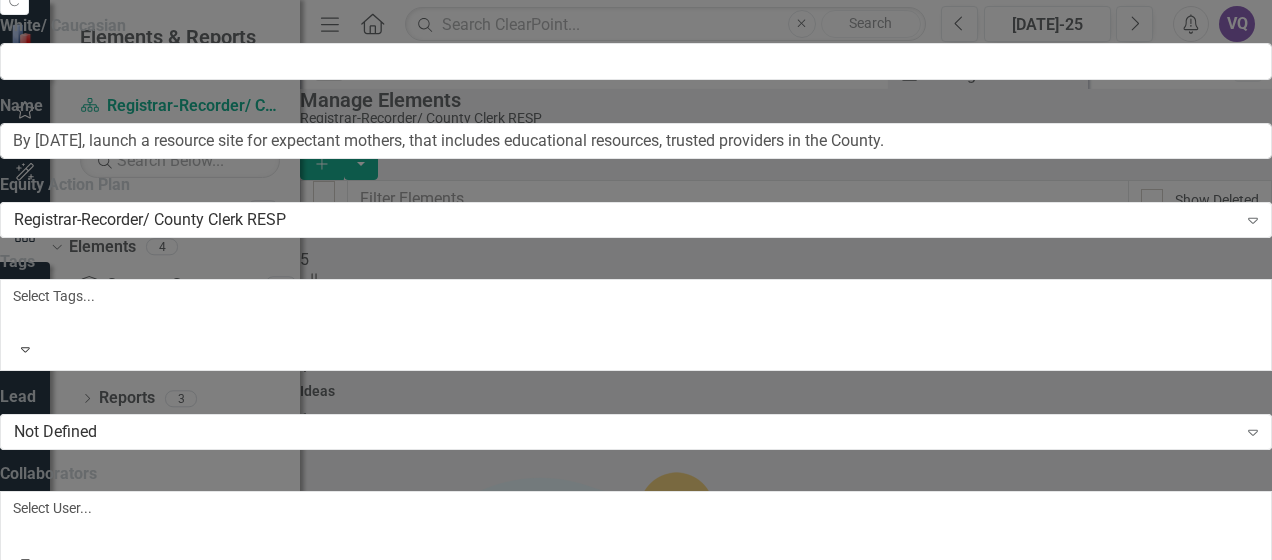 scroll, scrollTop: 0, scrollLeft: 157, axis: horizontal 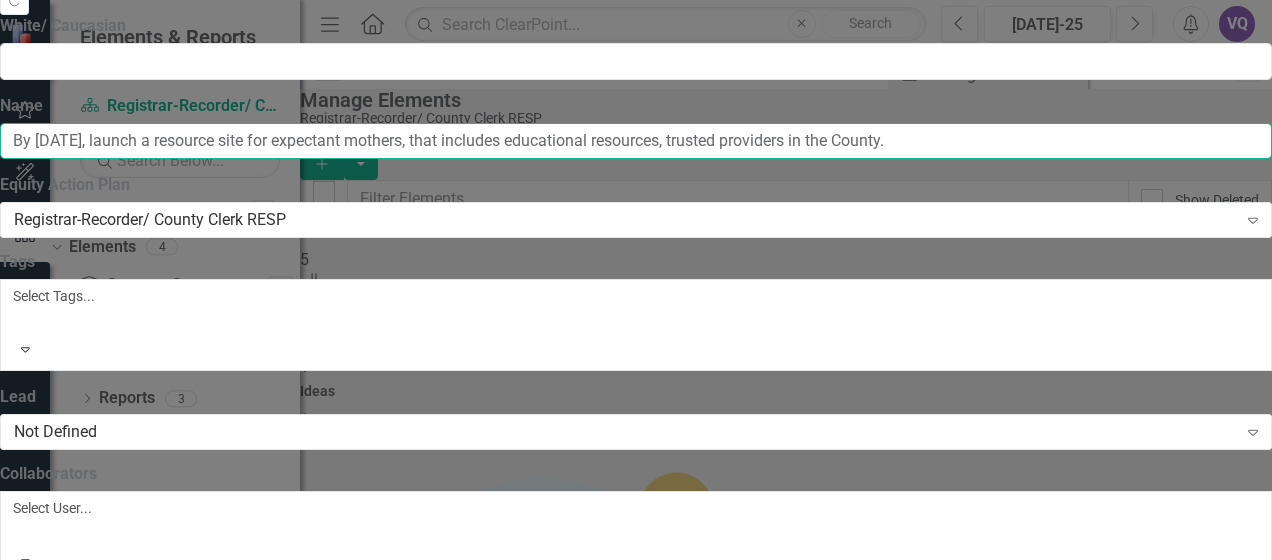 click on "By December 31, 2026, launch a resource site for expectant mothers, that includes educational resources, trusted providers in the County." at bounding box center (636, 141) 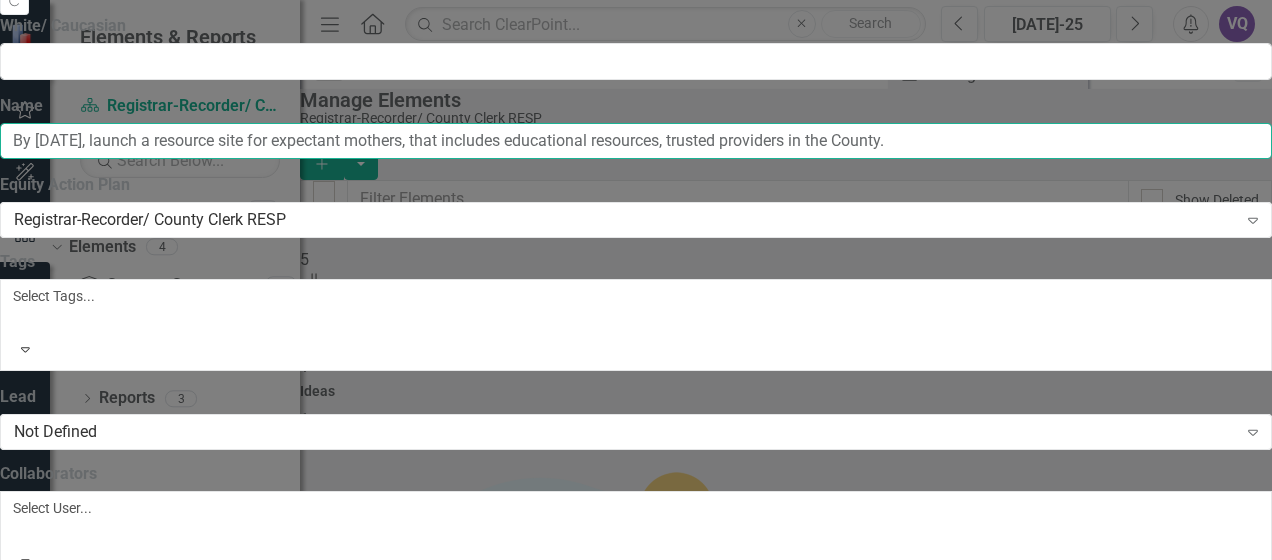 drag, startPoint x: 568, startPoint y: 107, endPoint x: 435, endPoint y: 112, distance: 133.09395 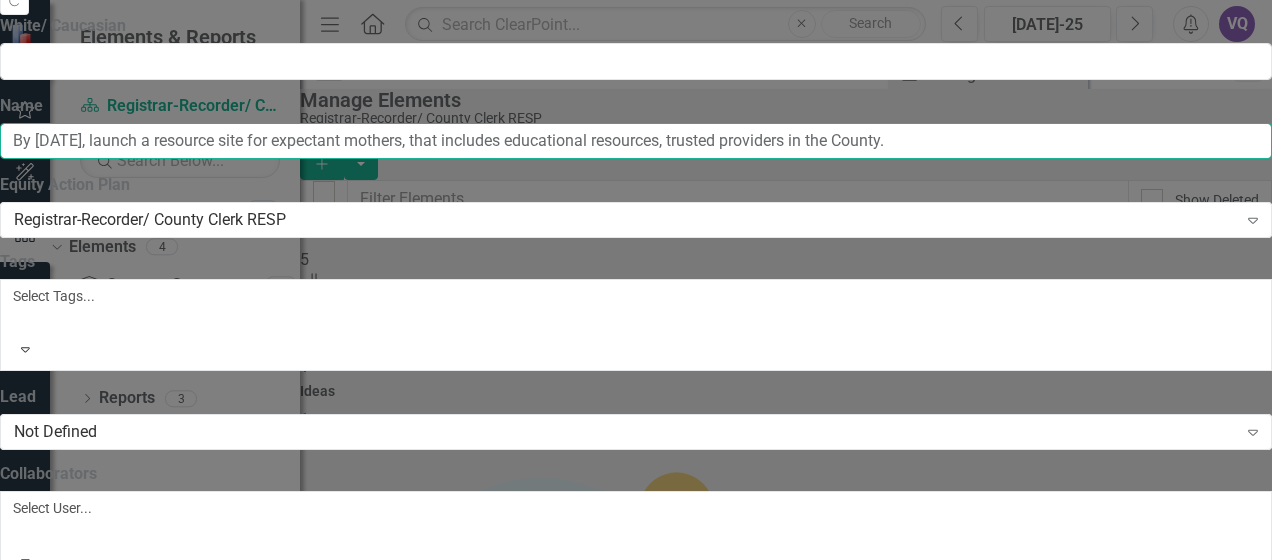 click on "By December 31, 2026, launch a resource site for expectant mothers, that includes educational resources, trusted providers in the County." at bounding box center [636, 141] 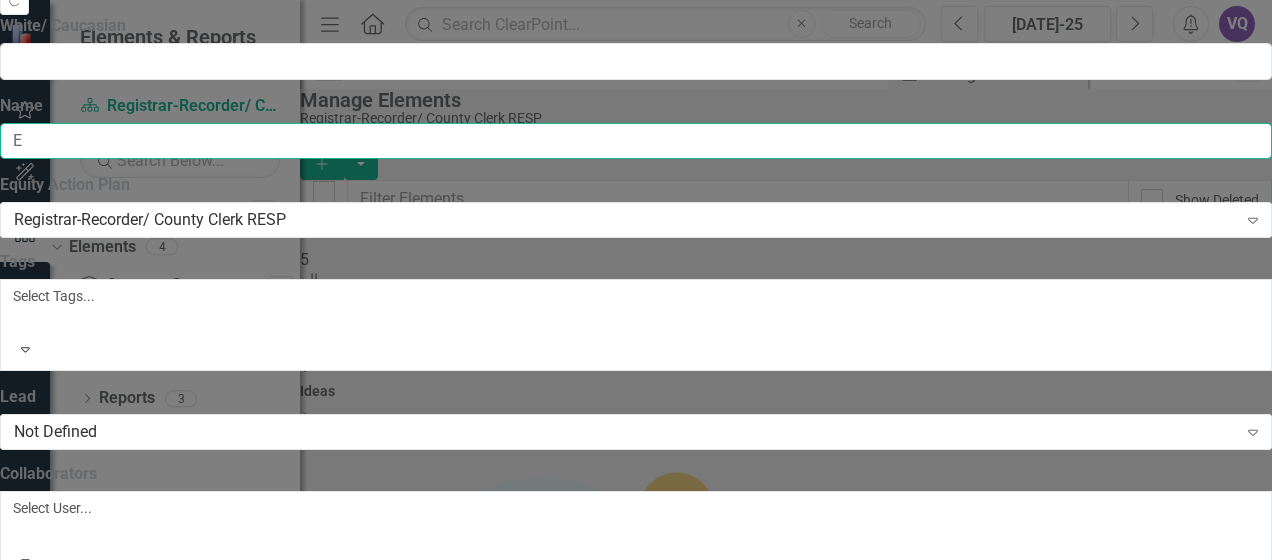 scroll, scrollTop: 0, scrollLeft: 0, axis: both 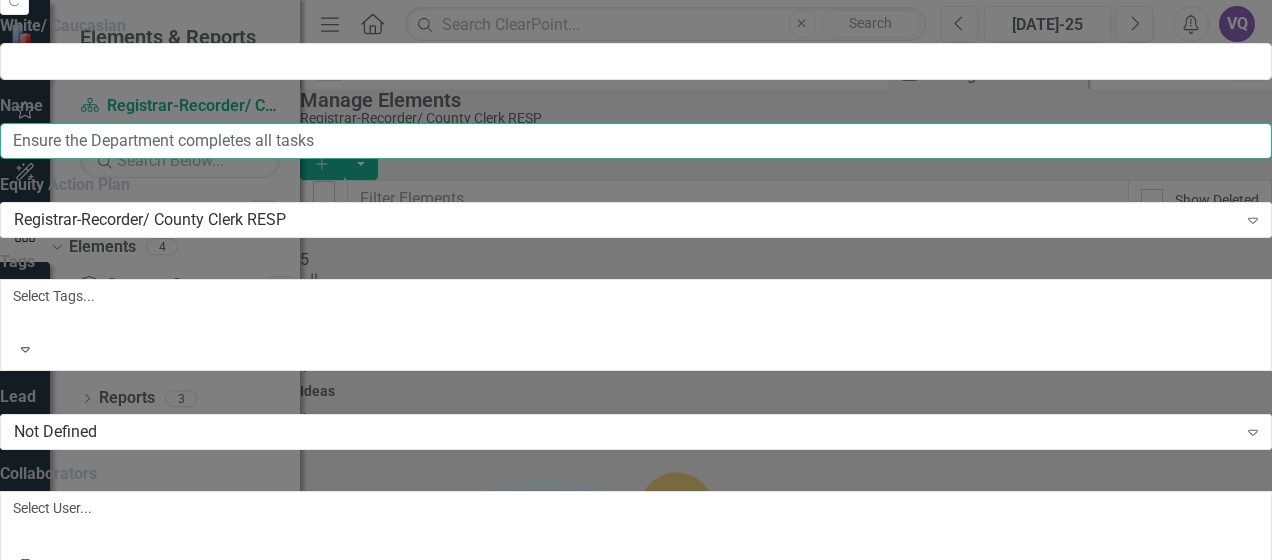 click on "Ensure the Department completes all tasks" at bounding box center [636, 141] 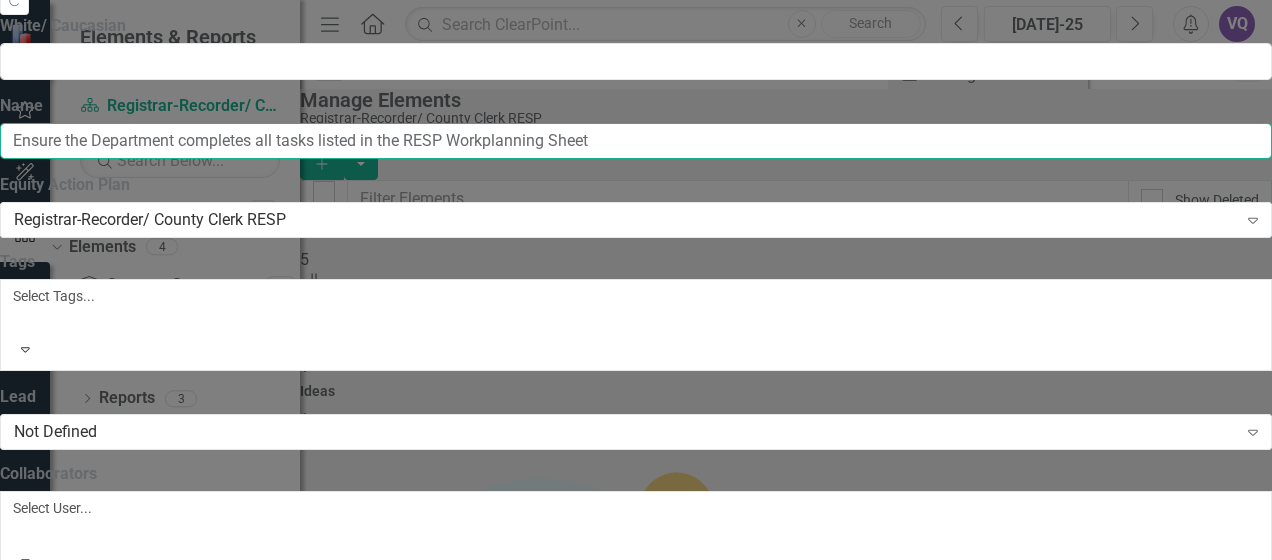click on "Ensure the Department completes all tasks listed in the RESP Workplanning Sheet" at bounding box center (636, 141) 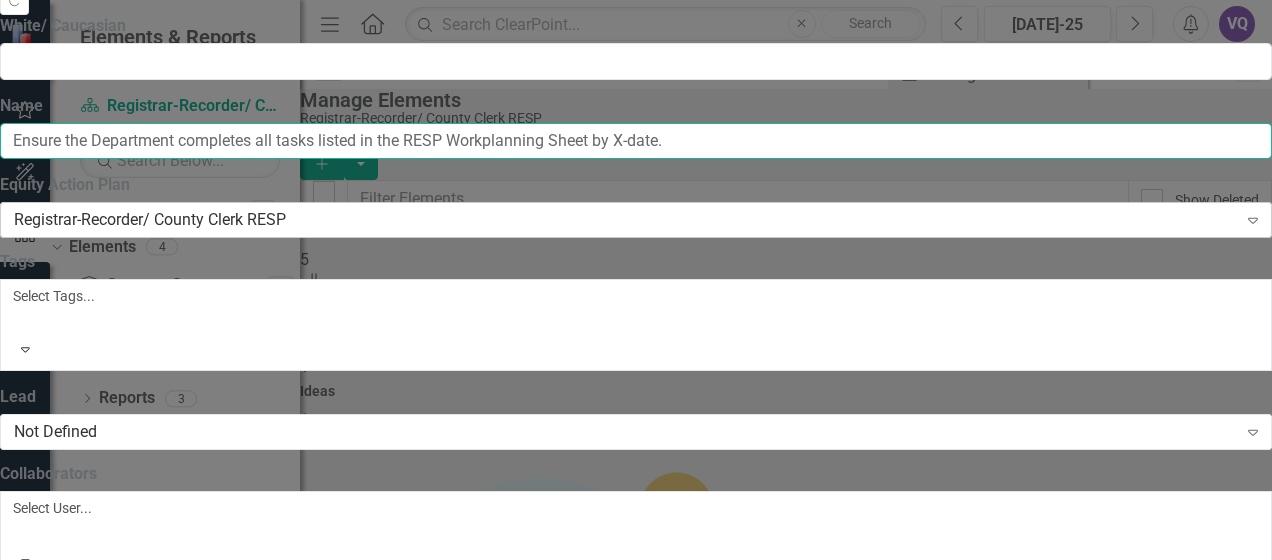 type on "Ensure the Department completes all tasks listed in the RESP Workplanning Sheet by X-date." 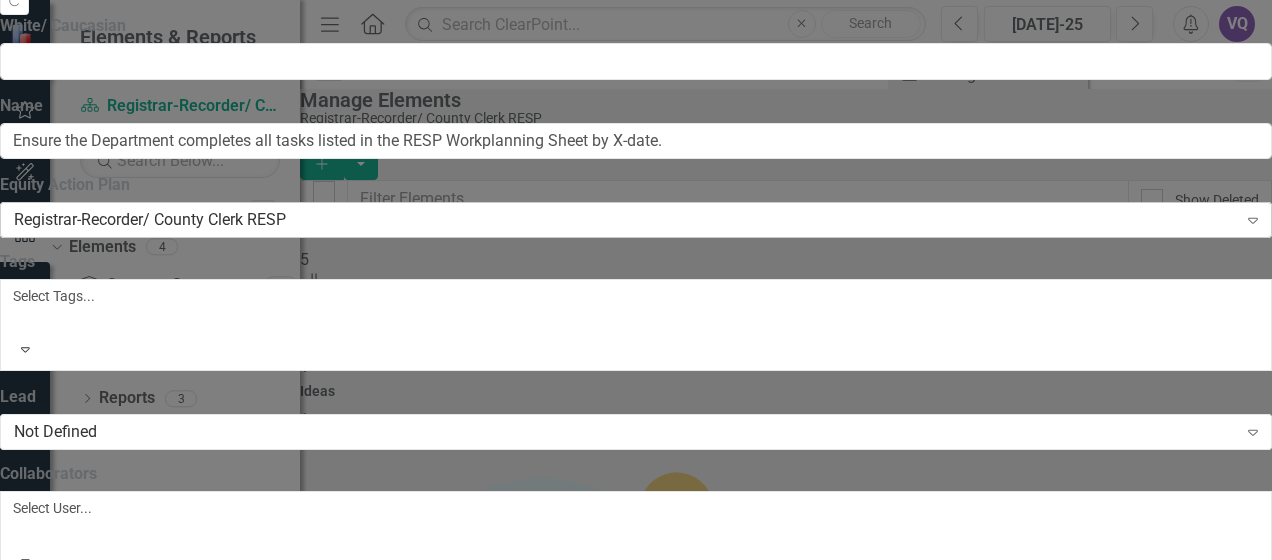 click on "Registrar-Recorder/ County Clerk RESP" at bounding box center (625, 220) 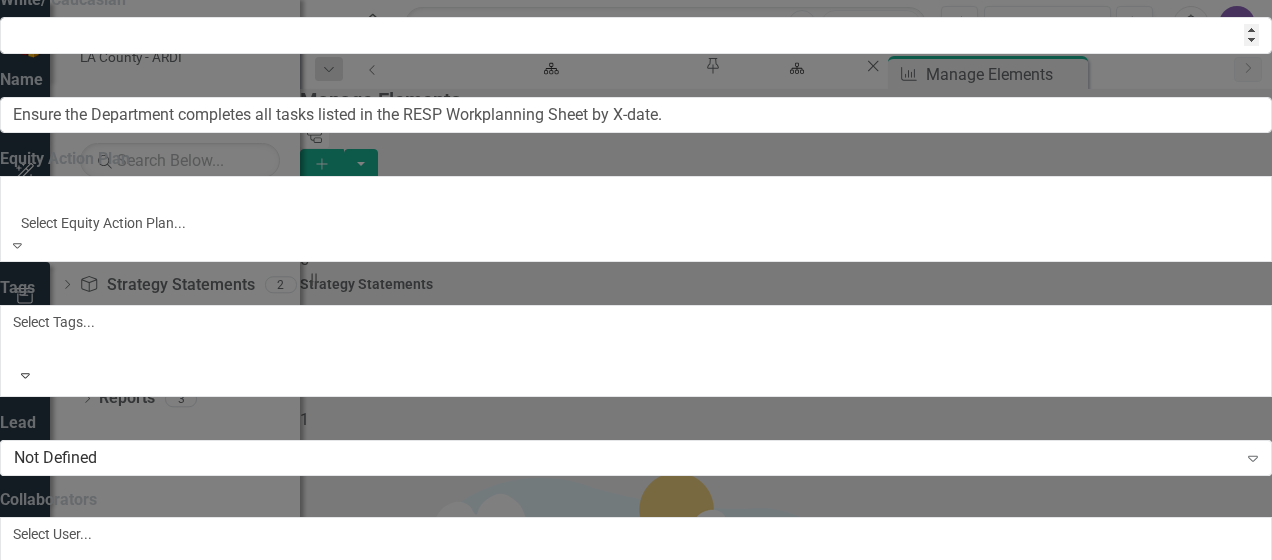 scroll, scrollTop: 28, scrollLeft: 0, axis: vertical 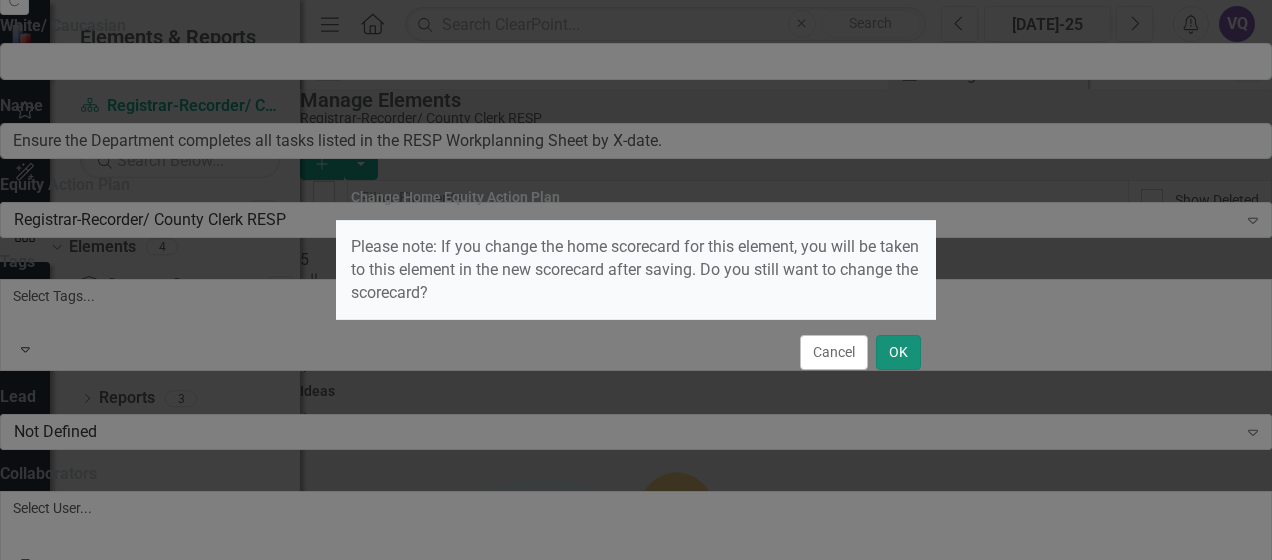 click on "OK" at bounding box center [898, 352] 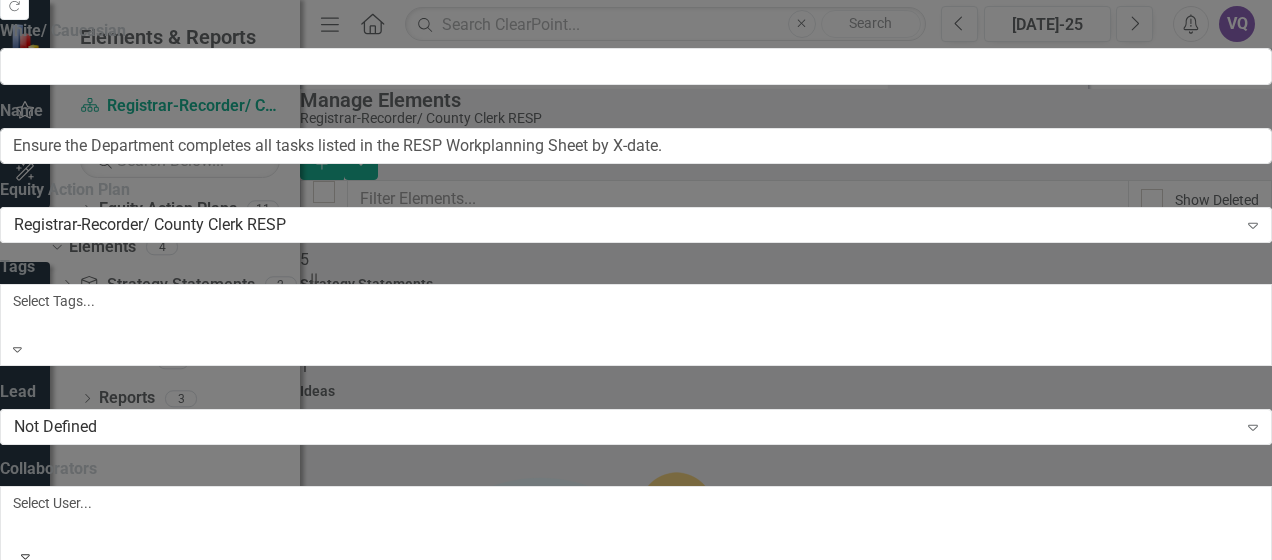 click at bounding box center [16, 325] 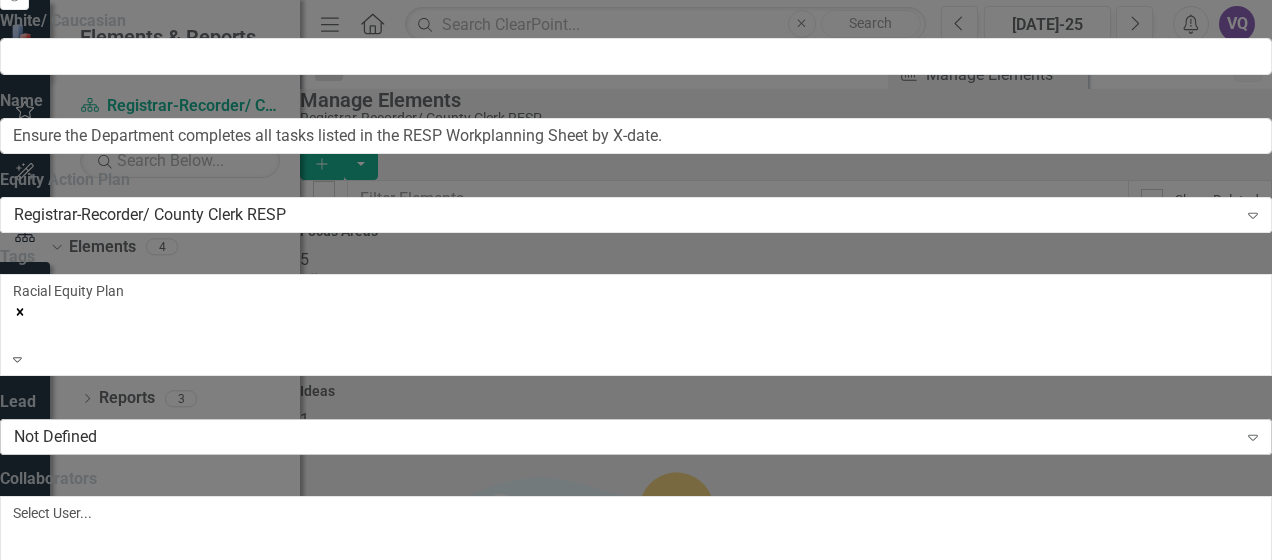 scroll, scrollTop: 82, scrollLeft: 0, axis: vertical 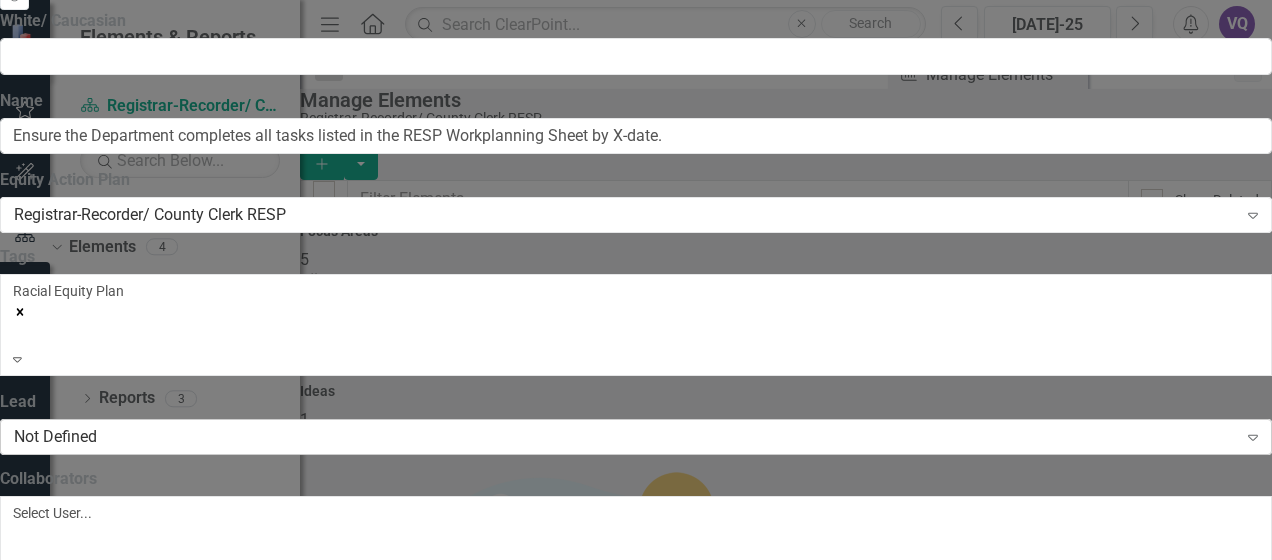 click on "Not Defined Expand" at bounding box center [636, 437] 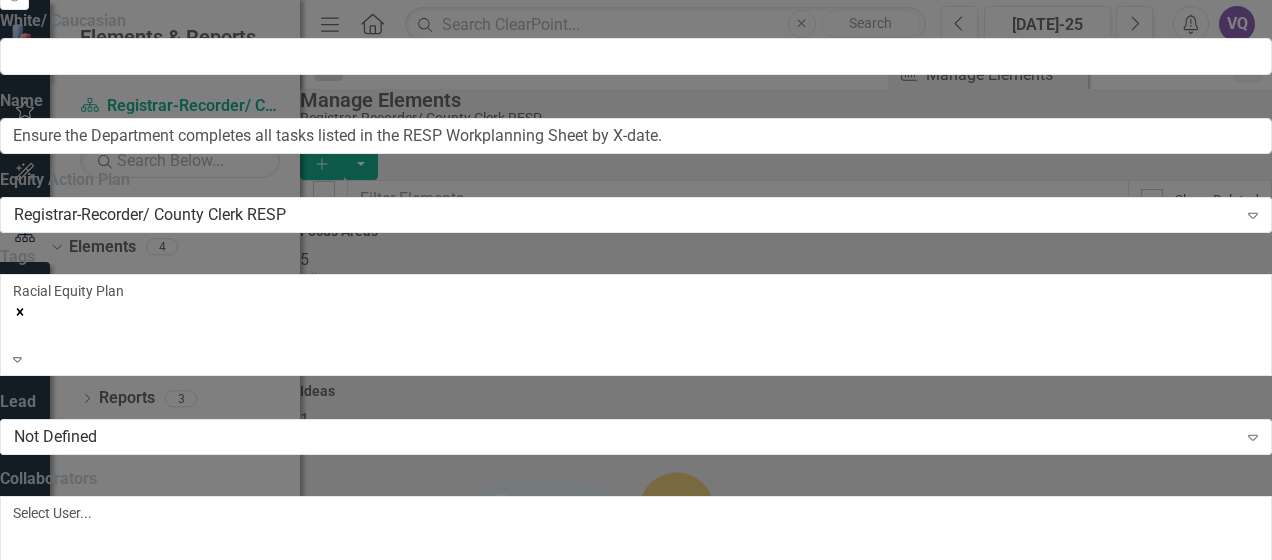 scroll, scrollTop: 184, scrollLeft: 0, axis: vertical 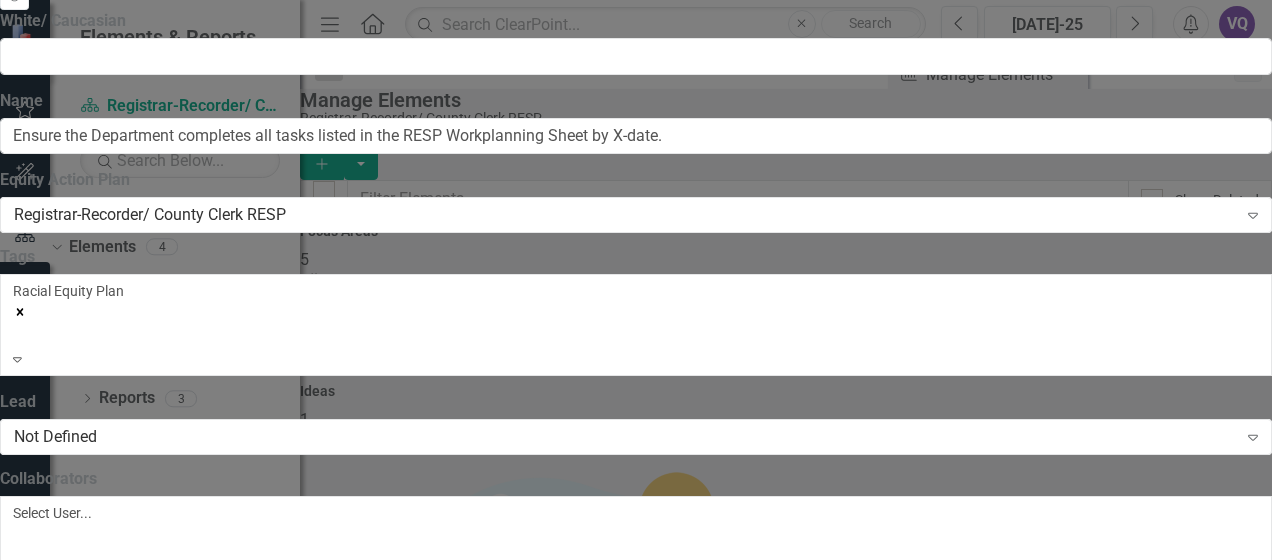 click at bounding box center (16, 537) 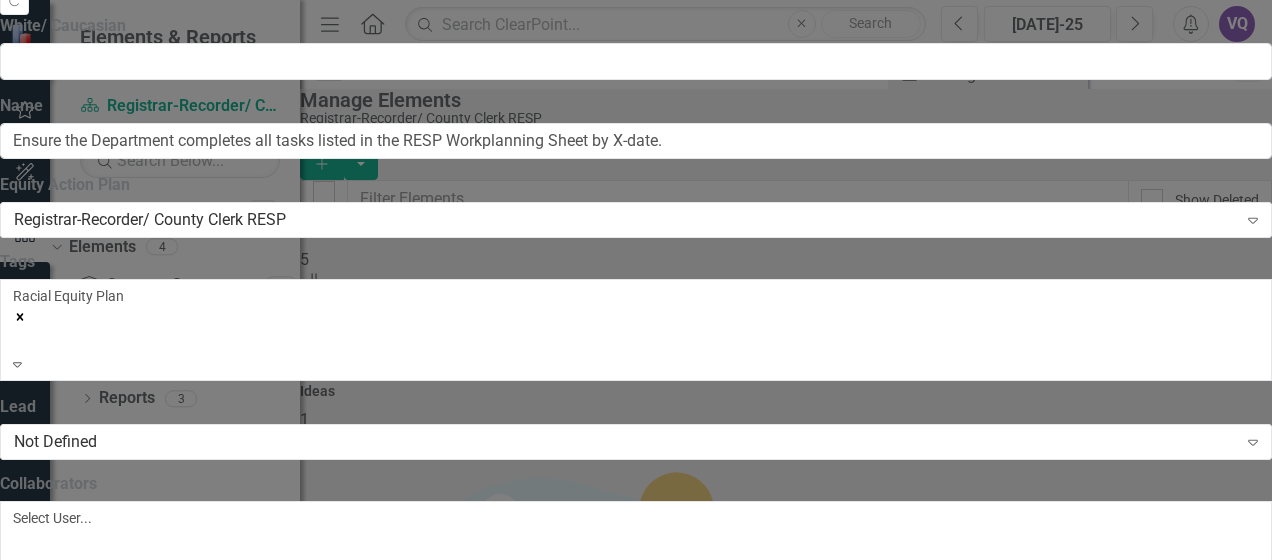click at bounding box center (16, 542) 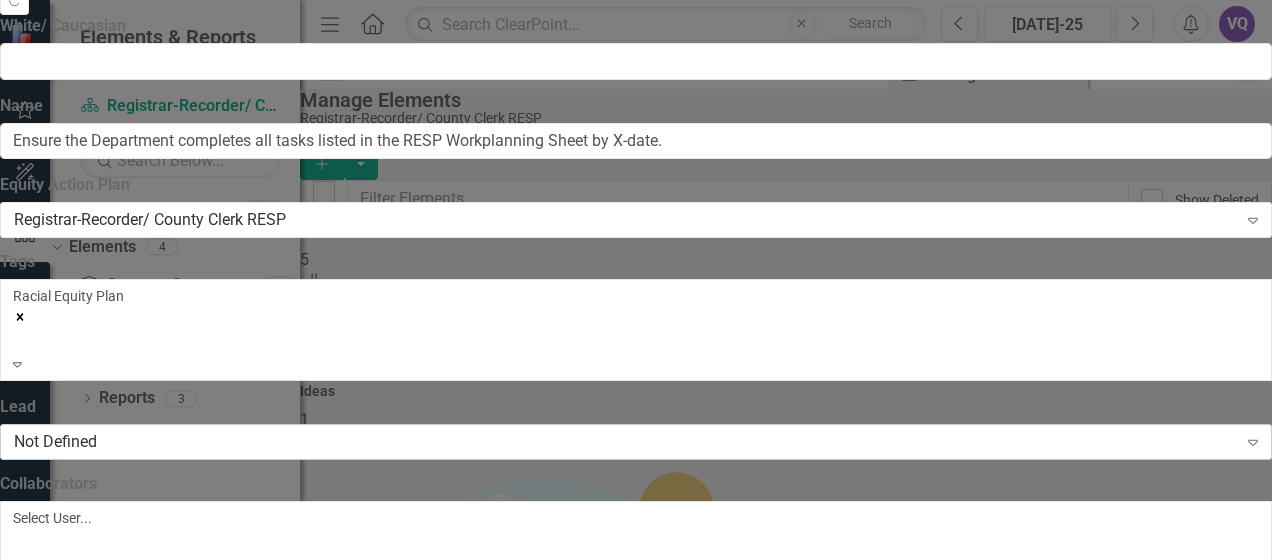 click on "Not Defined" at bounding box center [625, 442] 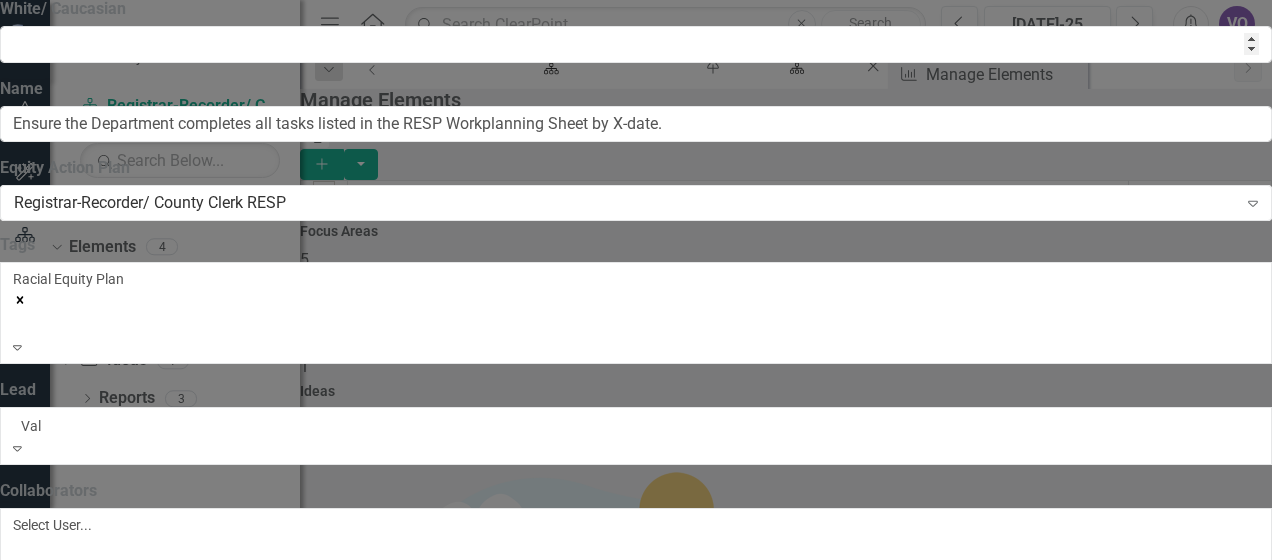 scroll, scrollTop: 0, scrollLeft: 0, axis: both 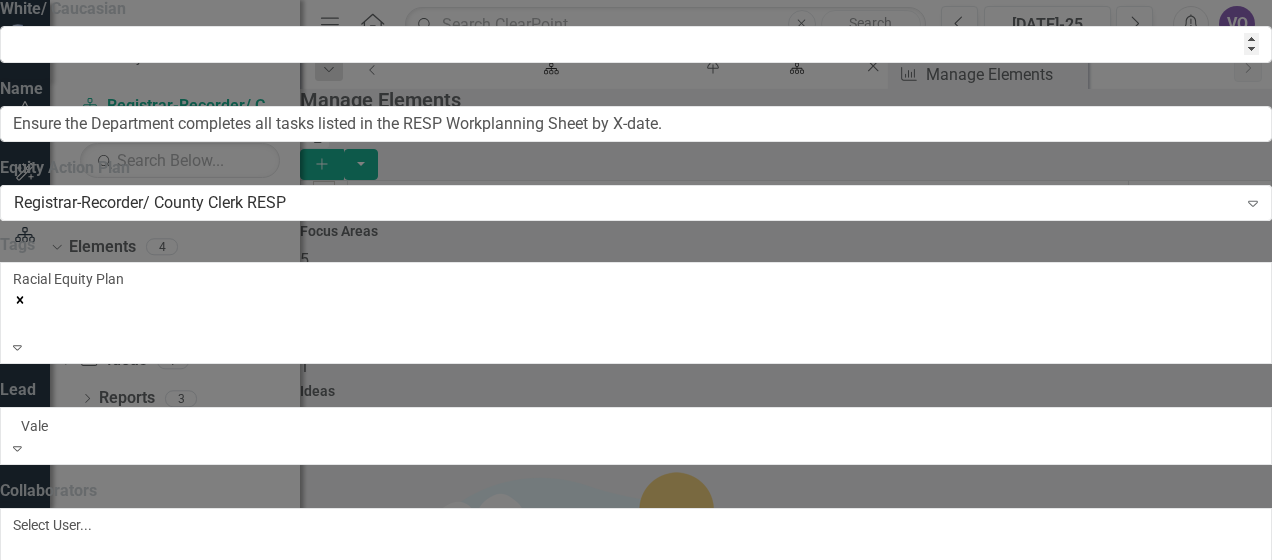 type on "Valer" 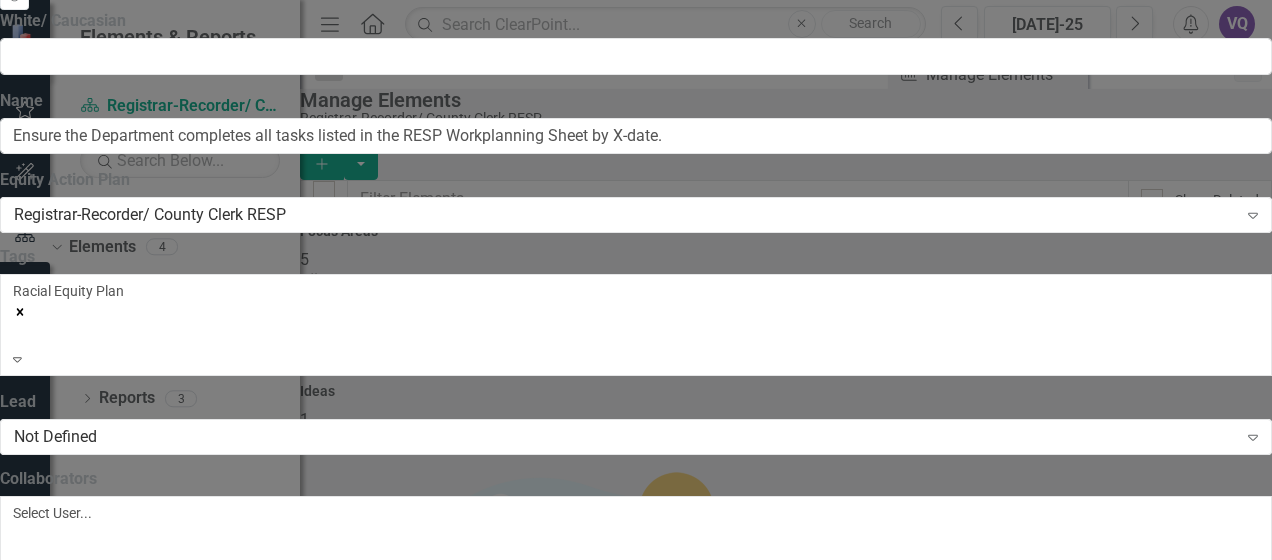 click on "Lead" at bounding box center (636, 402) 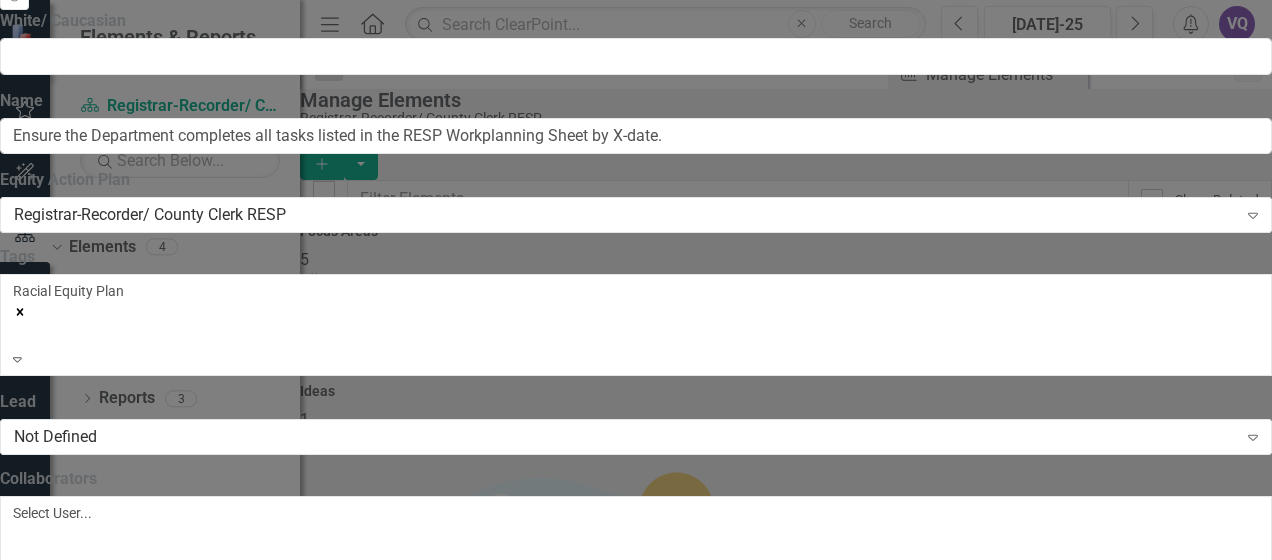 scroll, scrollTop: 306, scrollLeft: 0, axis: vertical 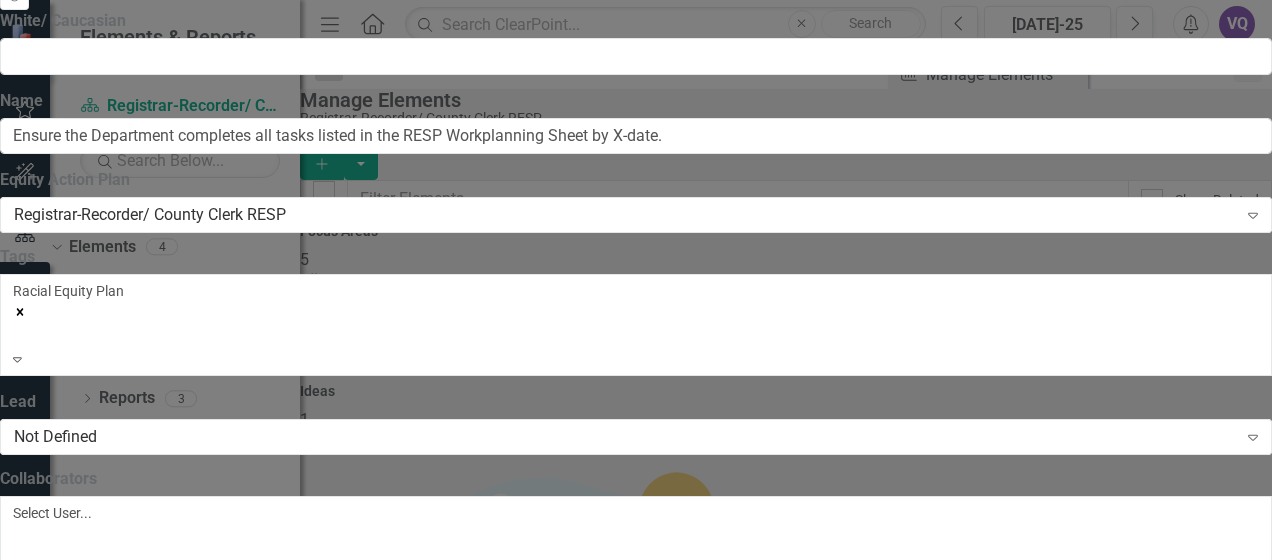 click on "Save" at bounding box center [96, 3465] 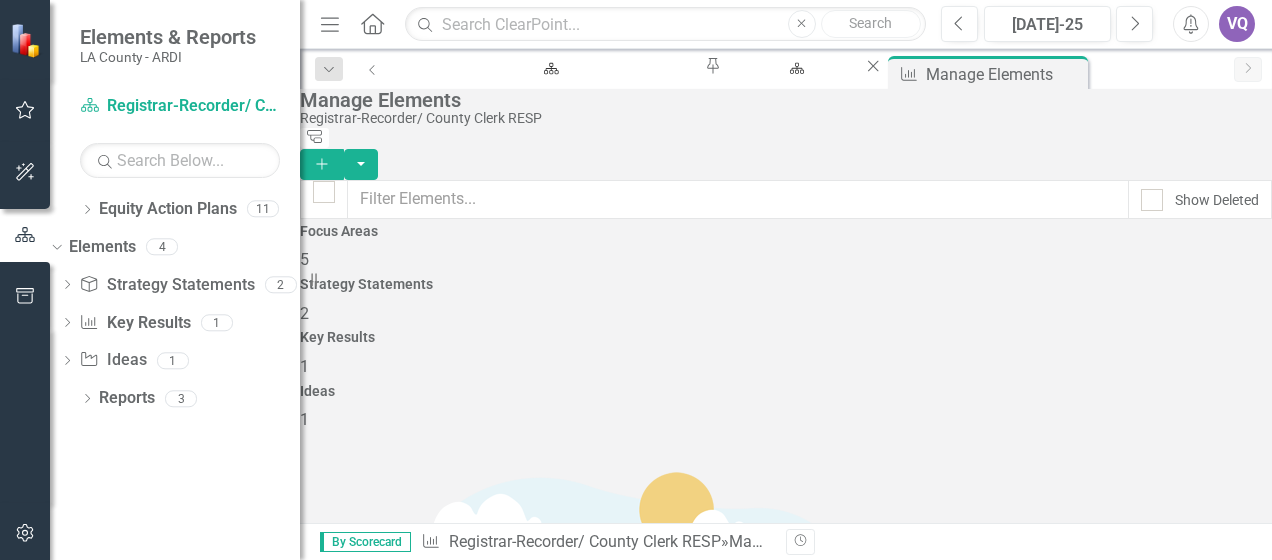click on "Edit" at bounding box center (362, 1010) 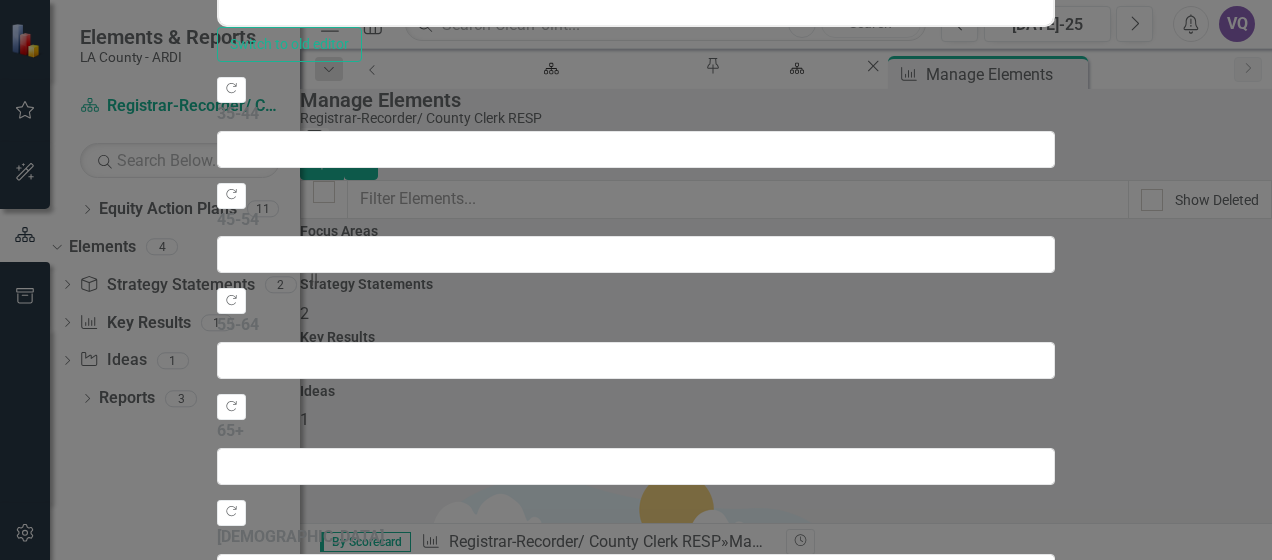 scroll, scrollTop: 0, scrollLeft: 0, axis: both 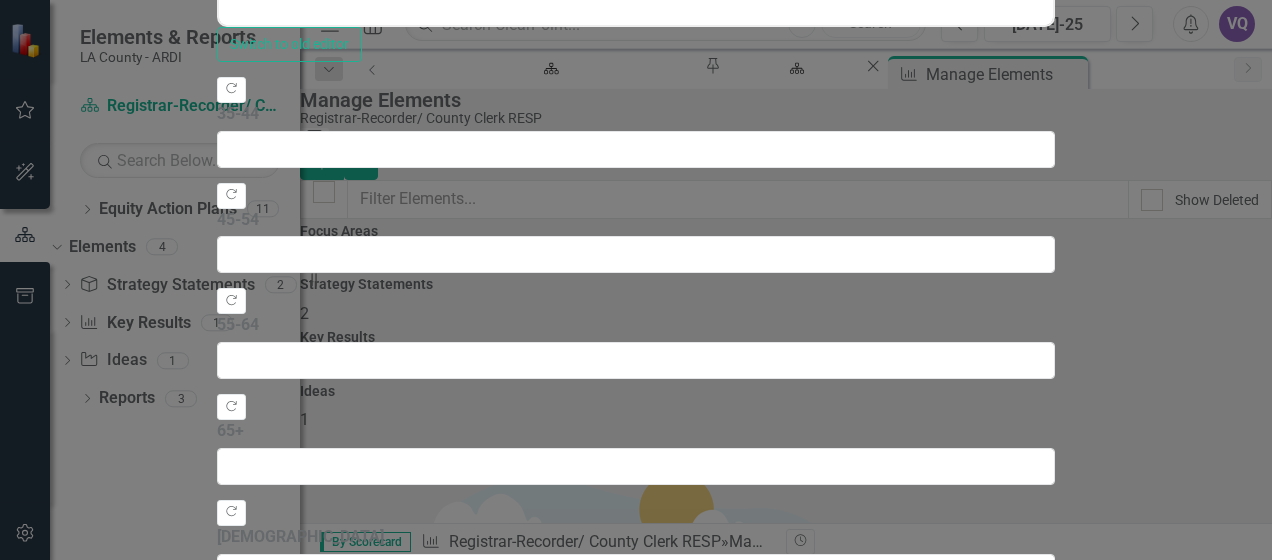 click on "Cancel" at bounding box center (251, 1786) 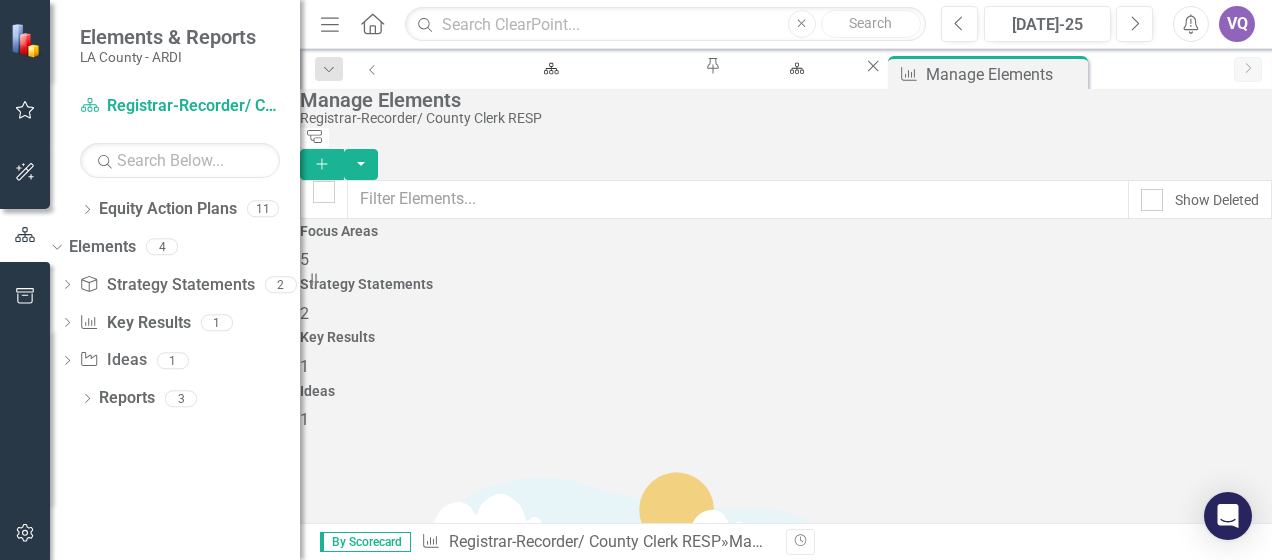 click on "Dropdown Menu" 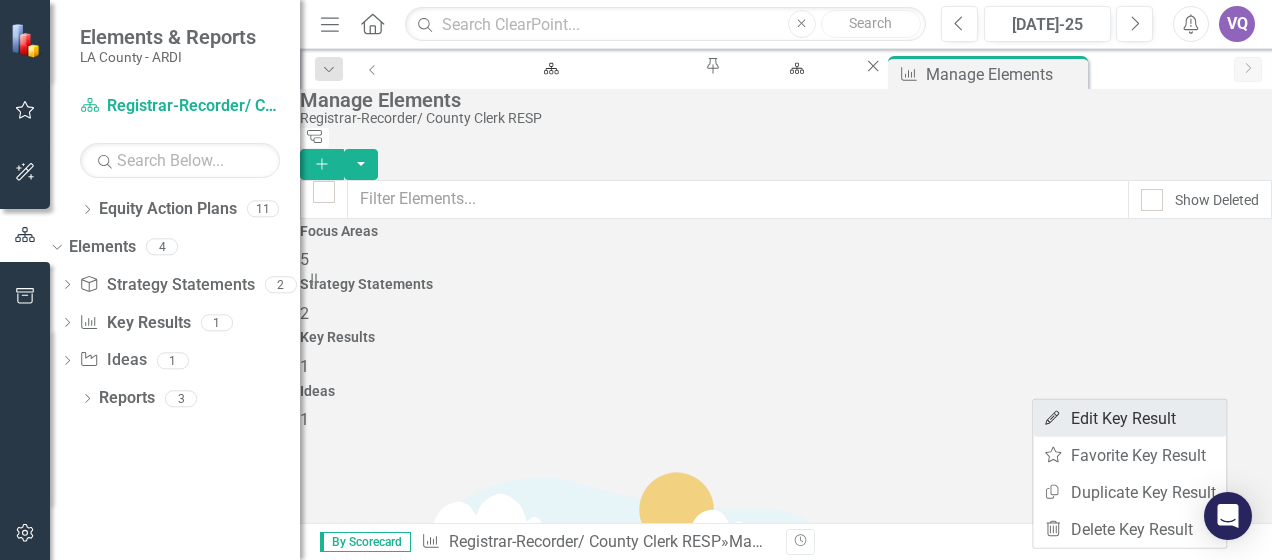 click on "Edit Edit Key Result" at bounding box center (1129, 418) 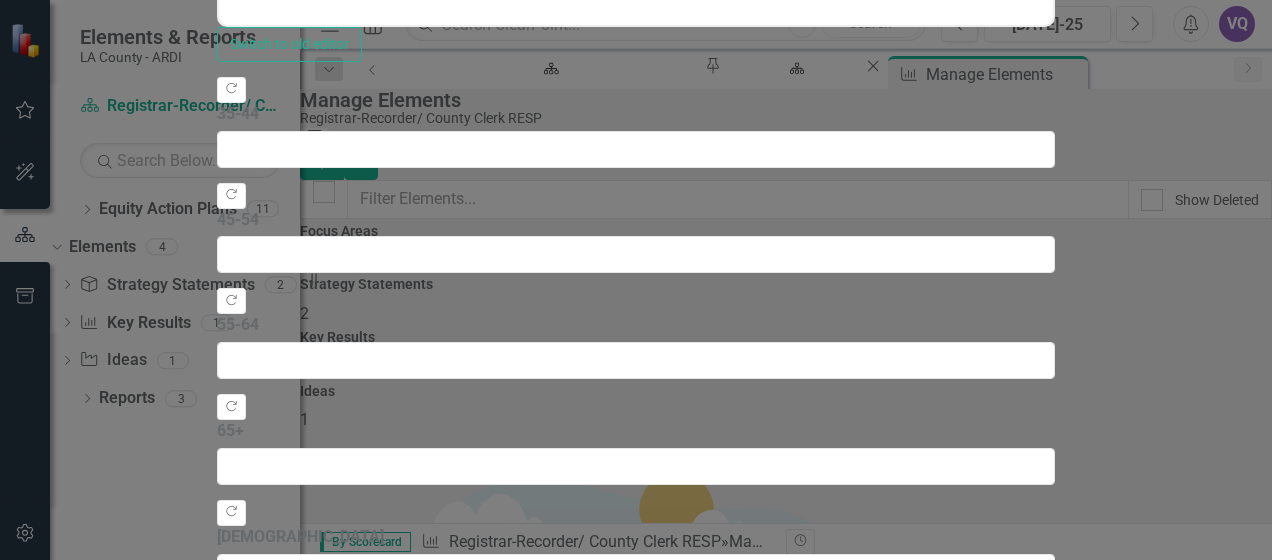 scroll, scrollTop: 0, scrollLeft: 0, axis: both 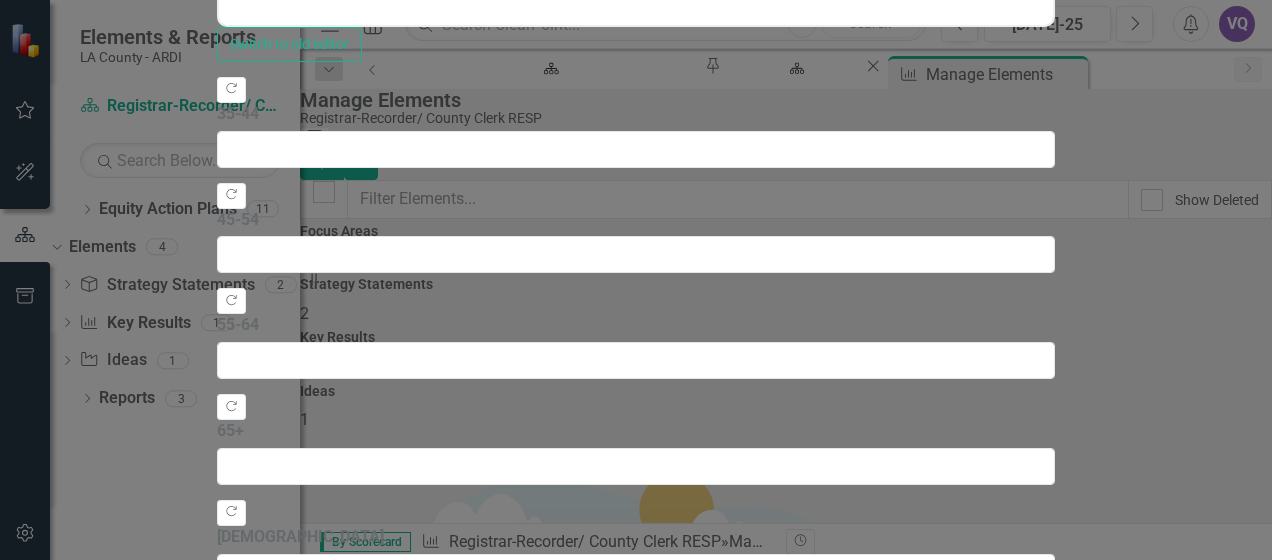 click on "Edit Fields" at bounding box center (353, -1142) 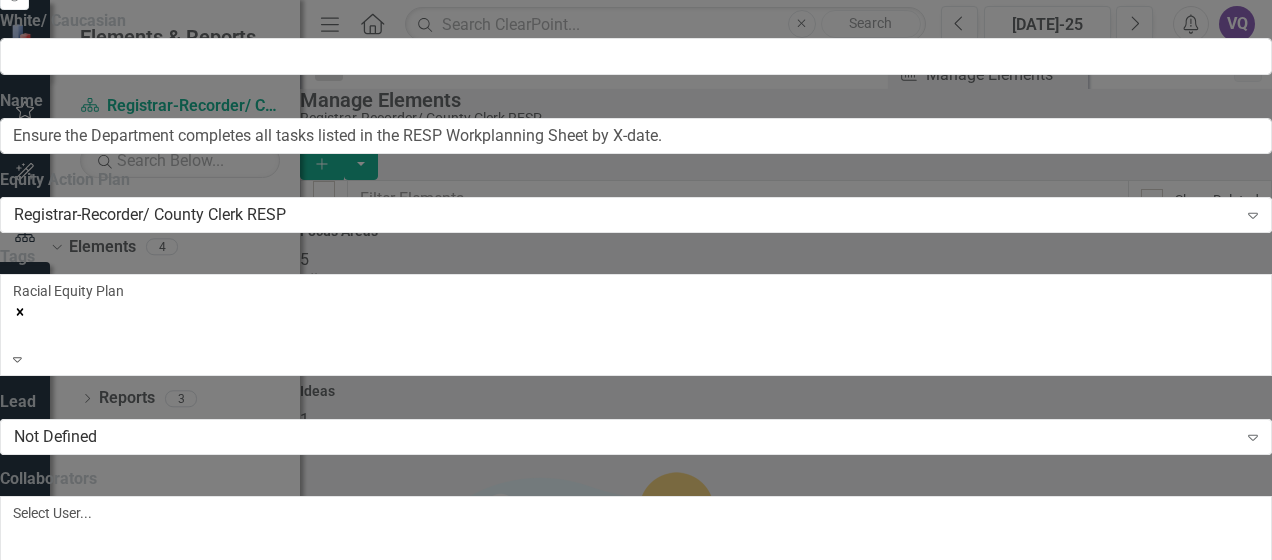 scroll, scrollTop: 6305, scrollLeft: 0, axis: vertical 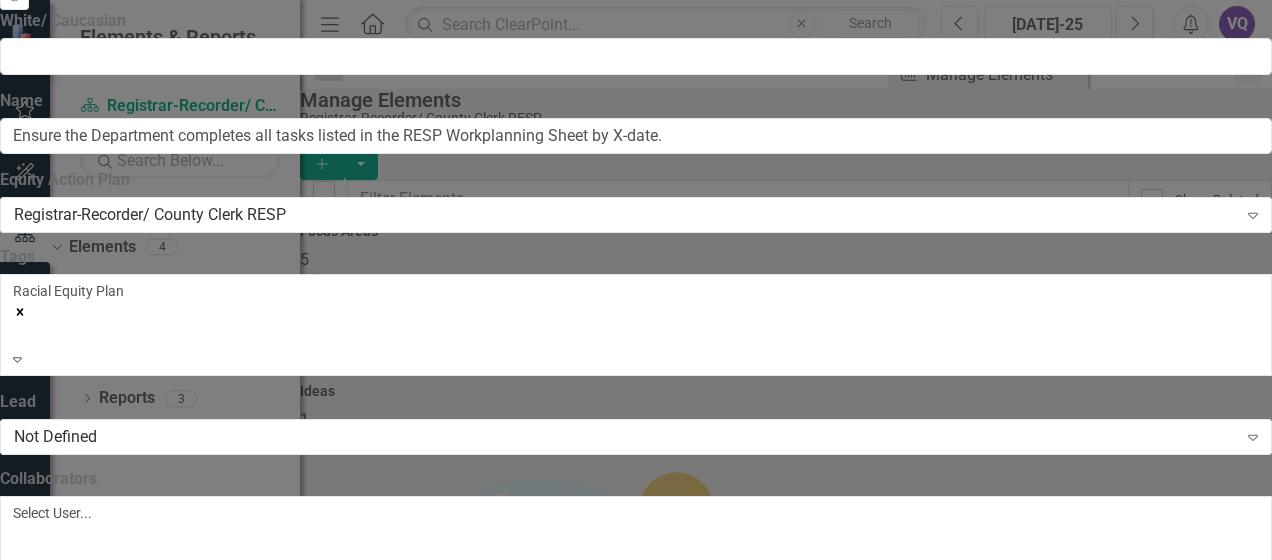 click on "Update  Data" at bounding box center (217, -2821) 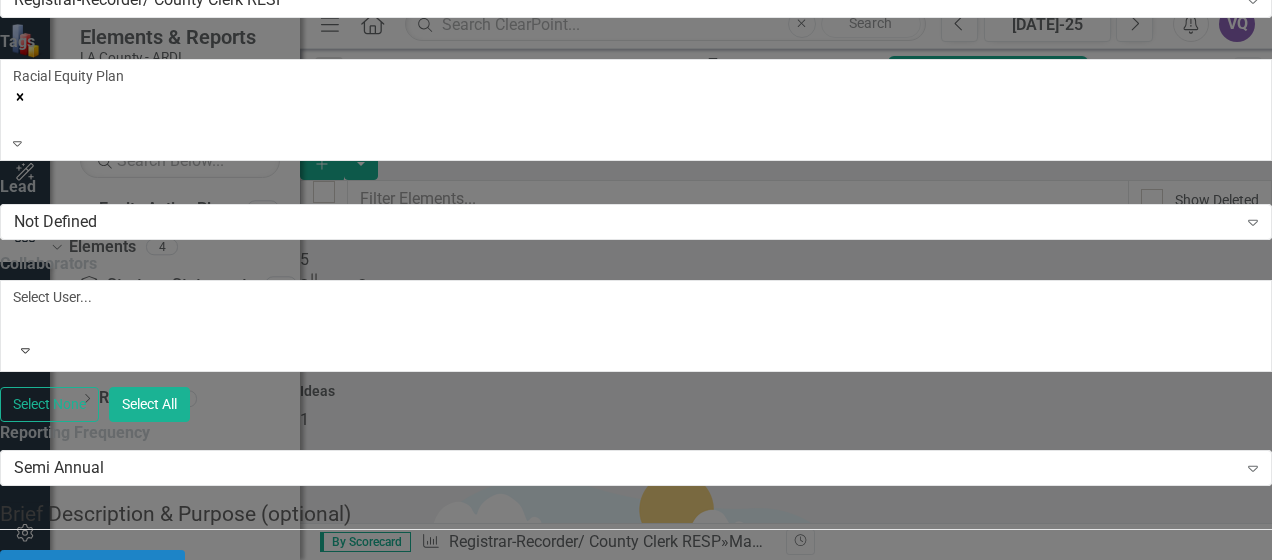 click on "Series" at bounding box center [285, -3037] 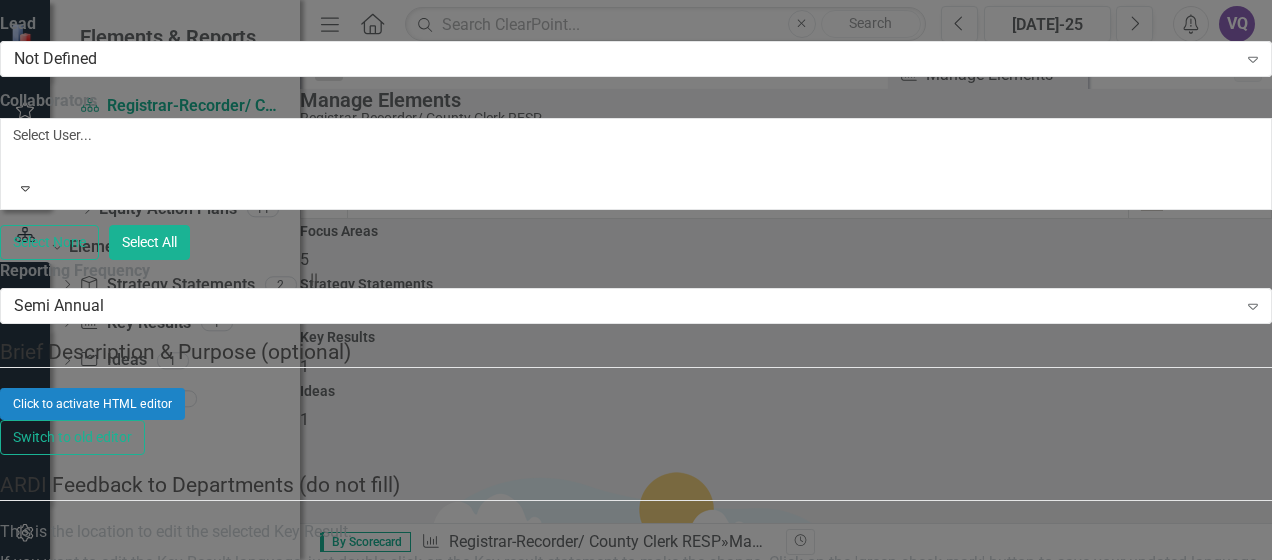 click on "Charts" at bounding box center [331, -3200] 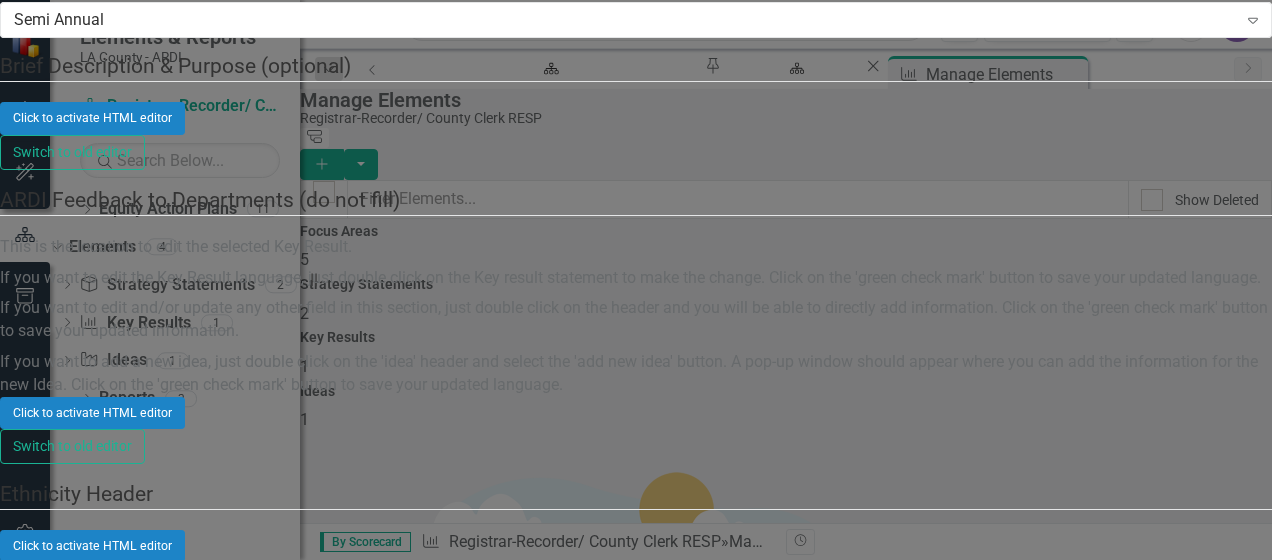 click on "Links" at bounding box center [374, -3485] 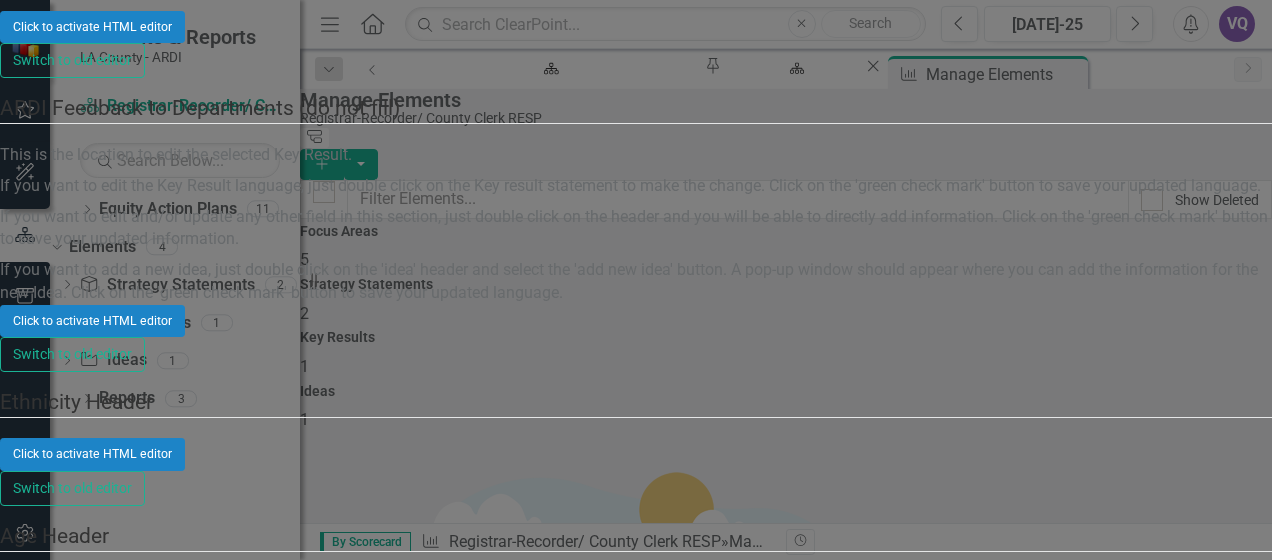 click on "Link Map" at bounding box center (426, -3577) 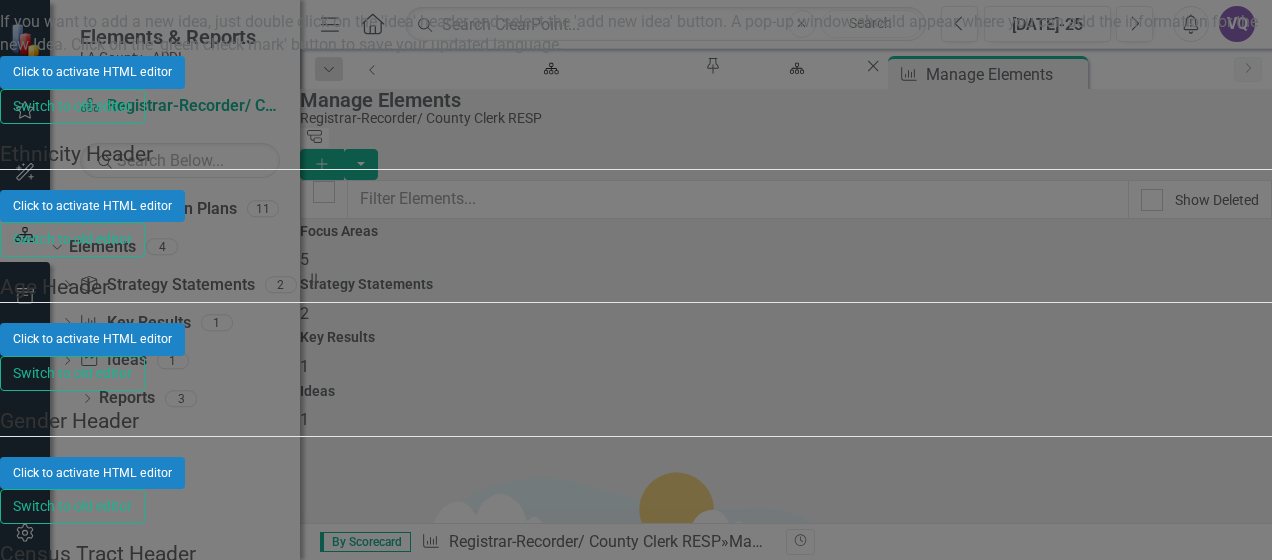 click on "Notifications" at bounding box center [504, -3825] 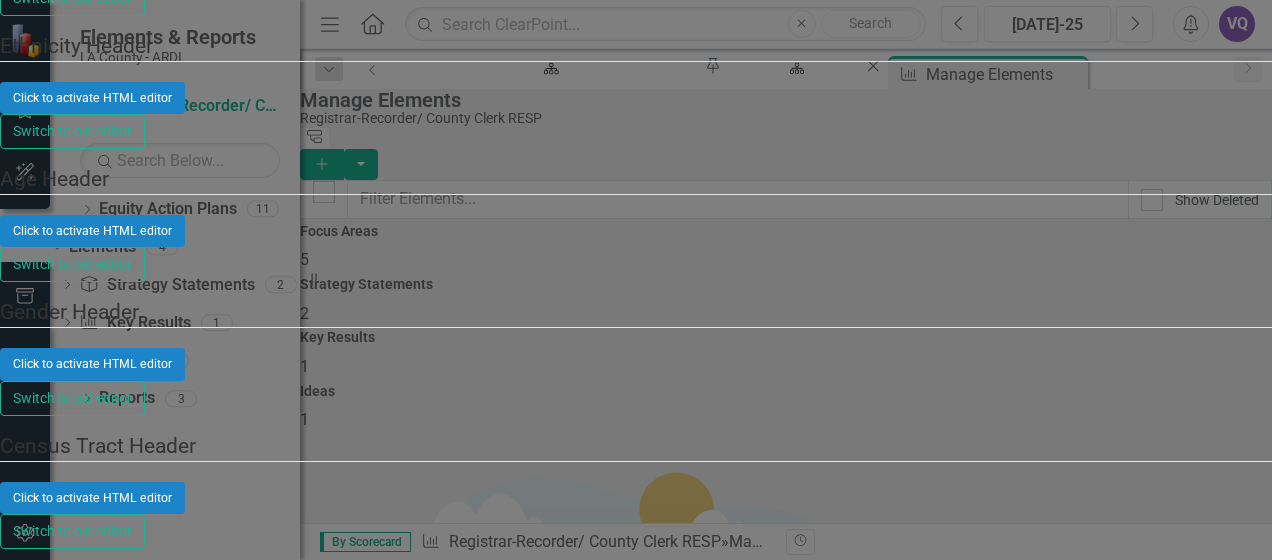 click on "Update Fields" at bounding box center [49, -3933] 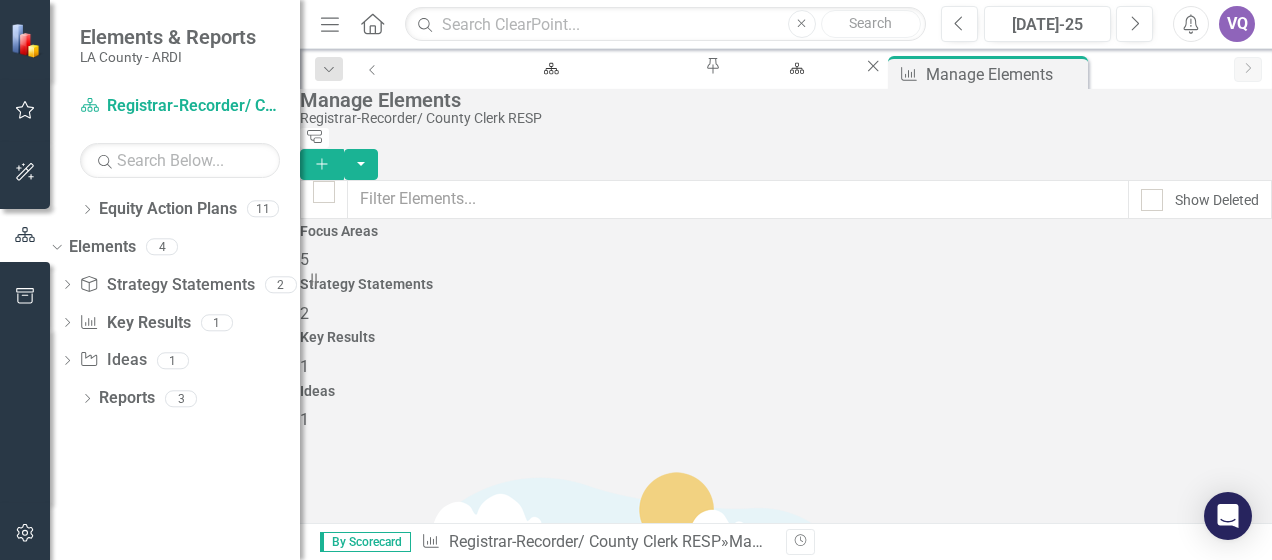 click on "Dec-24" at bounding box center (324, 1010) 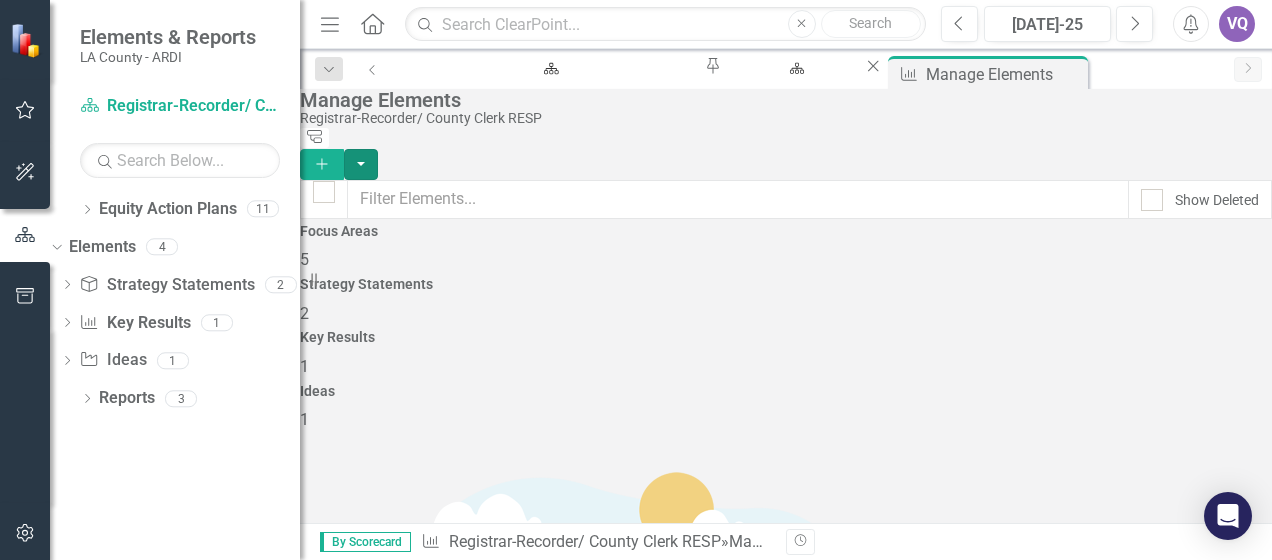 click at bounding box center (361, 164) 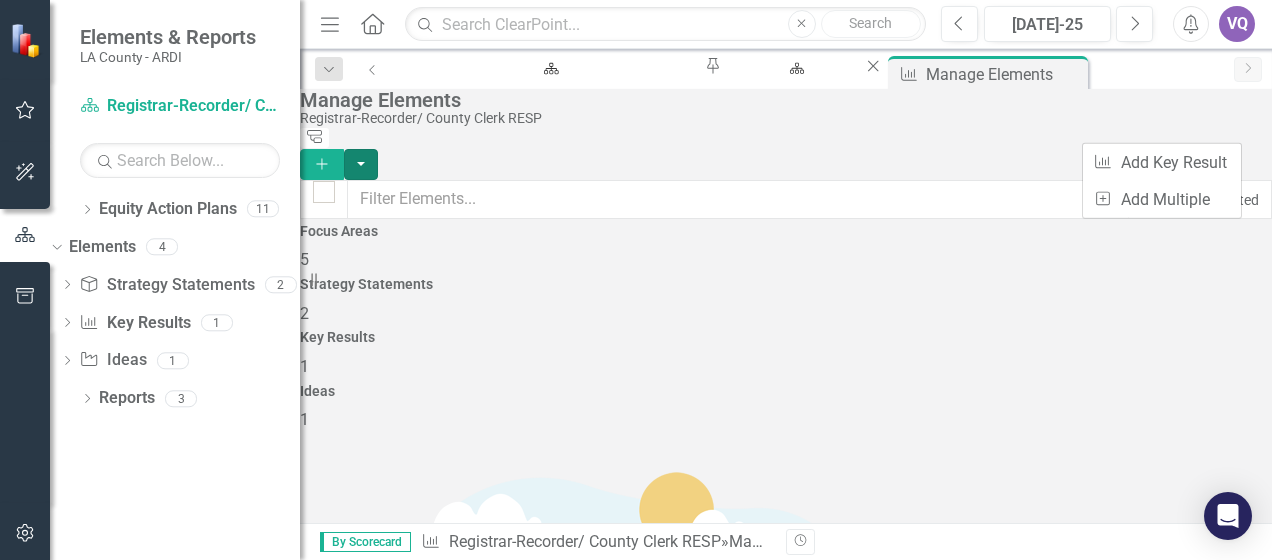 click at bounding box center (361, 164) 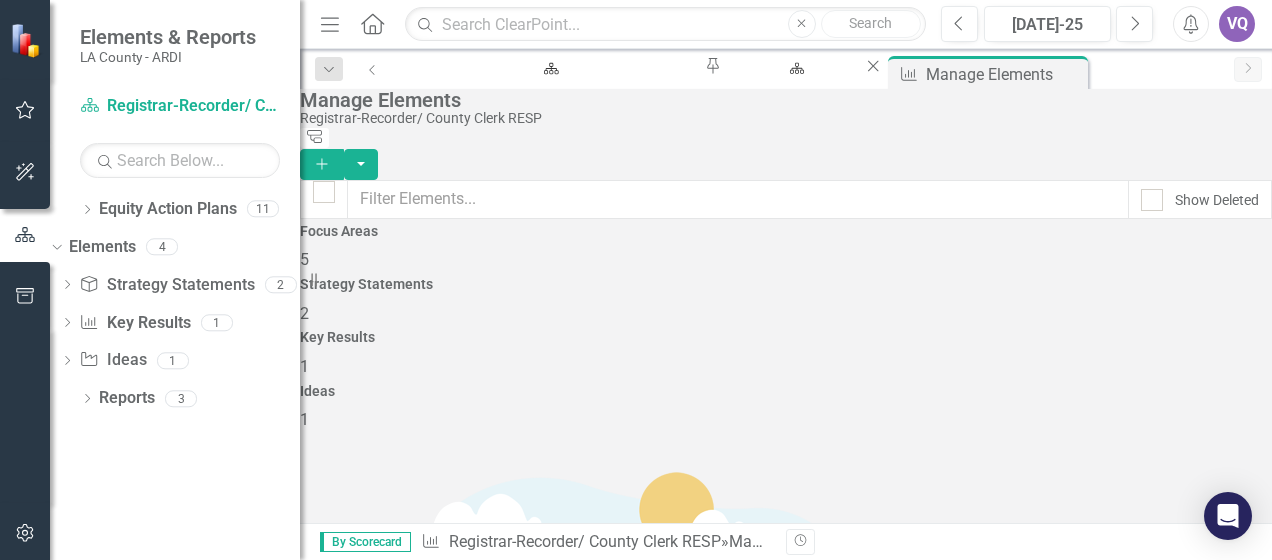 click on "Edit" 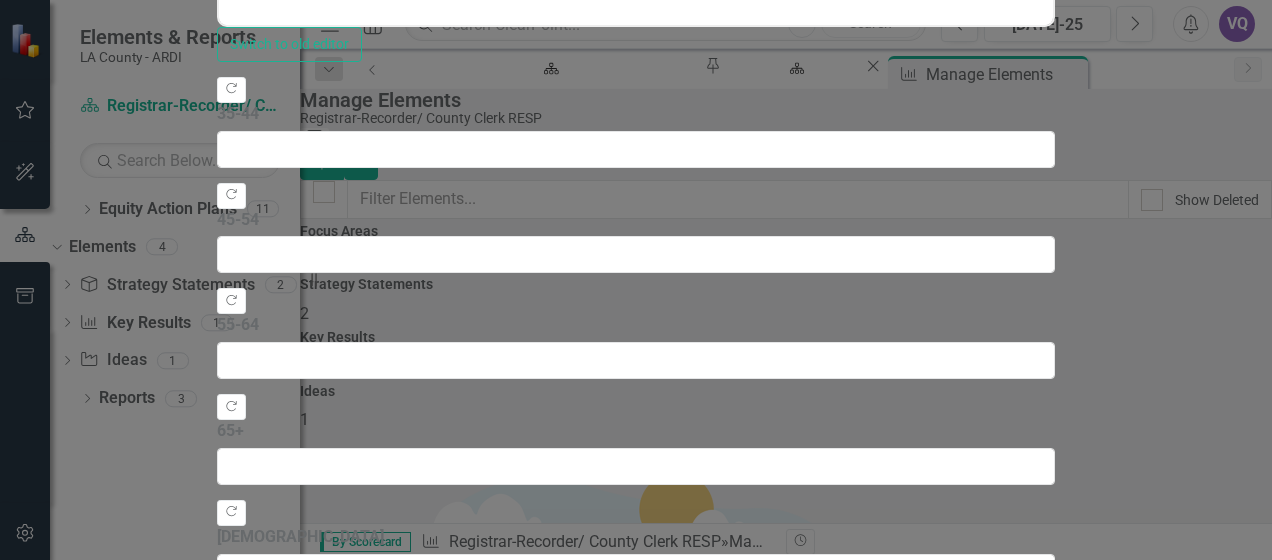 scroll, scrollTop: 0, scrollLeft: 0, axis: both 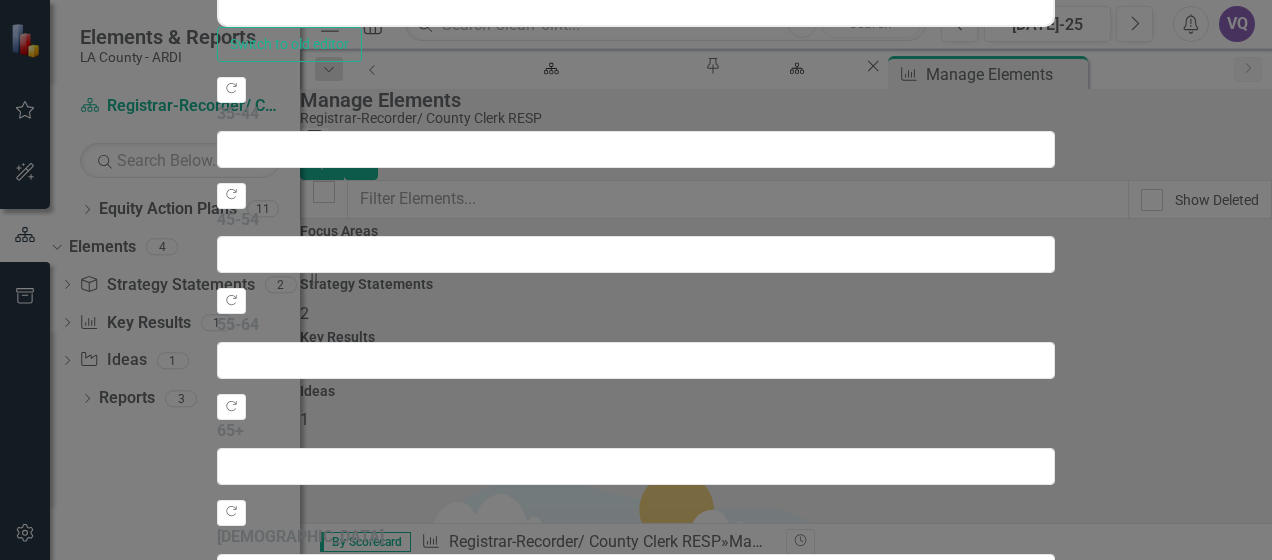 click on "Edit Fields" at bounding box center (353, -1142) 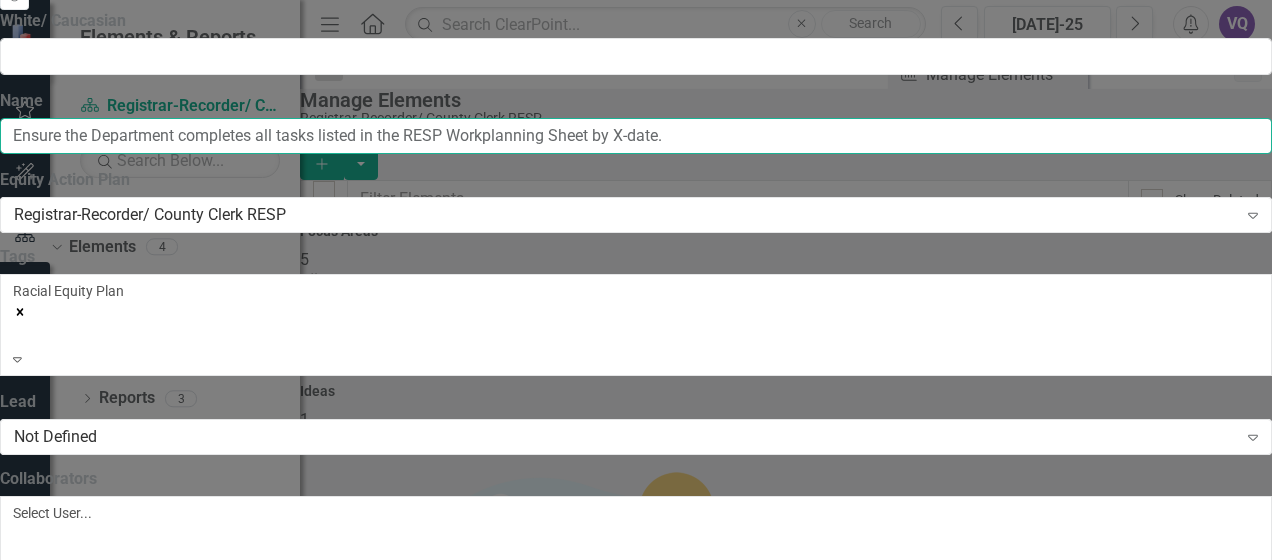 drag, startPoint x: 649, startPoint y: 111, endPoint x: 330, endPoint y: 118, distance: 319.07678 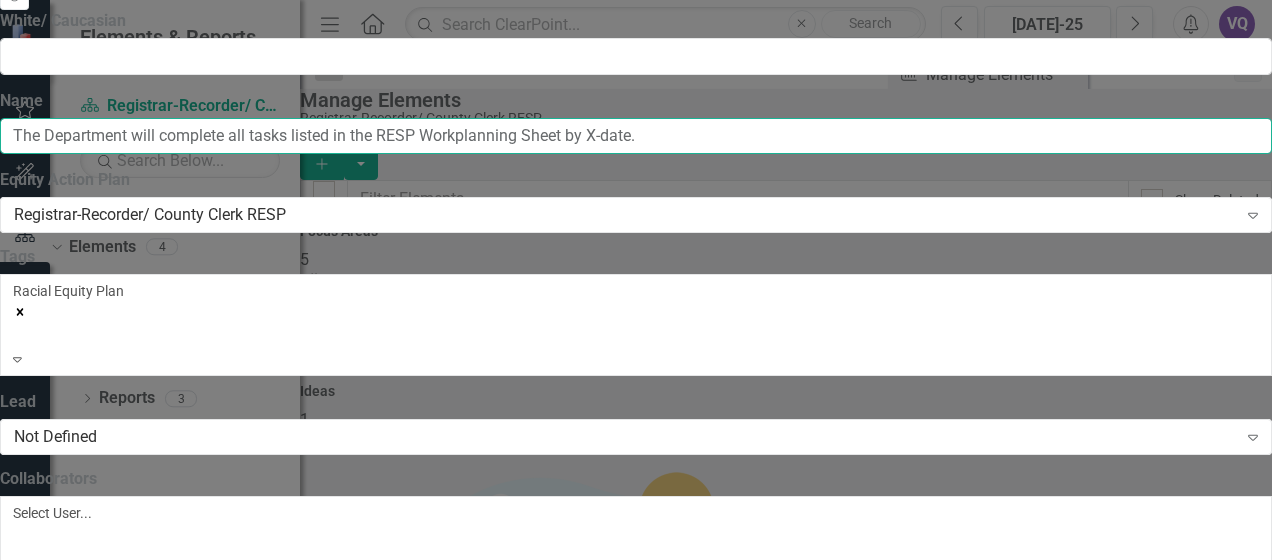 scroll, scrollTop: 0, scrollLeft: 0, axis: both 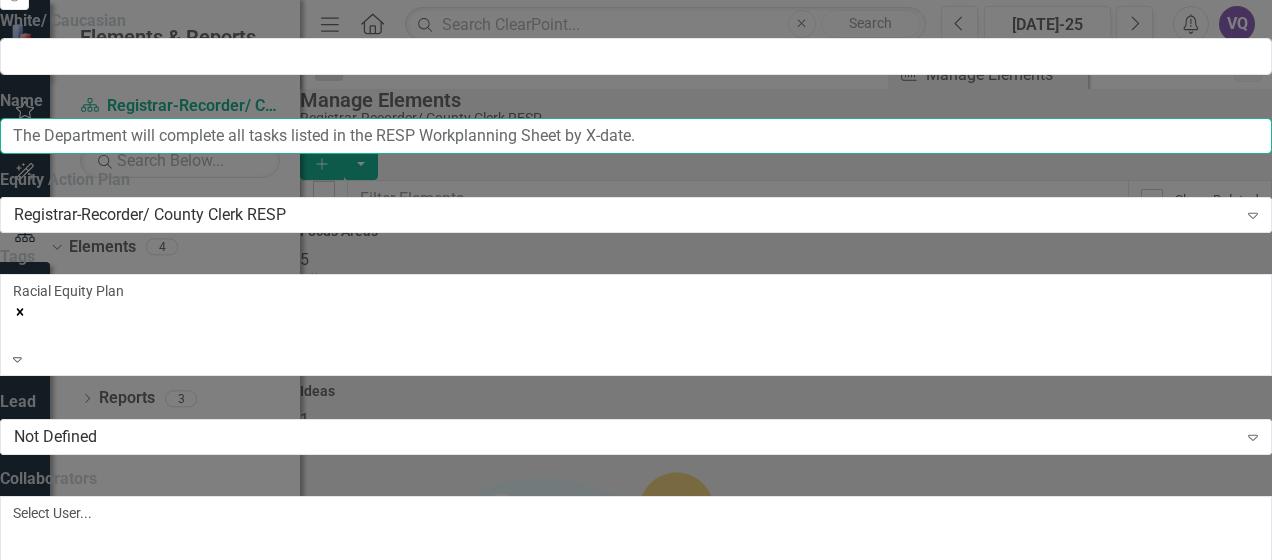 type on "The Department will complete all tasks listed in the RESP Workplanning Sheet by X-date." 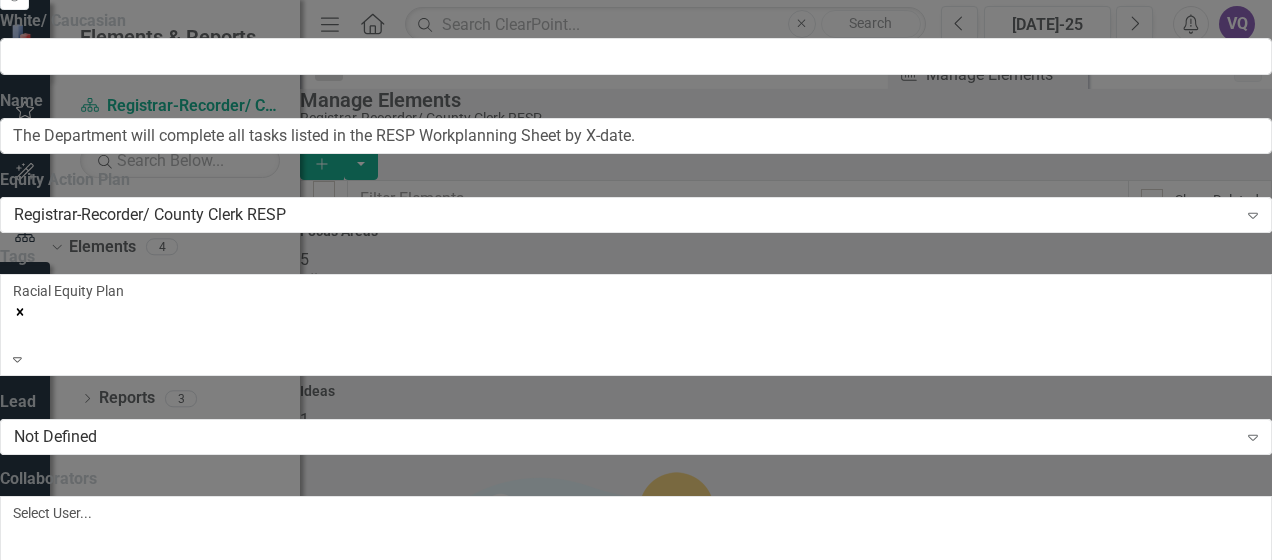 click on "Links" at bounding box center (374, -2821) 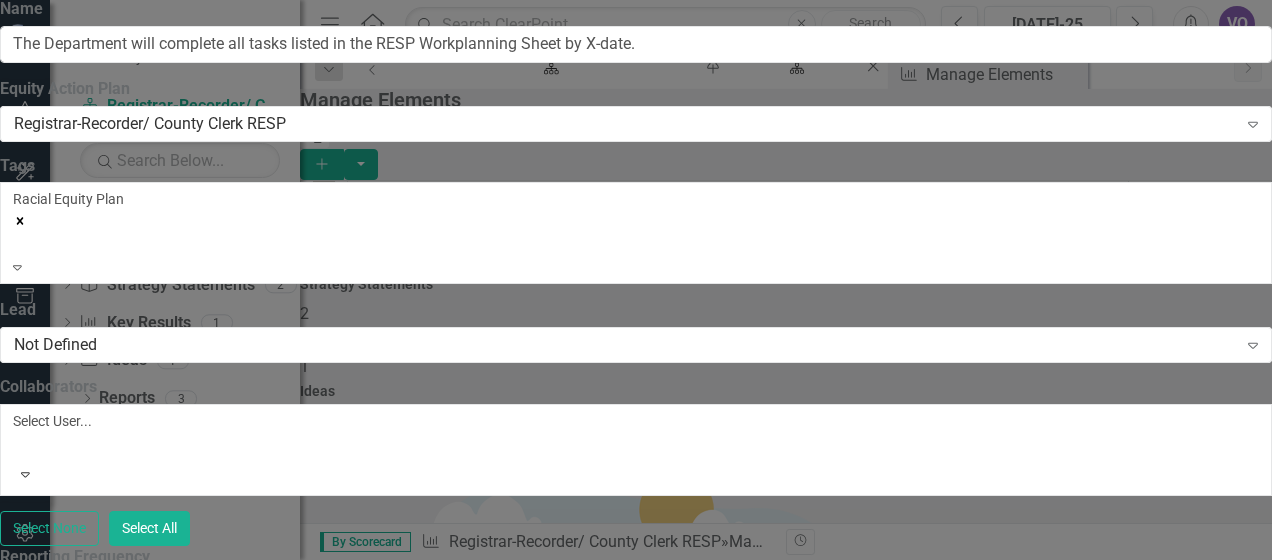 click on "Link Tag" at bounding box center (1251, 3374) 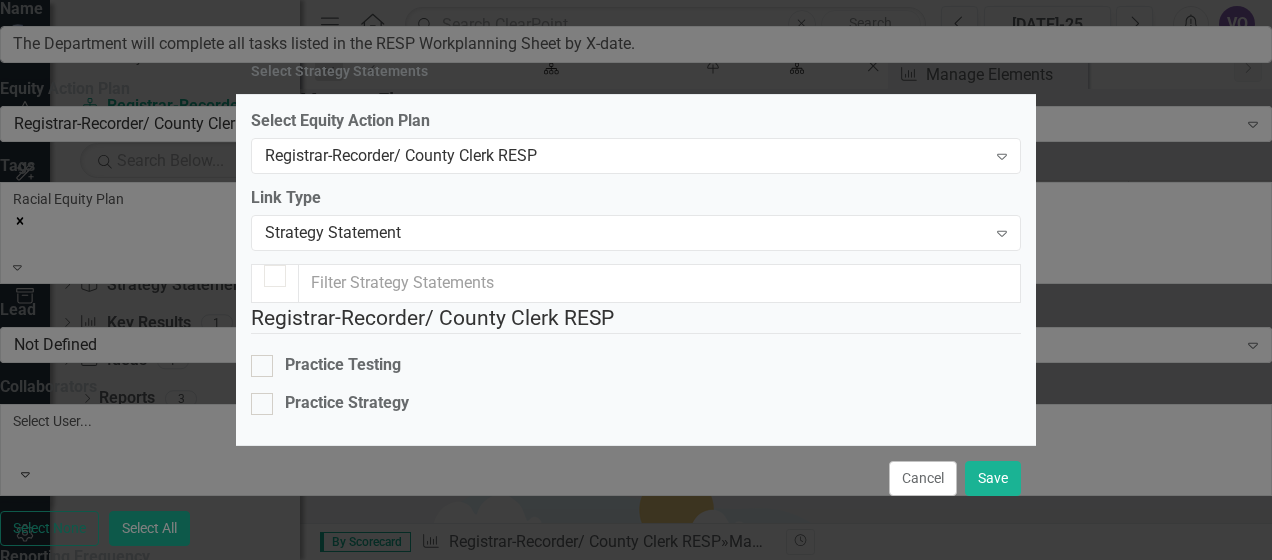 checkbox on "false" 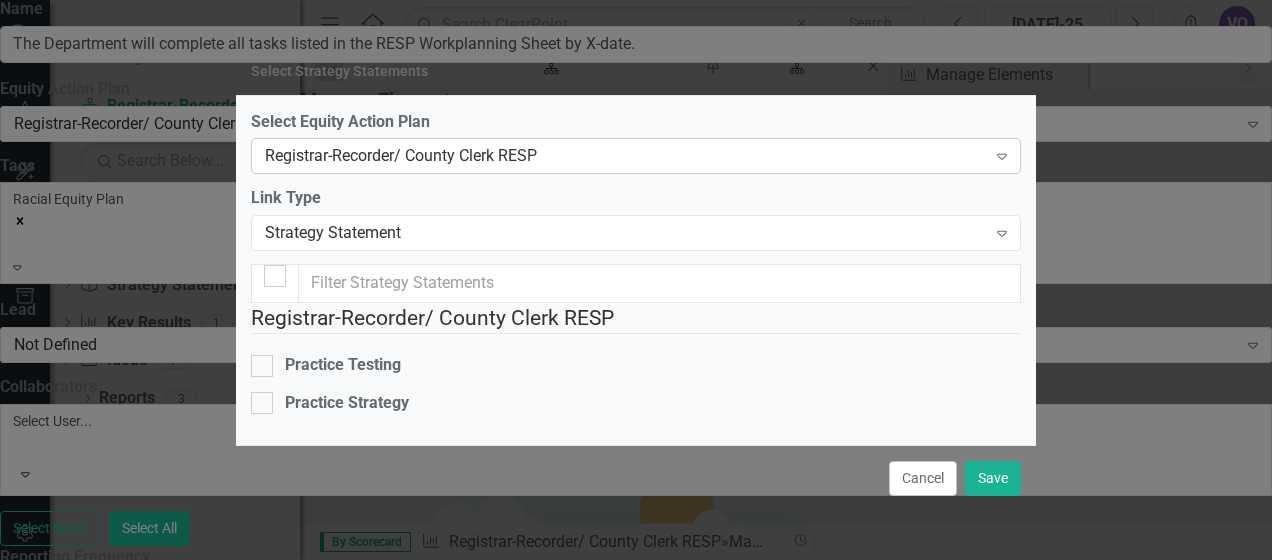 click on "Registrar-Recorder/ County Clerk RESP" at bounding box center [625, 156] 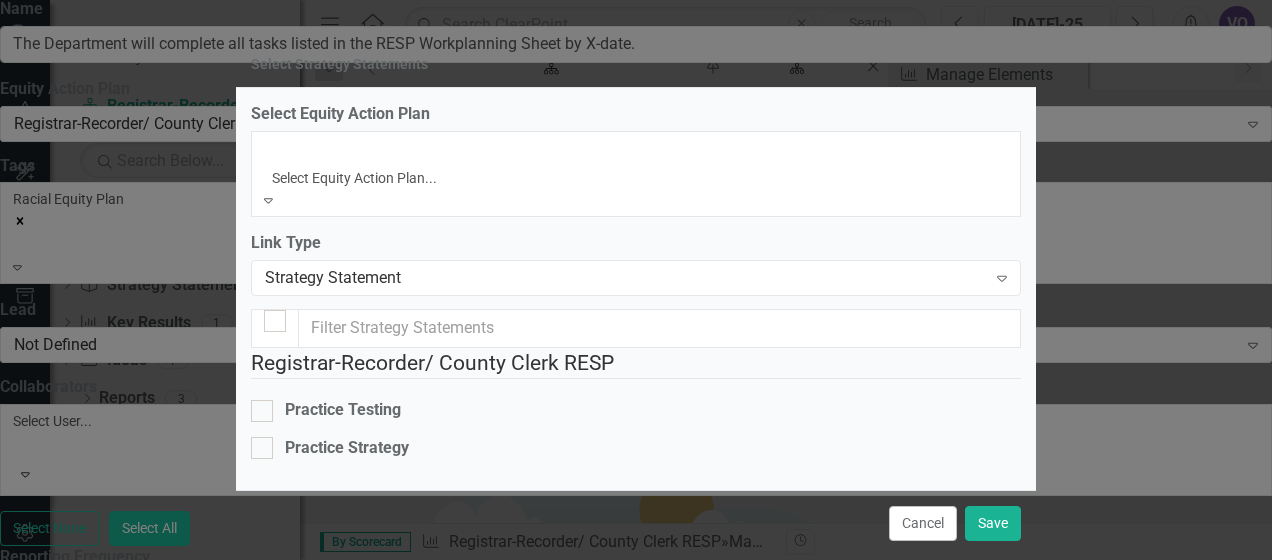 scroll, scrollTop: 28, scrollLeft: 0, axis: vertical 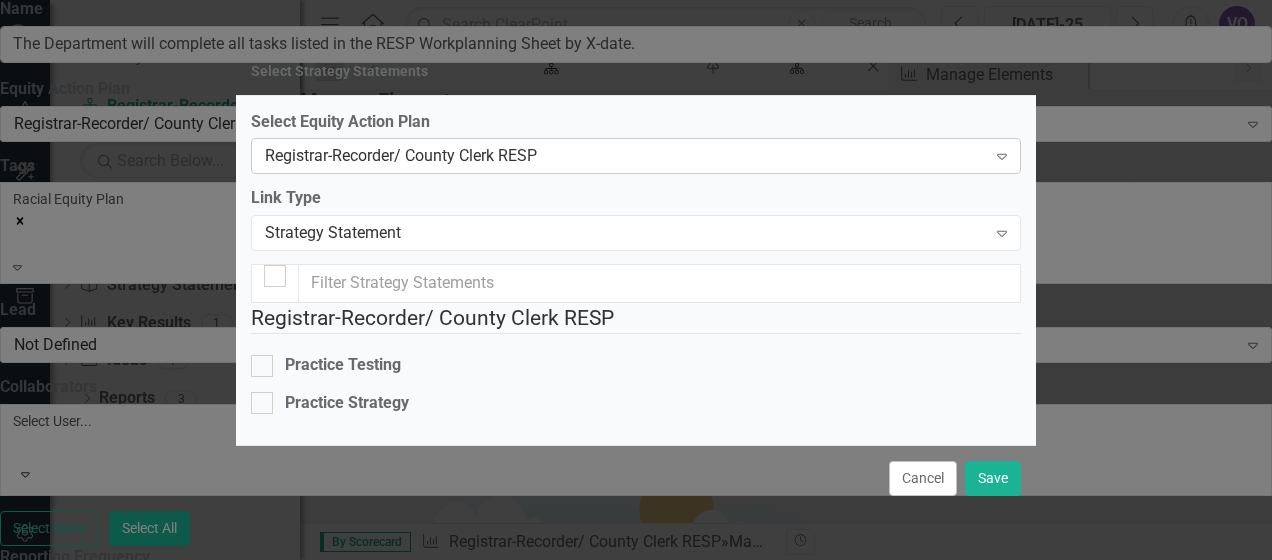 click on "Registrar-Recorder/ County Clerk RESP" at bounding box center [625, 156] 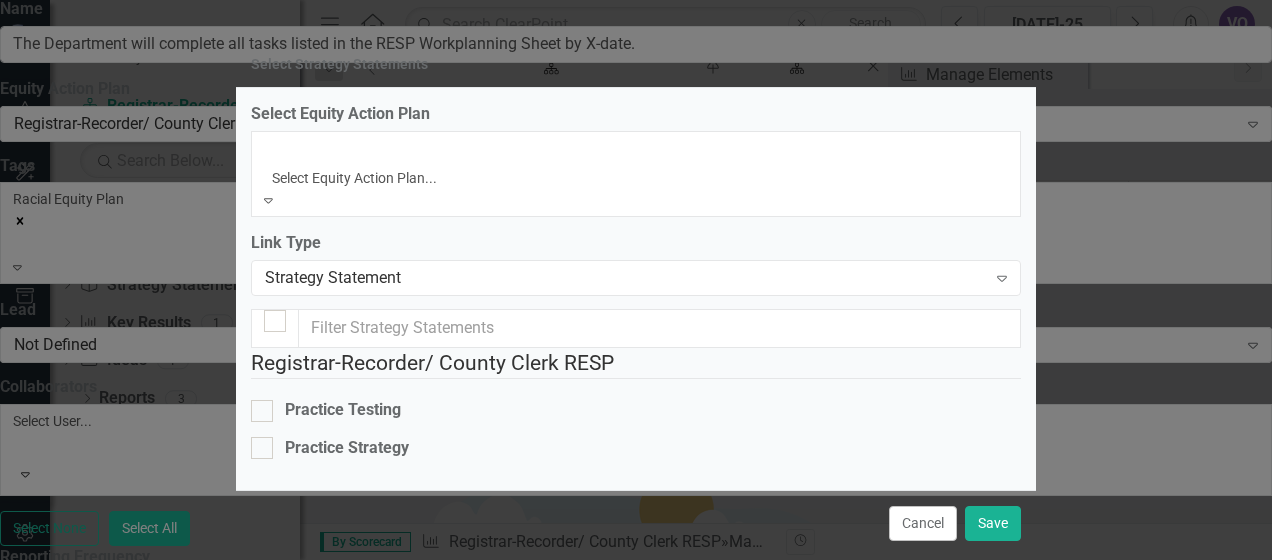 scroll, scrollTop: 0, scrollLeft: 0, axis: both 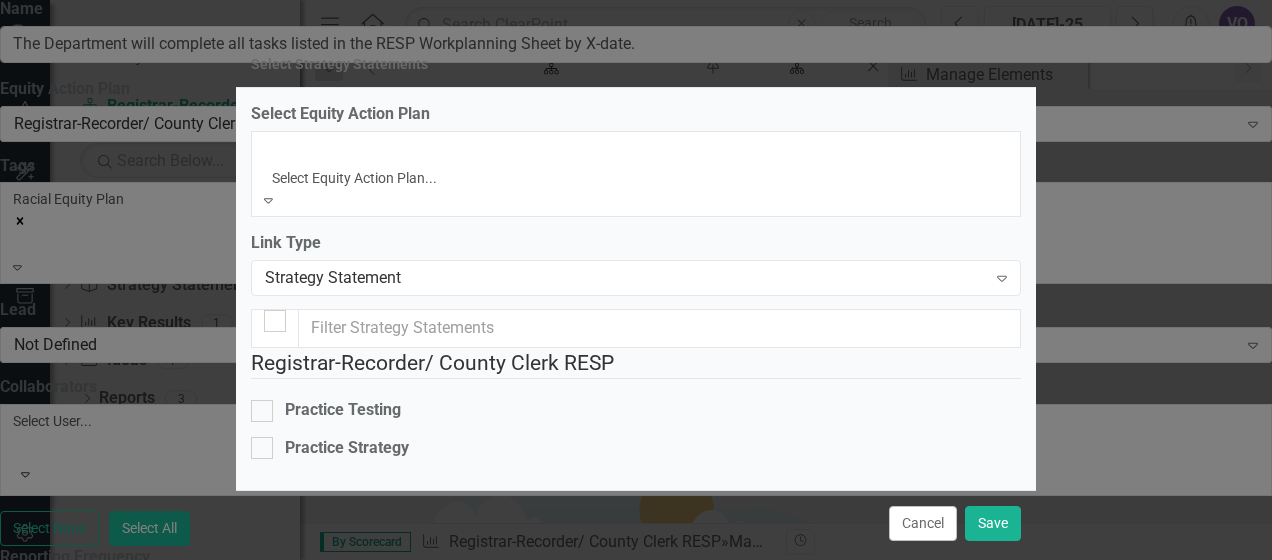 click on "Racial Equity Strategic Plan" at bounding box center (636, 571) 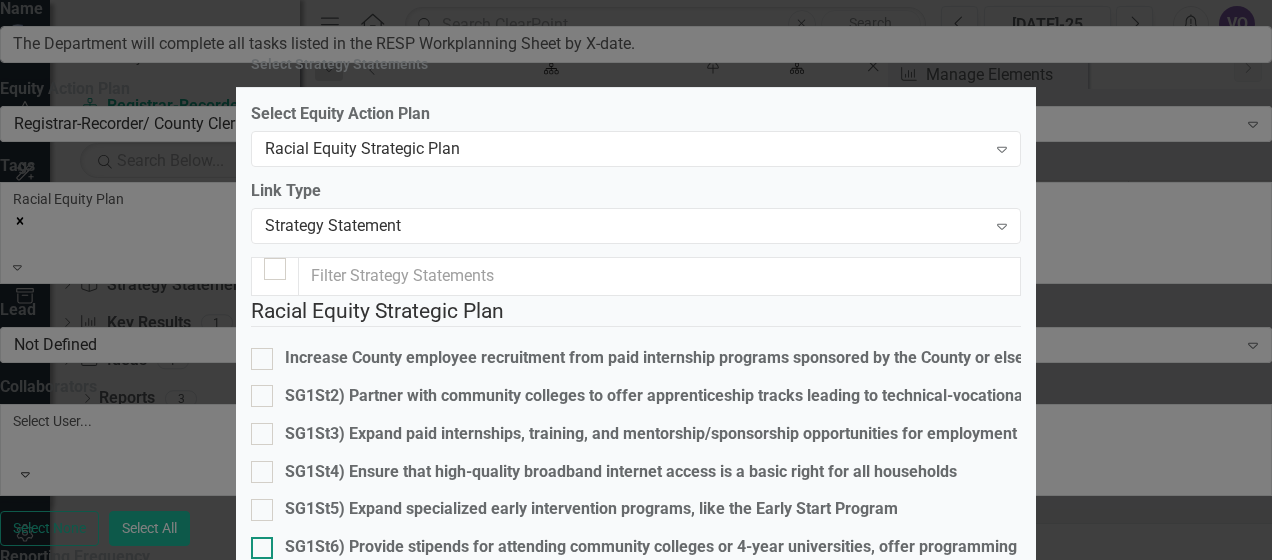 scroll, scrollTop: 540, scrollLeft: 0, axis: vertical 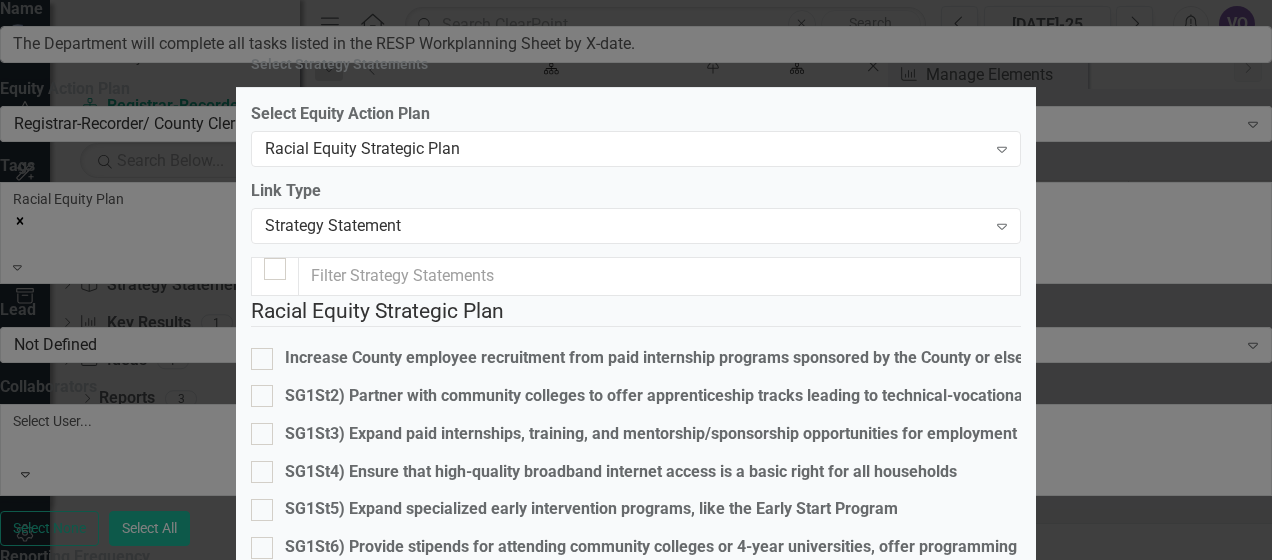 click at bounding box center [262, 813] 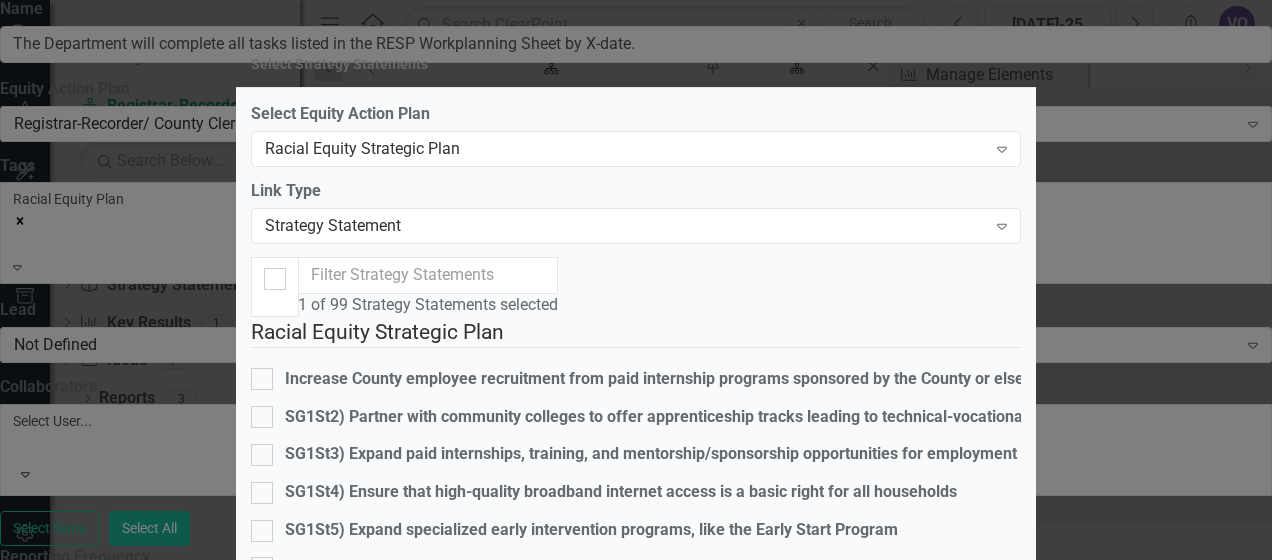 click at bounding box center (262, 871) 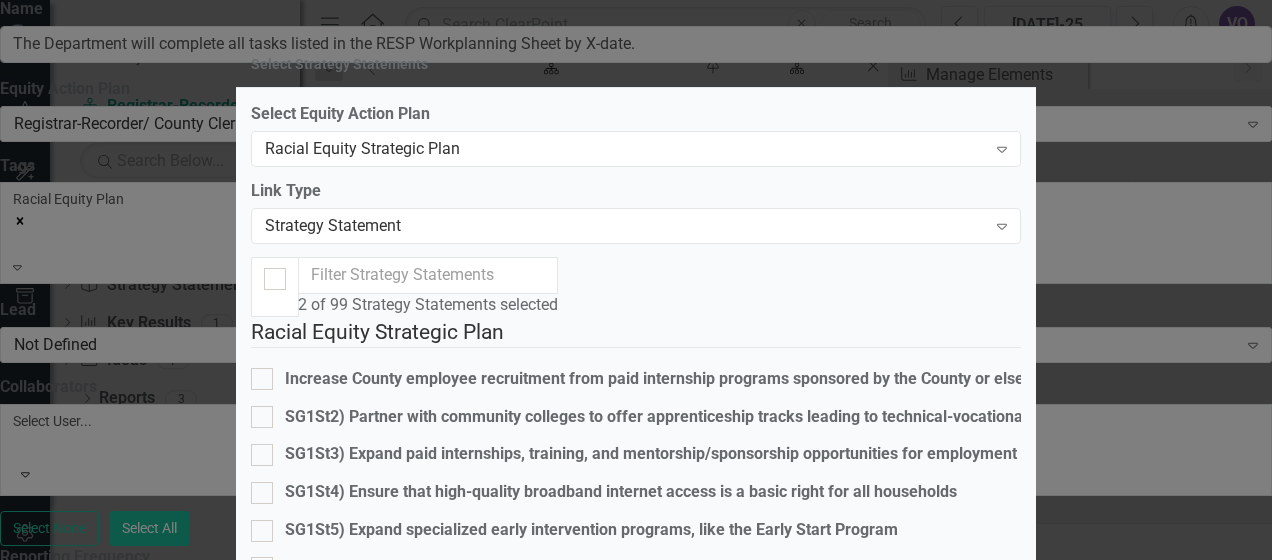 click at bounding box center [262, 871] 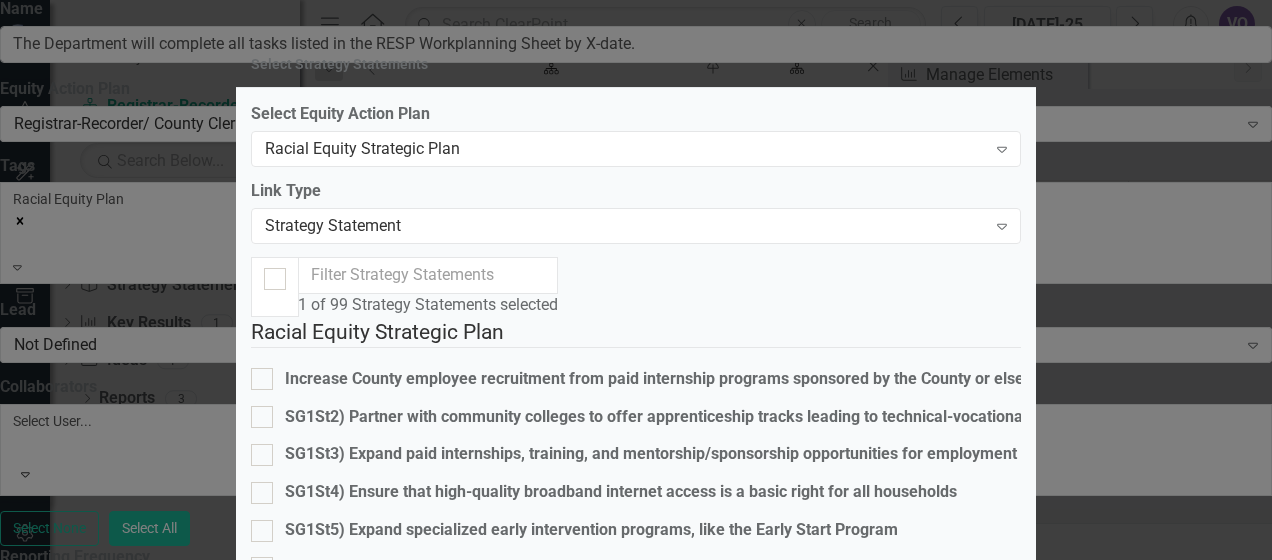 click at bounding box center (262, 833) 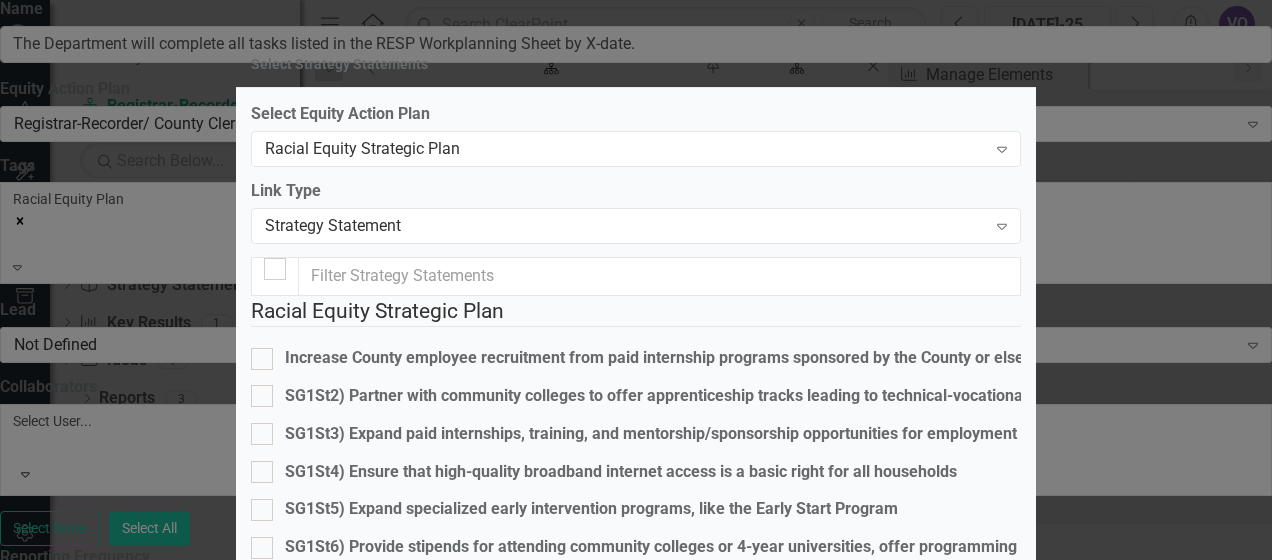 scroll, scrollTop: 178, scrollLeft: 0, axis: vertical 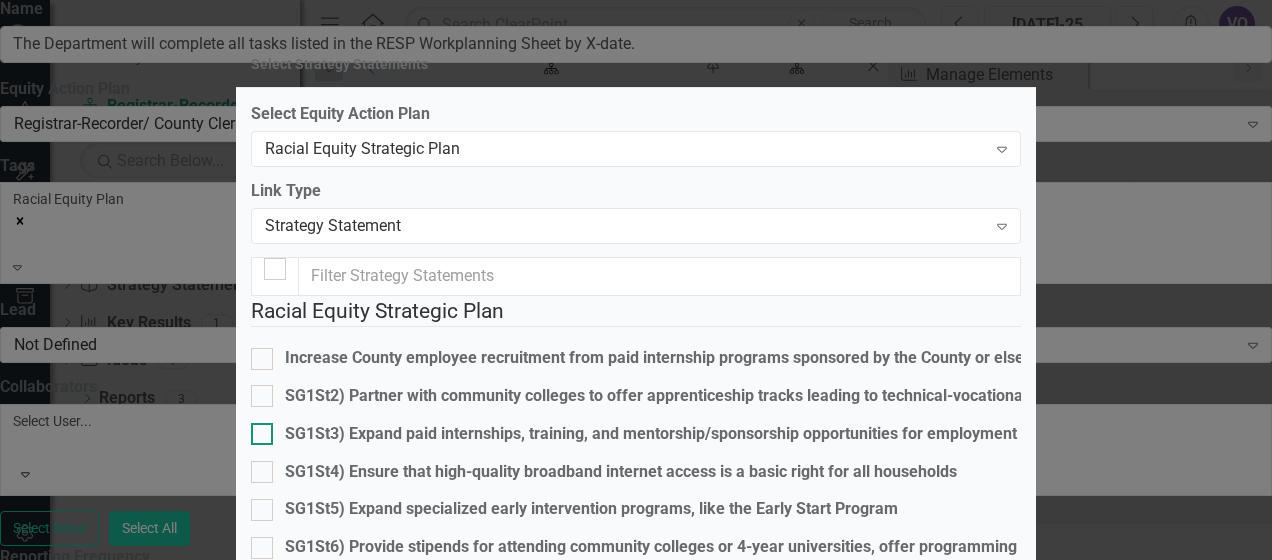click on "SG1St3) Expand paid internships, training, and mentorship/sponsorship opportunities for employment within county departments;" at bounding box center (257, 429) 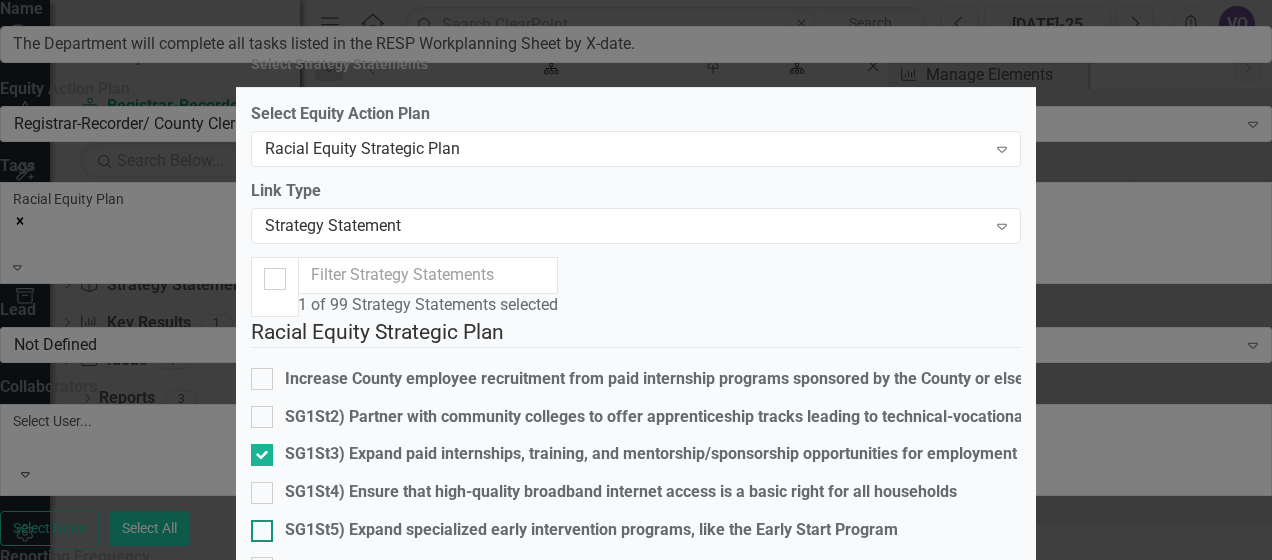 scroll, scrollTop: 1034, scrollLeft: 0, axis: vertical 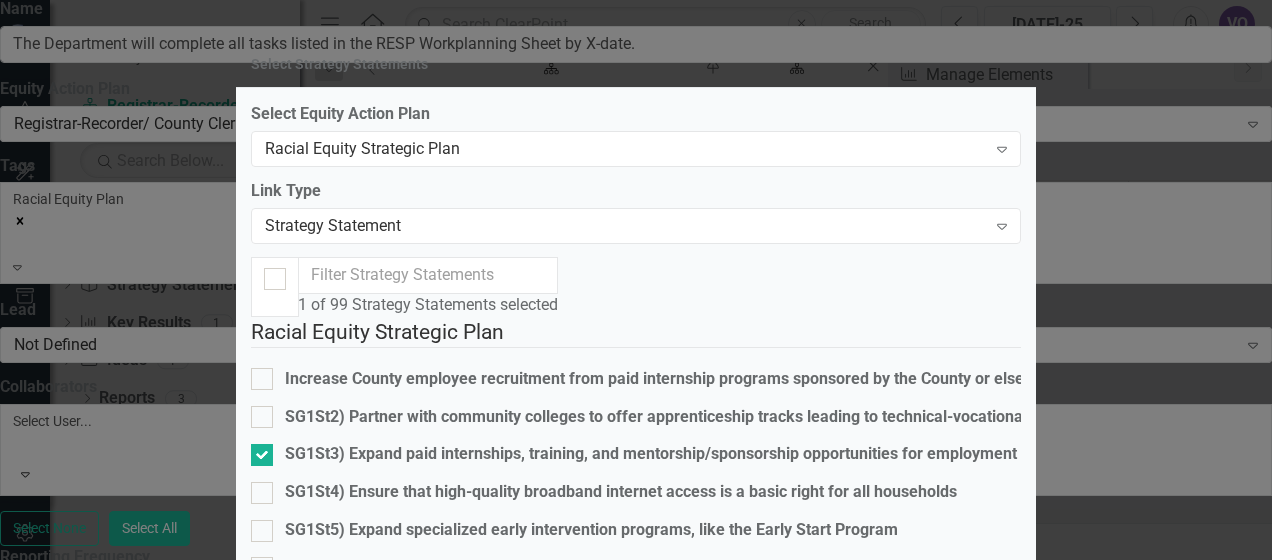 click at bounding box center (262, 1325) 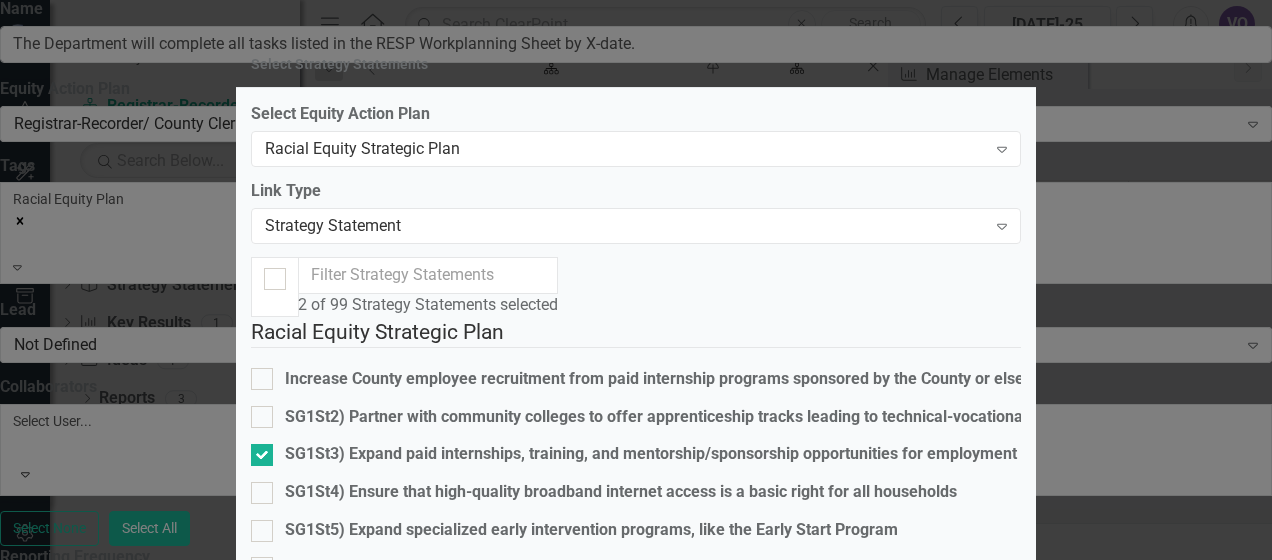 scroll, scrollTop: 1141, scrollLeft: 0, axis: vertical 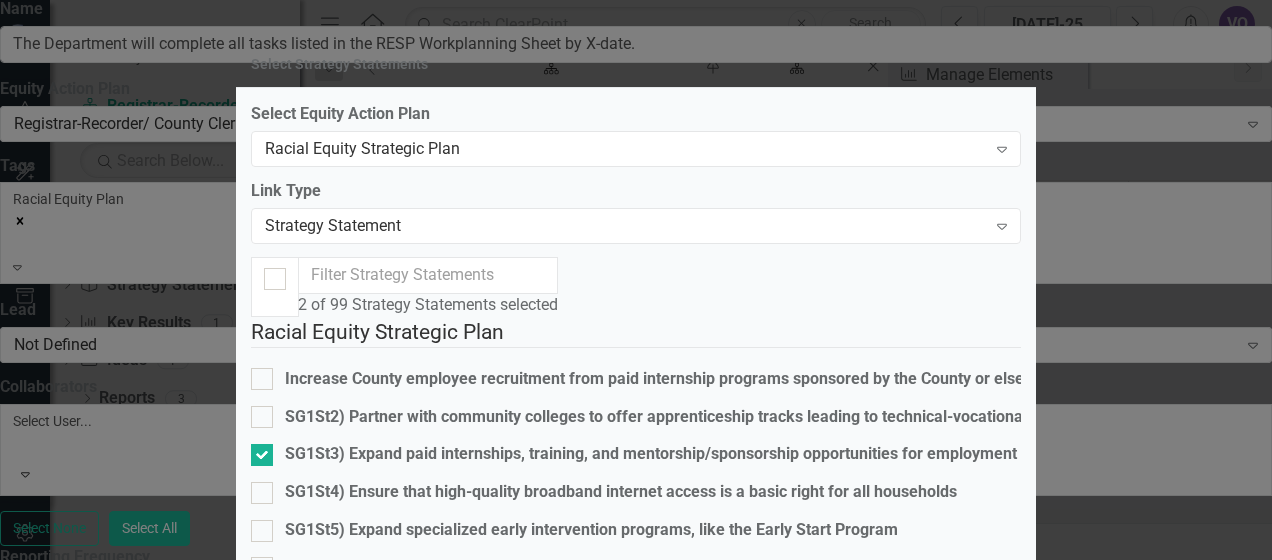 click at bounding box center [262, 1552] 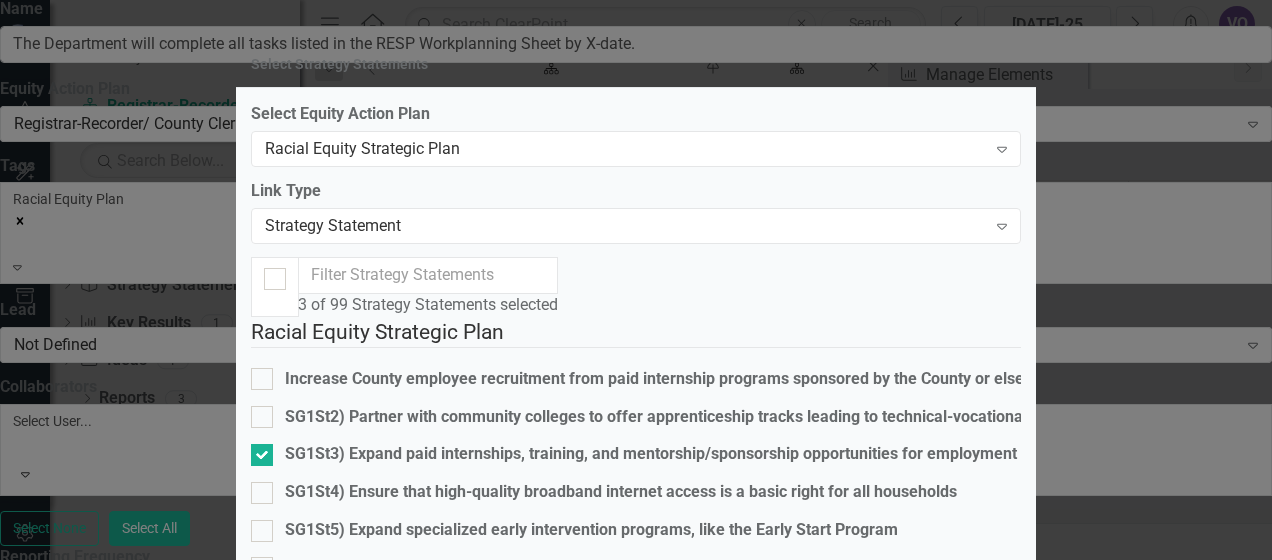 scroll, scrollTop: 1594, scrollLeft: 0, axis: vertical 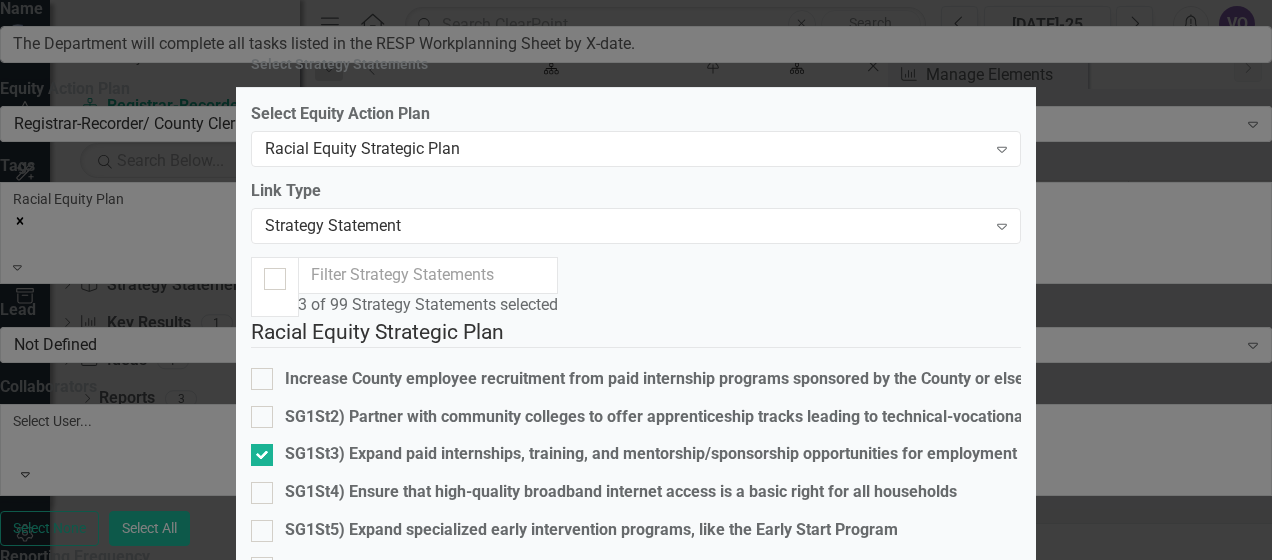 click on "SG2St23) Increase hiring and promotion within County departments to reflect communities disproportionately and negatively impacted by the criminal justice system" at bounding box center [257, 2001] 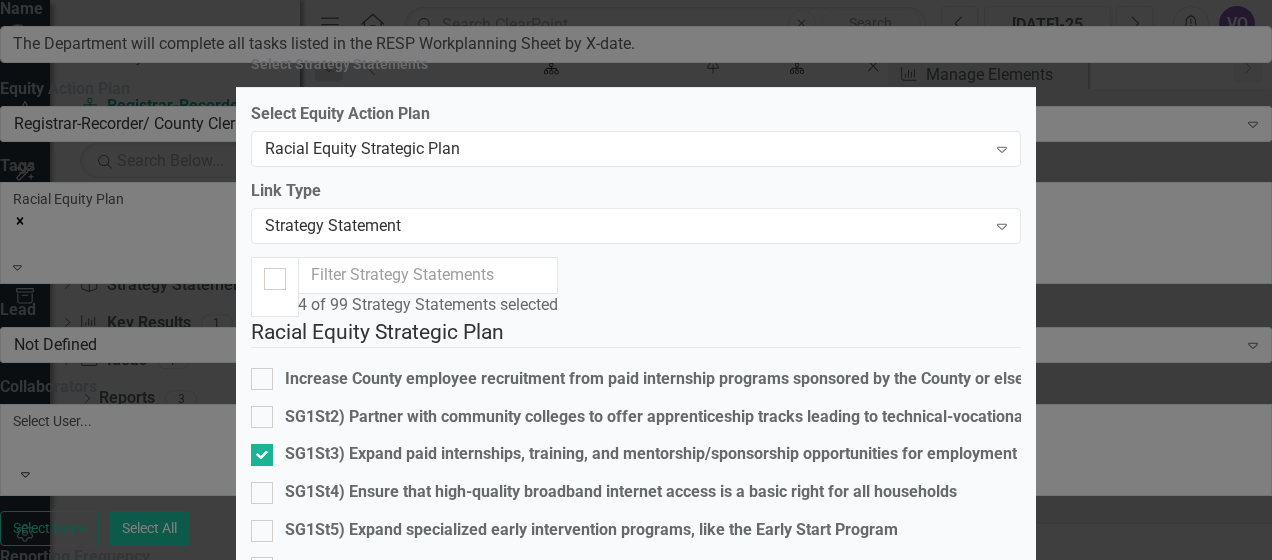 scroll, scrollTop: 2740, scrollLeft: 0, axis: vertical 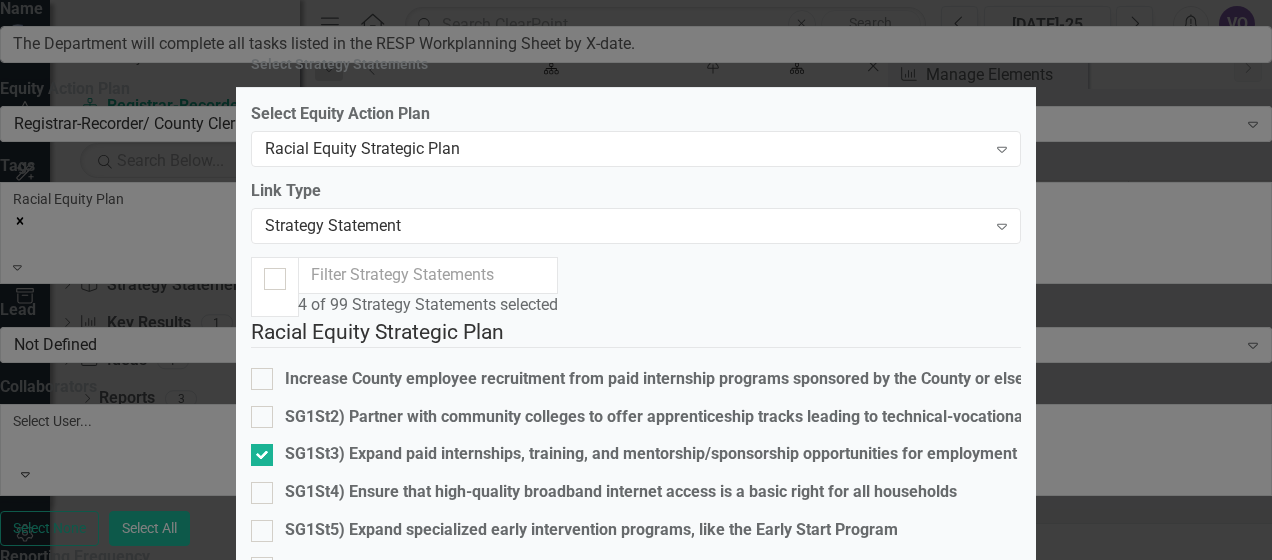 click at bounding box center (262, 2915) 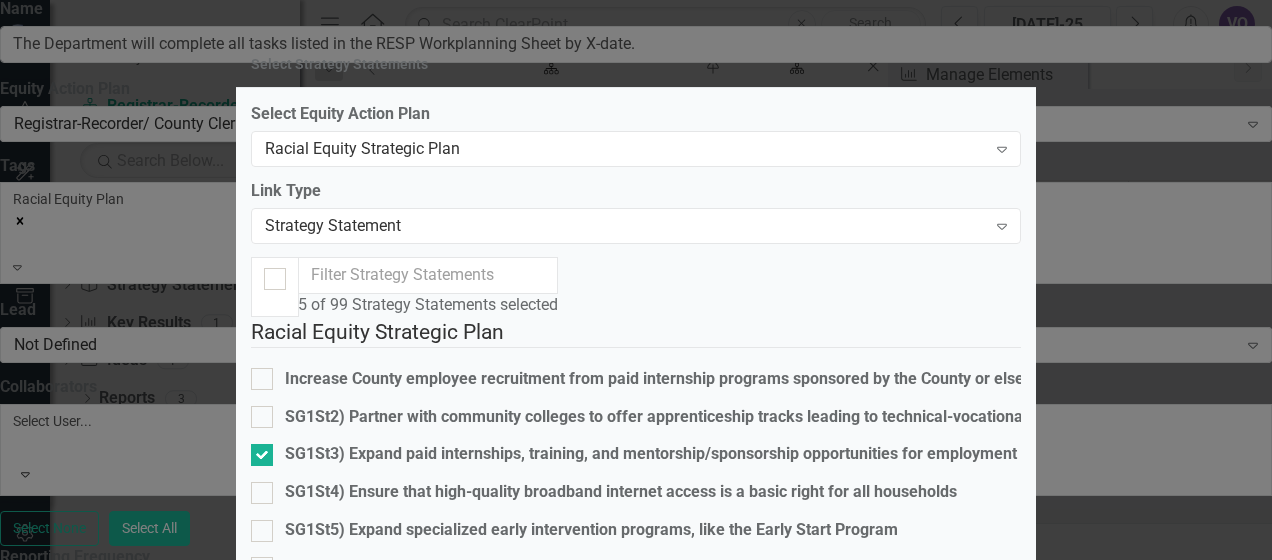 scroll, scrollTop: 2877, scrollLeft: 0, axis: vertical 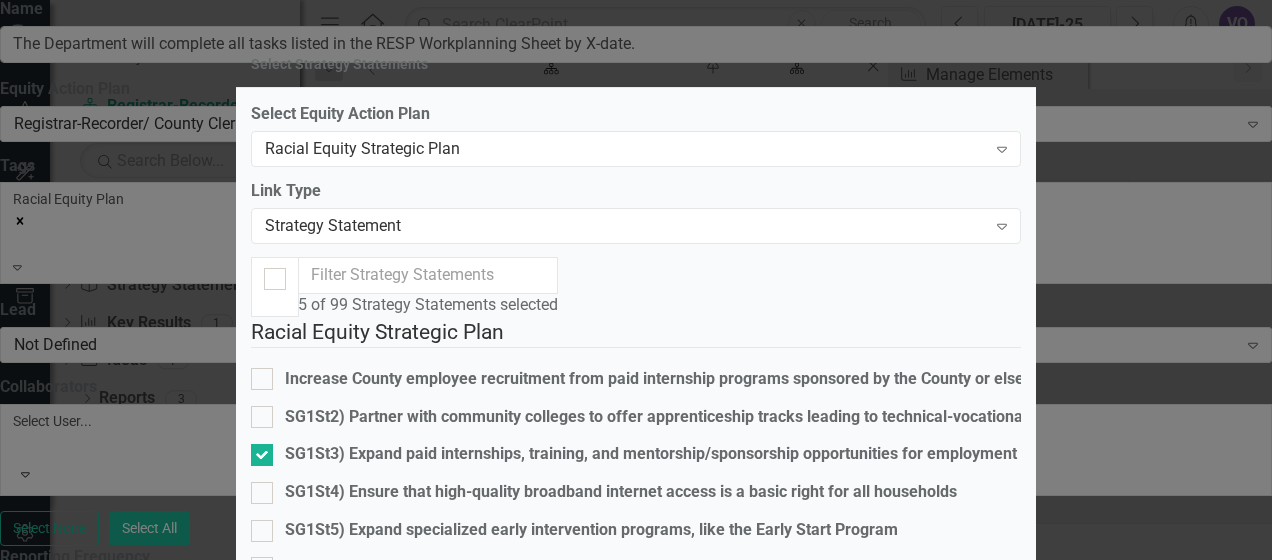 click on "SG3St31) Ensure that every place of County employment has a proper lactation station that is not a bathroom" at bounding box center (257, 3250) 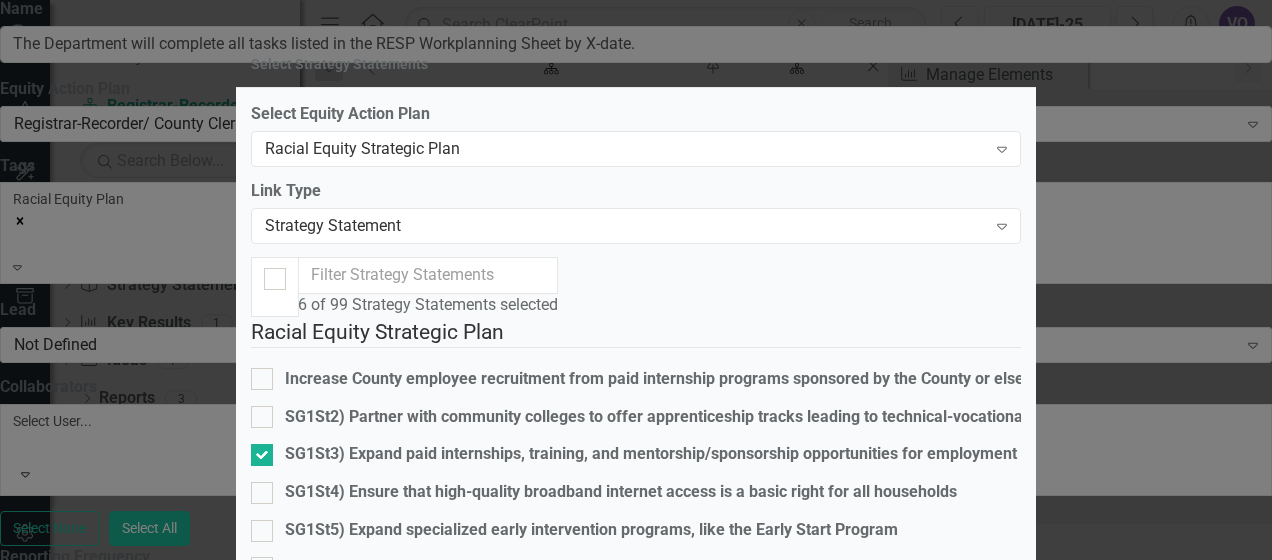 scroll, scrollTop: 3664, scrollLeft: 0, axis: vertical 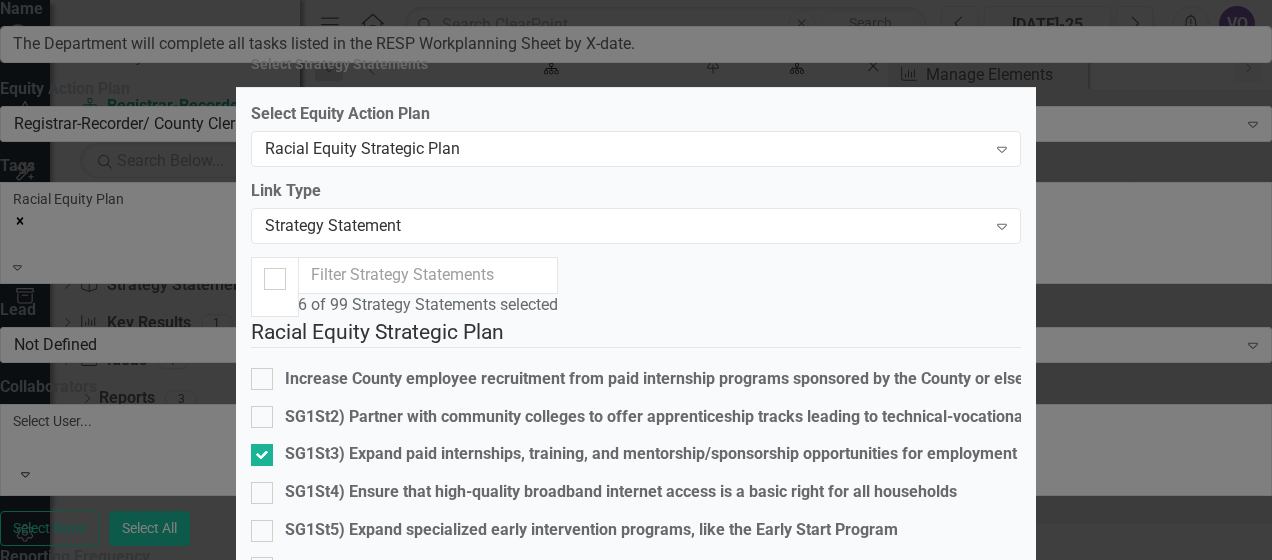 click on "SG4St7) Increase capacity to secure County contracts and the certification to apply for those contracts" at bounding box center (257, 4083) 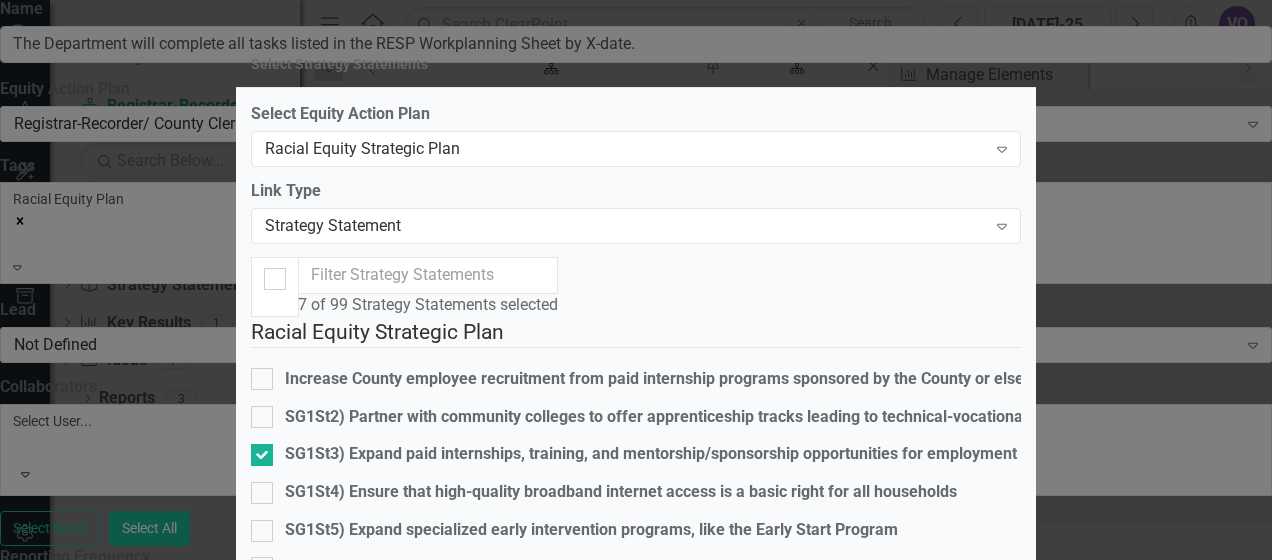 click on "Save" at bounding box center [993, 4199] 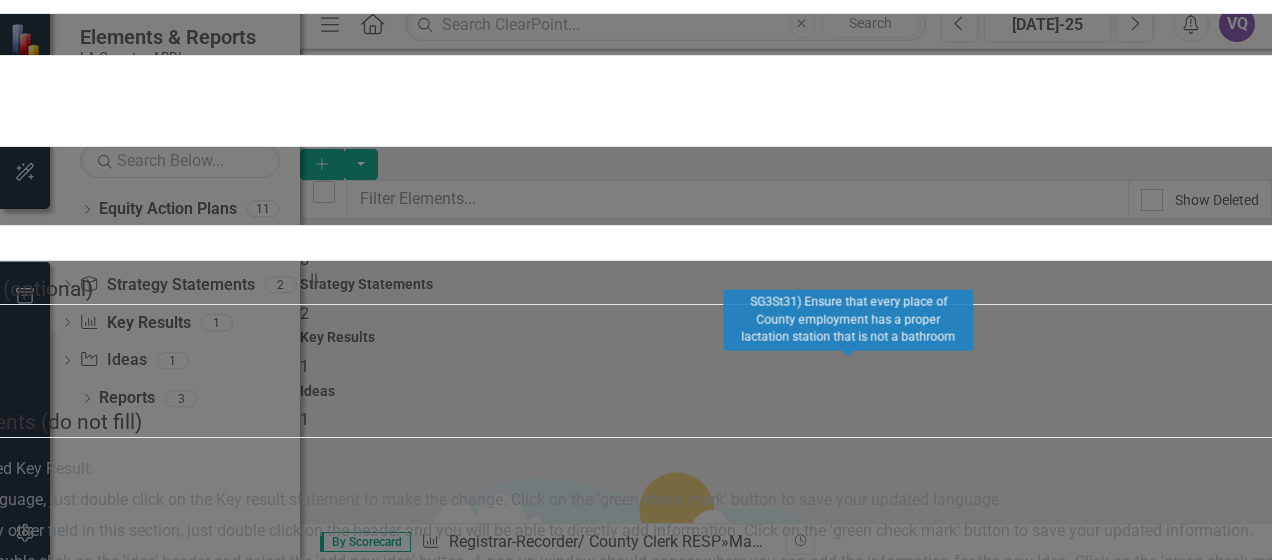 scroll, scrollTop: 0, scrollLeft: 0, axis: both 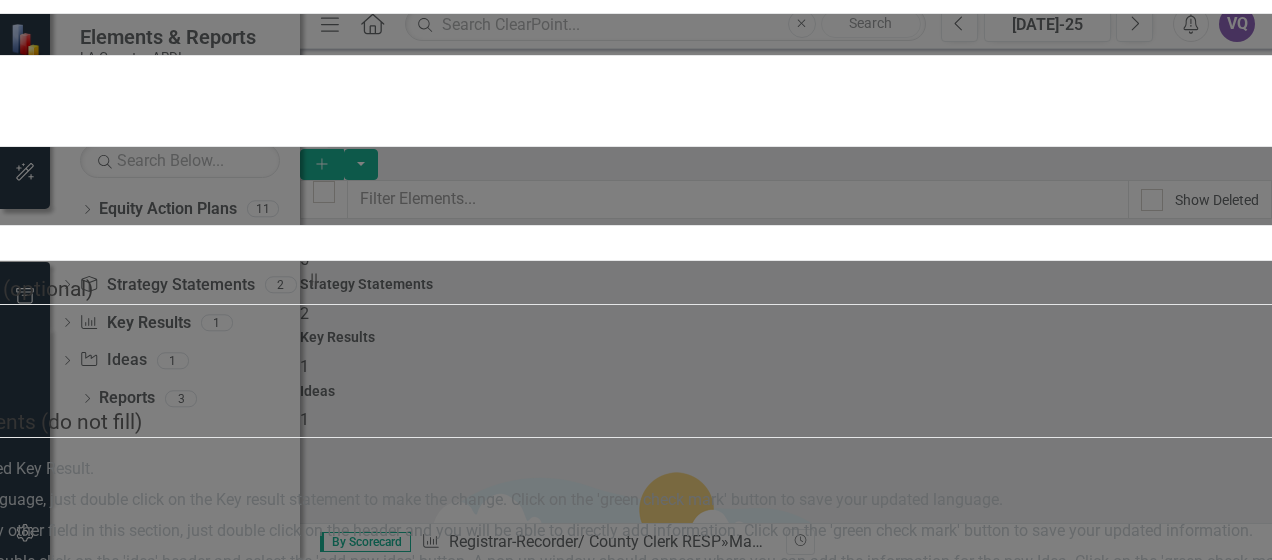 click on "Save" at bounding box center (-162, 3906) 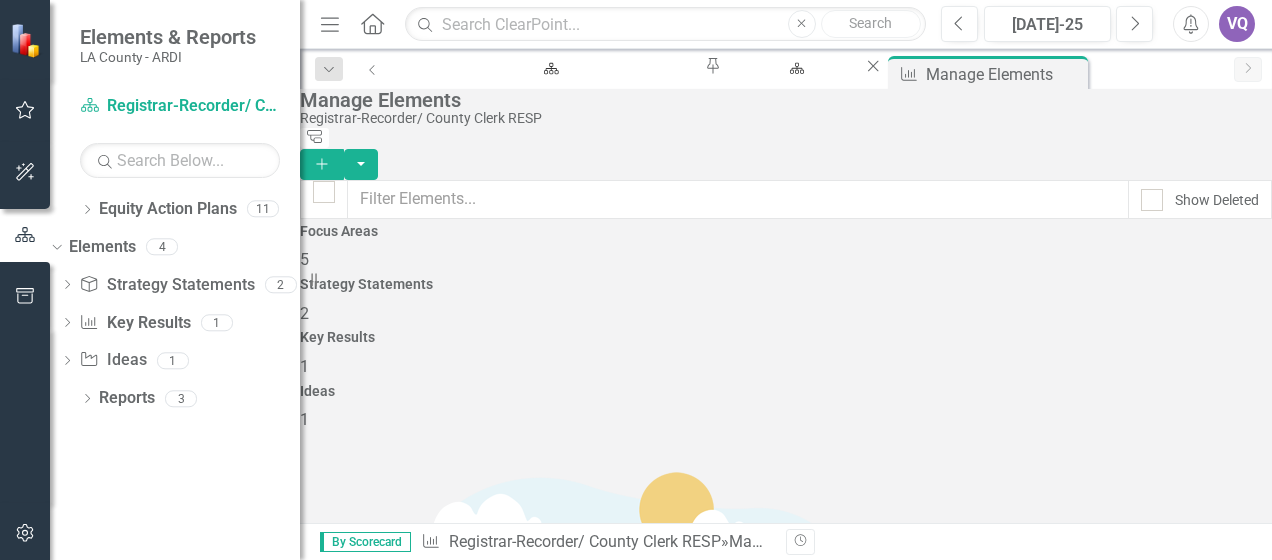 click on "The Department will complete all tasks listed in the RESP Workplanning Sheet by X-date." at bounding box center [617, 962] 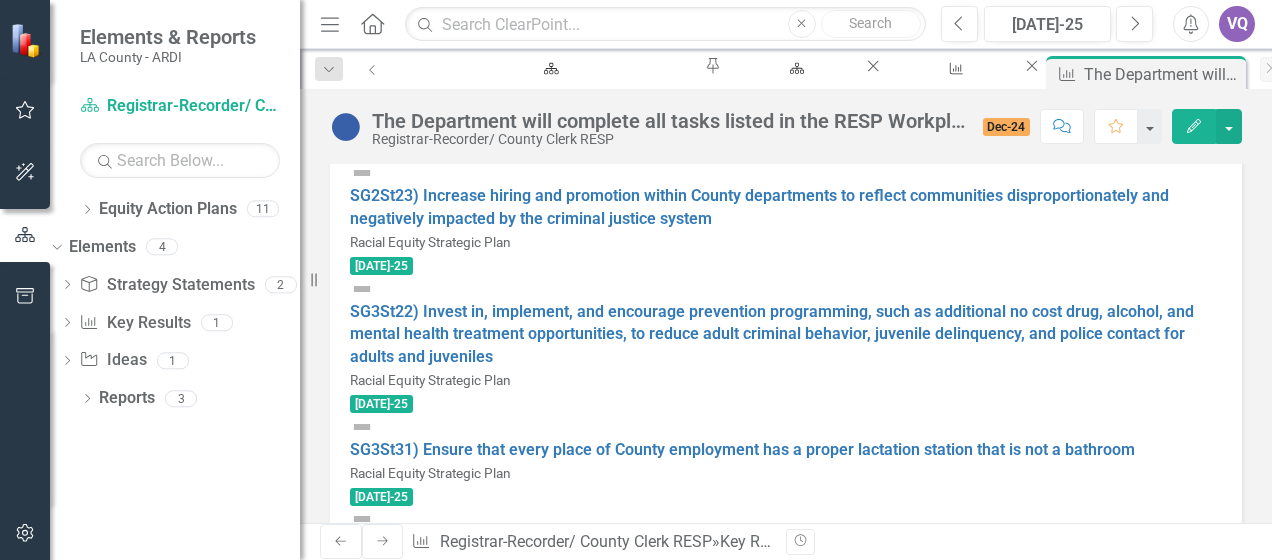 scroll, scrollTop: 706, scrollLeft: 0, axis: vertical 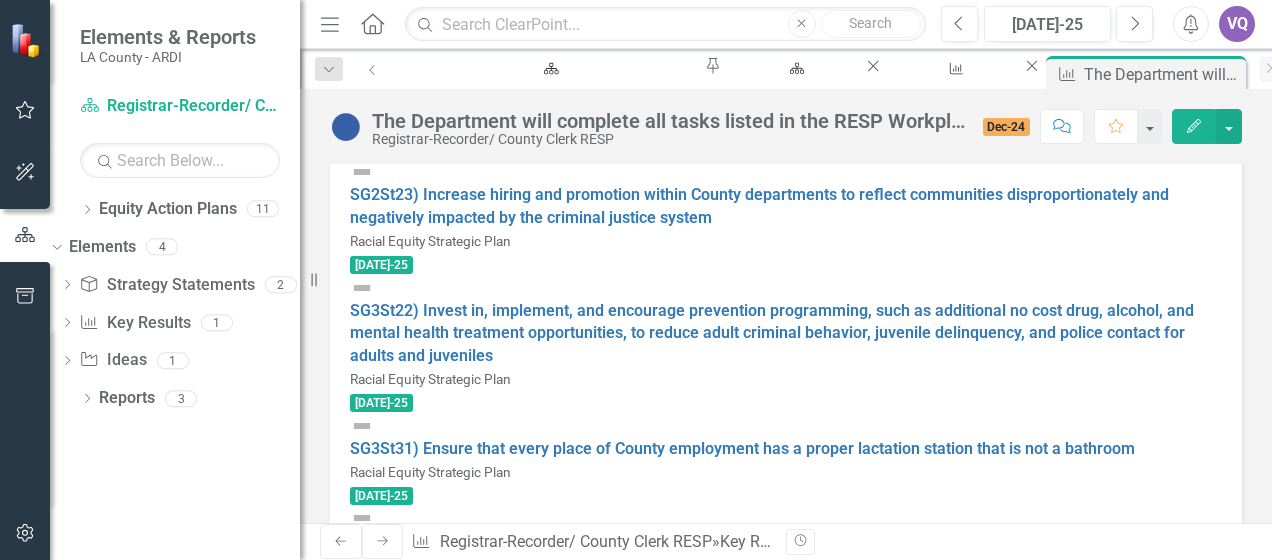 click on "Ideas" at bounding box center [786, 670] 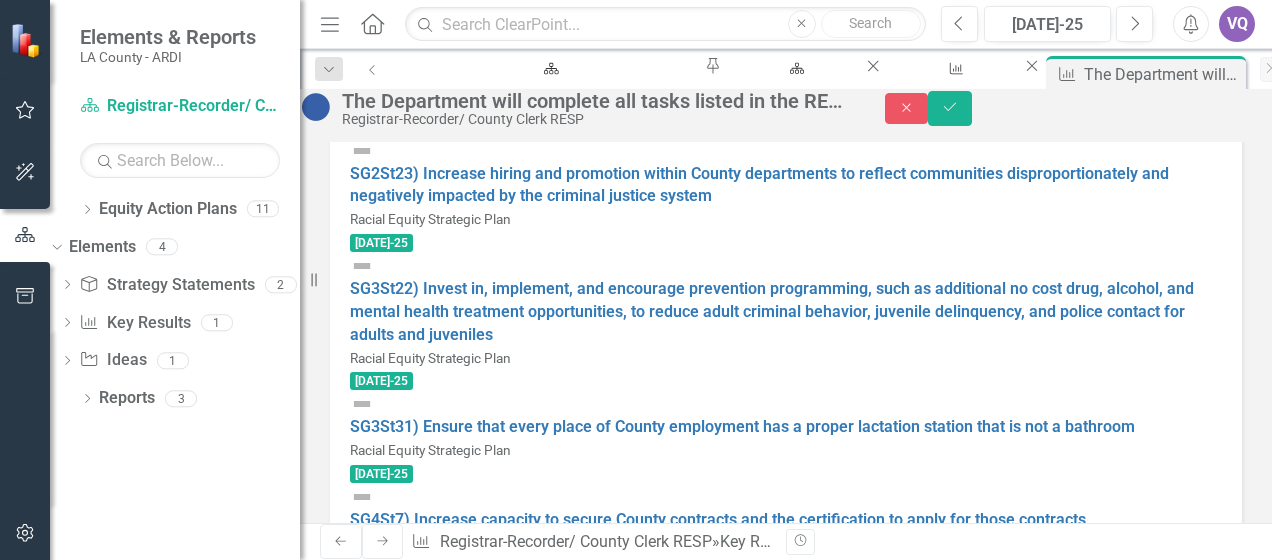 click on "Edit" at bounding box center (373, 885) 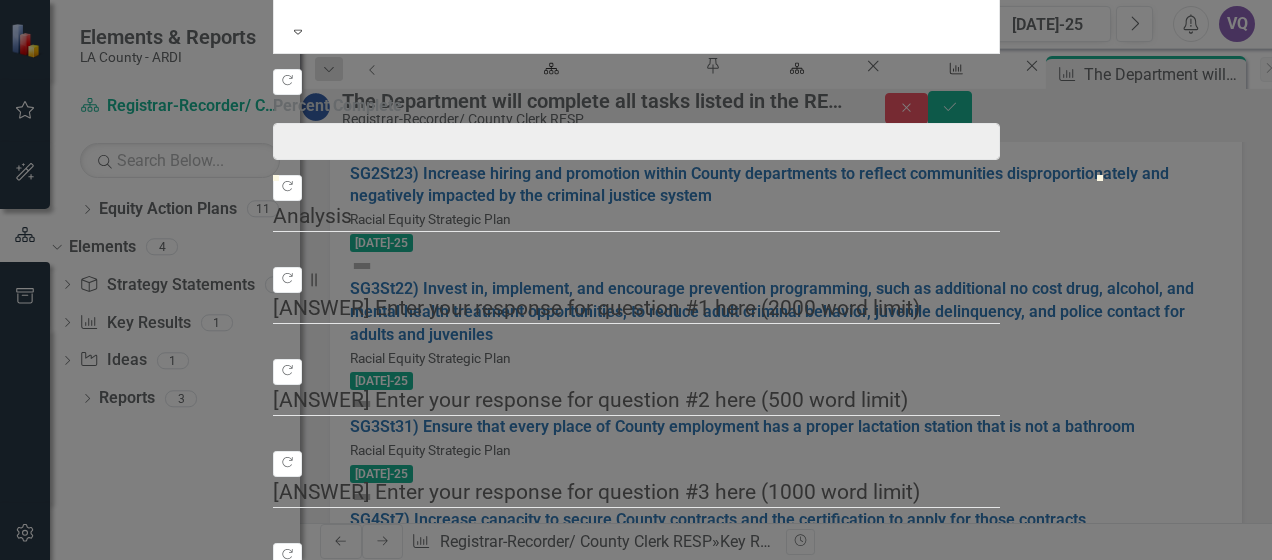 type on "0" 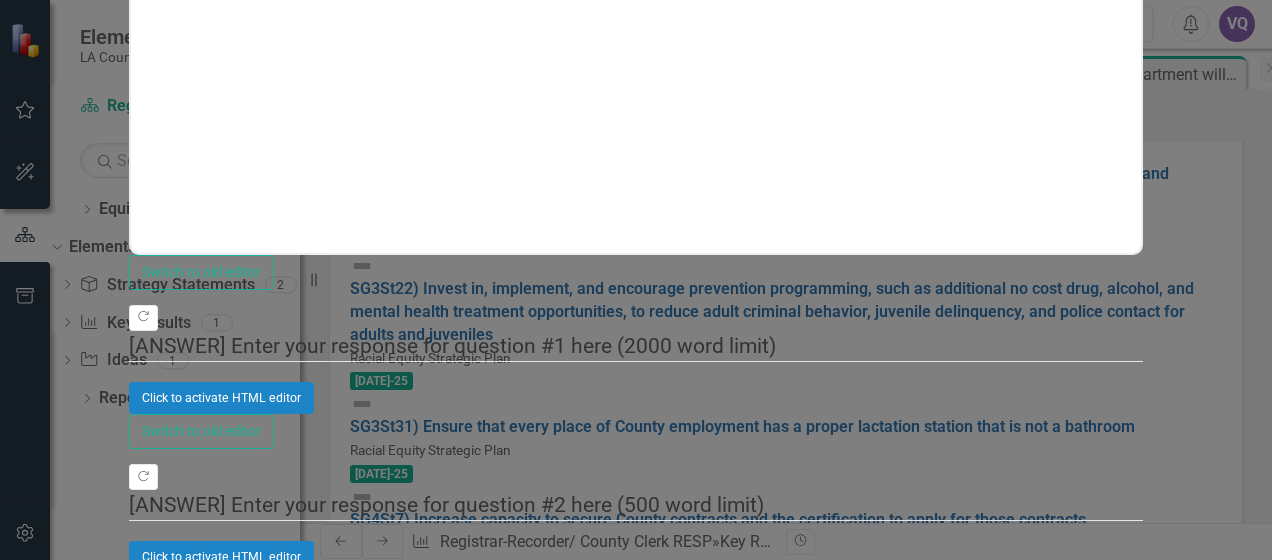 scroll, scrollTop: 0, scrollLeft: 0, axis: both 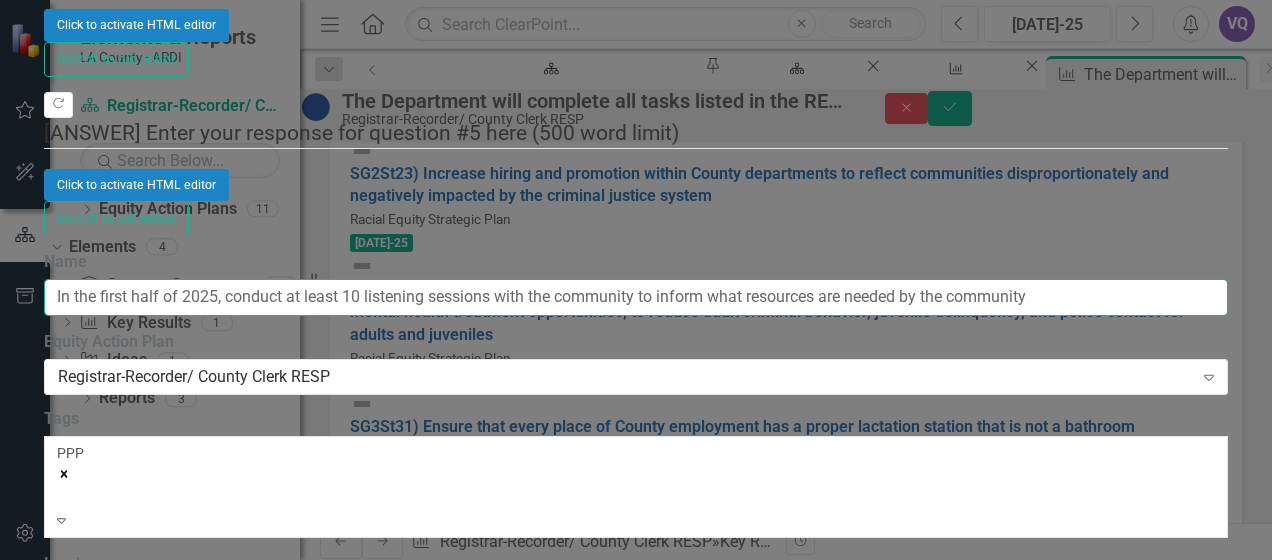 click on "In the first half of 2025, conduct at least 10 listening sessions with the community to inform what resources are needed by the community" at bounding box center (636, 297) 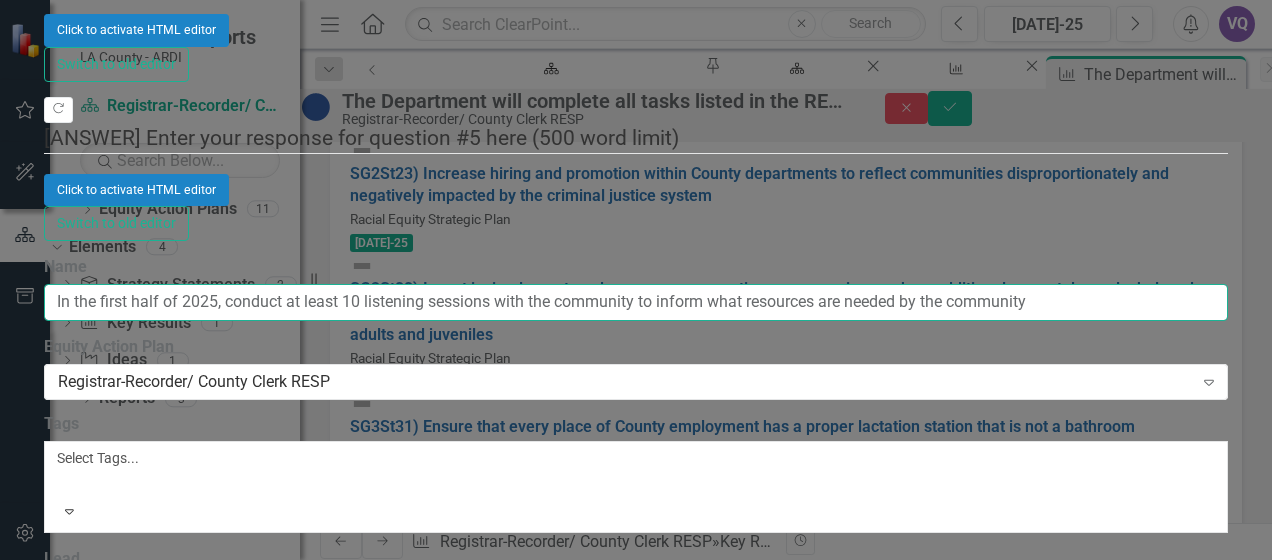 click on "In the first half of 2025, conduct at least 10 listening sessions with the community to inform what resources are needed by the community" at bounding box center (636, 302) 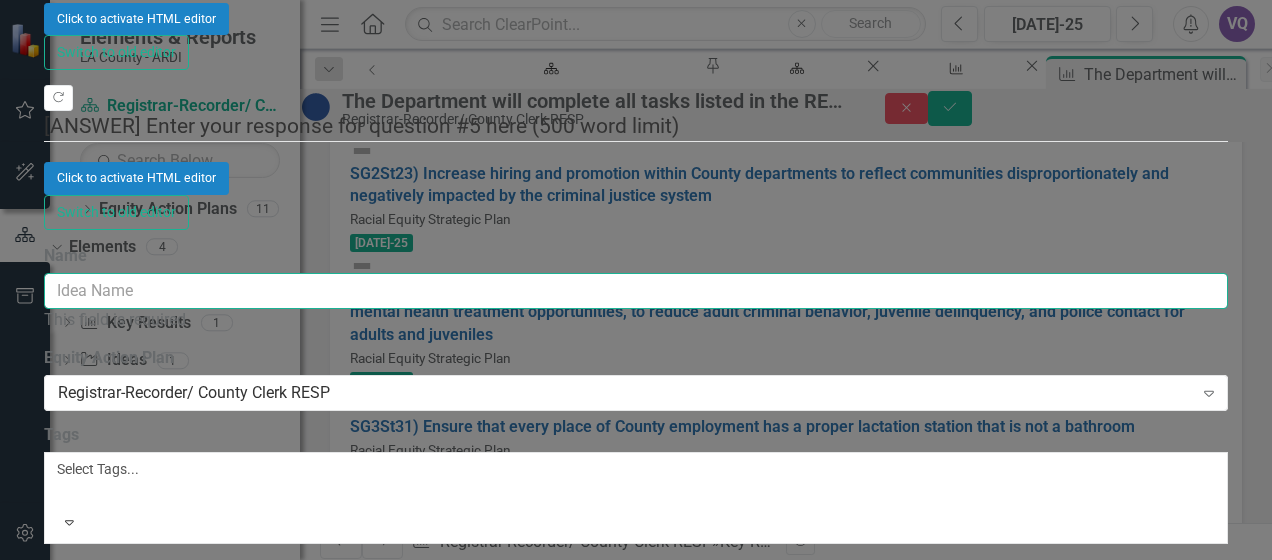 click on "Name" at bounding box center (636, 291) 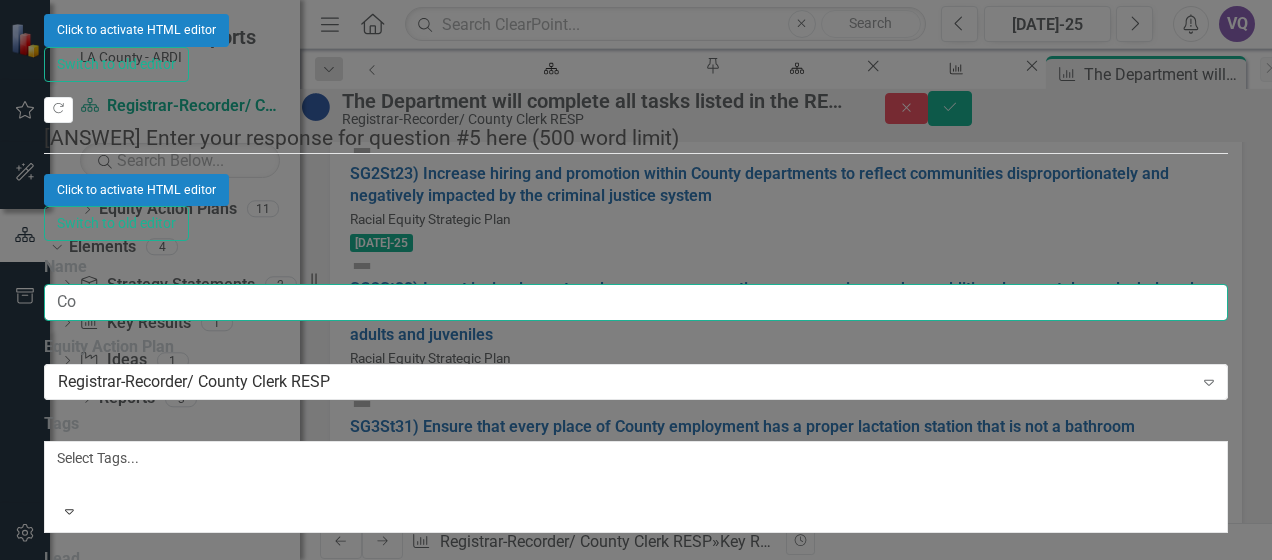 type on "C" 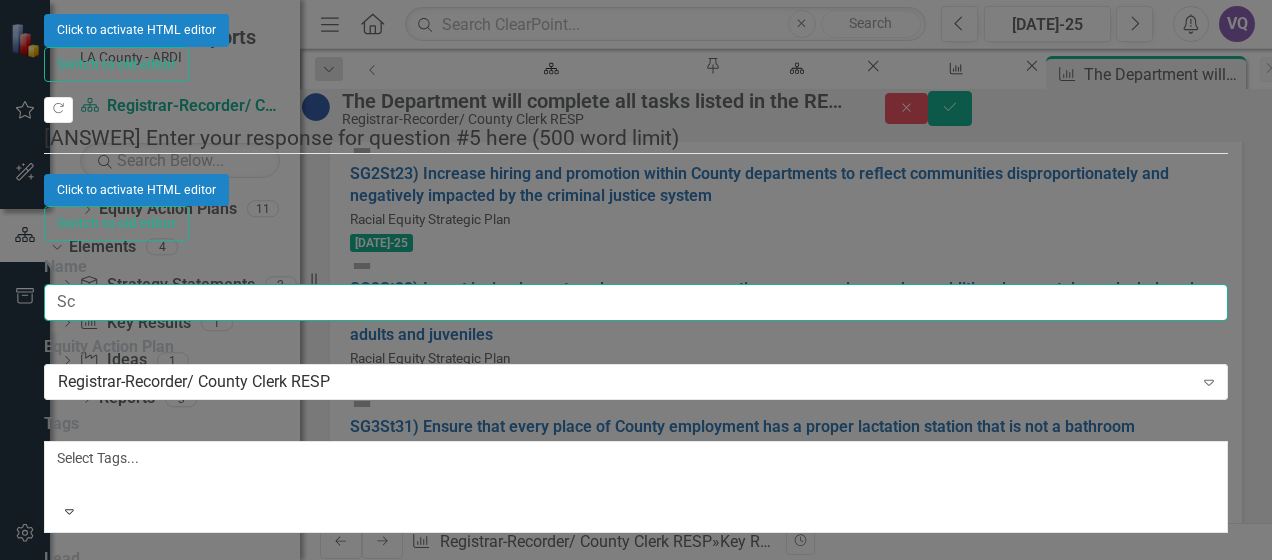 type on "S" 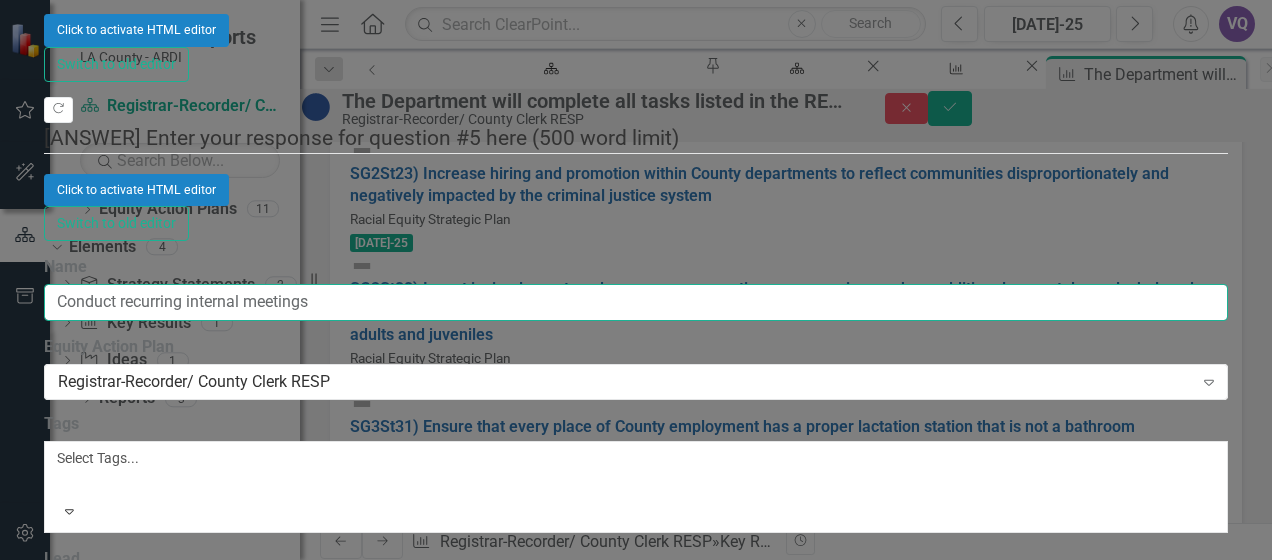 click 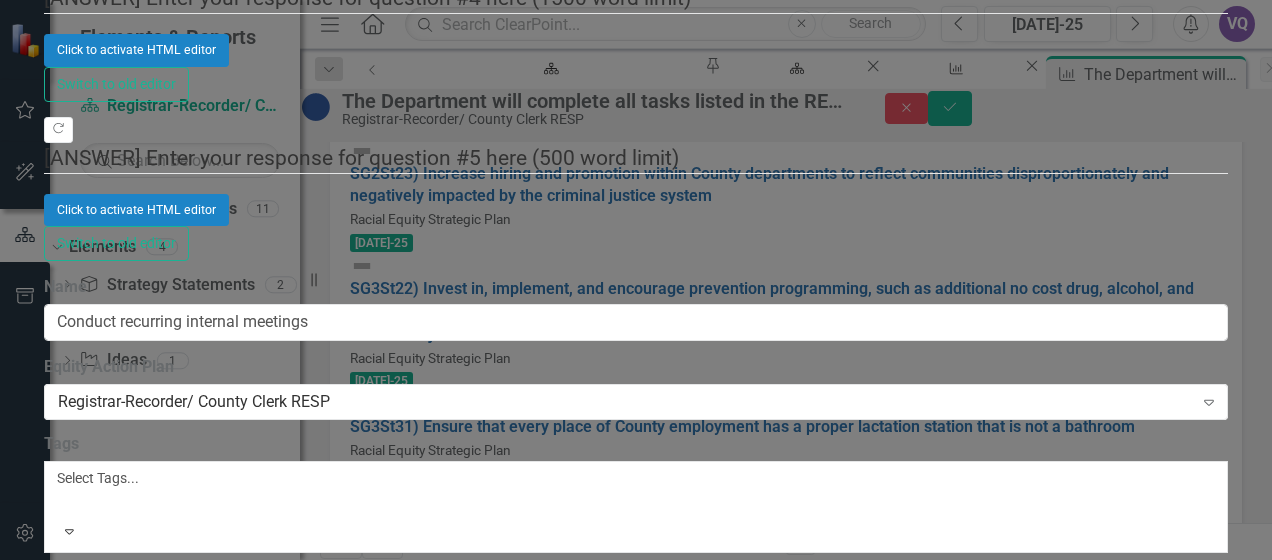 click 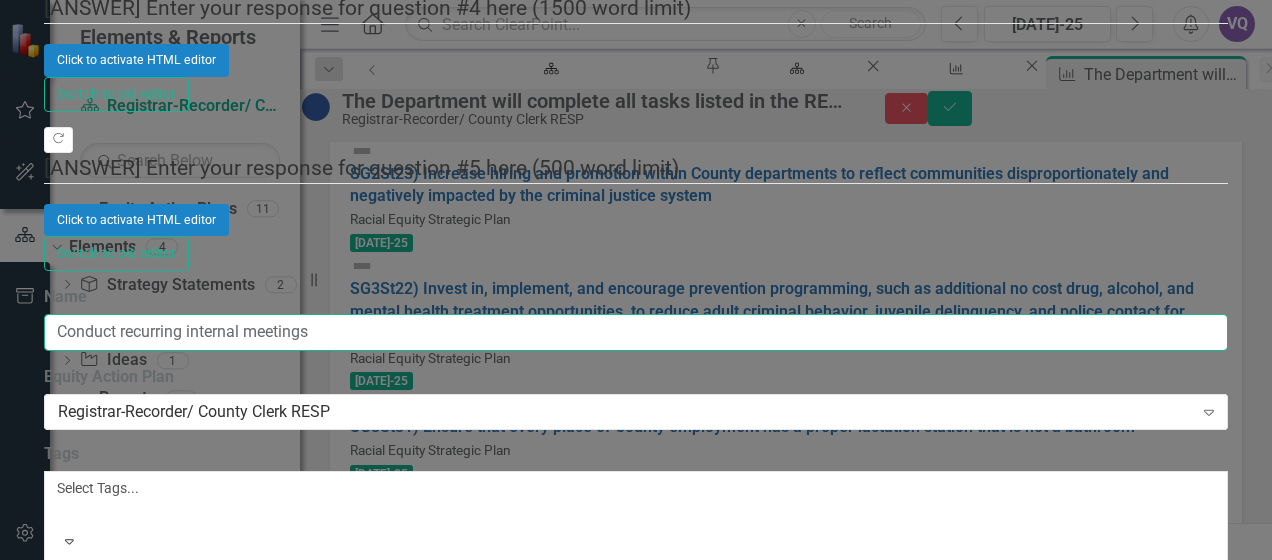 click on "Conduct recurring internal meetings" at bounding box center [636, 332] 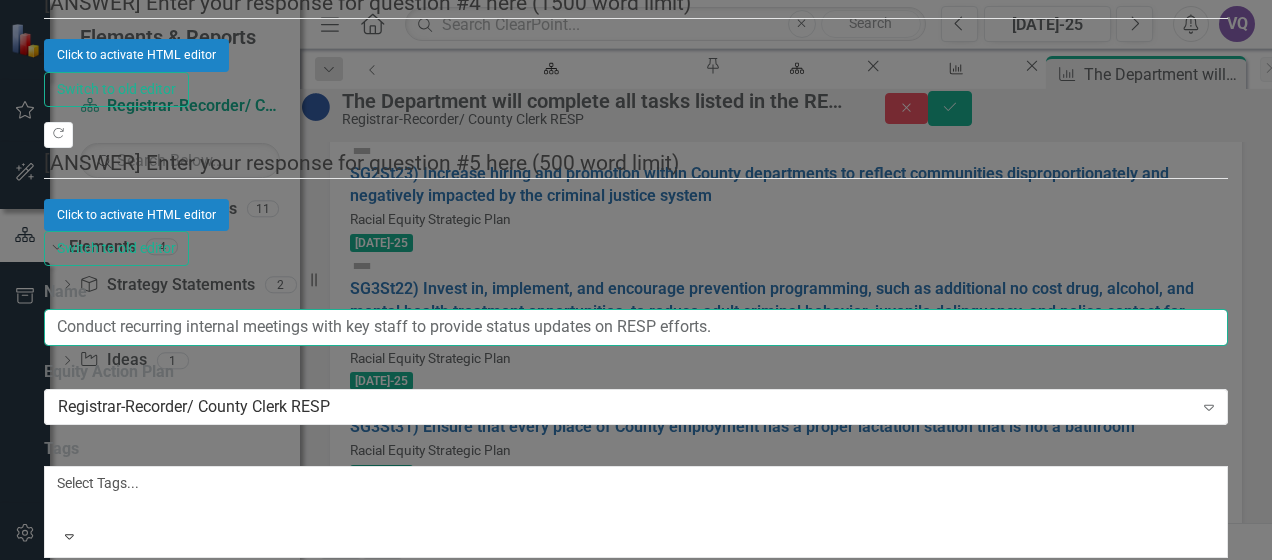 type on "Conduct recurring internal meetings with key staff to provide status updates on RESP efforts." 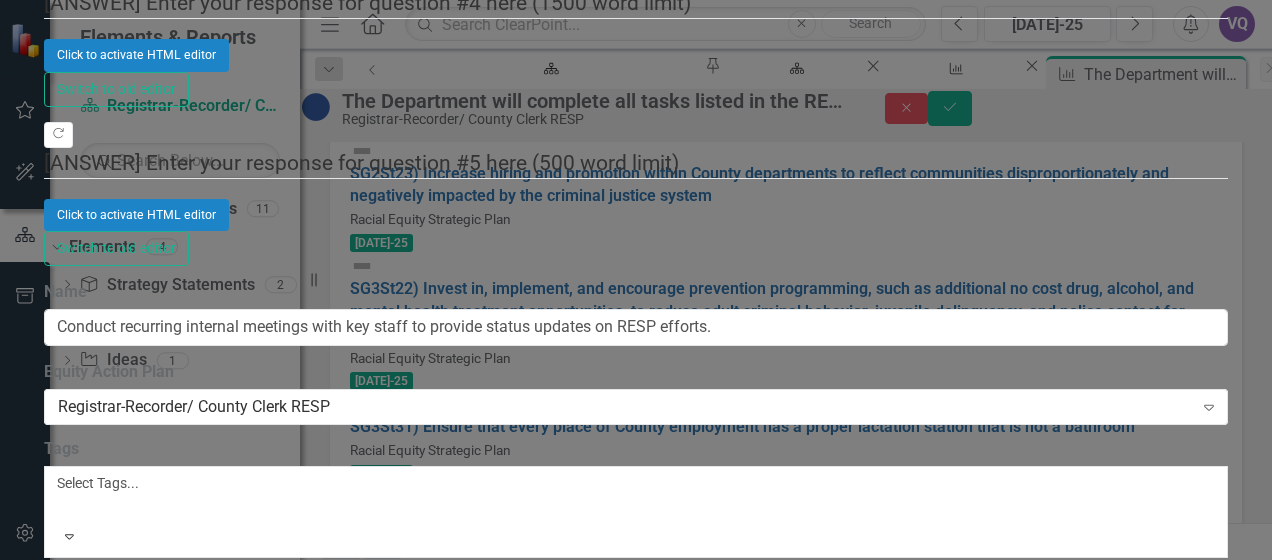 click at bounding box center (60, 507) 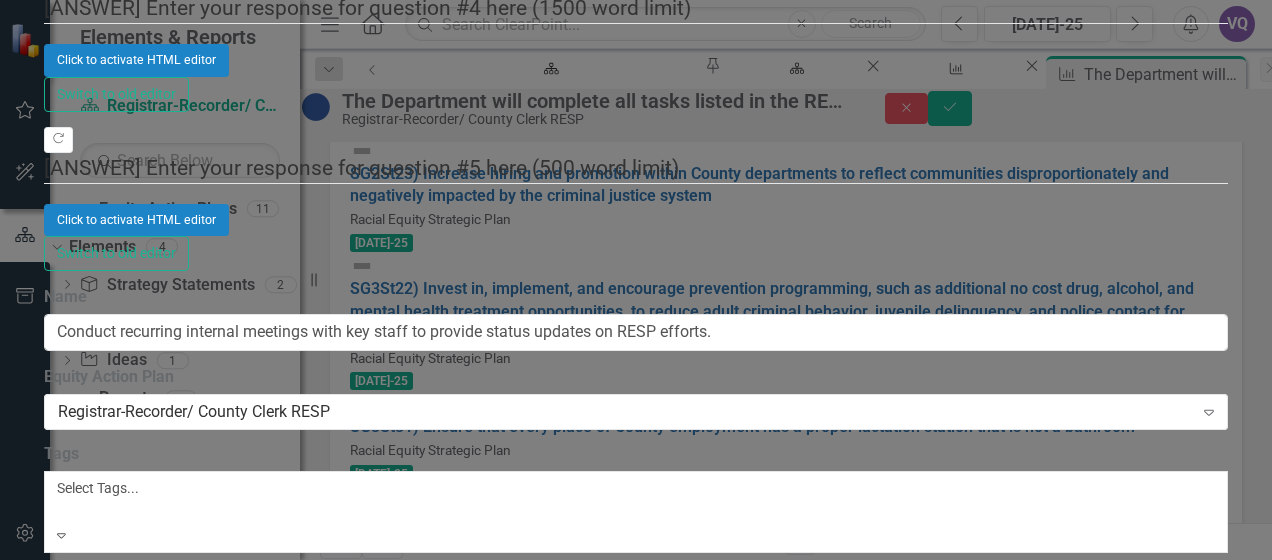 click on "Racial Equity Plan" at bounding box center (636, 617) 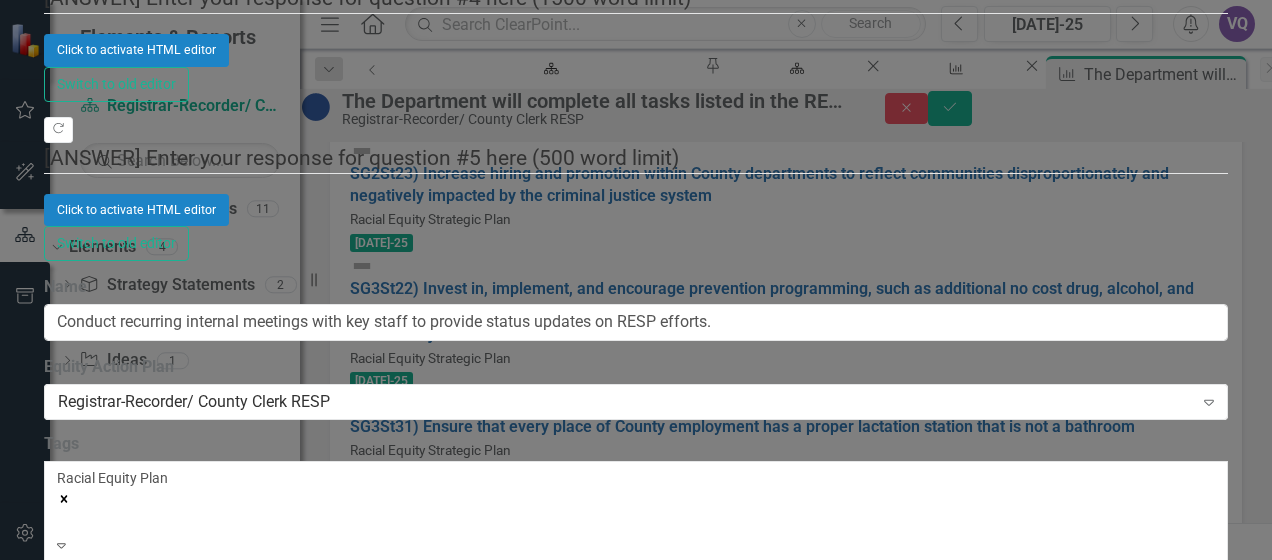 click on "Expand" 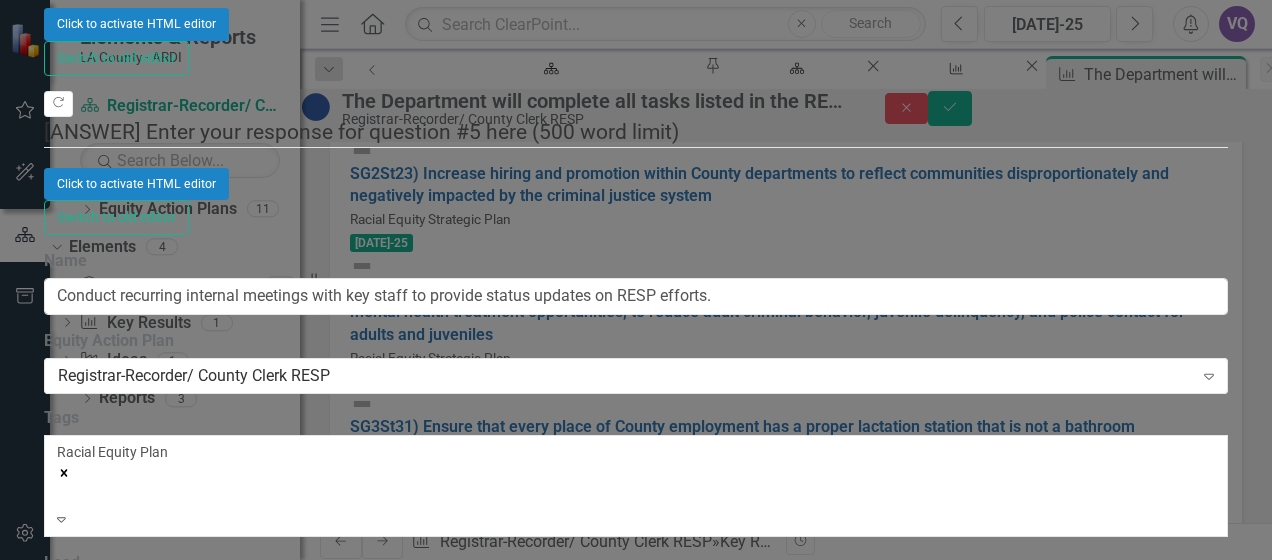 scroll, scrollTop: 5322, scrollLeft: 0, axis: vertical 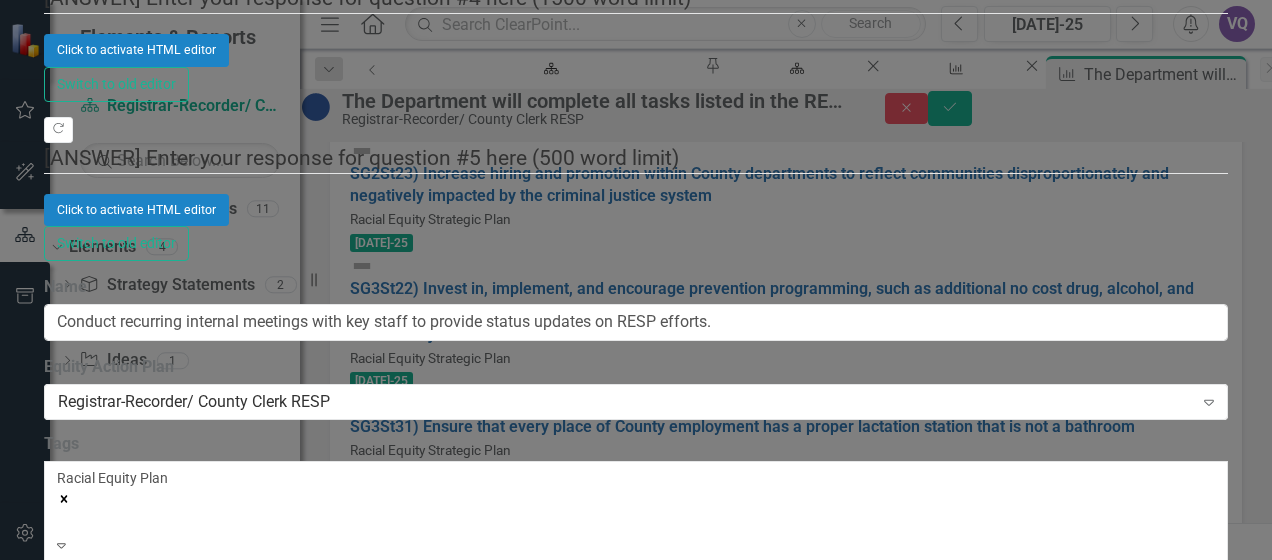 click on "Jonathan Nomachi" at bounding box center (625, 623) 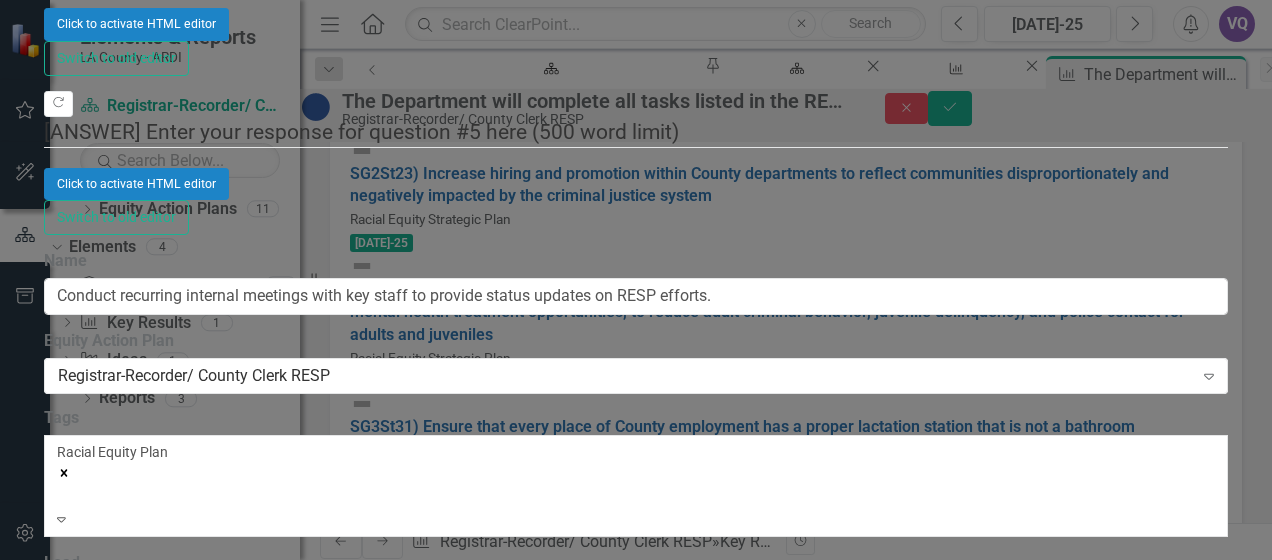scroll, scrollTop: 0, scrollLeft: 0, axis: both 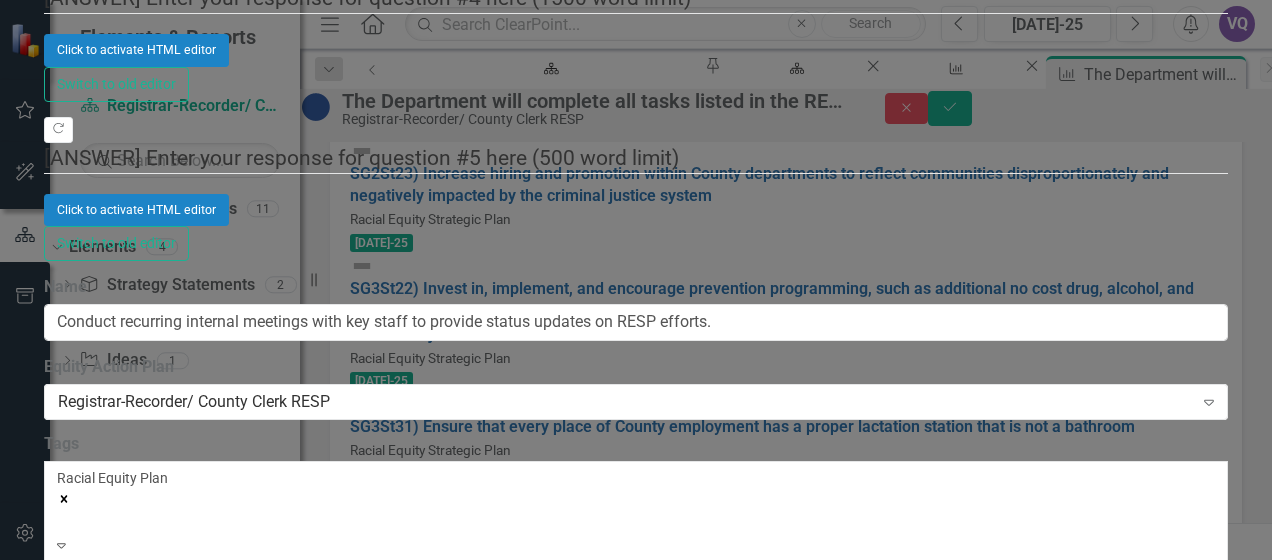 click on "Calendar" at bounding box center (603, 1040) 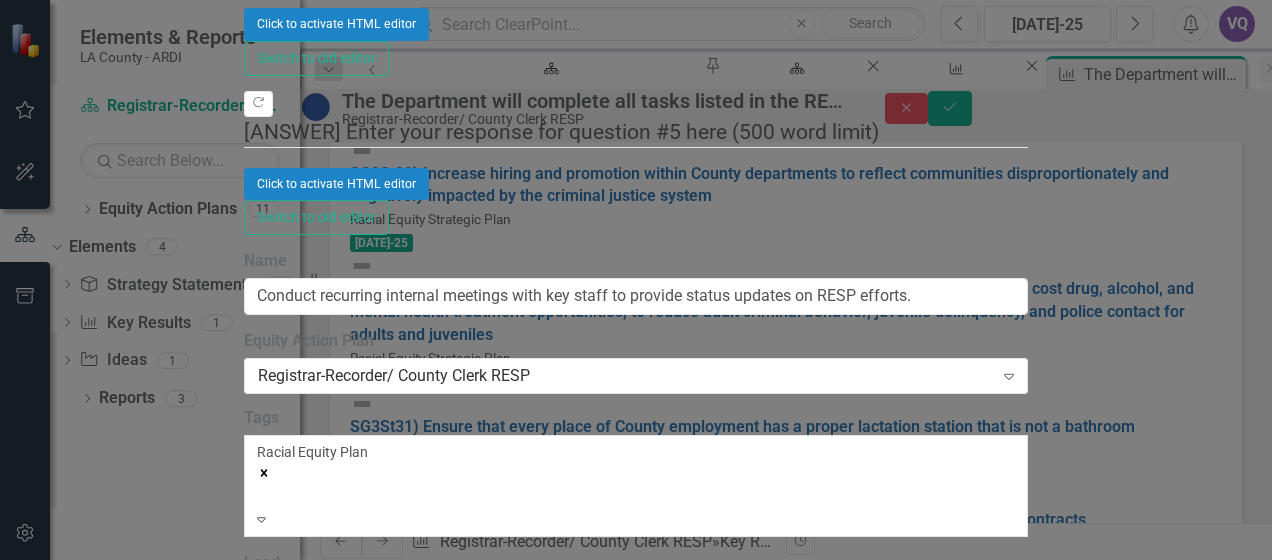 click on "»" at bounding box center [572, 1045] 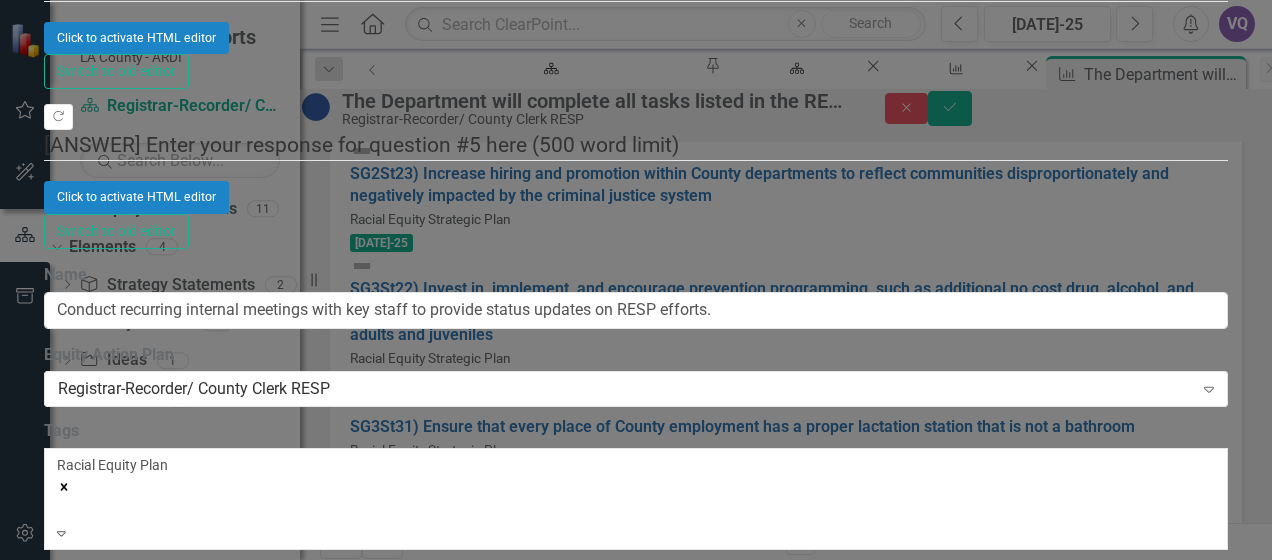 click on "Calendar" at bounding box center [603, 1029] 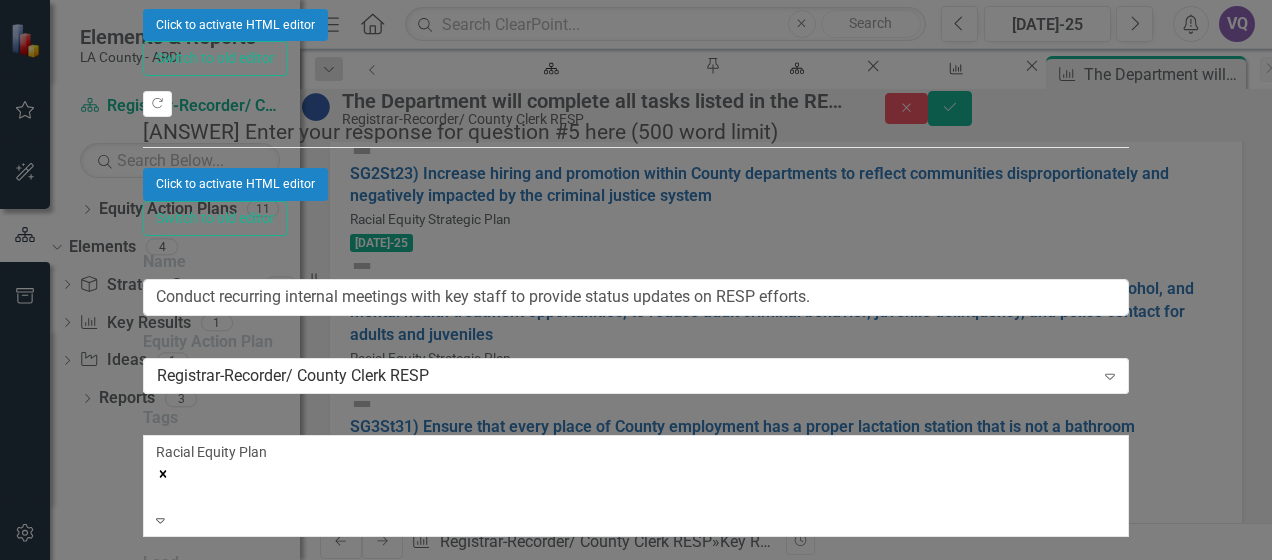 click on "«" at bounding box center (167, 1047) 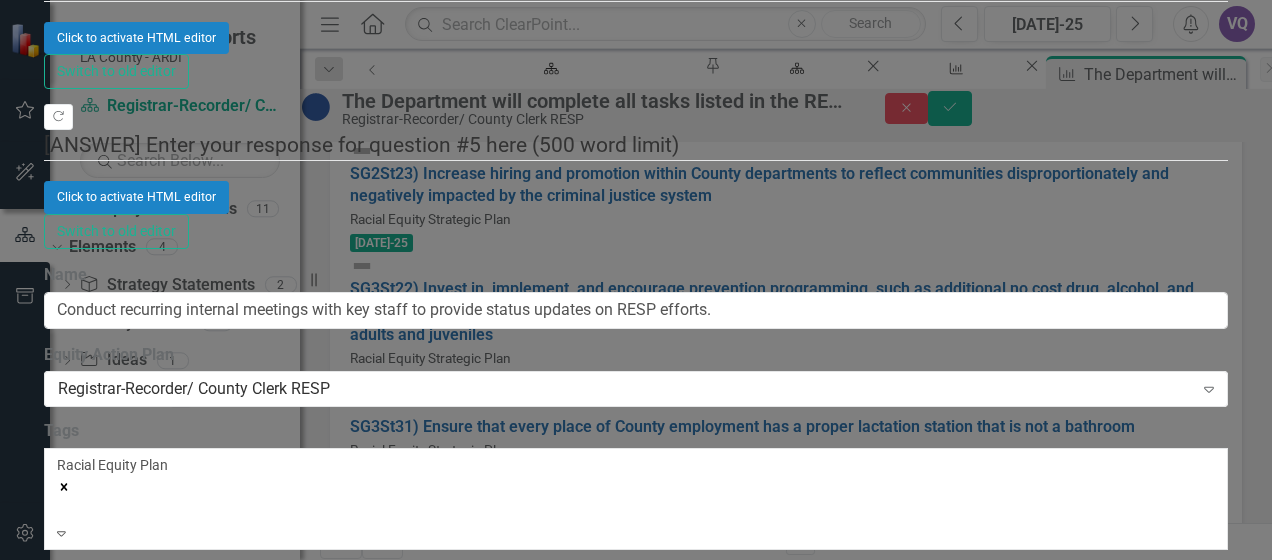 click on "Calendar" 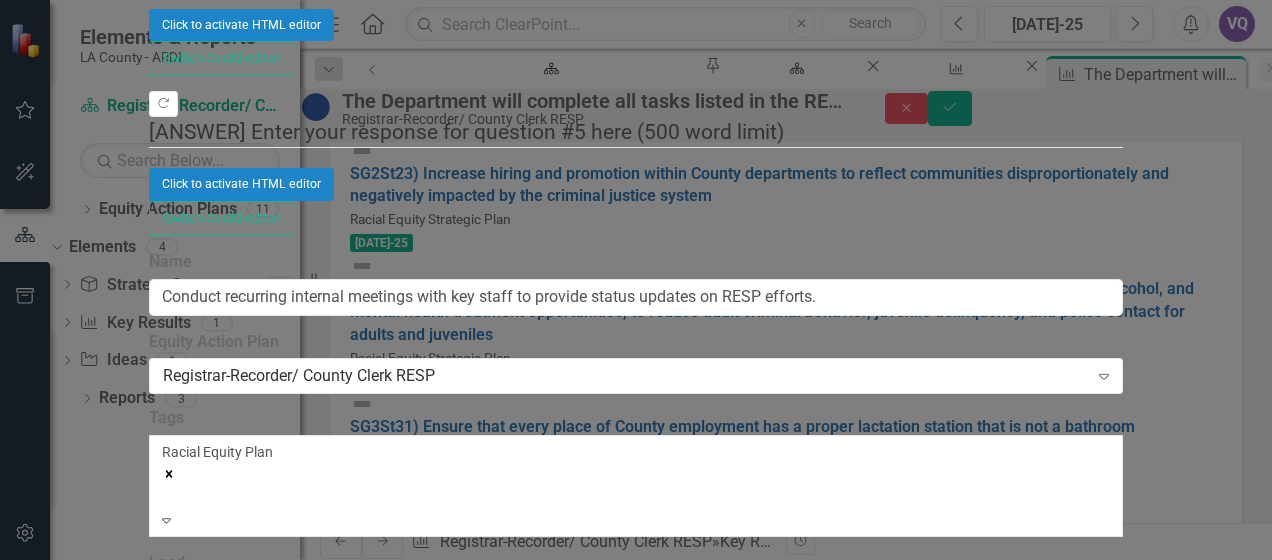 click on "»" at bounding box center [979, 1047] 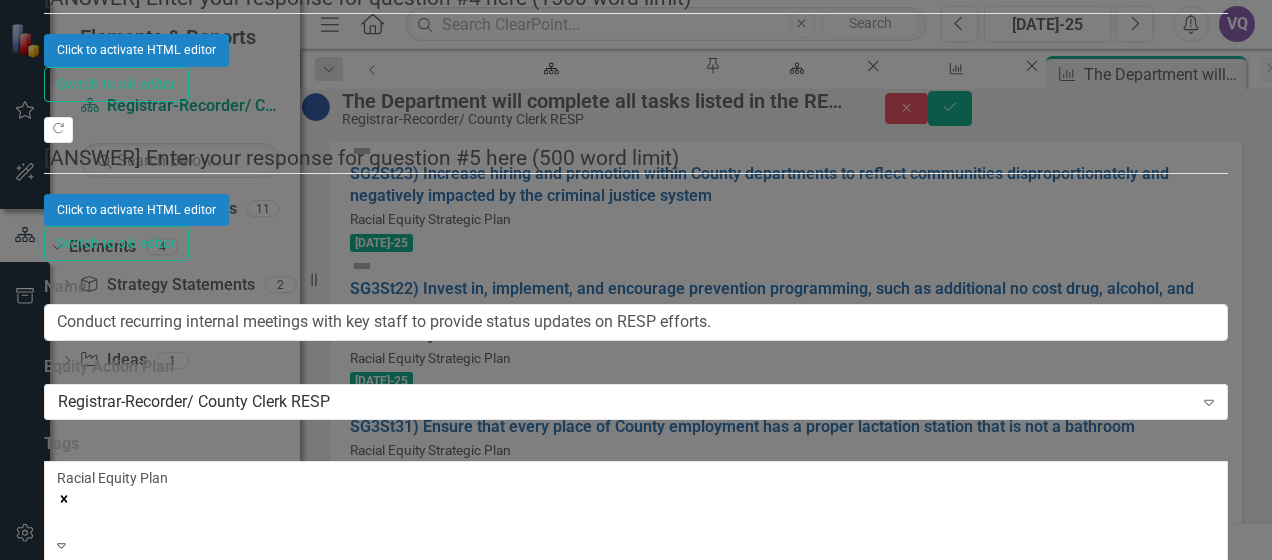click 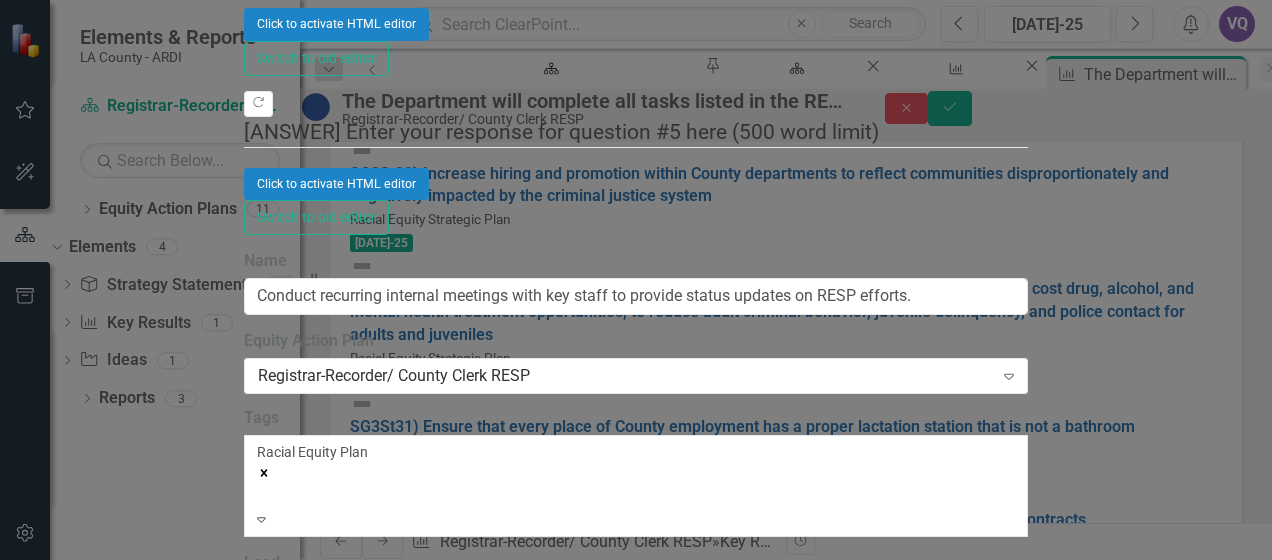 click on "»" at bounding box center (979, 1045) 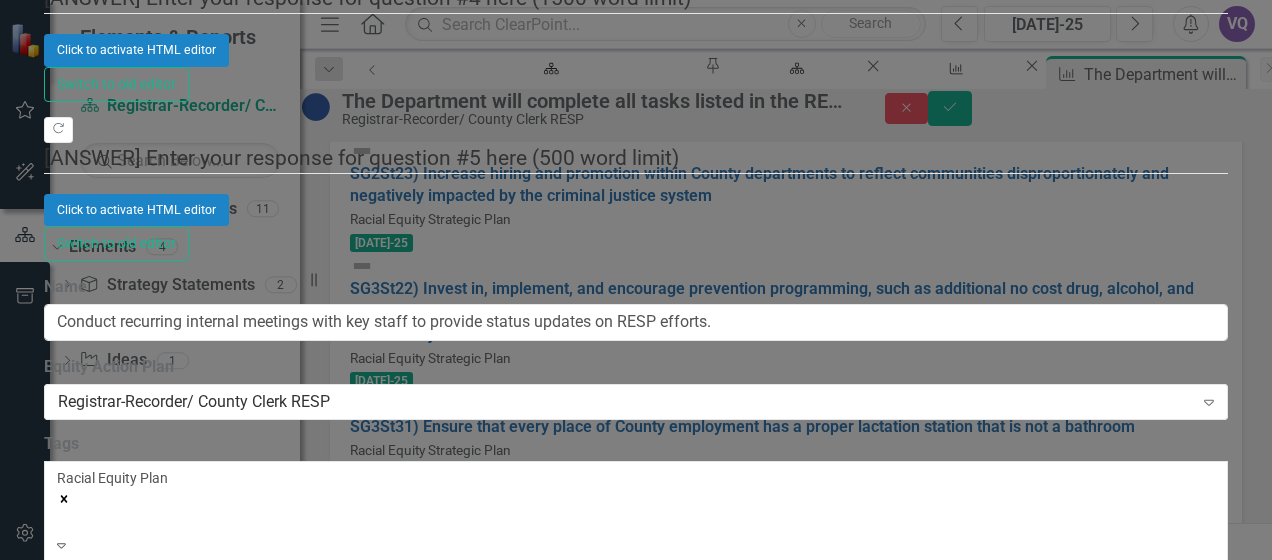 scroll, scrollTop: 922, scrollLeft: 0, axis: vertical 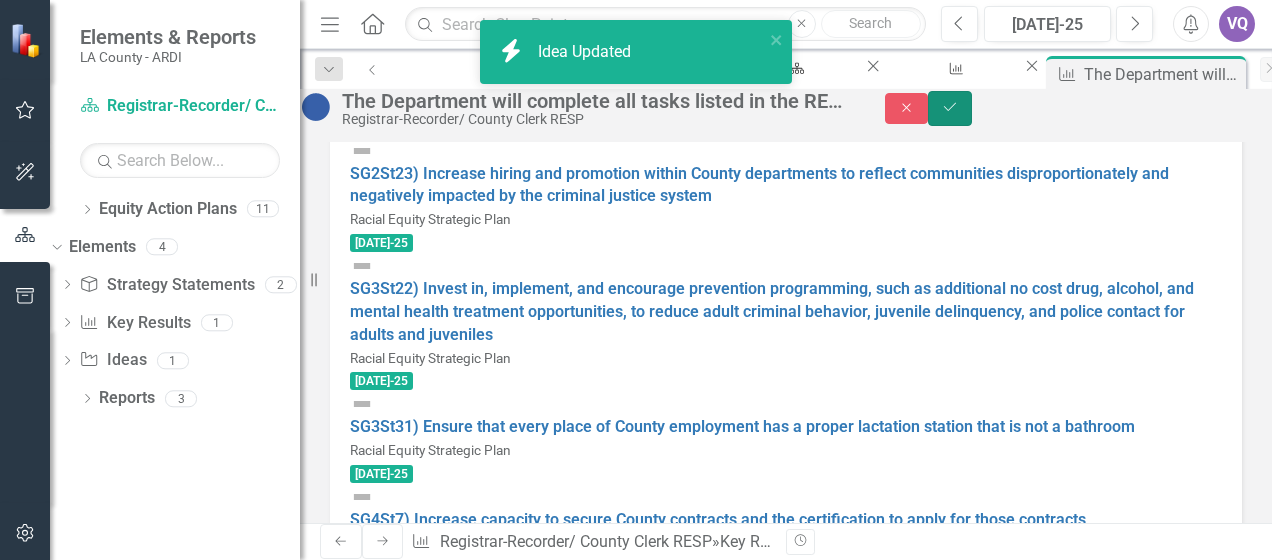 click on "Save" at bounding box center [950, 108] 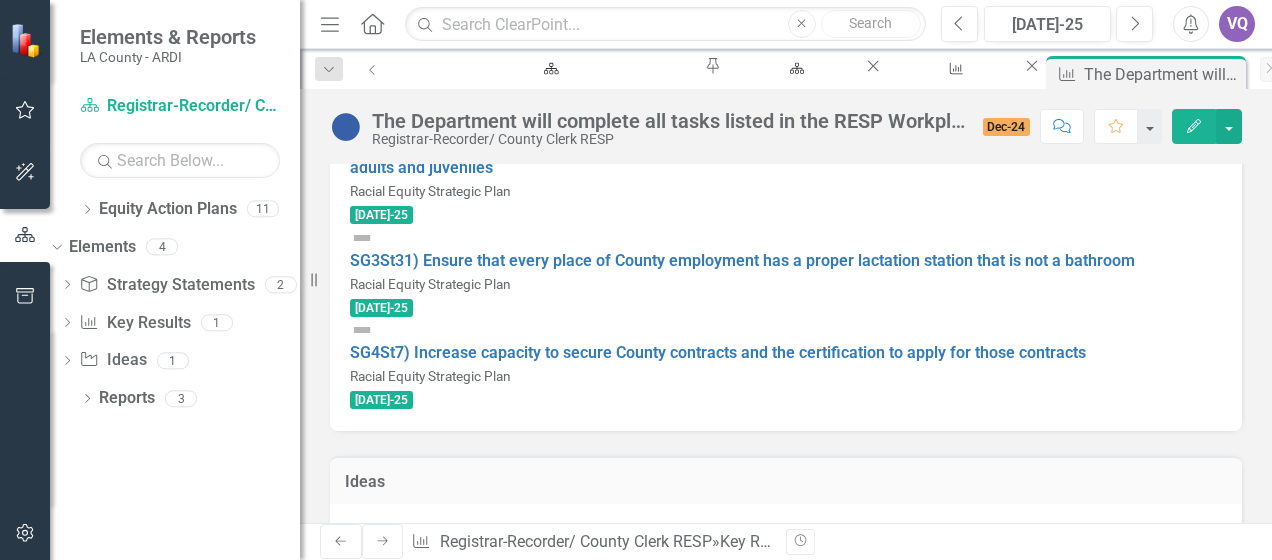 scroll, scrollTop: 900, scrollLeft: 0, axis: vertical 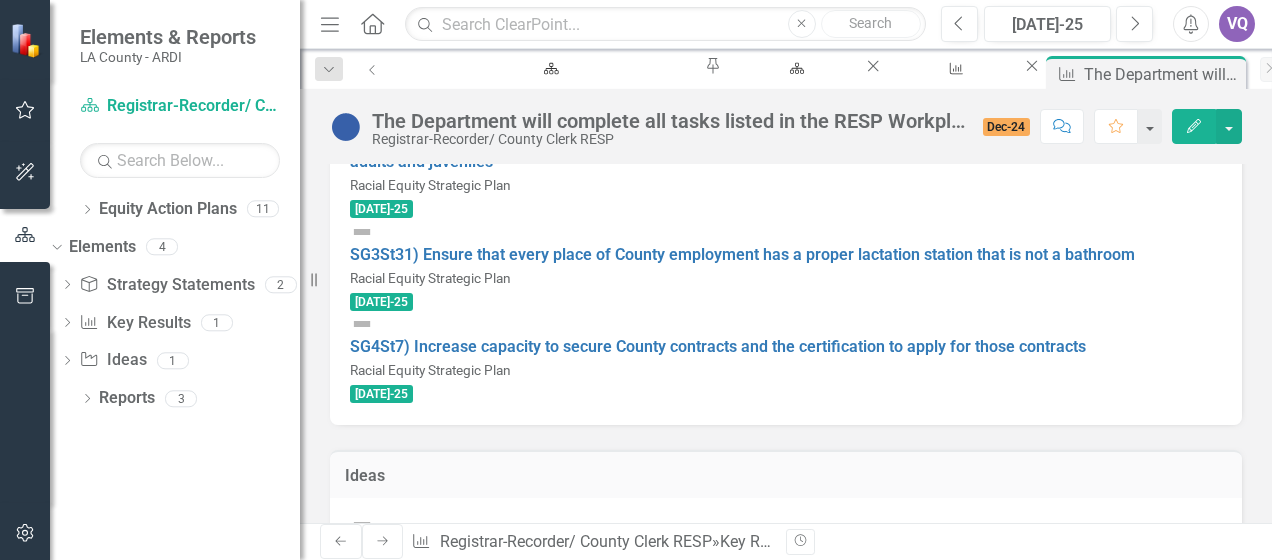click on "Dec-24" at bounding box center (1007, 127) 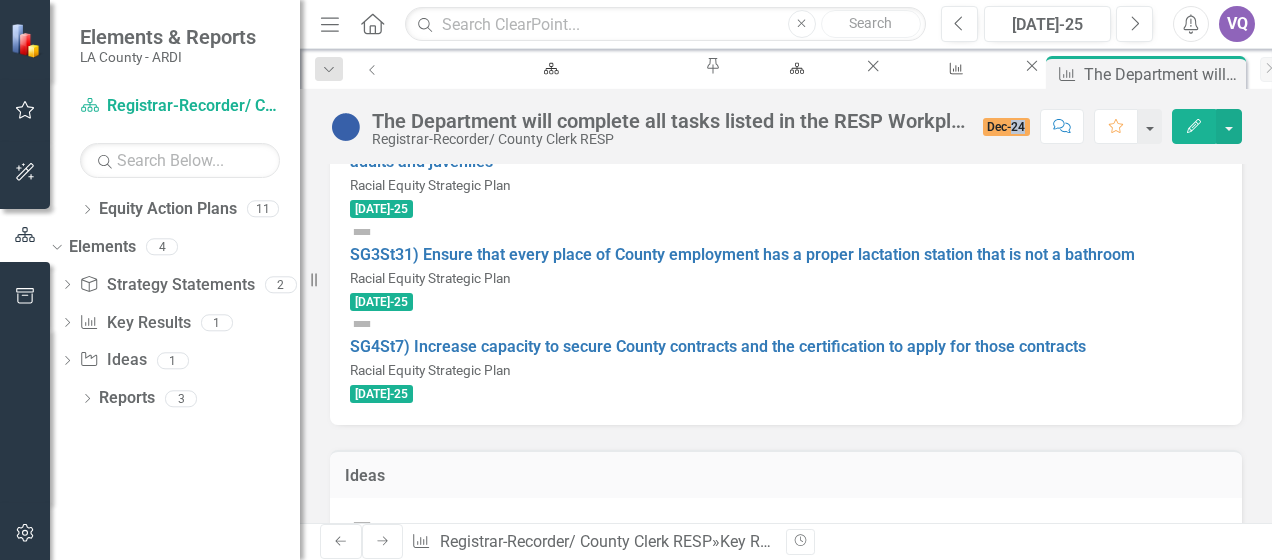 click on "Dec-24" at bounding box center (1007, 127) 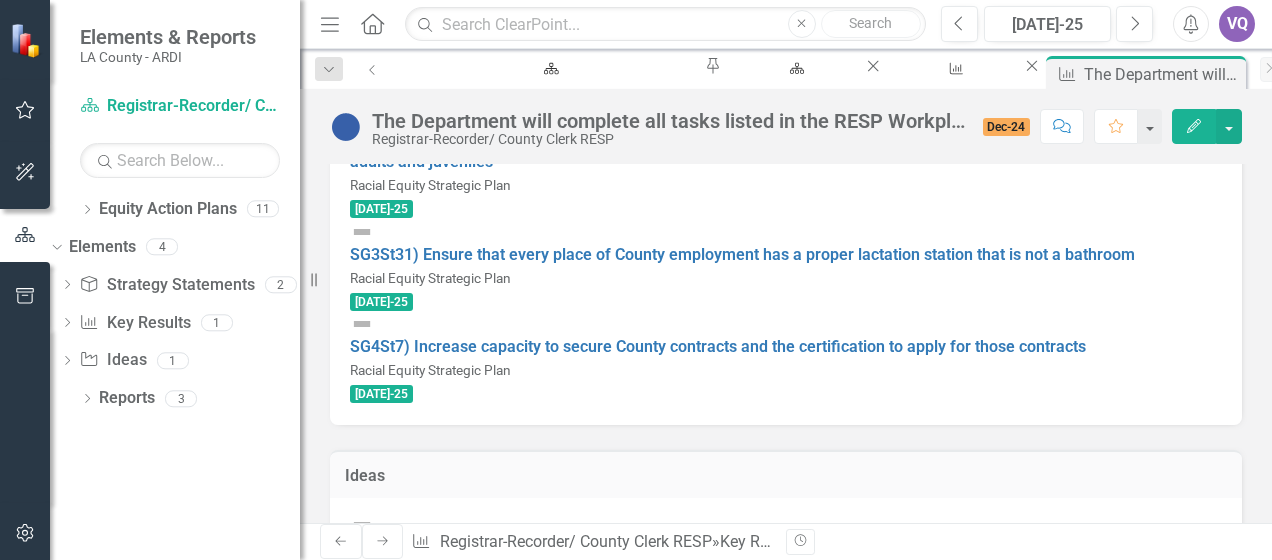 drag, startPoint x: 1013, startPoint y: 124, endPoint x: 992, endPoint y: 126, distance: 21.095022 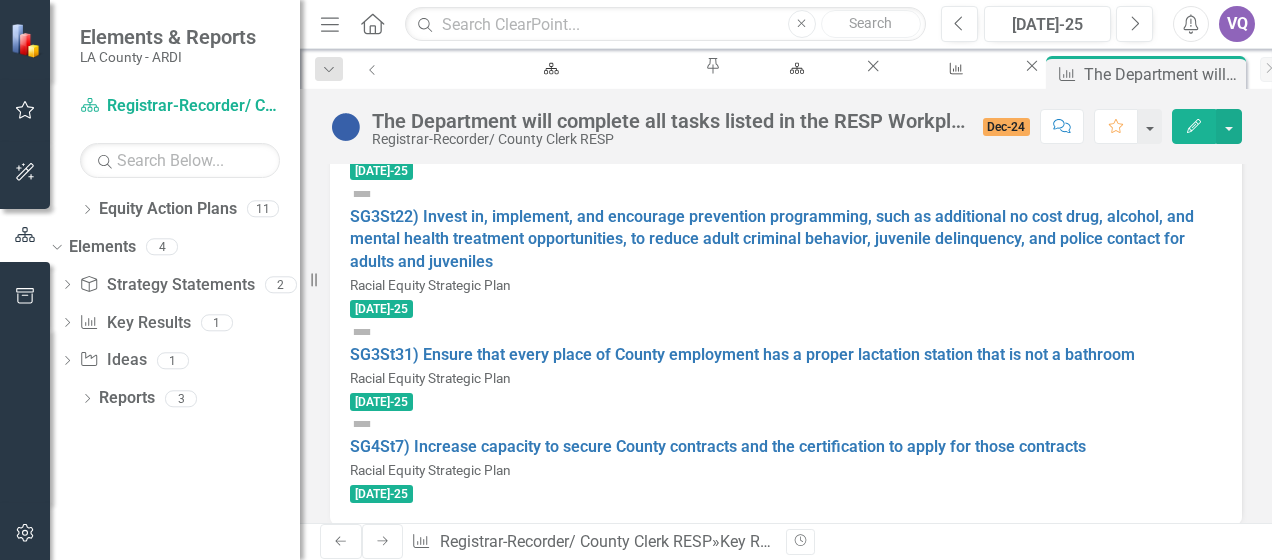 scroll, scrollTop: 802, scrollLeft: 0, axis: vertical 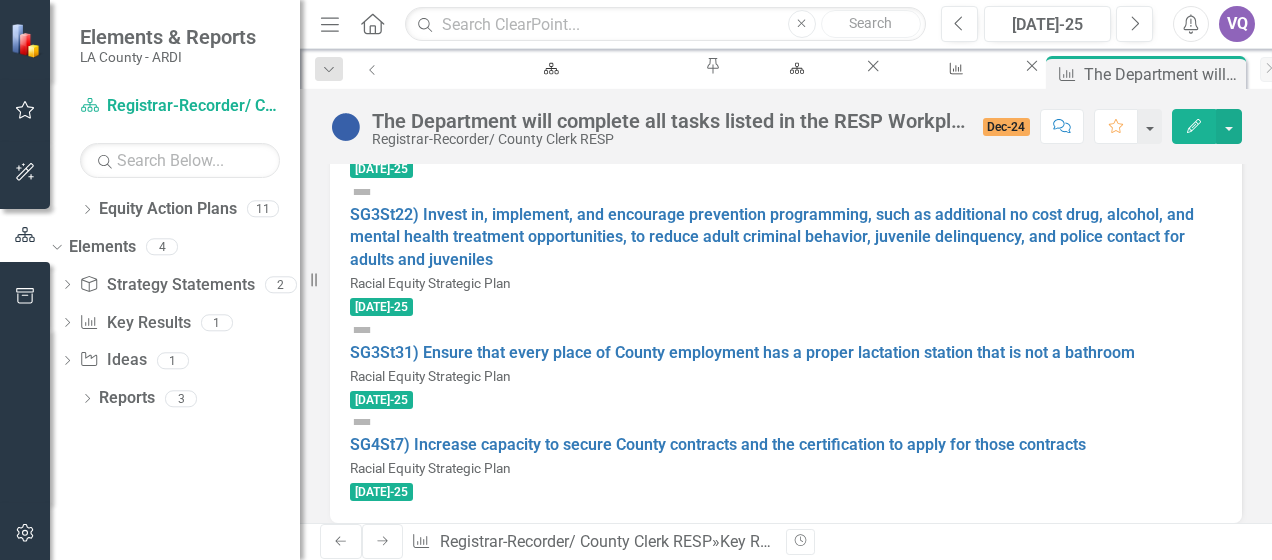 drag, startPoint x: 732, startPoint y: 248, endPoint x: 572, endPoint y: 256, distance: 160.19987 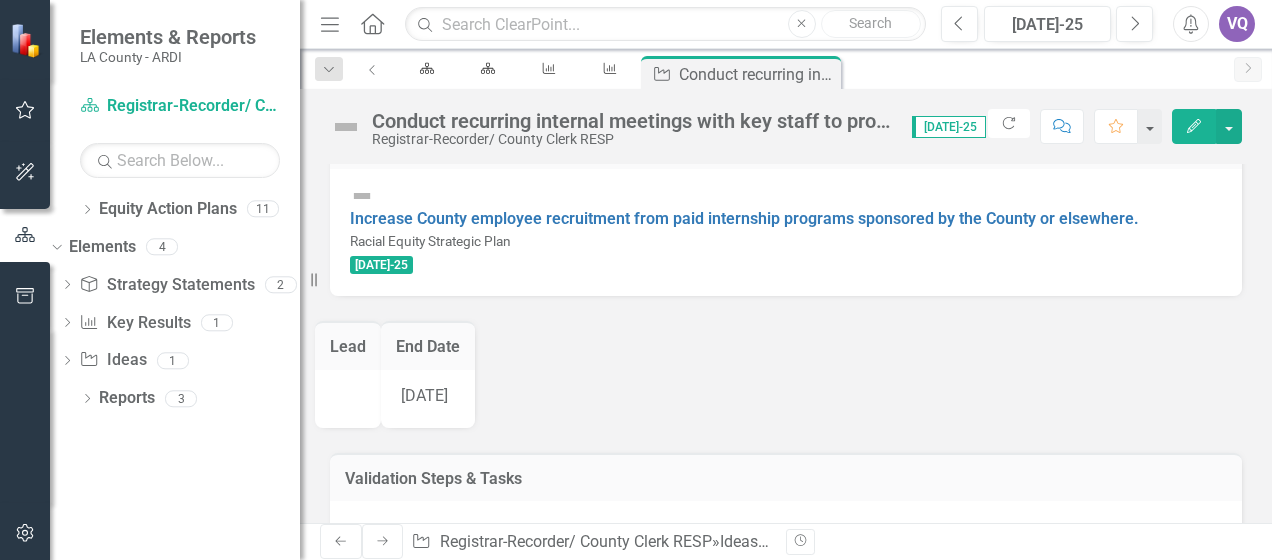 scroll, scrollTop: 0, scrollLeft: 0, axis: both 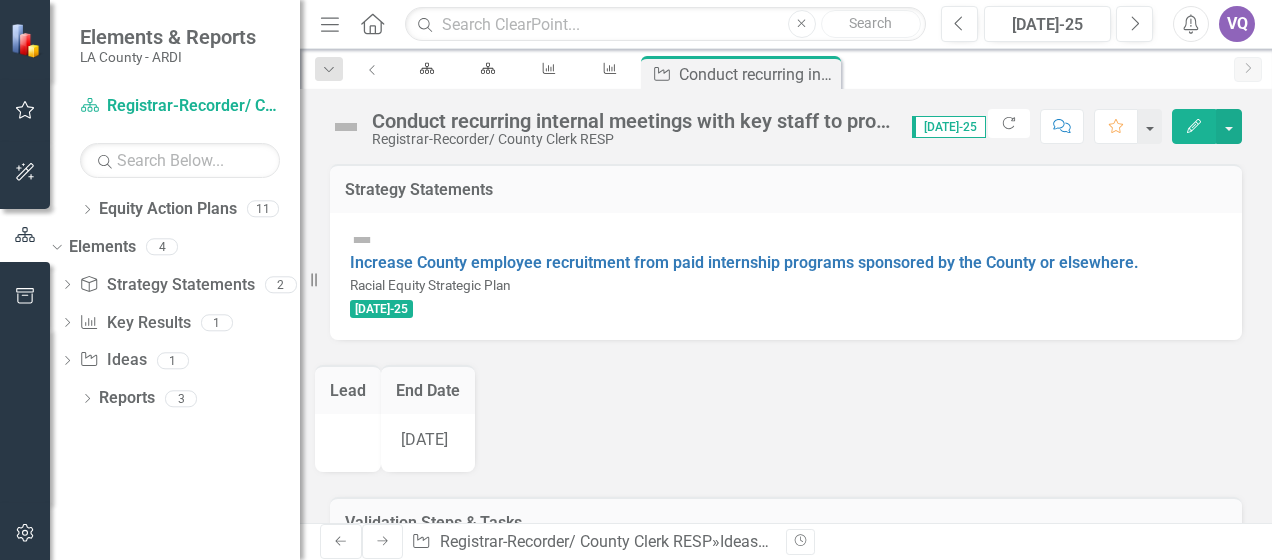 click on "Conduct recurring internal meetings with key staff to provide status updates on RESP efforts." at bounding box center [632, 121] 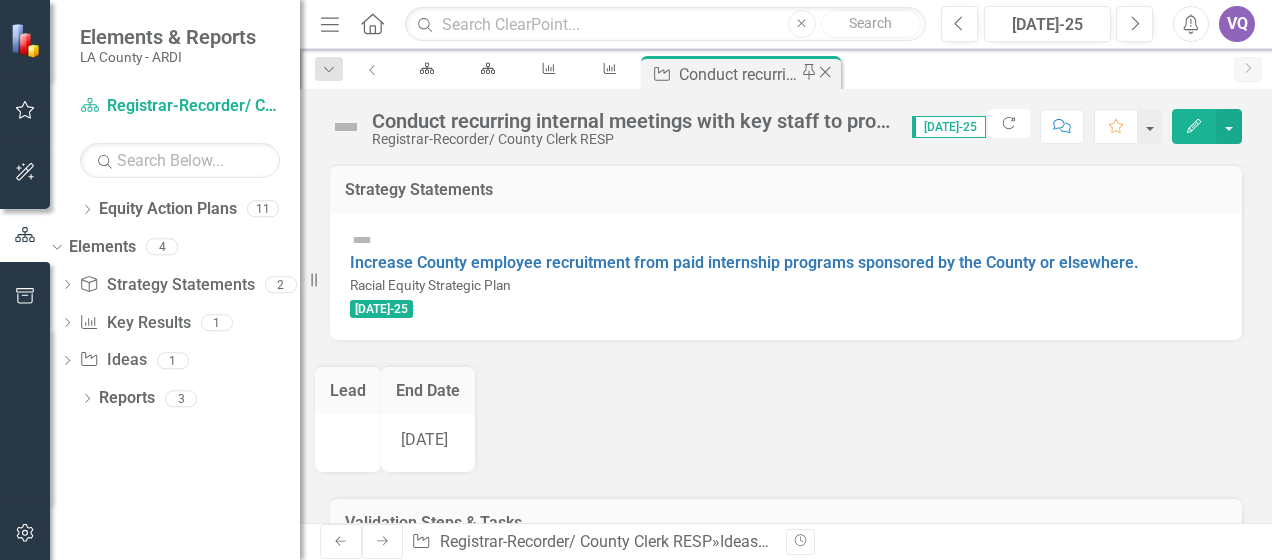 click on "Close" 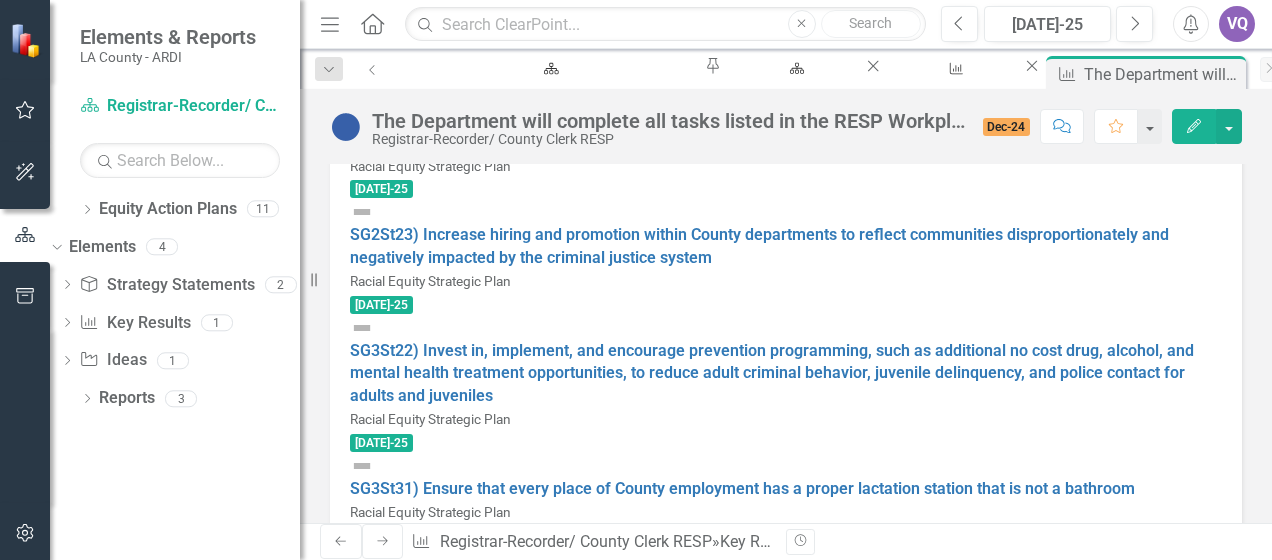 scroll, scrollTop: 667, scrollLeft: 0, axis: vertical 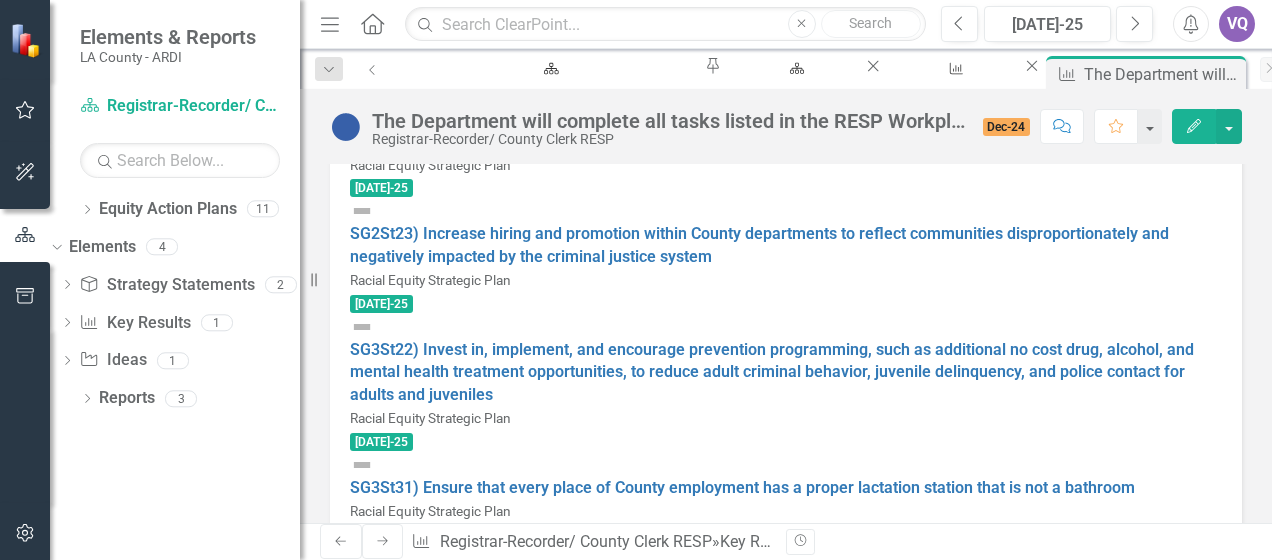 click on "Ideas" at bounding box center (786, 709) 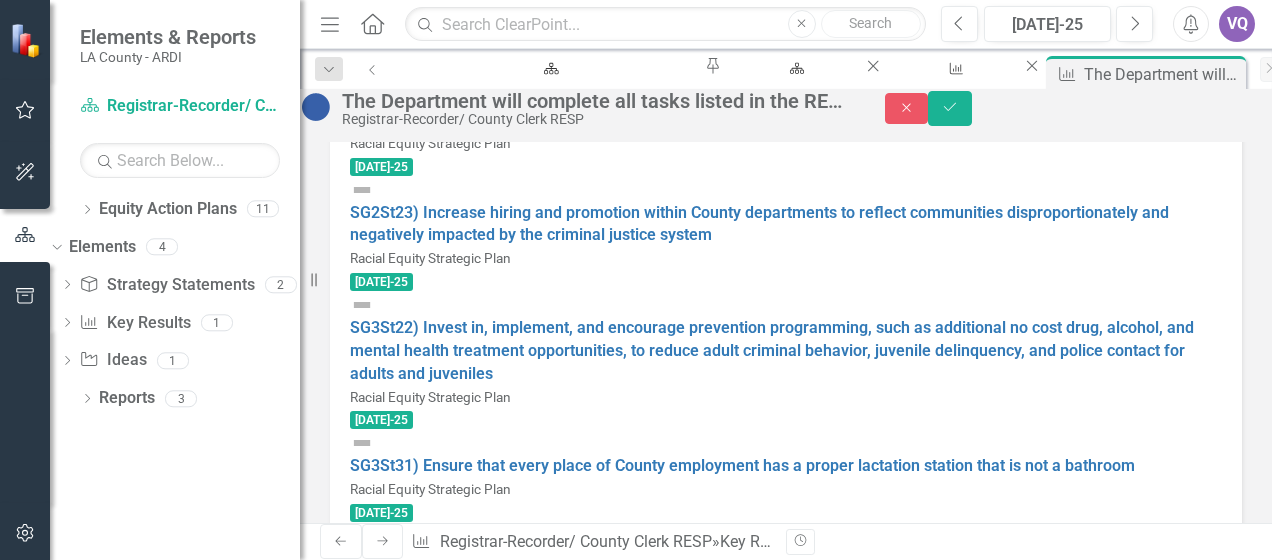click on "Edit" at bounding box center [373, 901] 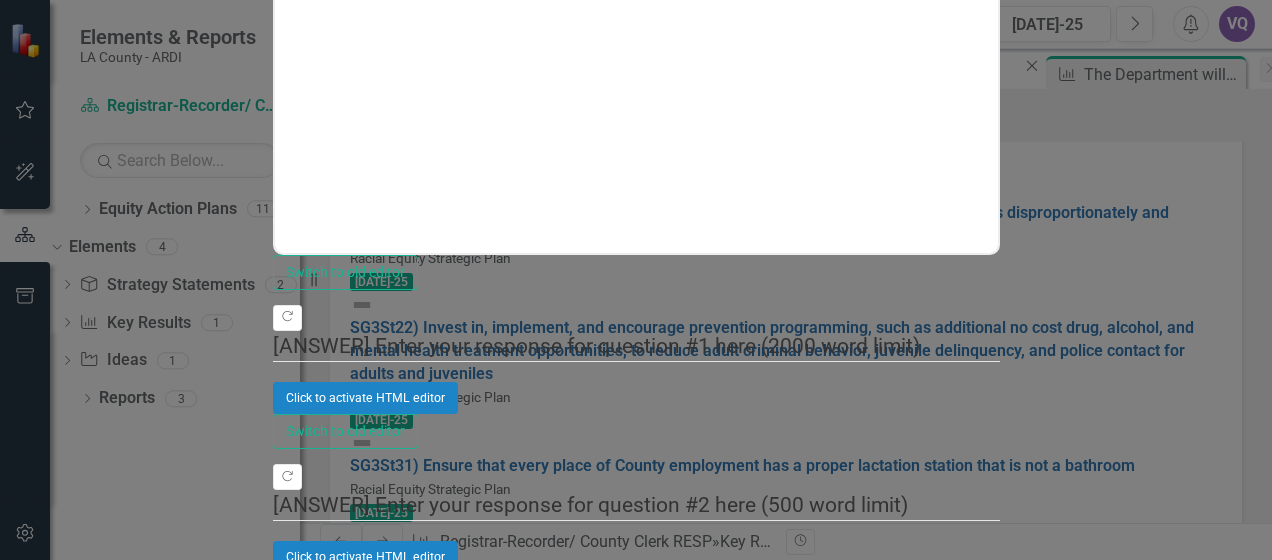 scroll, scrollTop: 0, scrollLeft: 0, axis: both 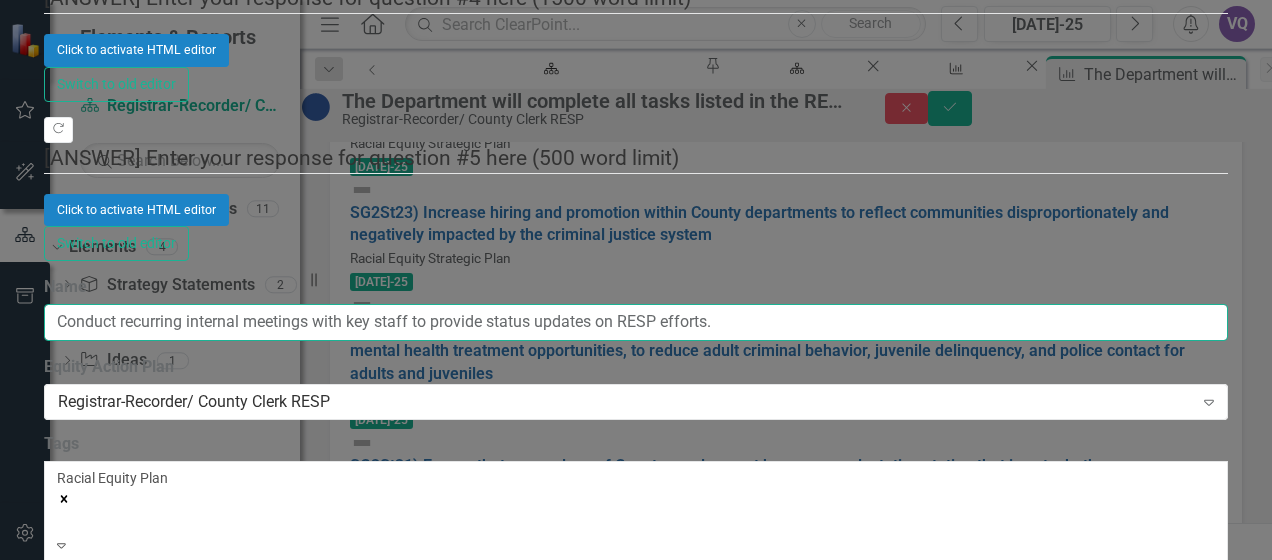 click on "Conduct recurring internal meetings with key staff to provide status updates on RESP efforts." at bounding box center (636, 322) 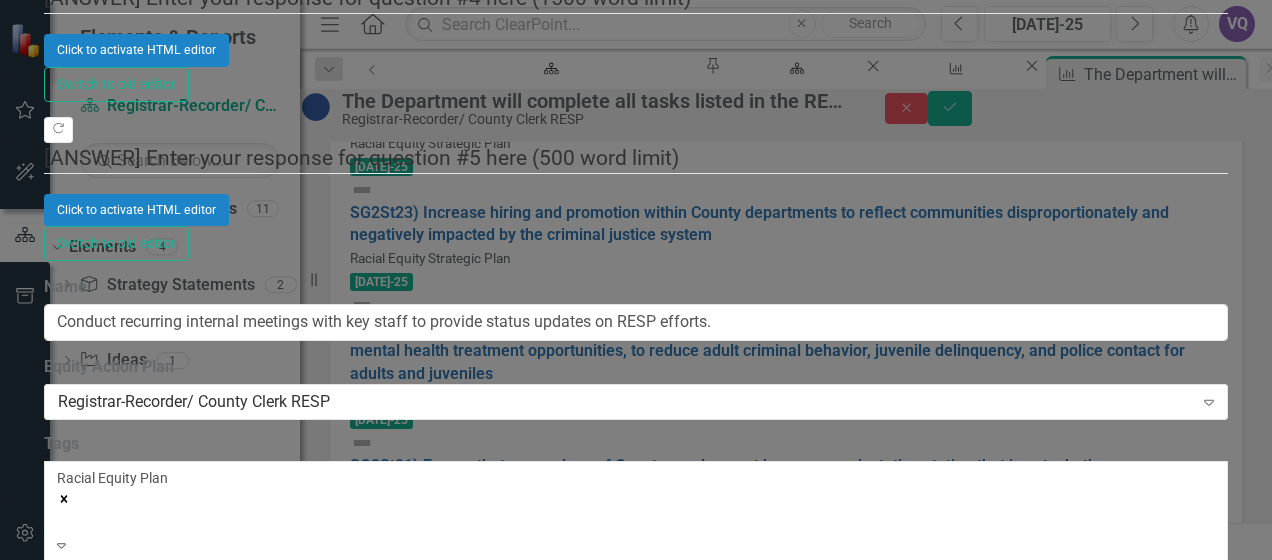 click on "Cancel" at bounding box center (78, 1945) 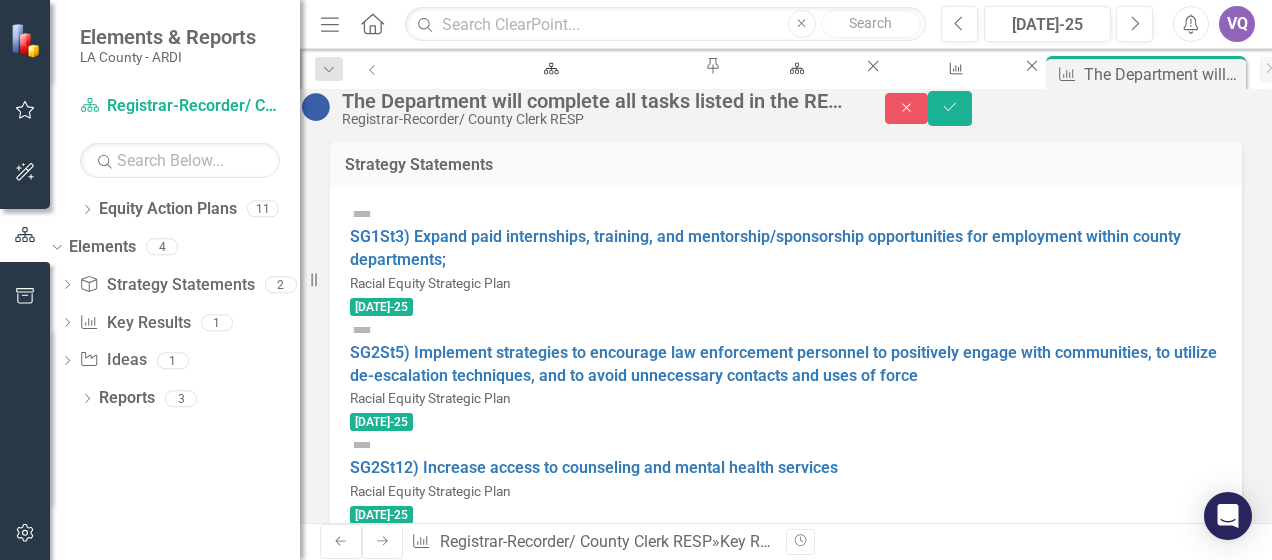scroll, scrollTop: 304, scrollLeft: 0, axis: vertical 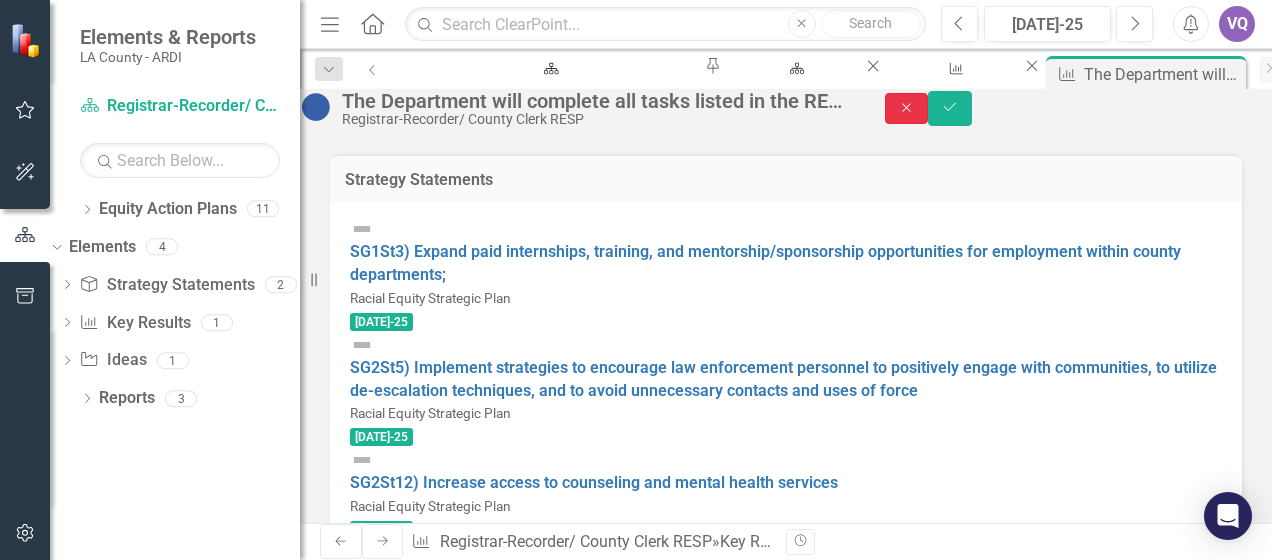 click on "Close" at bounding box center (907, 108) 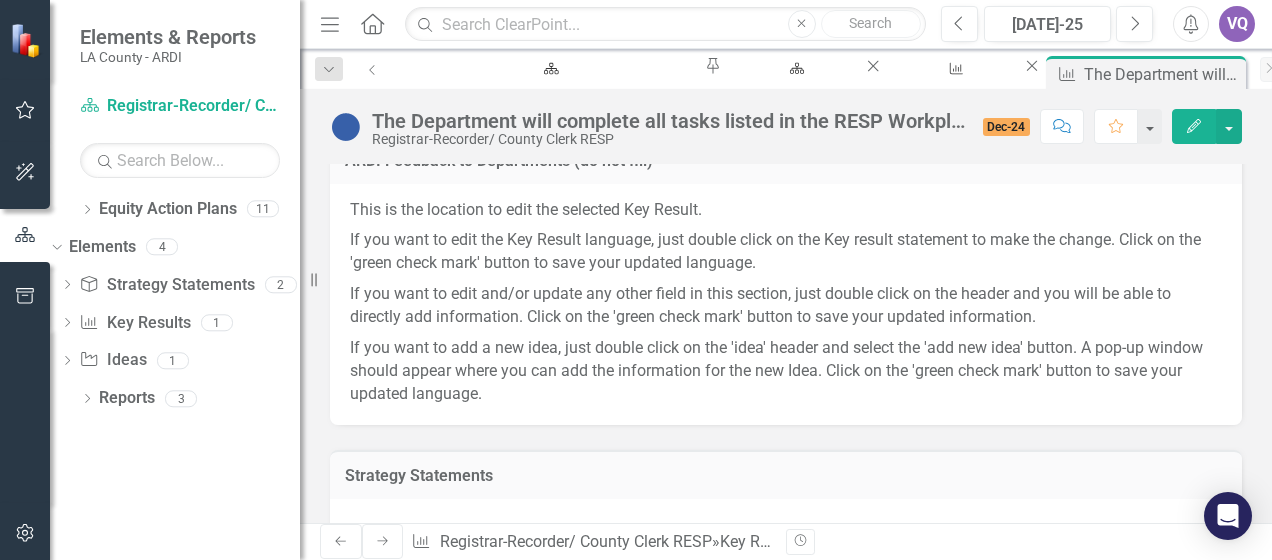 scroll, scrollTop: 0, scrollLeft: 0, axis: both 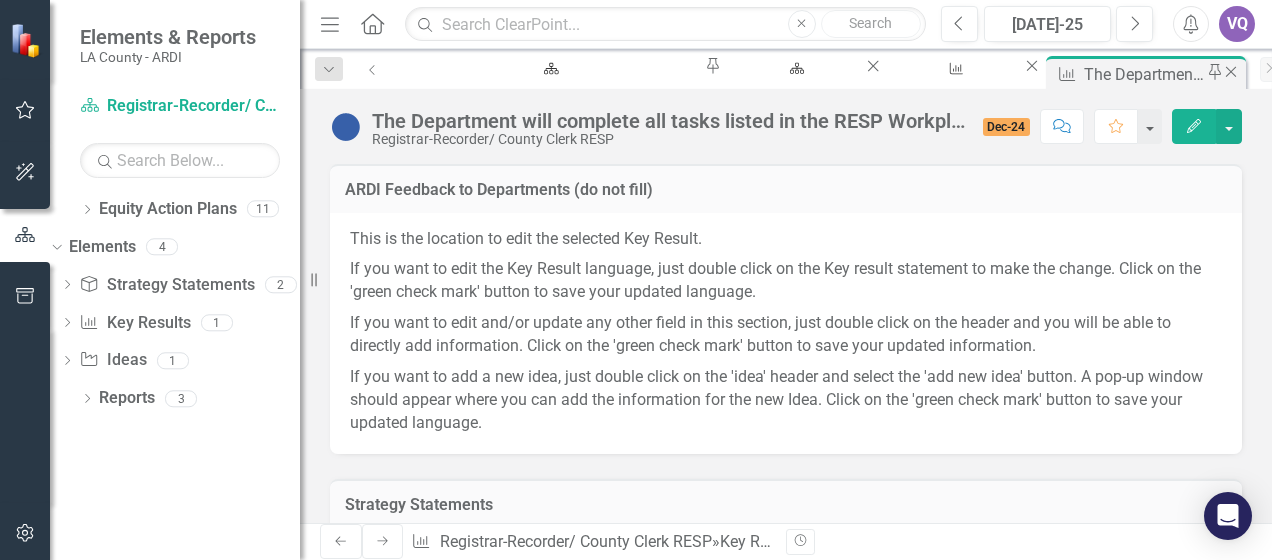 click on "Close" 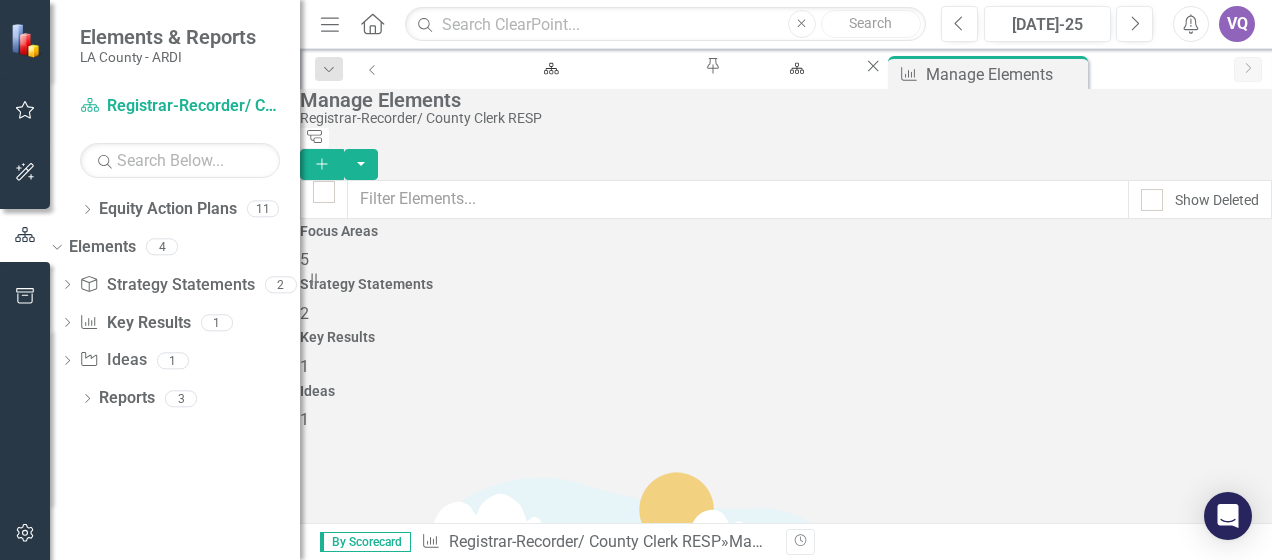 checkbox on "false" 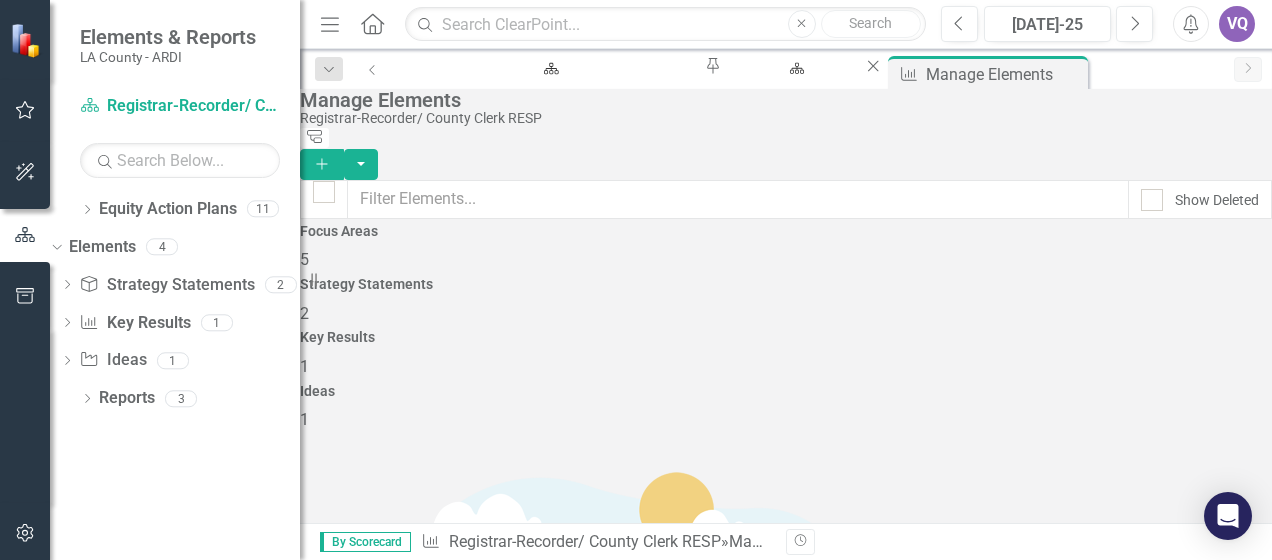 click on "Edit" at bounding box center [362, 1010] 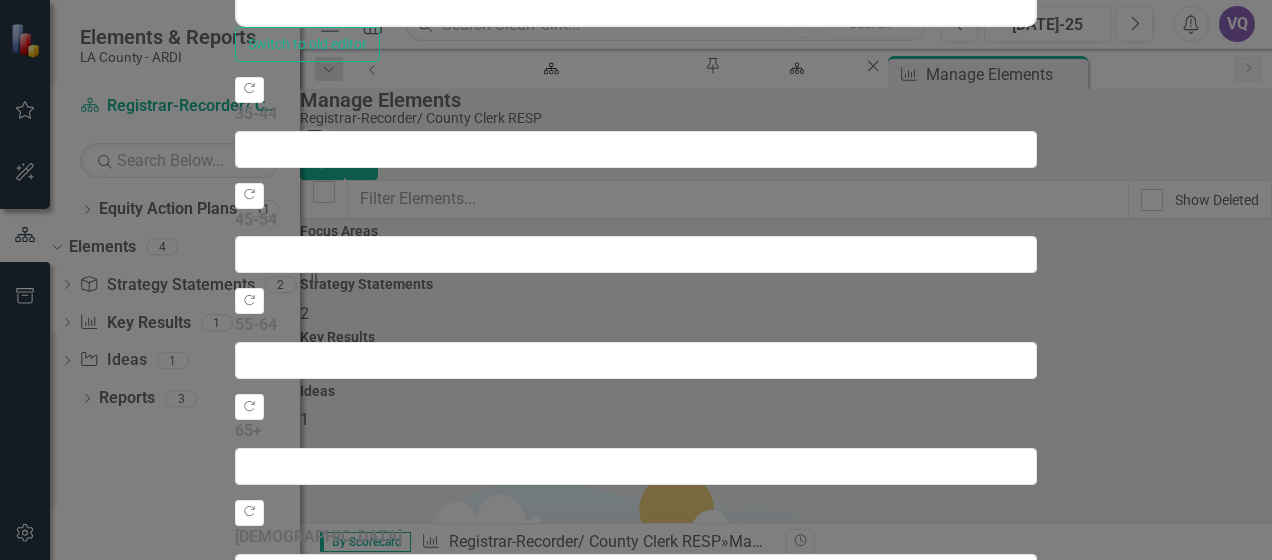 scroll, scrollTop: 0, scrollLeft: 0, axis: both 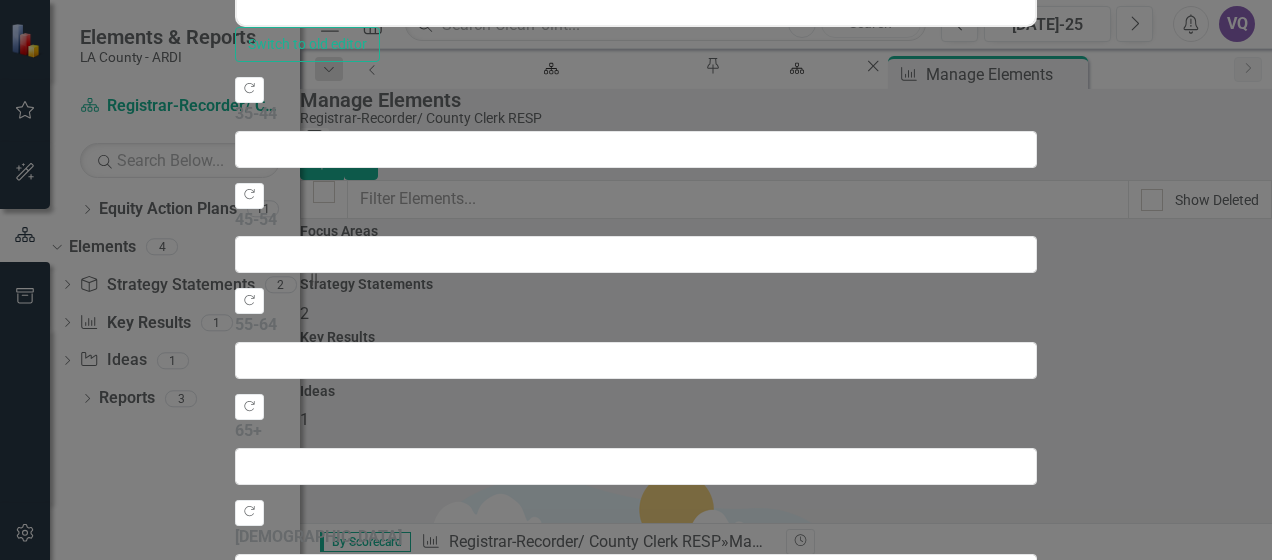 click on "Edit Fields" at bounding box center [371, -1142] 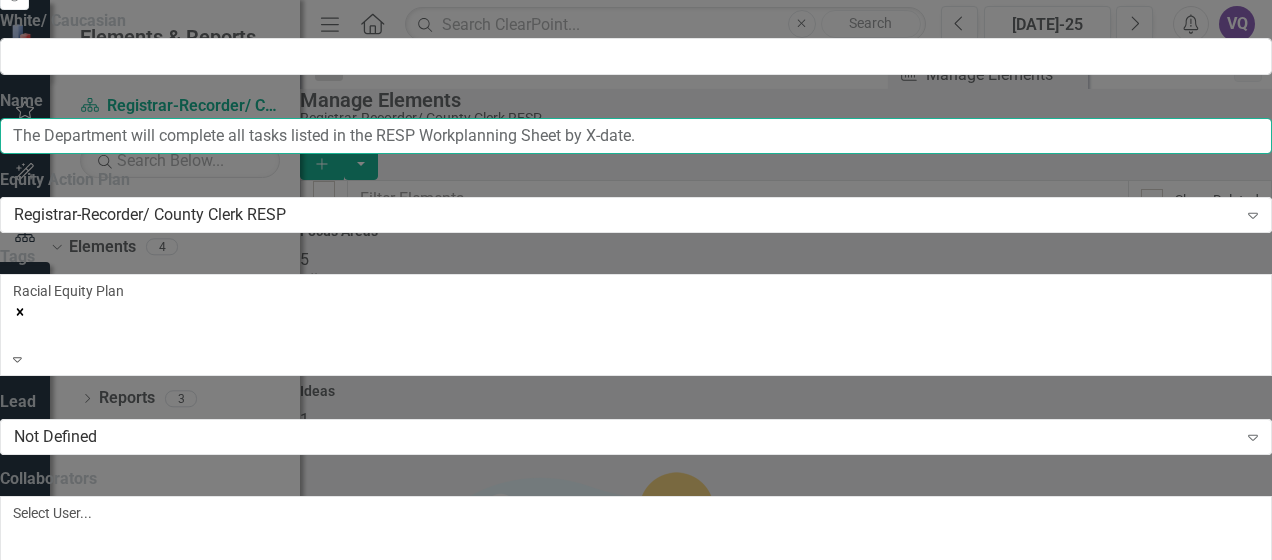click on "The Department will complete all tasks listed in the RESP Workplanning Sheet by X-date." at bounding box center [636, 136] 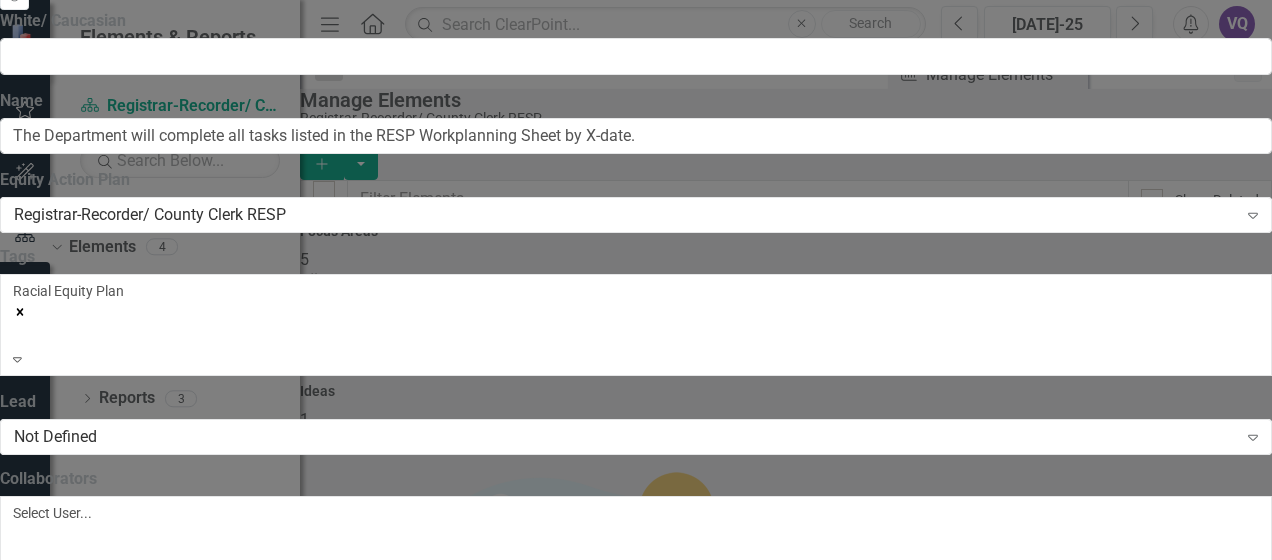 click on "Cancel" at bounding box center (34, 3465) 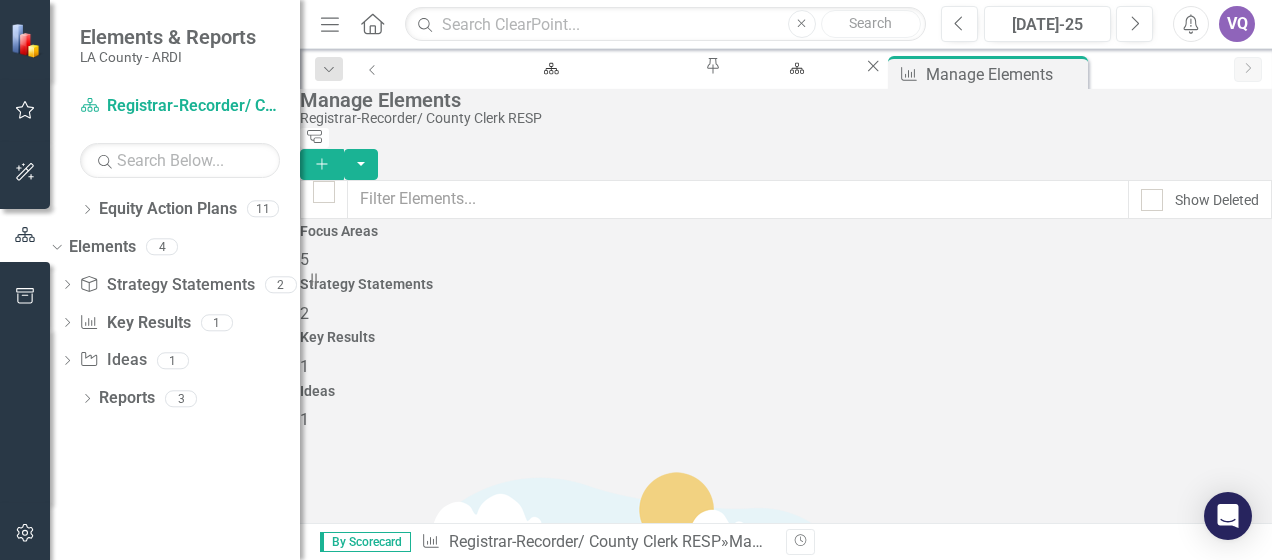 click on "Strategy Statements 2" at bounding box center [786, 301] 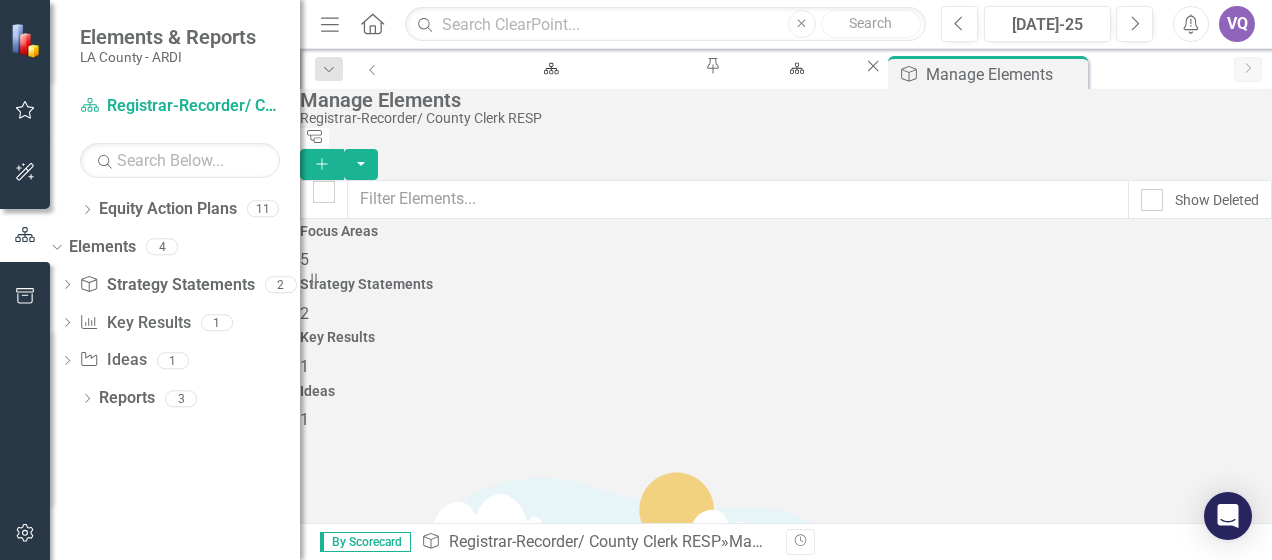 click on "Key Results 1" at bounding box center [786, 354] 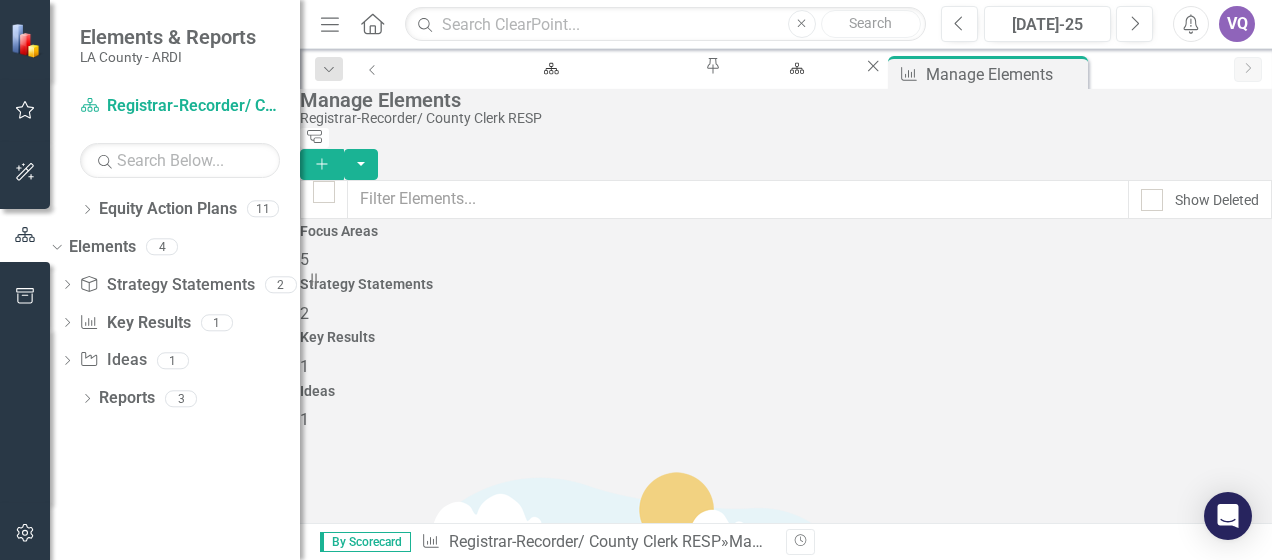 click on "Ideas" at bounding box center (786, 391) 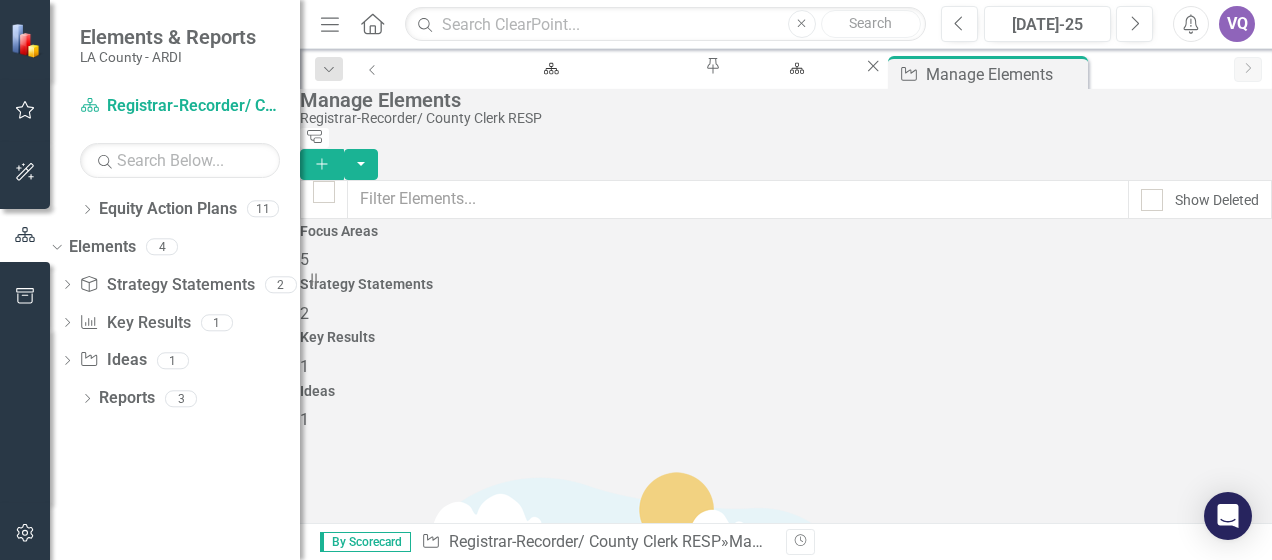 click on "Key Results 1" at bounding box center [786, 354] 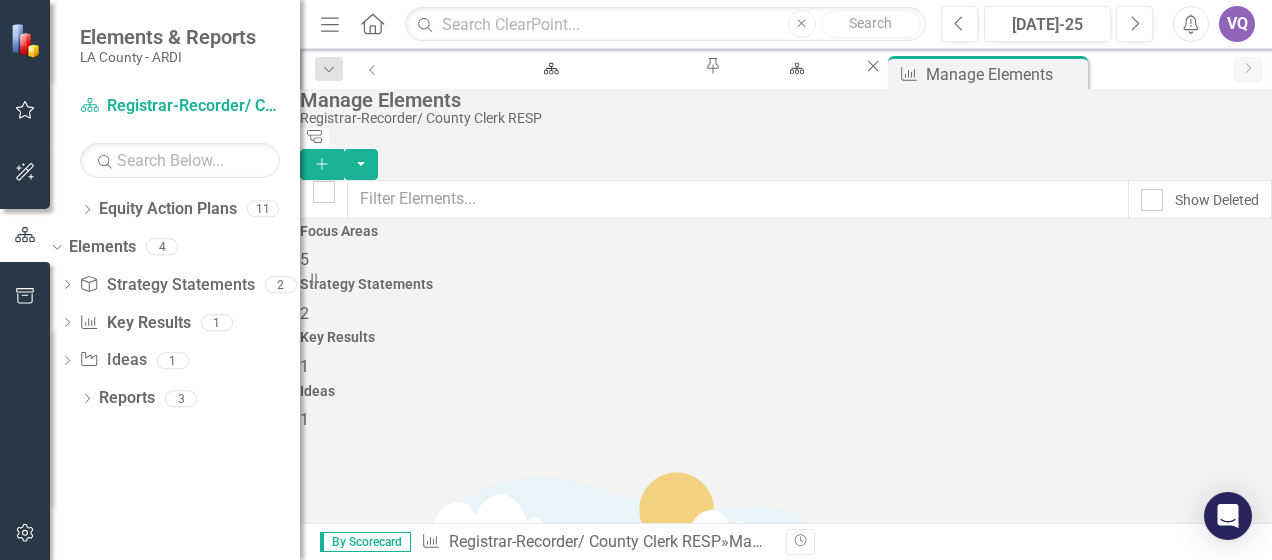click on "Strategy Statements 2" at bounding box center (786, 301) 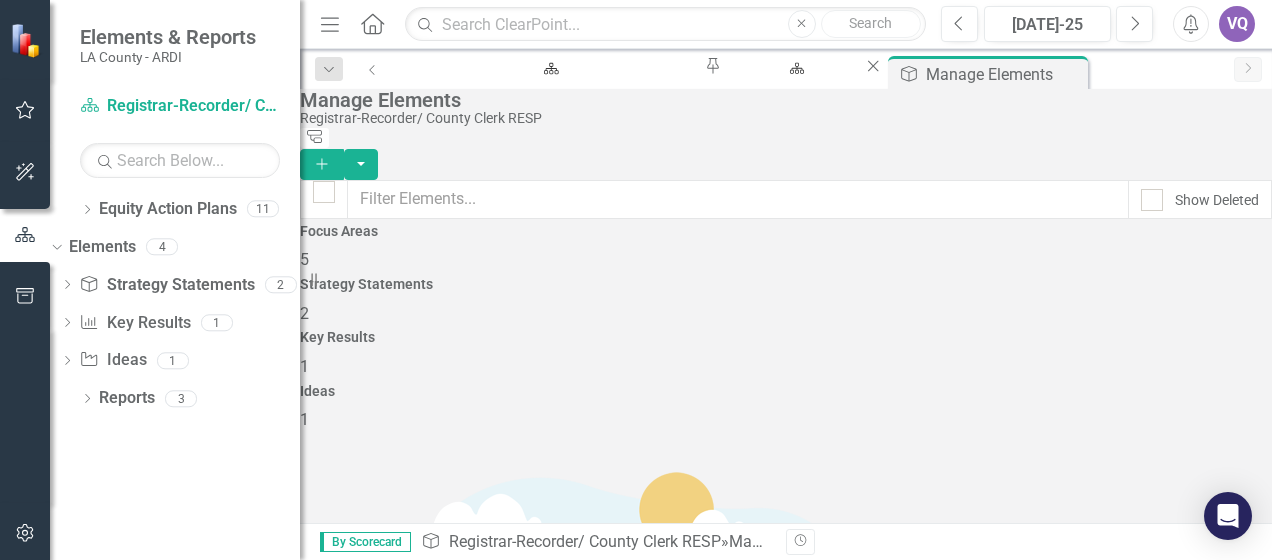 click on "Ideas 1" at bounding box center [786, 408] 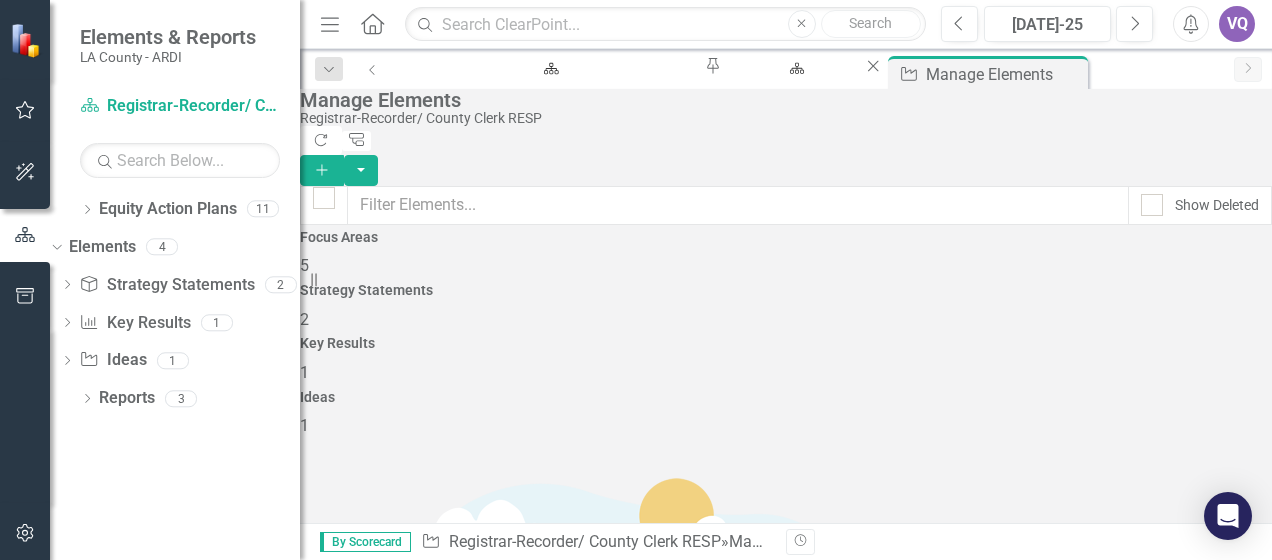 click on "Strategy Statements 2" at bounding box center (786, 307) 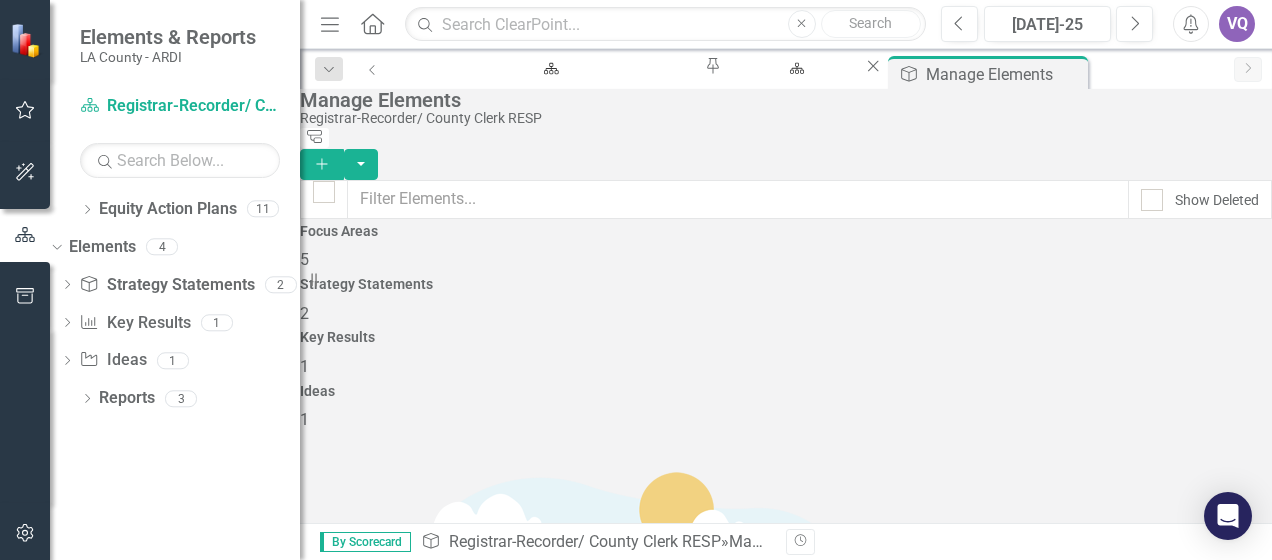 click on "Focus Areas 5" at bounding box center [786, 248] 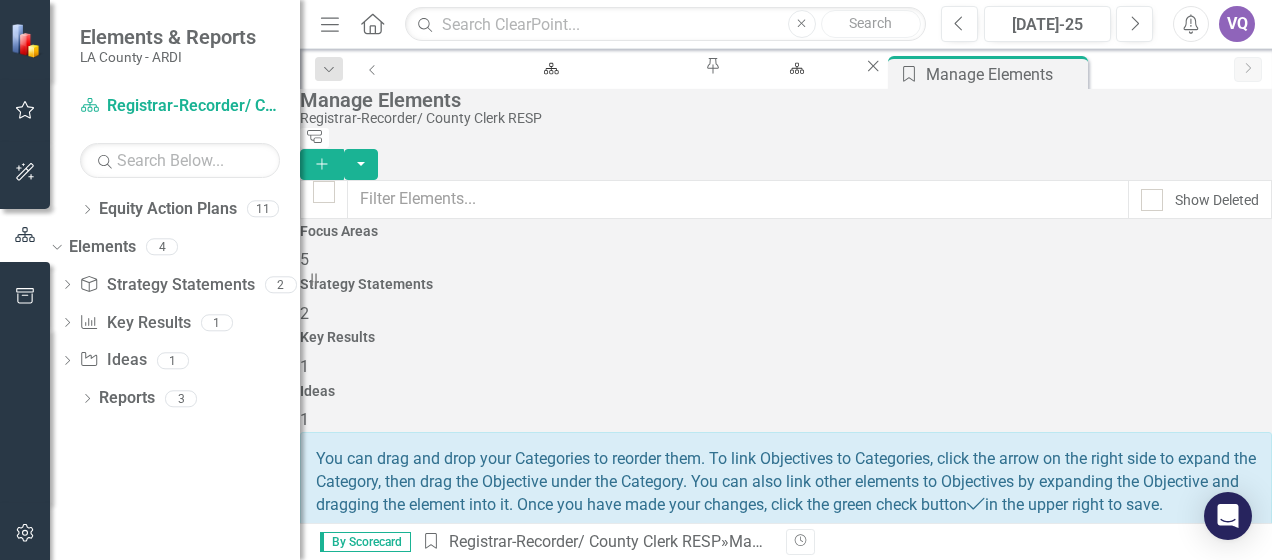scroll, scrollTop: 0, scrollLeft: 0, axis: both 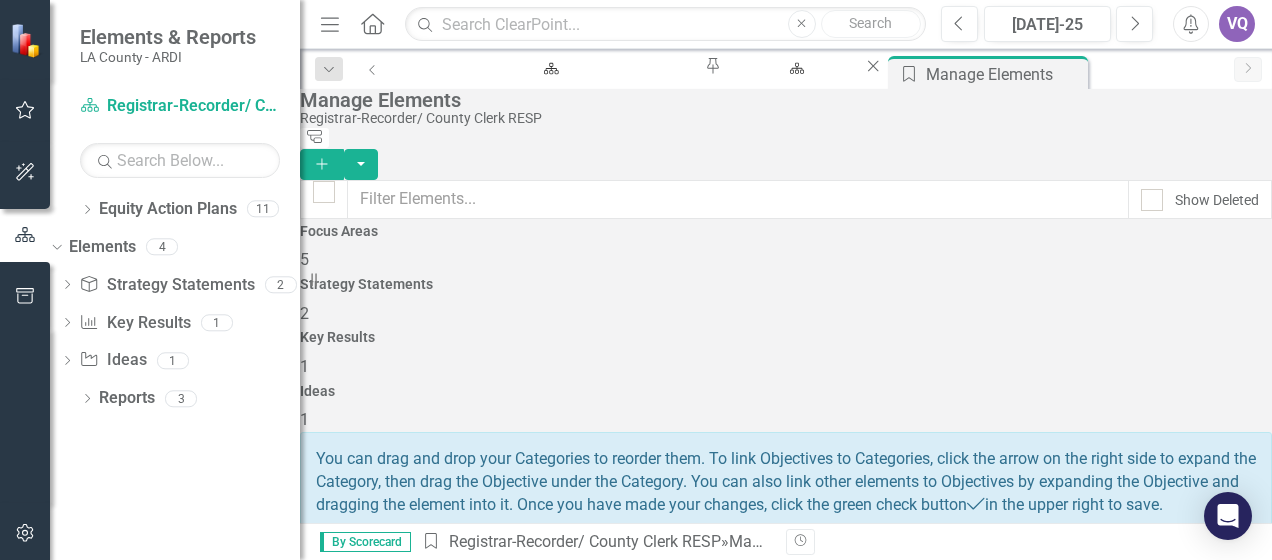 click on "Strategy Statements 2" at bounding box center [786, 301] 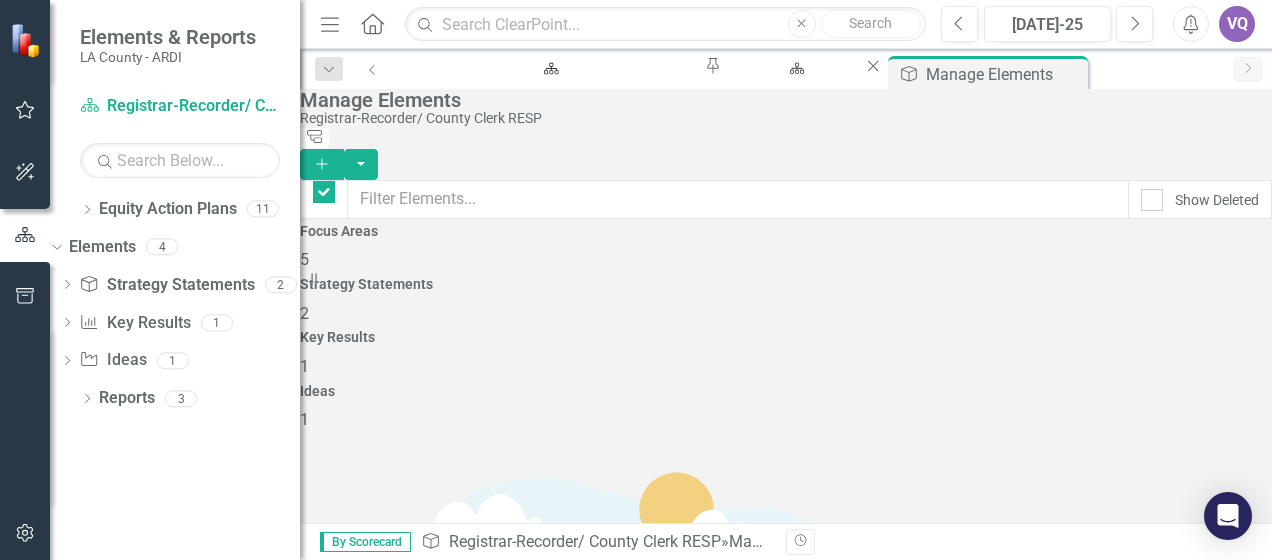 checkbox on "false" 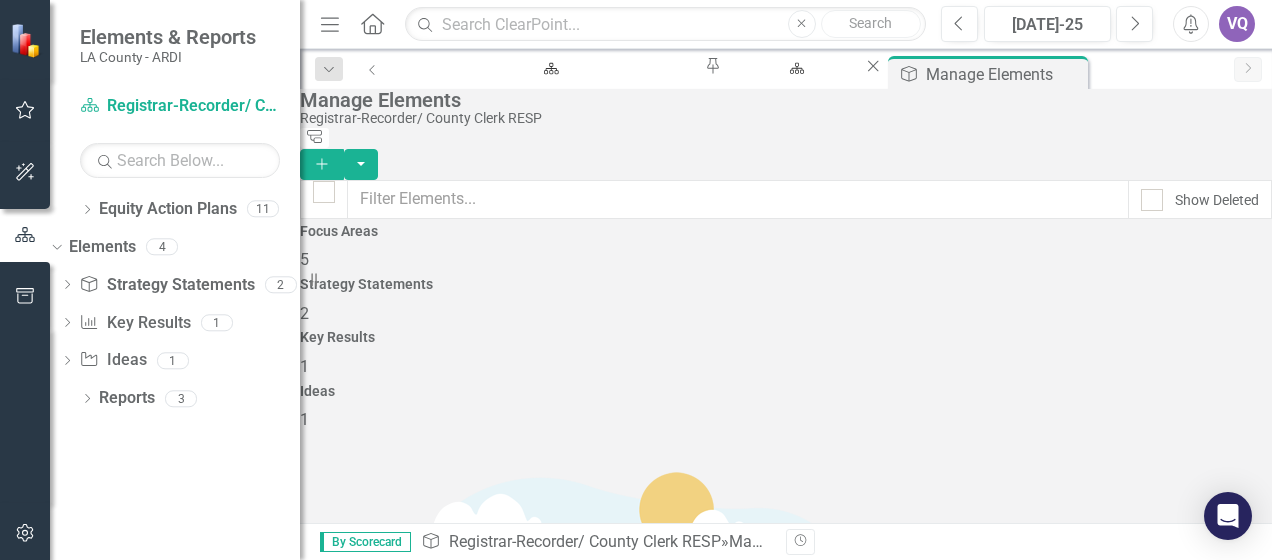 click on "Key Results 1" at bounding box center [786, 354] 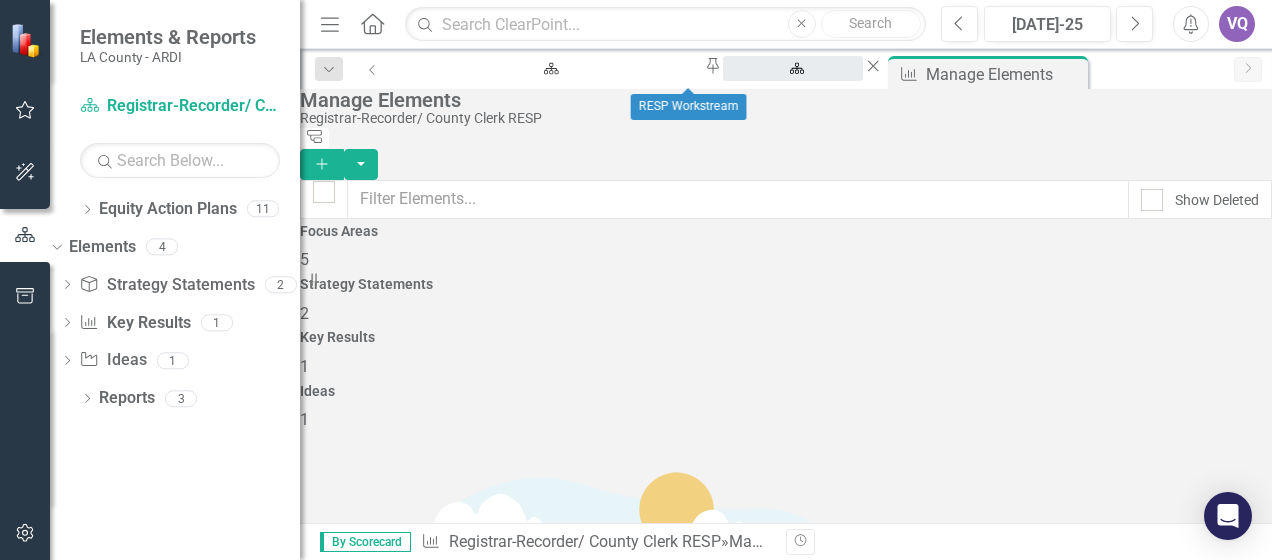 click on "RESP Workstream" at bounding box center [793, 87] 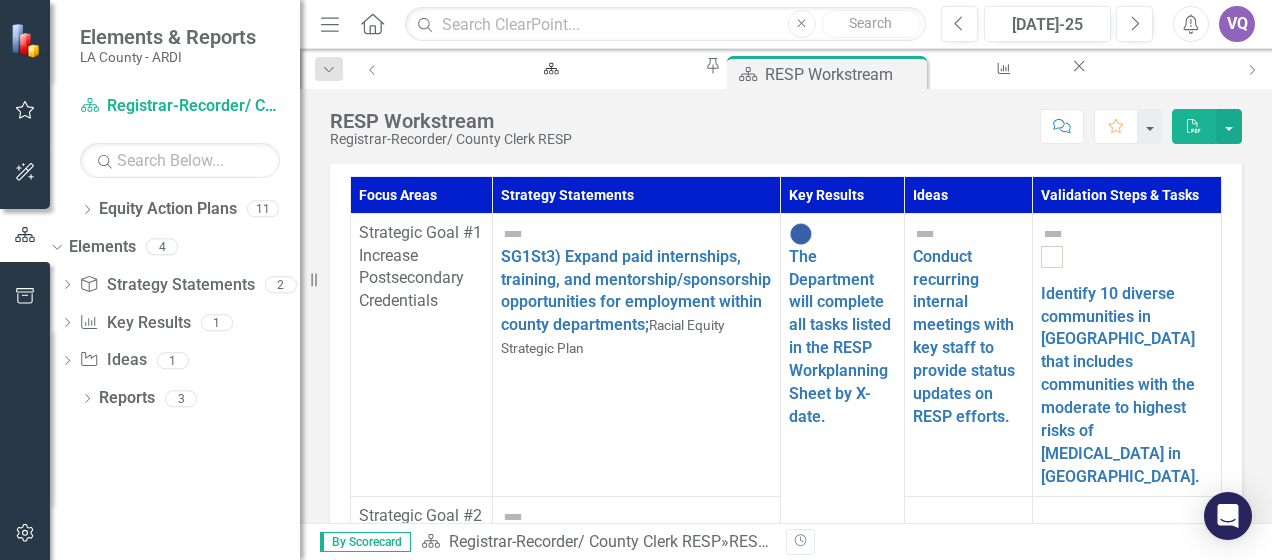scroll, scrollTop: 634, scrollLeft: 0, axis: vertical 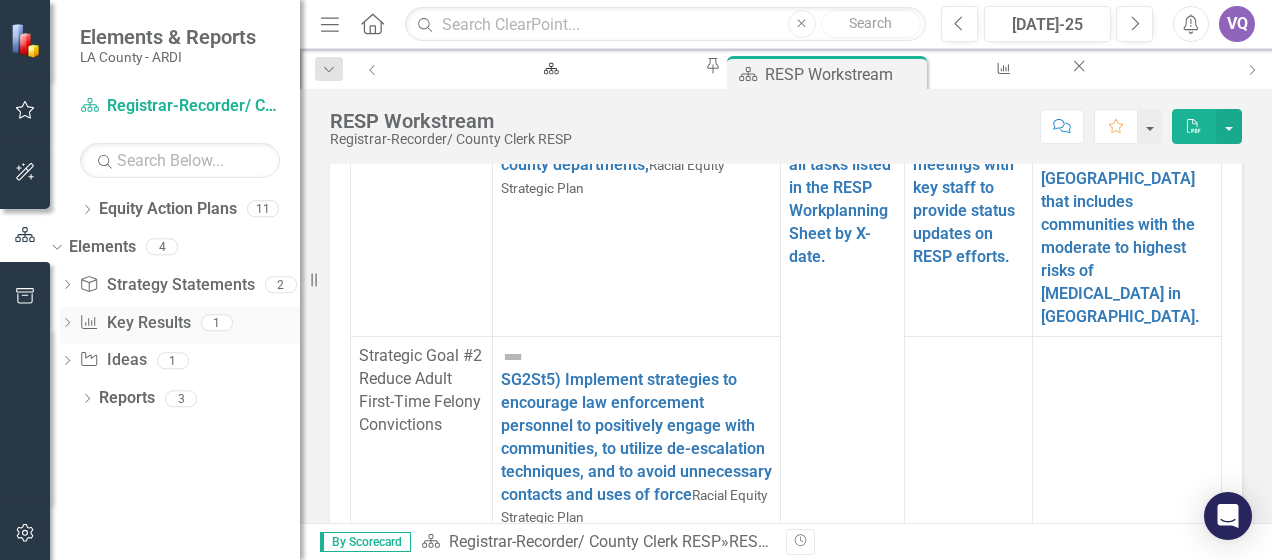 click on "Key Result Key Results" at bounding box center [134, 323] 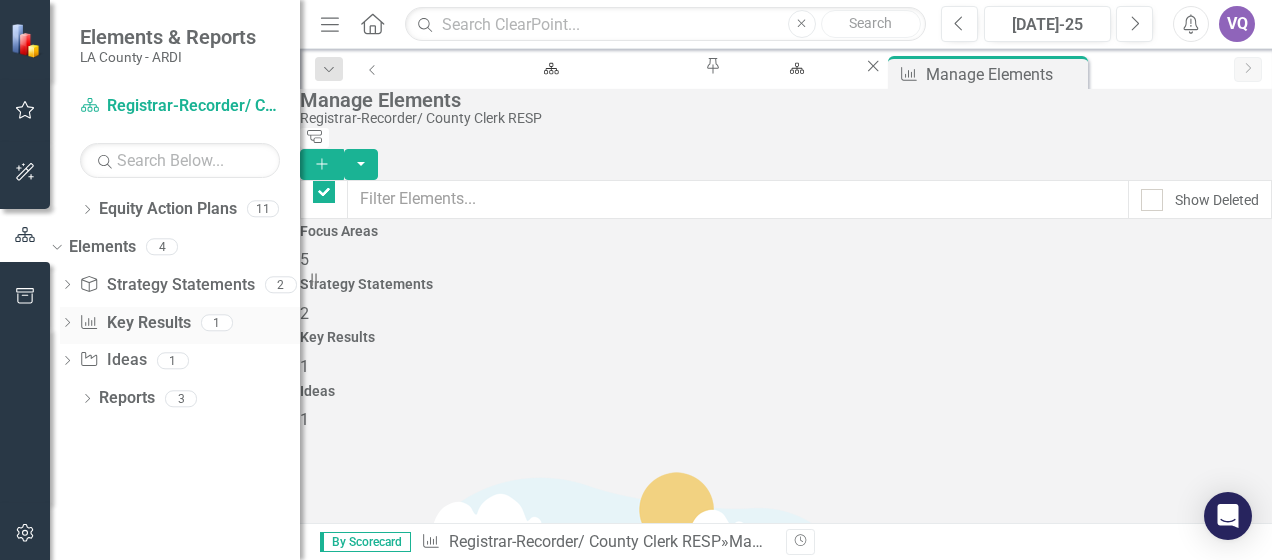 checkbox on "false" 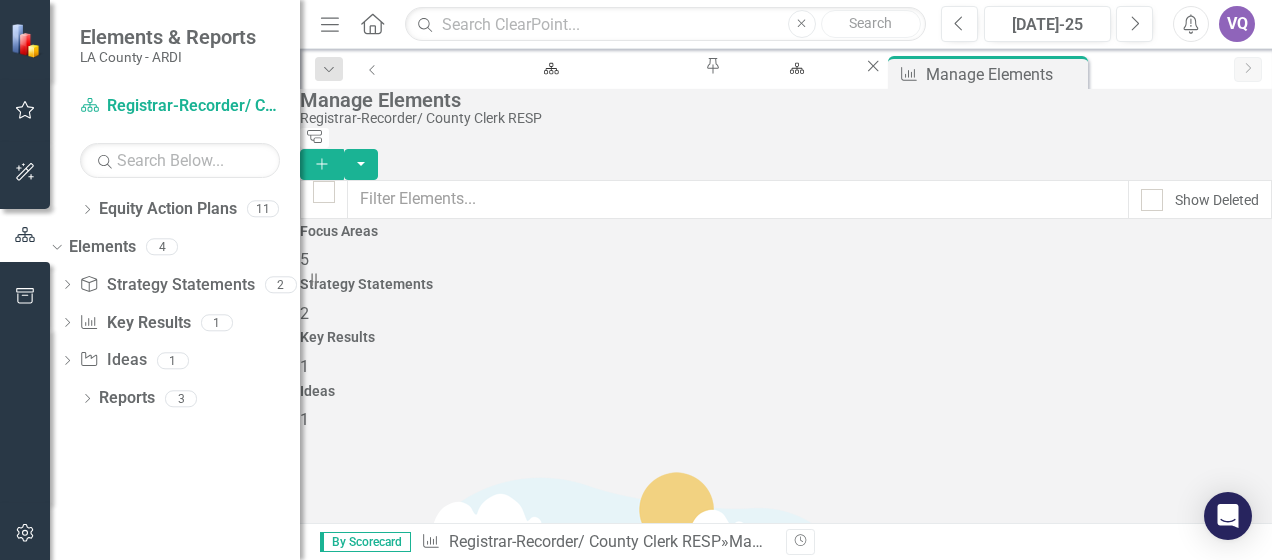 click on "Ideas 1" at bounding box center [786, 408] 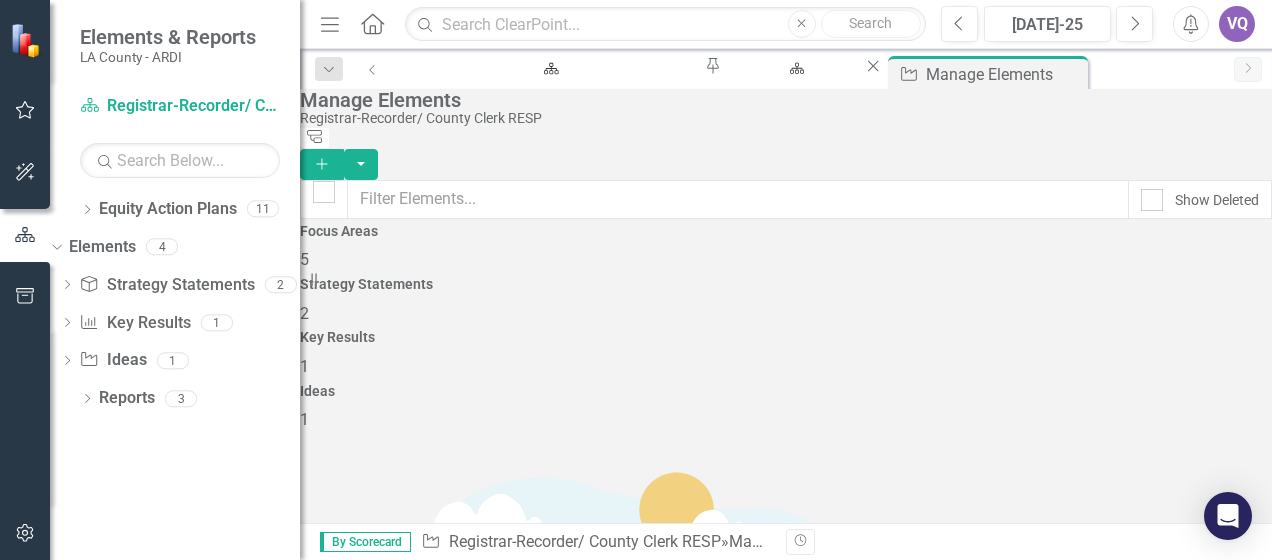 click on "Conduct recurring internal meetings with key staff to provide status updates on RESP efforts." at bounding box center (634, 1934) 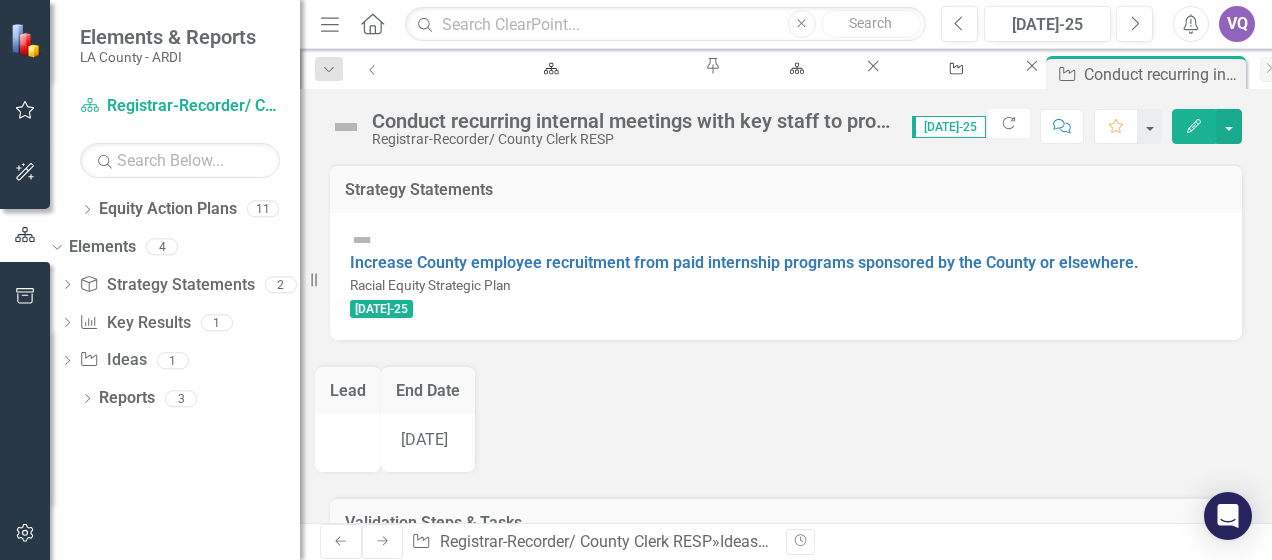 scroll, scrollTop: 92, scrollLeft: 0, axis: vertical 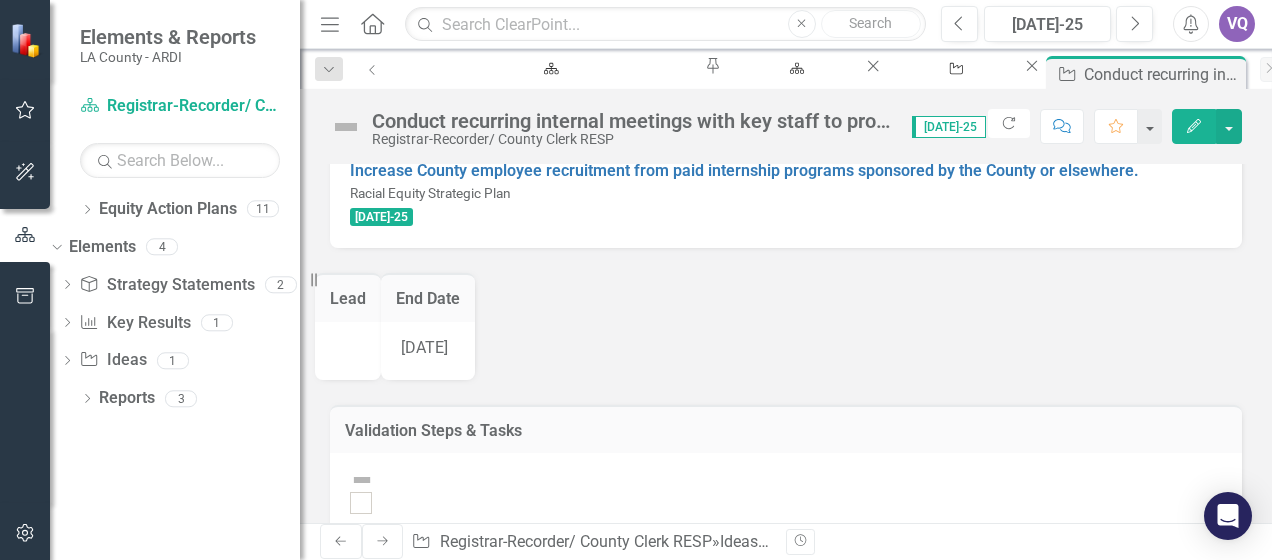 click on "Validation Steps & Tasks" at bounding box center [786, 431] 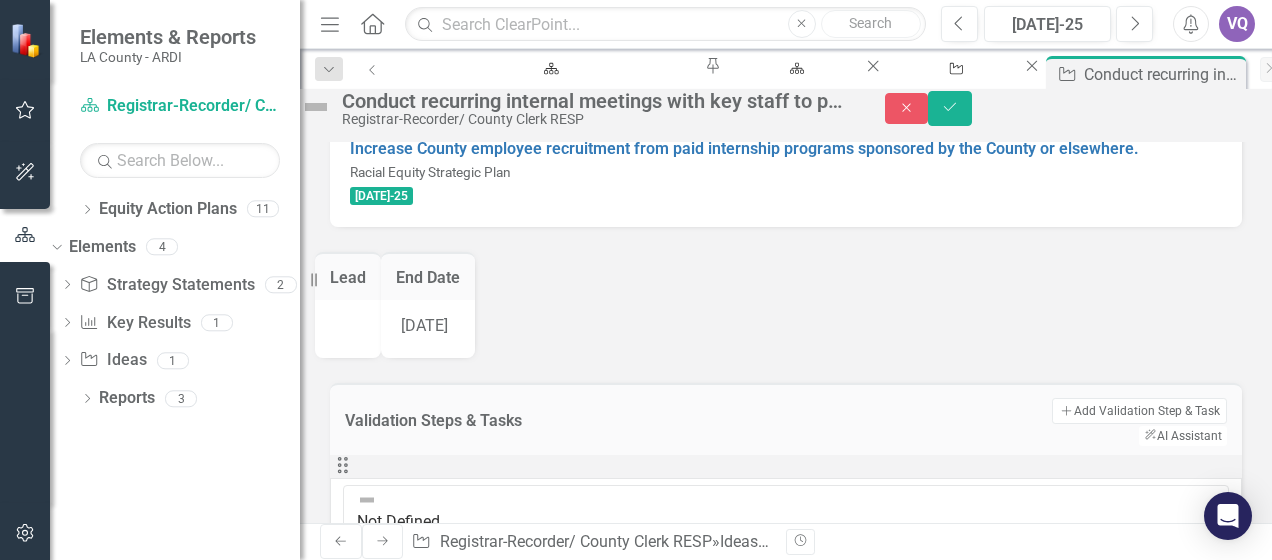 click on "Edit" 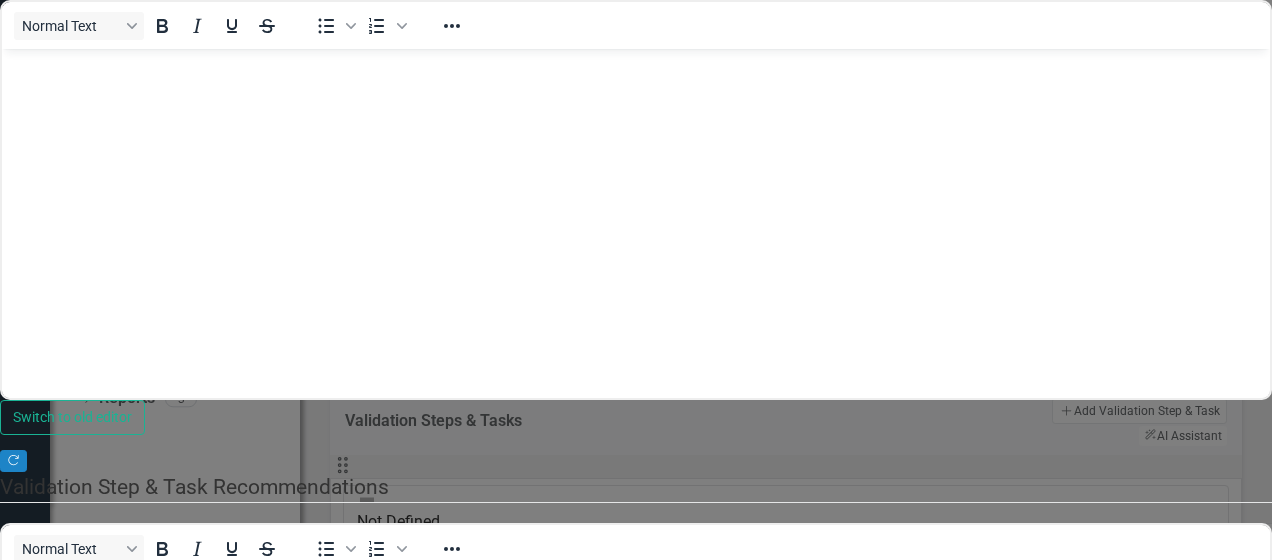 scroll, scrollTop: 0, scrollLeft: 0, axis: both 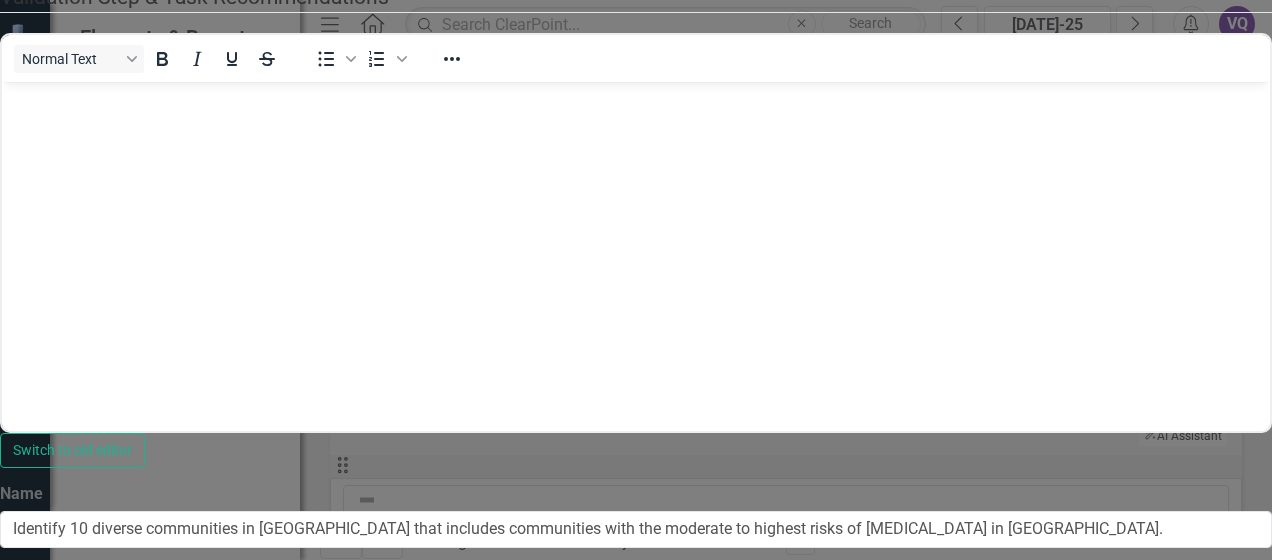 click on "Expand" 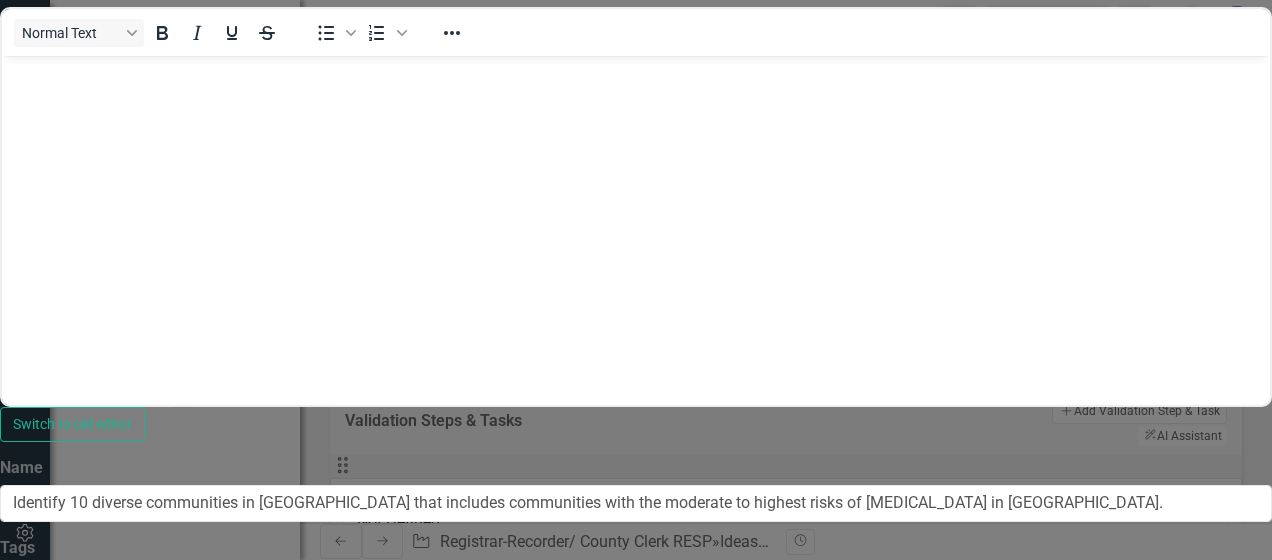 scroll, scrollTop: 0, scrollLeft: 0, axis: both 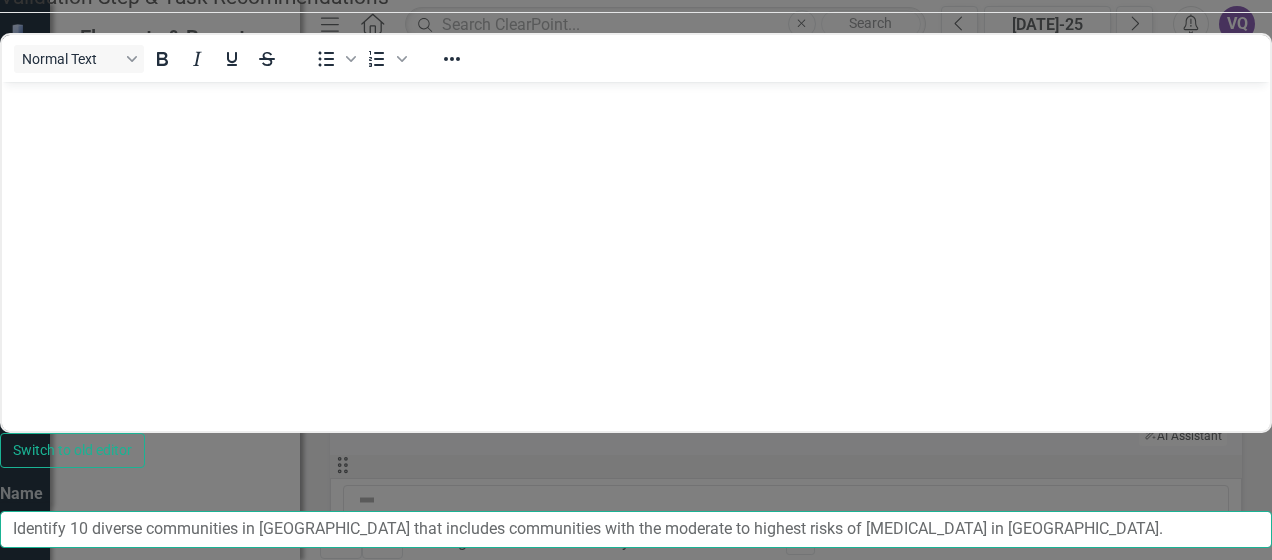 click on "Identify 10 diverse communities in [GEOGRAPHIC_DATA] that includes communities with the moderate to highest risks of [MEDICAL_DATA] in [GEOGRAPHIC_DATA]." at bounding box center [636, 529] 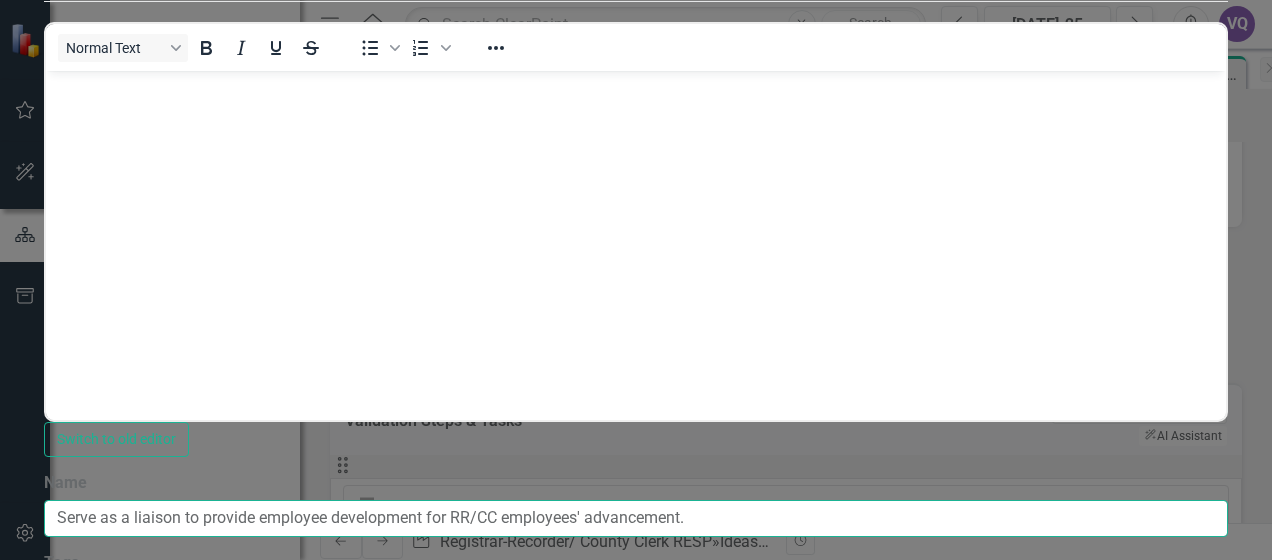 type on "Serve as a liaison to provide employee development for RR/CC employees' advancement." 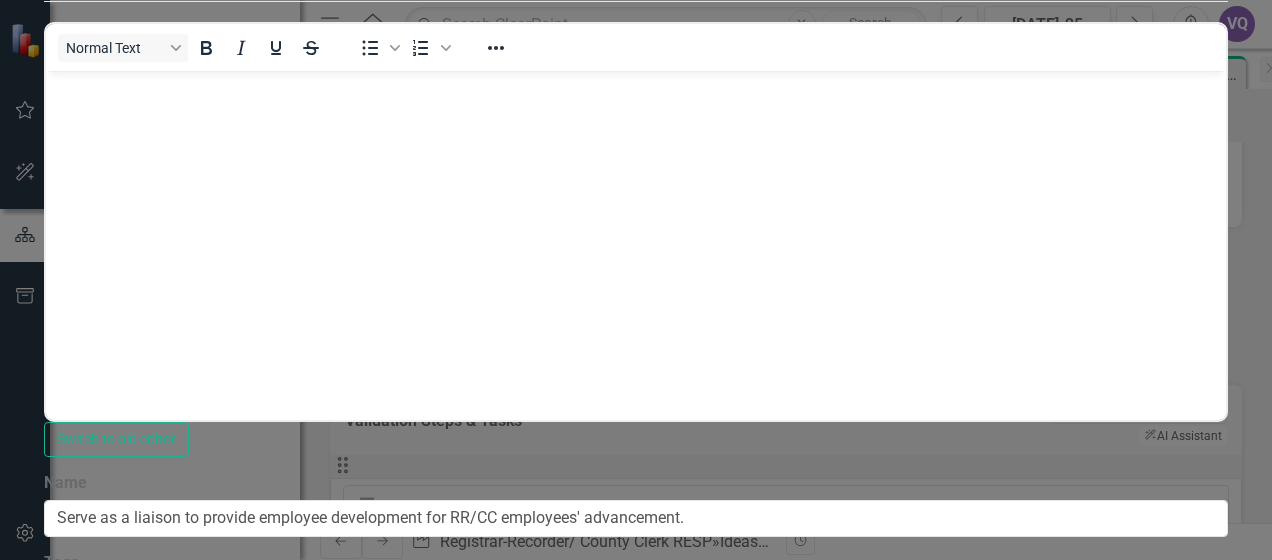 click at bounding box center (60, 620) 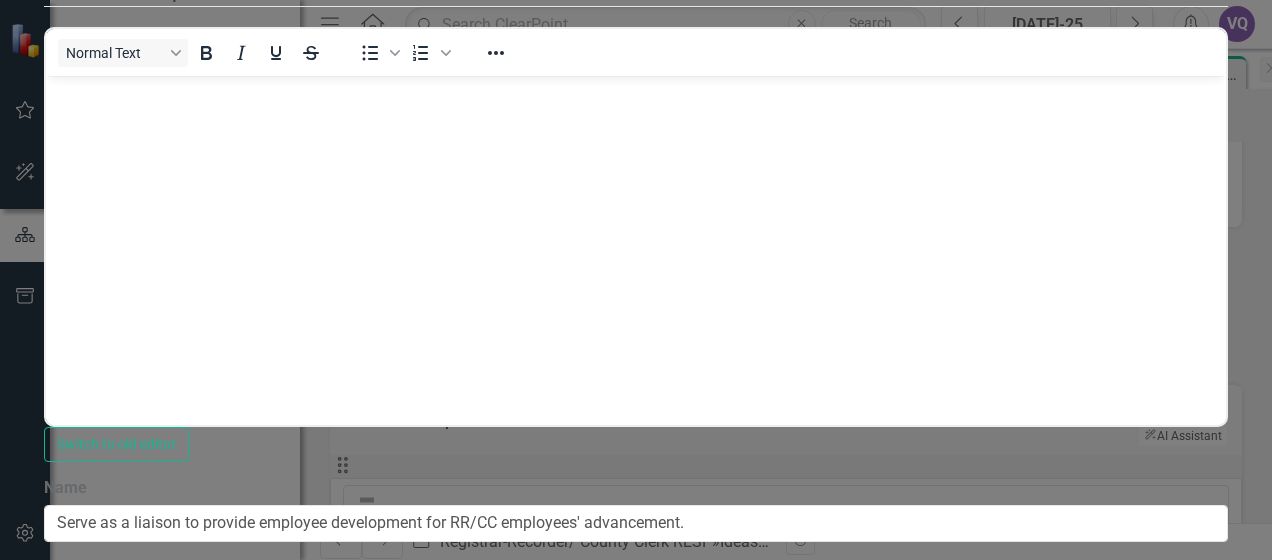 click on "Racial Equity Plan" at bounding box center (636, 617) 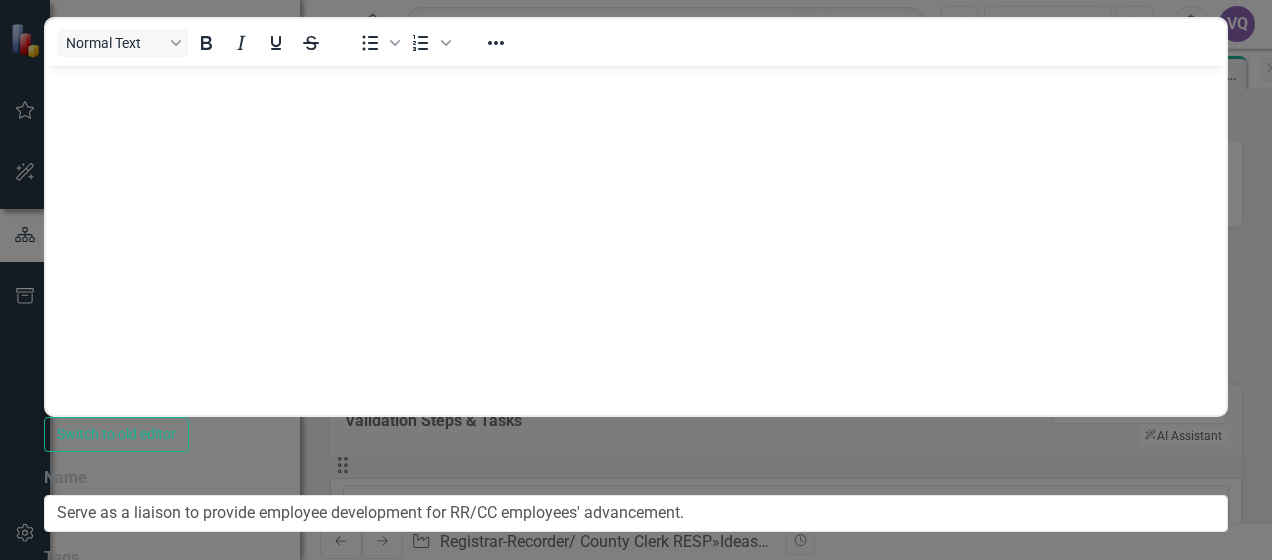 scroll, scrollTop: 229, scrollLeft: 0, axis: vertical 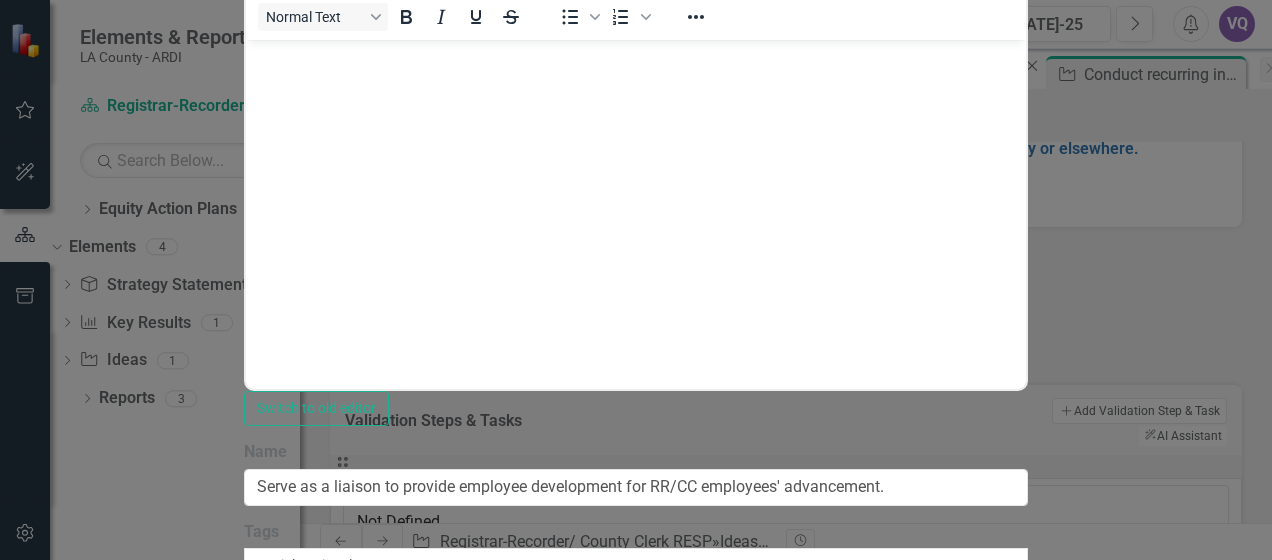 click on "»" at bounding box center [572, 1082] 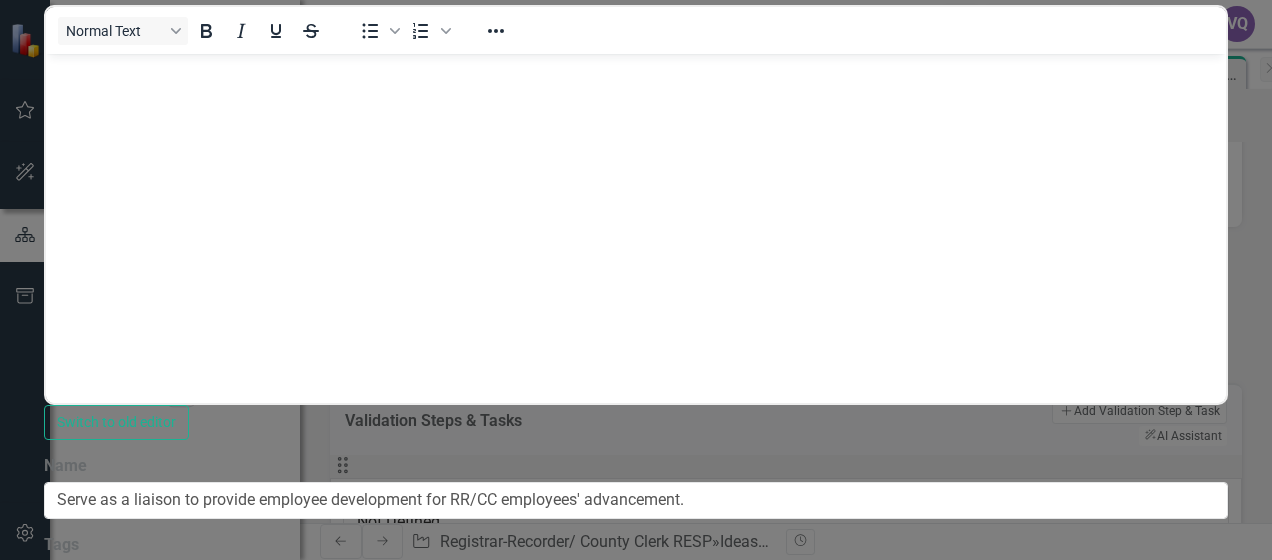 click on "Calendar" at bounding box center (1210, 1066) 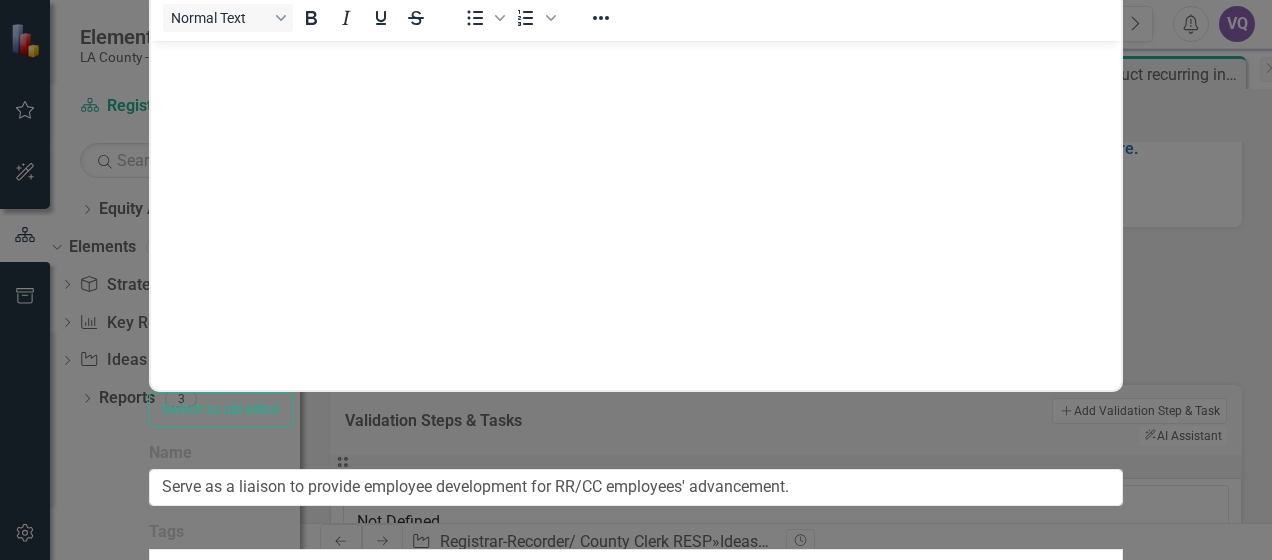 click on "»" at bounding box center [979, 1084] 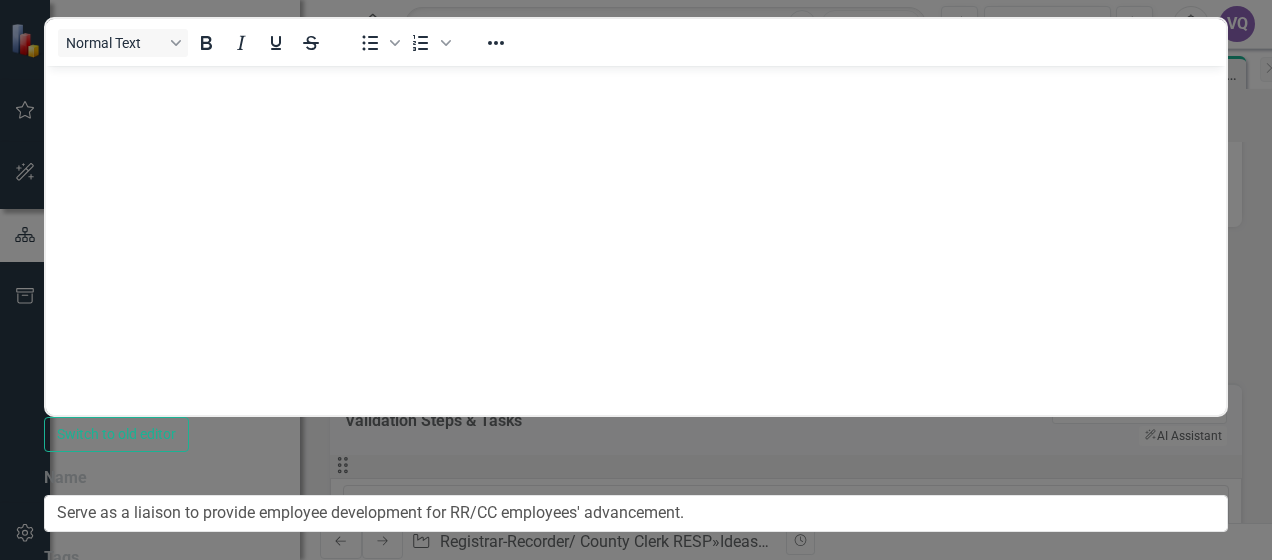 scroll, scrollTop: 0, scrollLeft: 0, axis: both 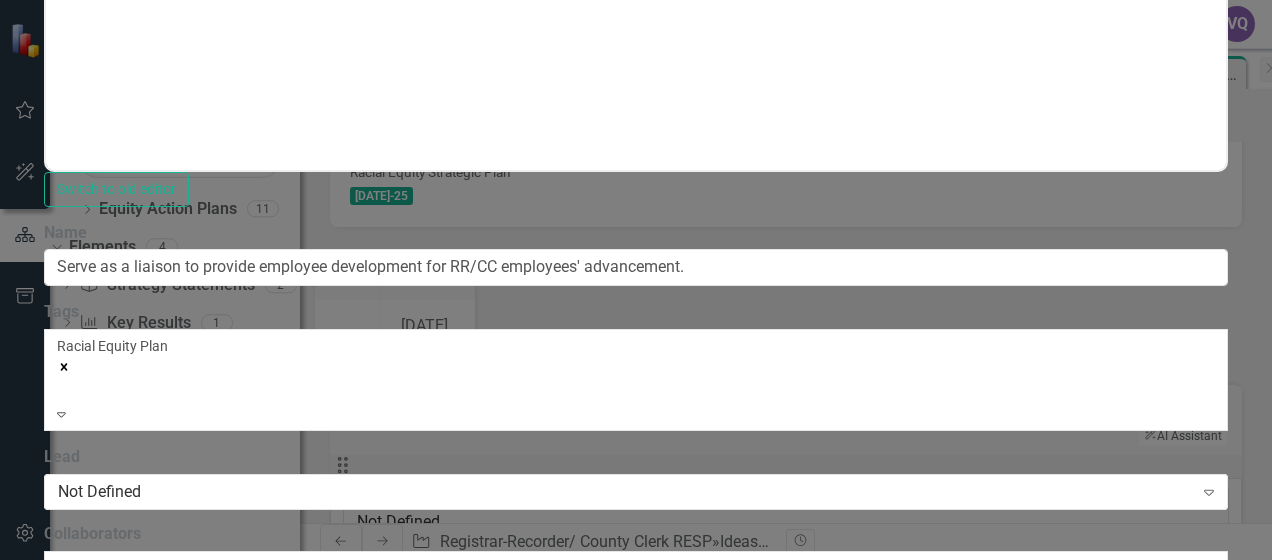 click on "Link Tag" at bounding box center (1207, 1230) 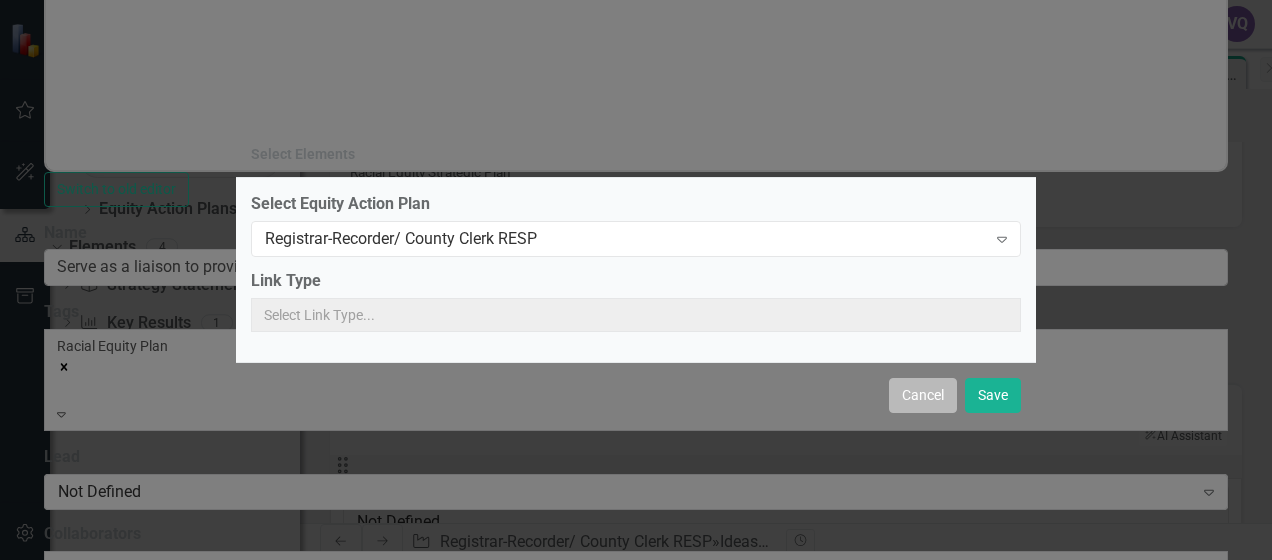 click on "Cancel" at bounding box center [923, 395] 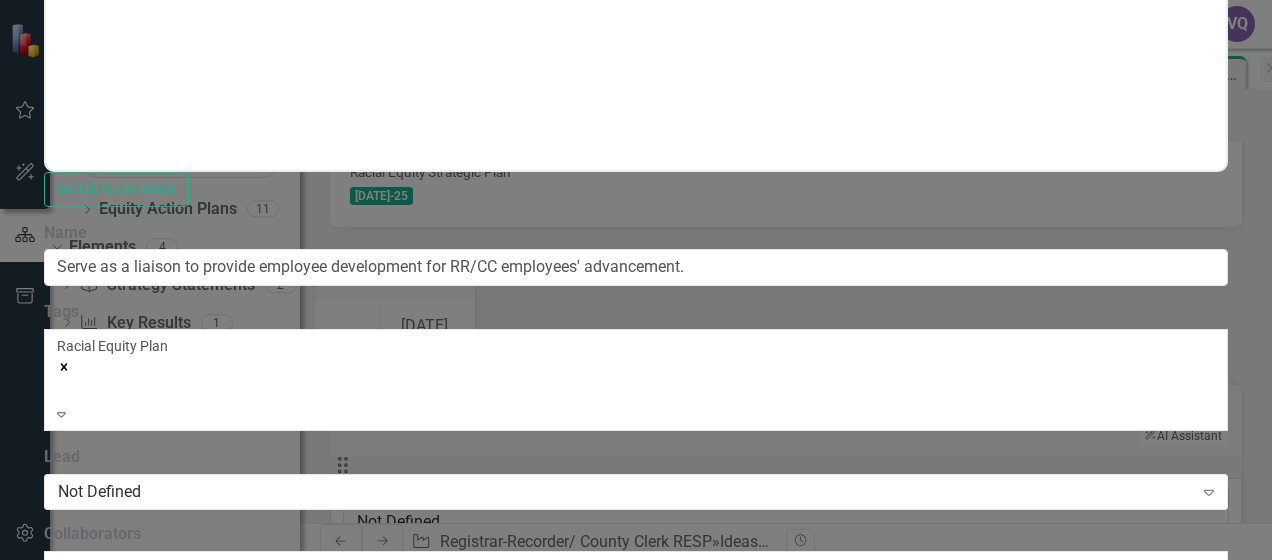 click on "Save" at bounding box center [140, 1719] 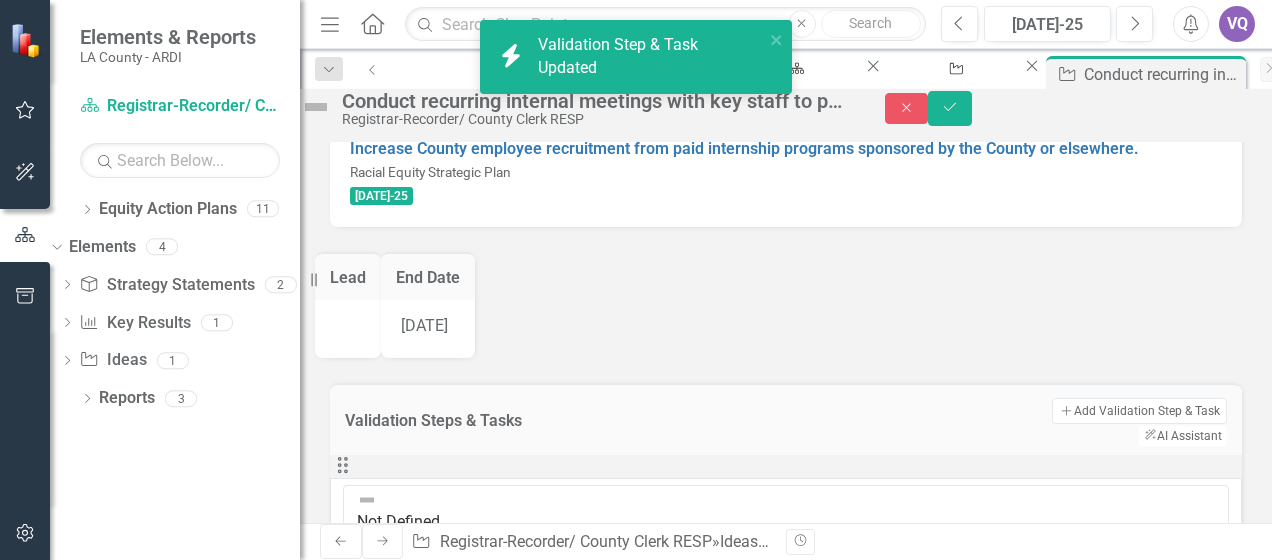 scroll, scrollTop: 94, scrollLeft: 0, axis: vertical 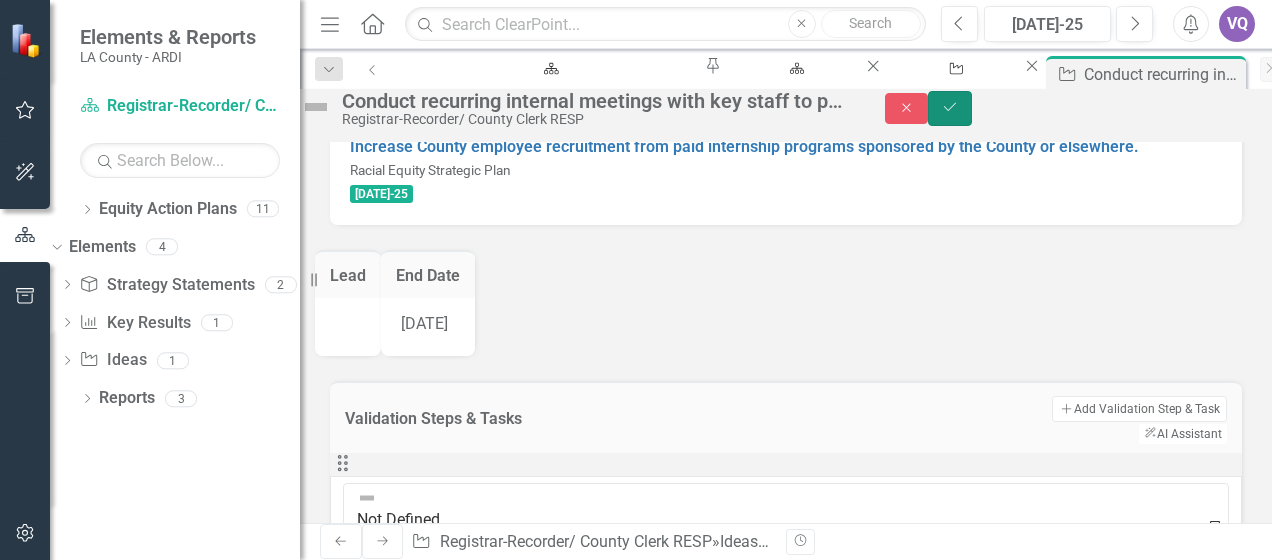 click on "Save" 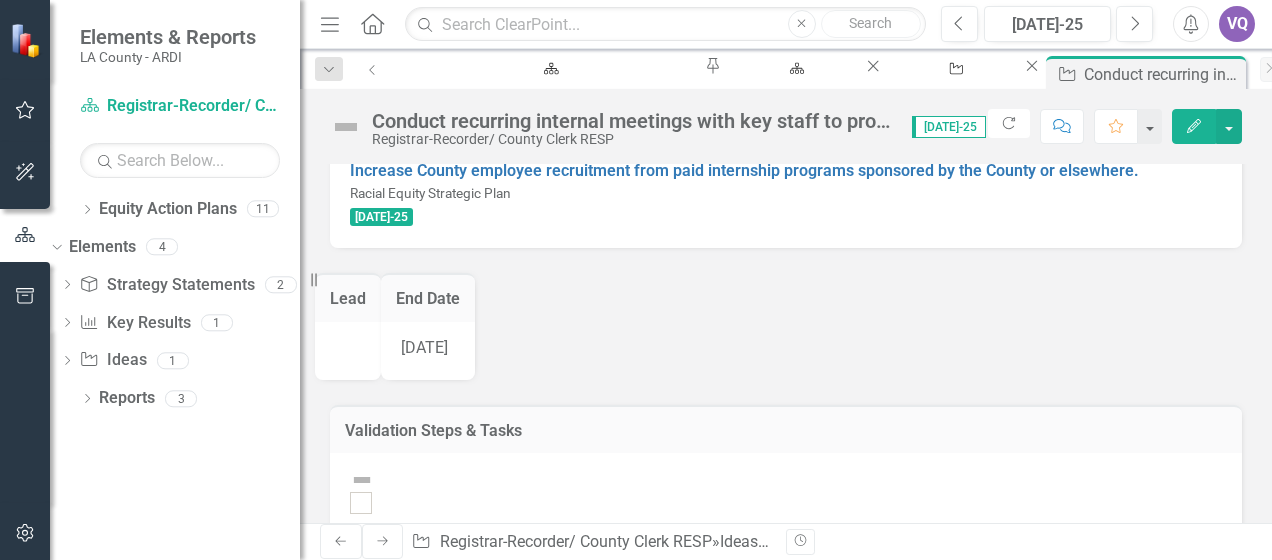 scroll, scrollTop: 0, scrollLeft: 0, axis: both 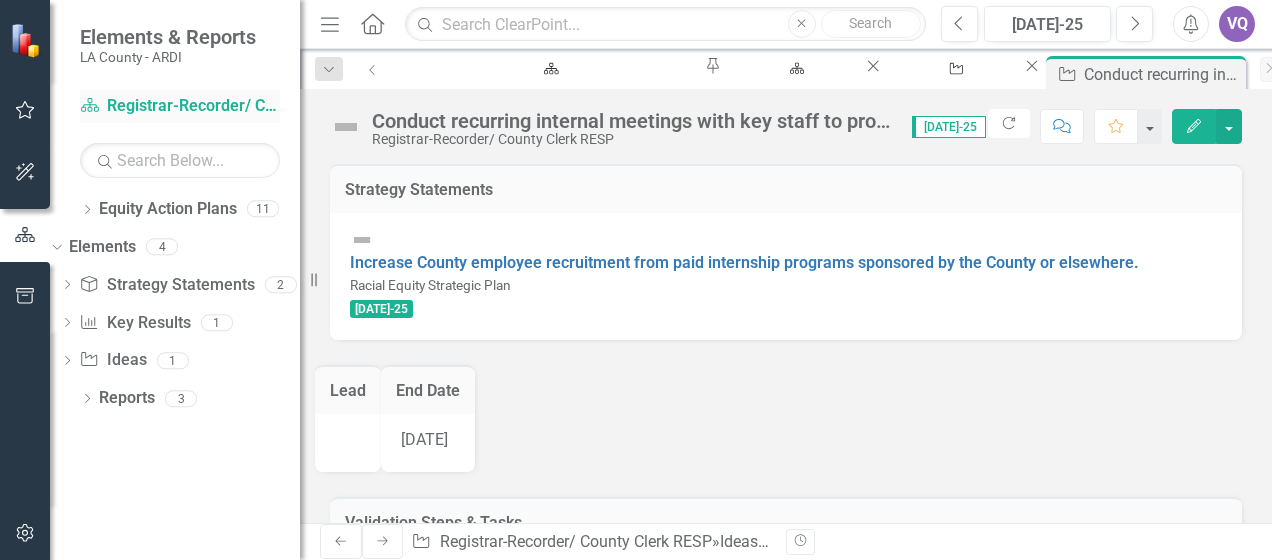 click on "Equity Action Plan Registrar-Recorder/ County Clerk RESP" at bounding box center [180, 106] 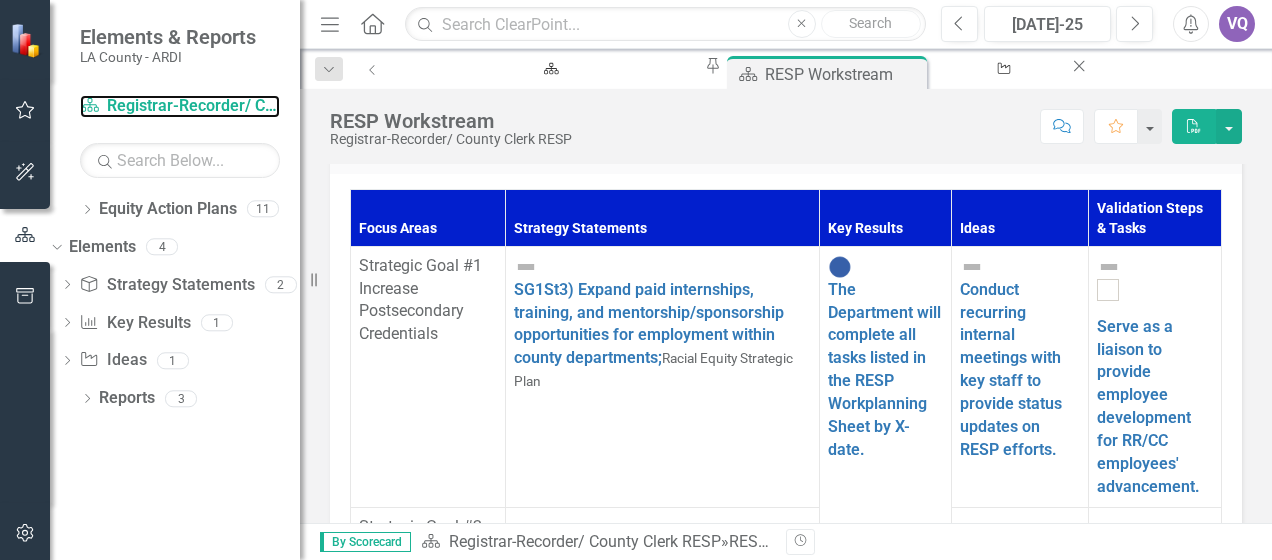scroll, scrollTop: 633, scrollLeft: 0, axis: vertical 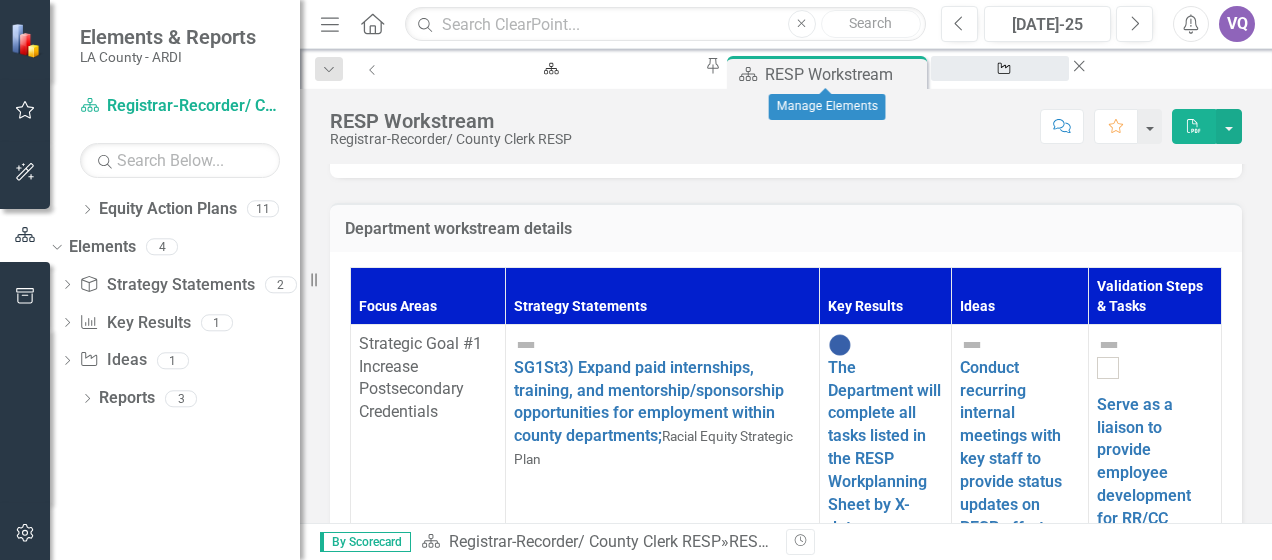 click on "Manage Elements" at bounding box center [1000, 87] 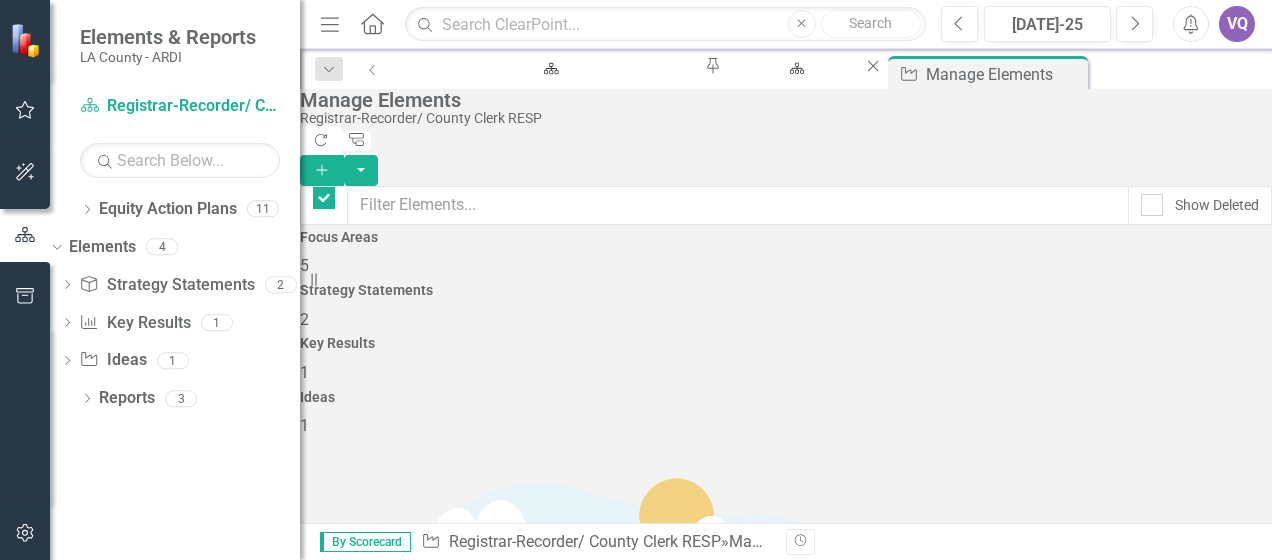 checkbox on "false" 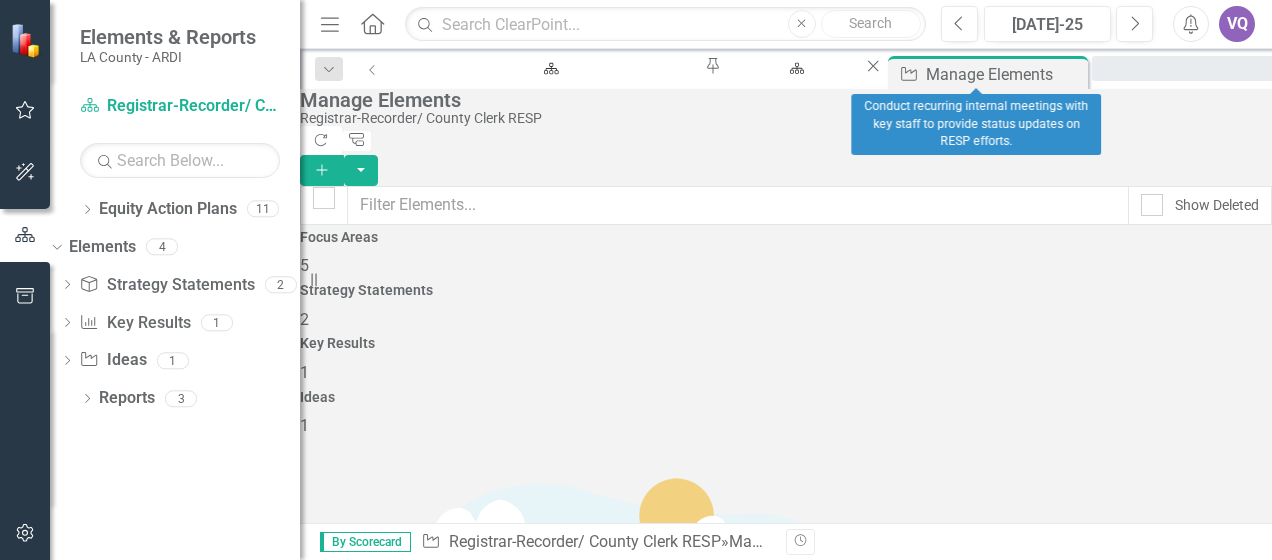 click on "Conduct recurring internal meetings with key staff to provide status updates on RESP efforts." at bounding box center (1372, 87) 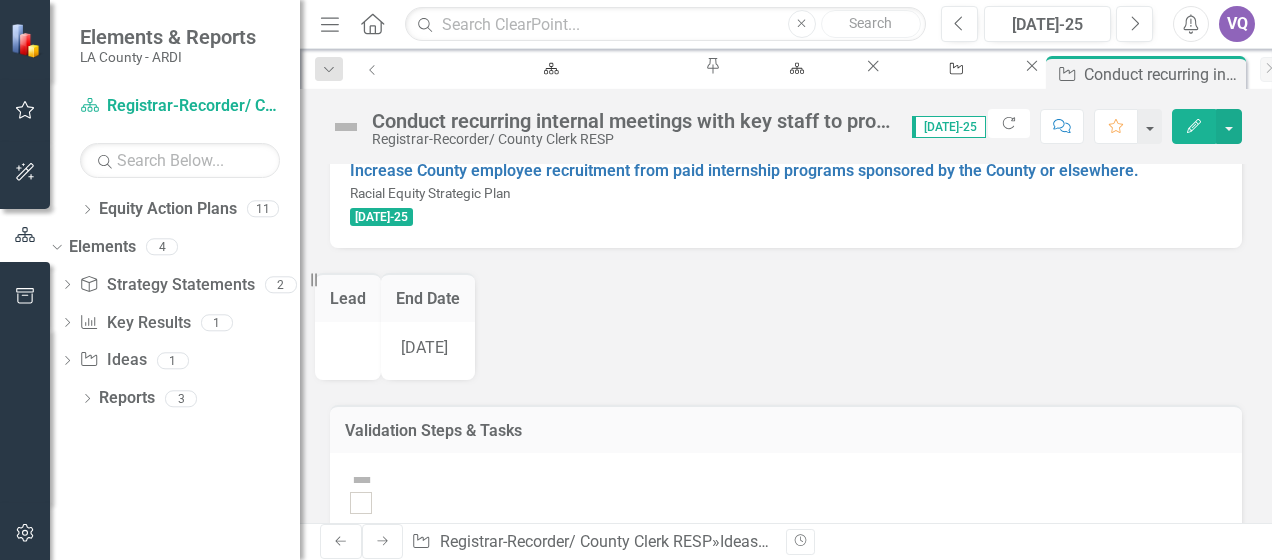 scroll, scrollTop: 0, scrollLeft: 0, axis: both 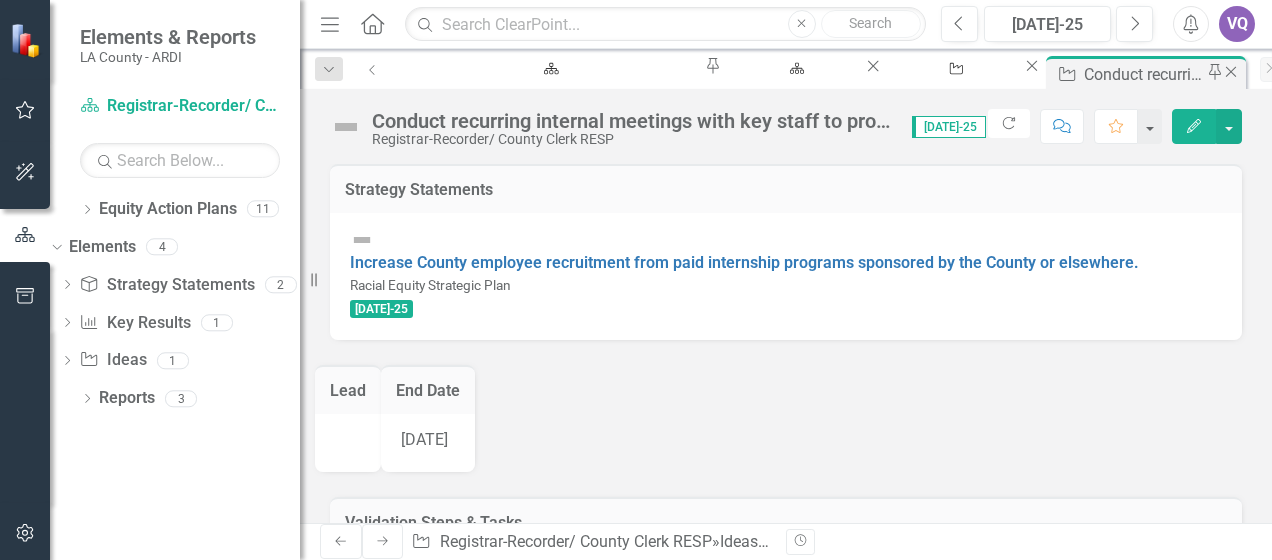 click on "Close" 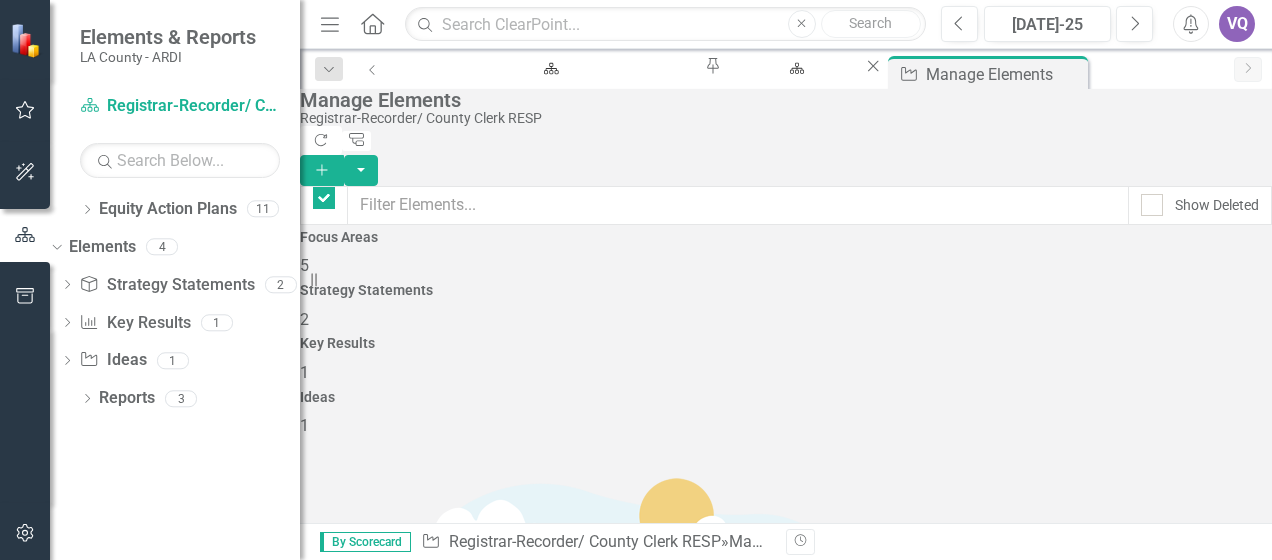 checkbox on "false" 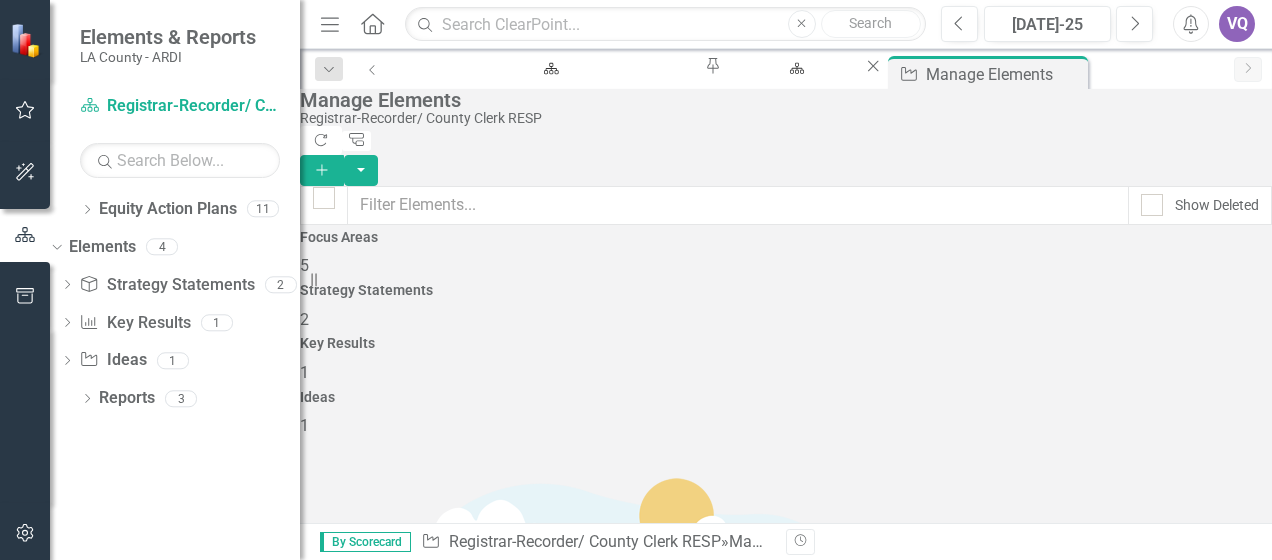 click on "Focus Areas 5" at bounding box center [786, 254] 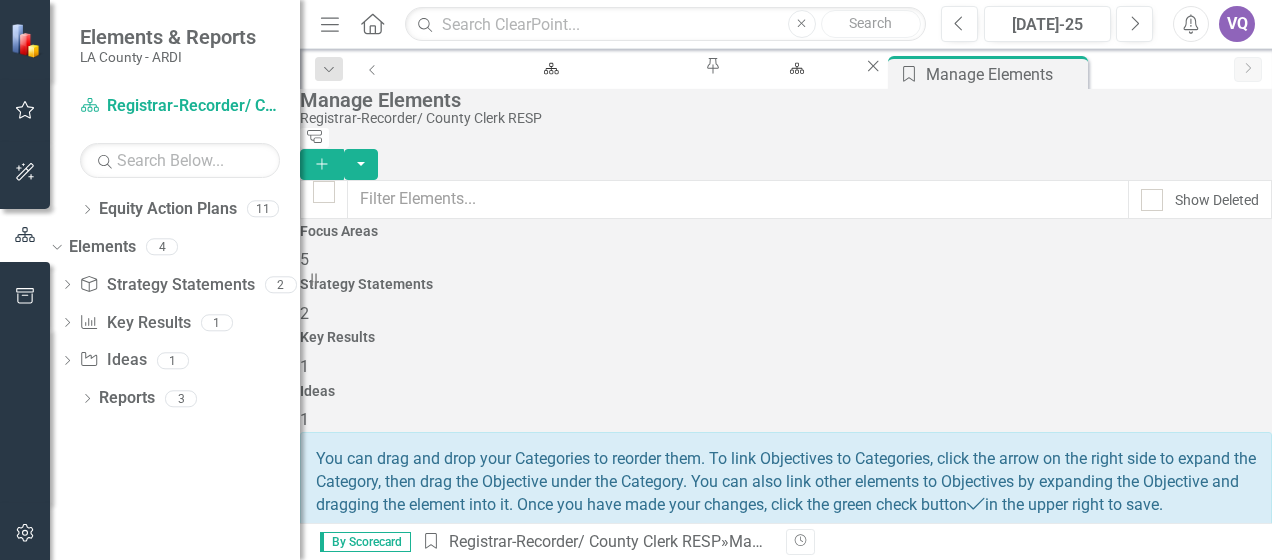 scroll, scrollTop: 345, scrollLeft: 0, axis: vertical 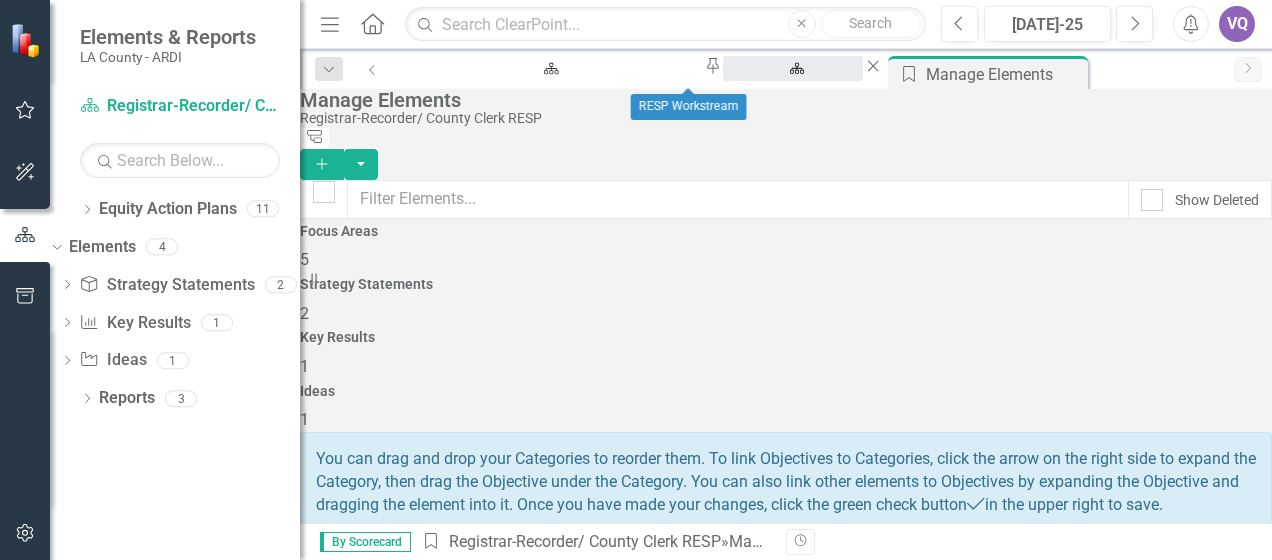 click on "RESP Workstream" at bounding box center (793, 87) 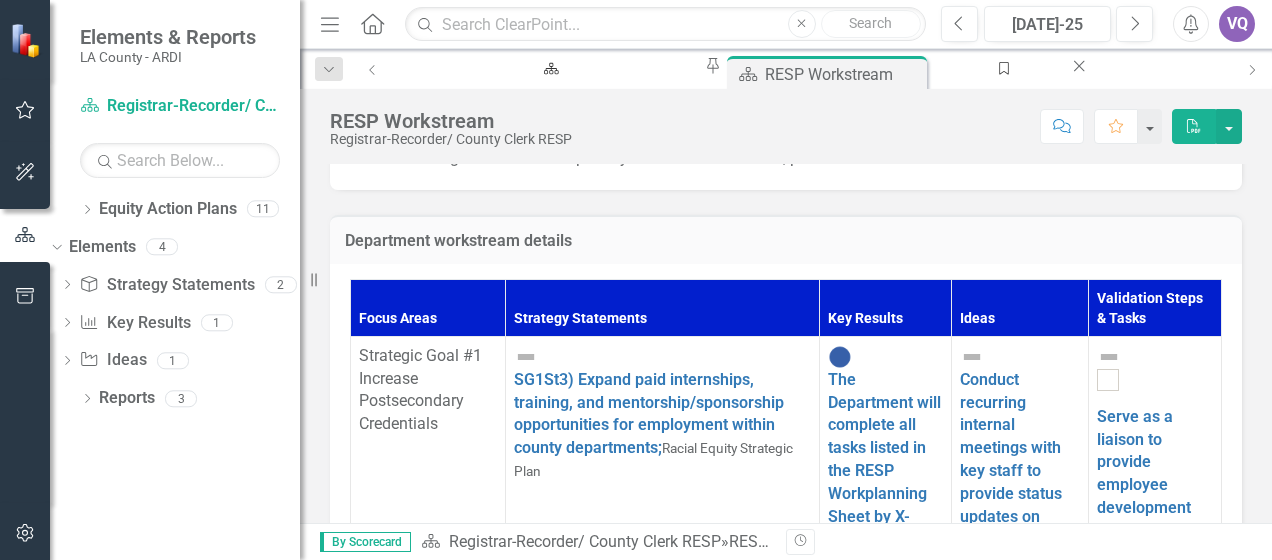 scroll, scrollTop: 543, scrollLeft: 0, axis: vertical 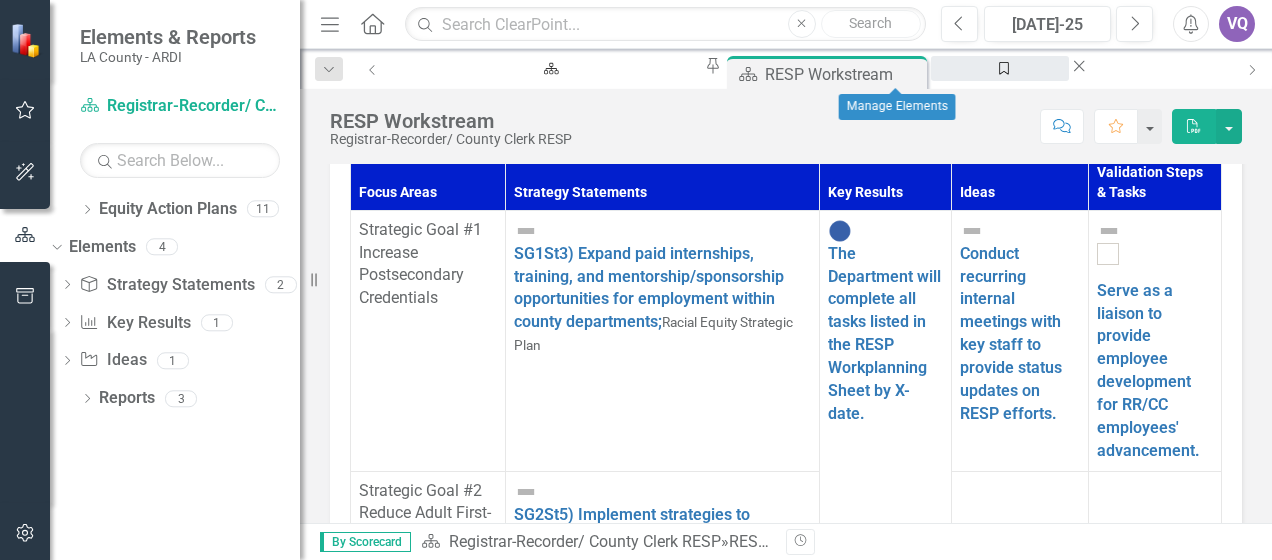 click on "Manage Elements" at bounding box center [1000, 87] 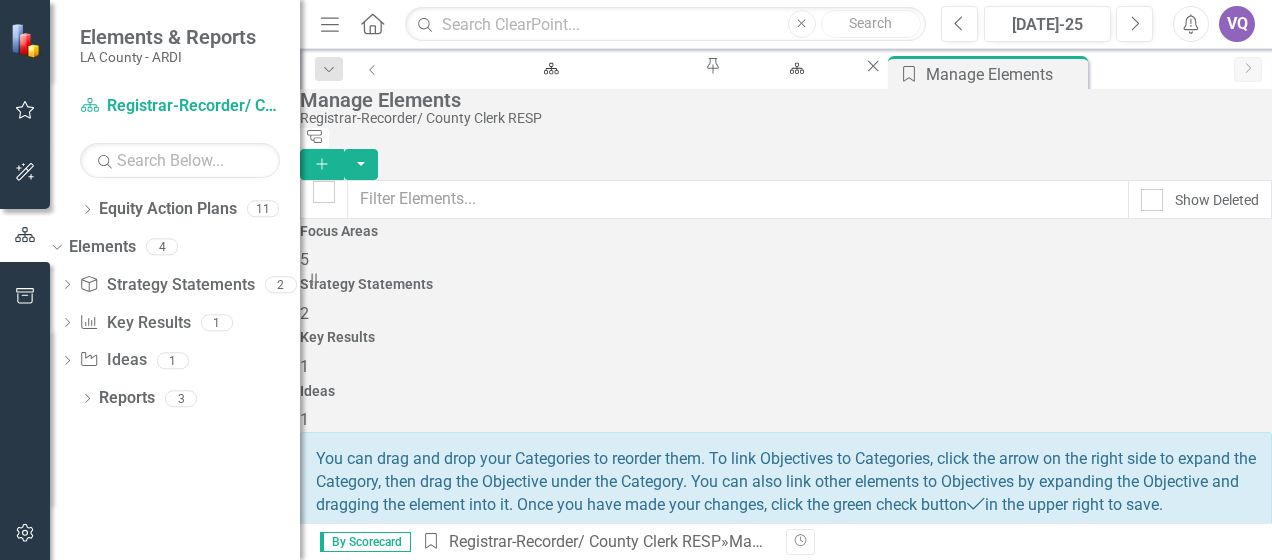 click on "Strategy Statements 2" at bounding box center [786, 301] 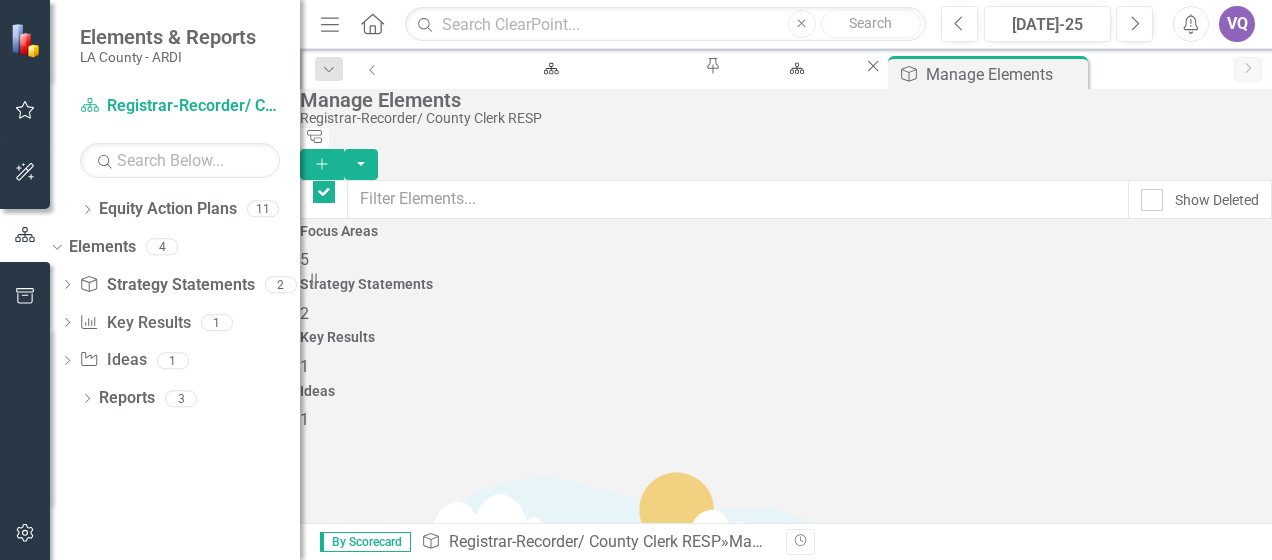 checkbox on "false" 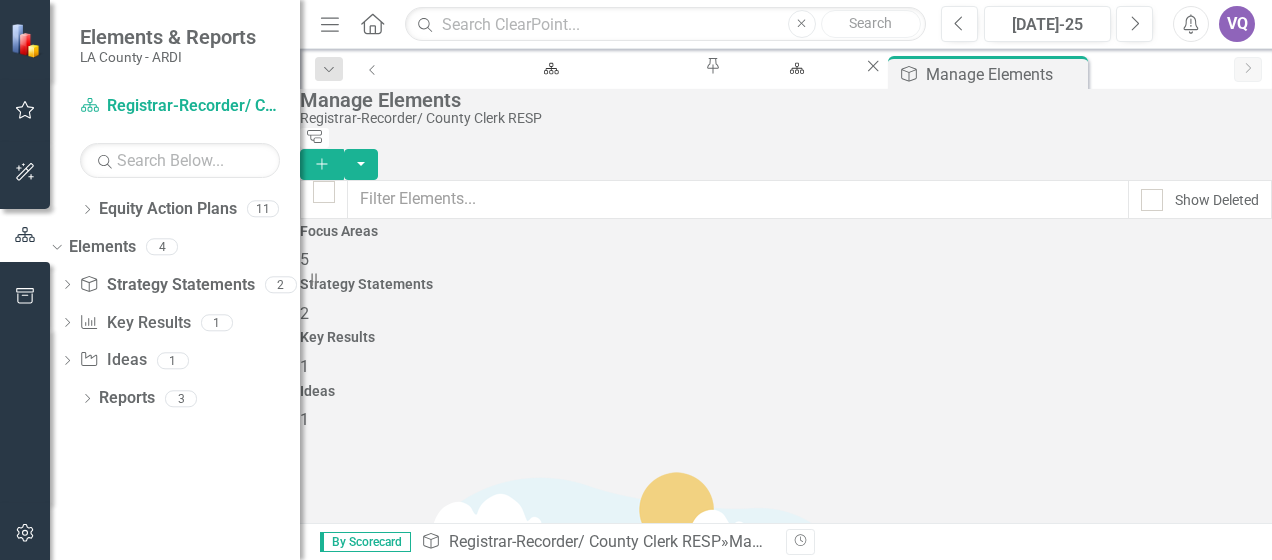click on "Focus Areas 5" at bounding box center [786, 248] 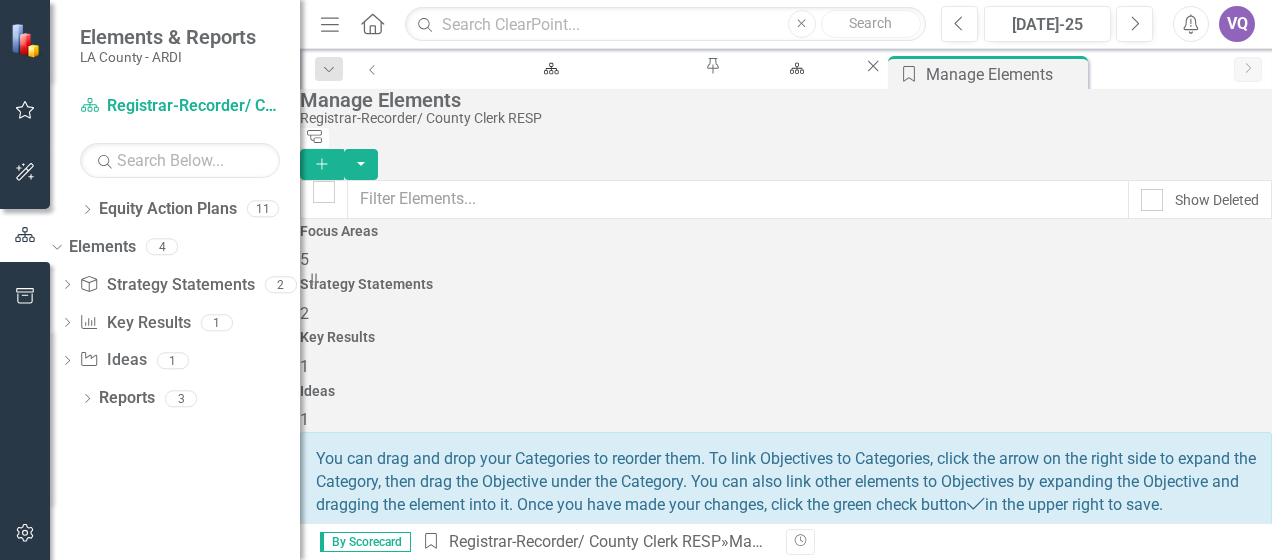 scroll, scrollTop: 11, scrollLeft: 0, axis: vertical 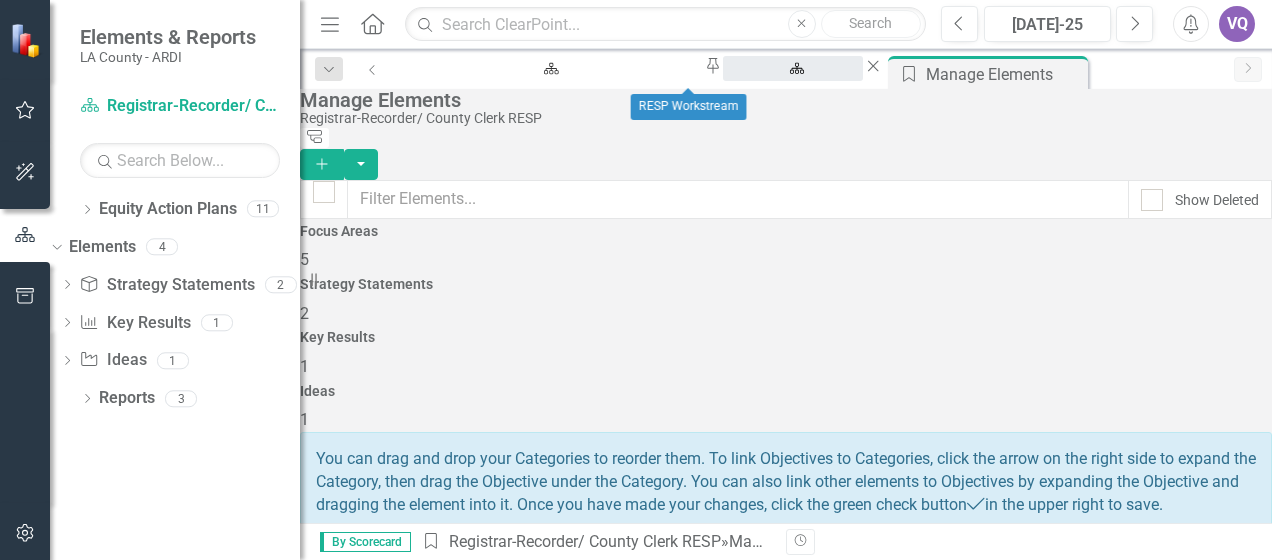 click on "RESP Workstream" at bounding box center [793, 87] 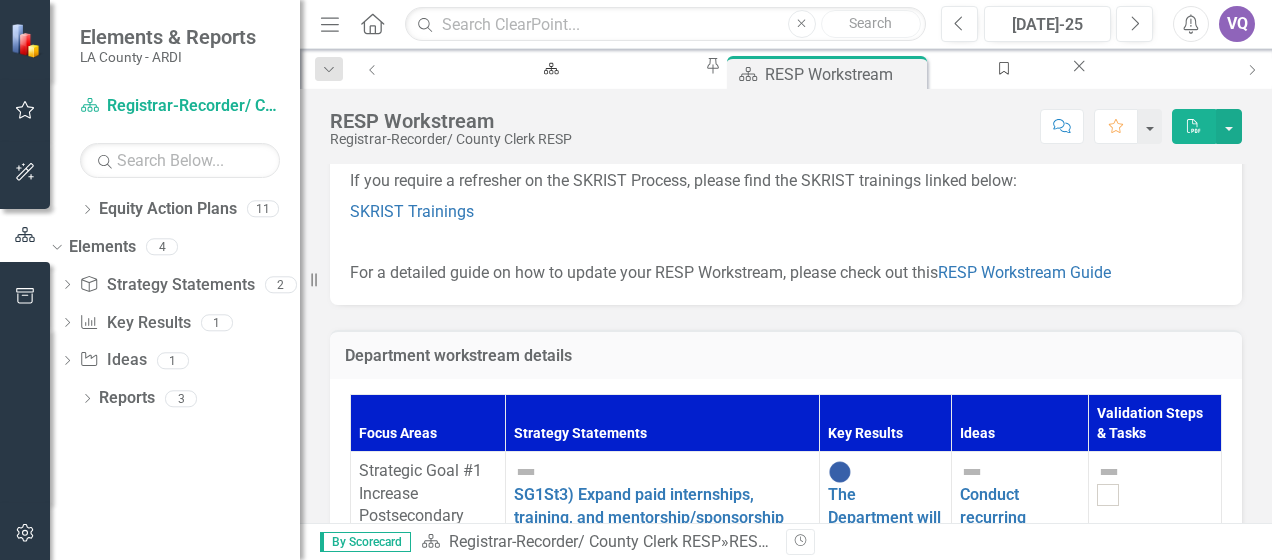 scroll, scrollTop: 428, scrollLeft: 0, axis: vertical 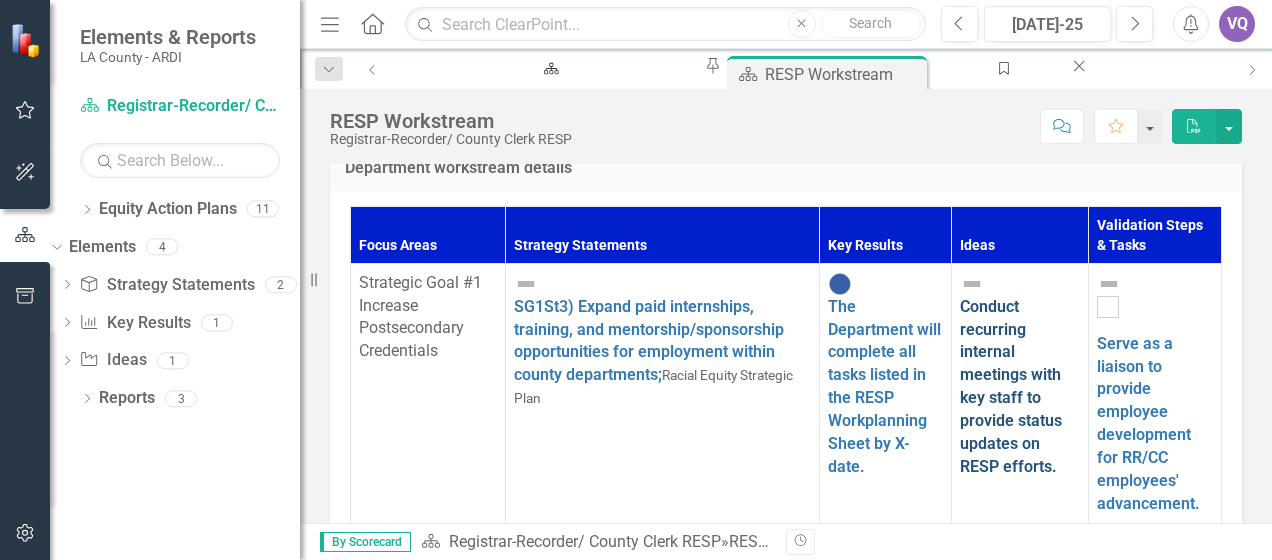 click on "Conduct recurring internal meetings with key staff to provide status updates on RESP efforts." at bounding box center (1011, 386) 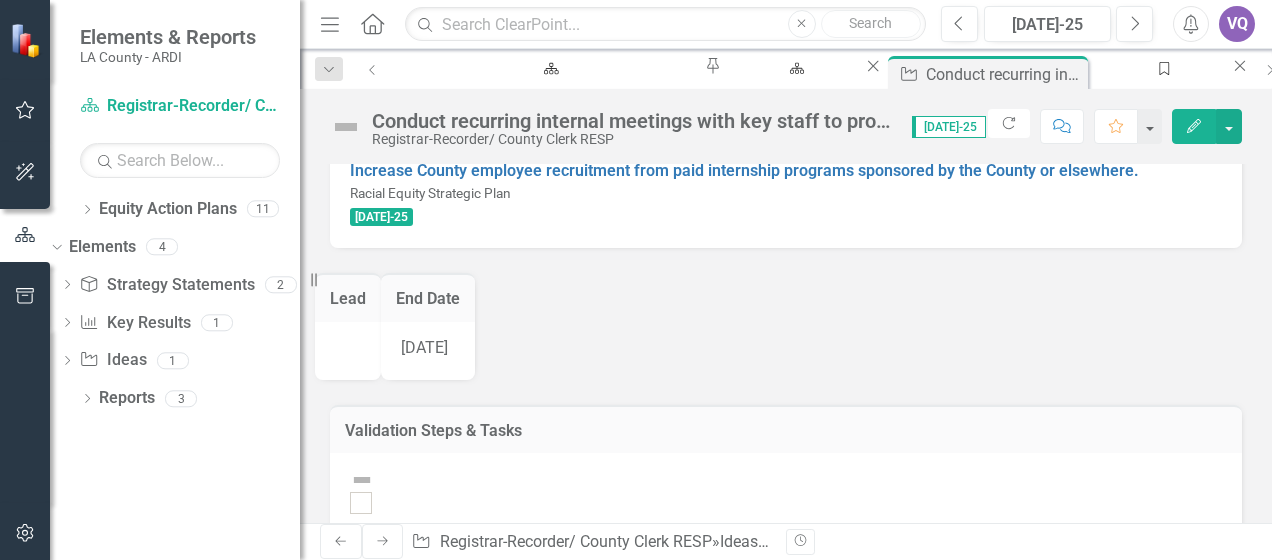 scroll, scrollTop: 0, scrollLeft: 0, axis: both 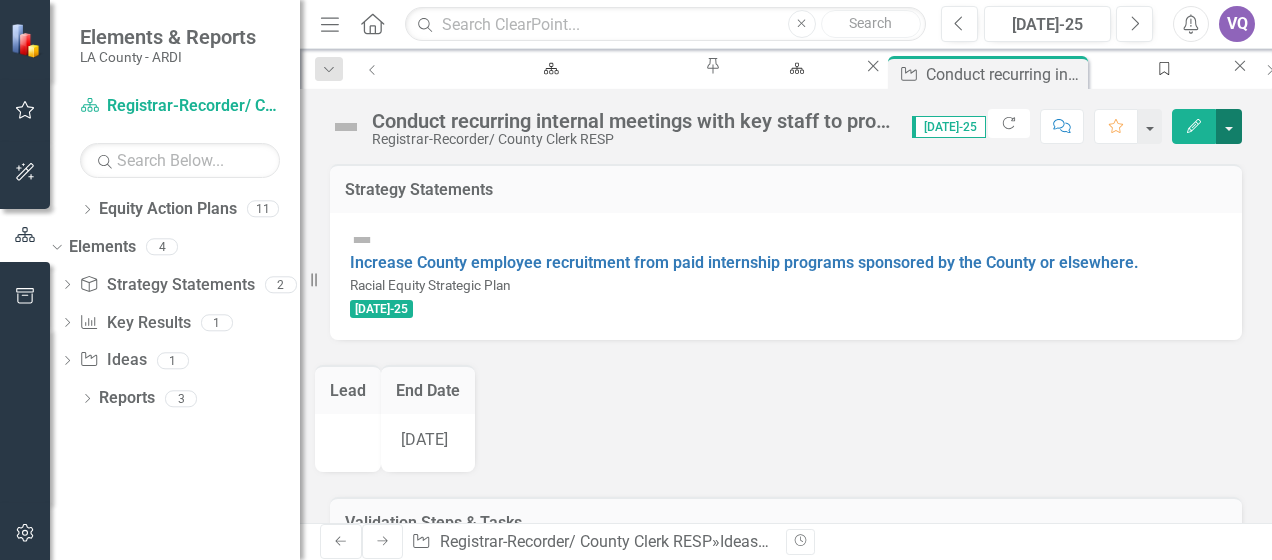 click at bounding box center [1229, 126] 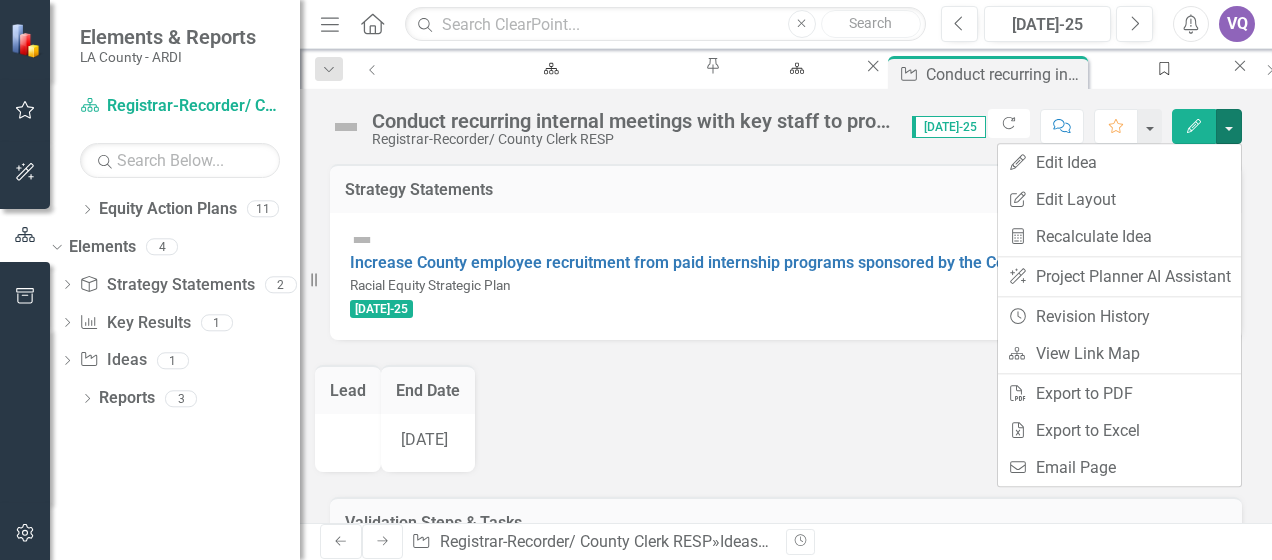 click on "Edit" 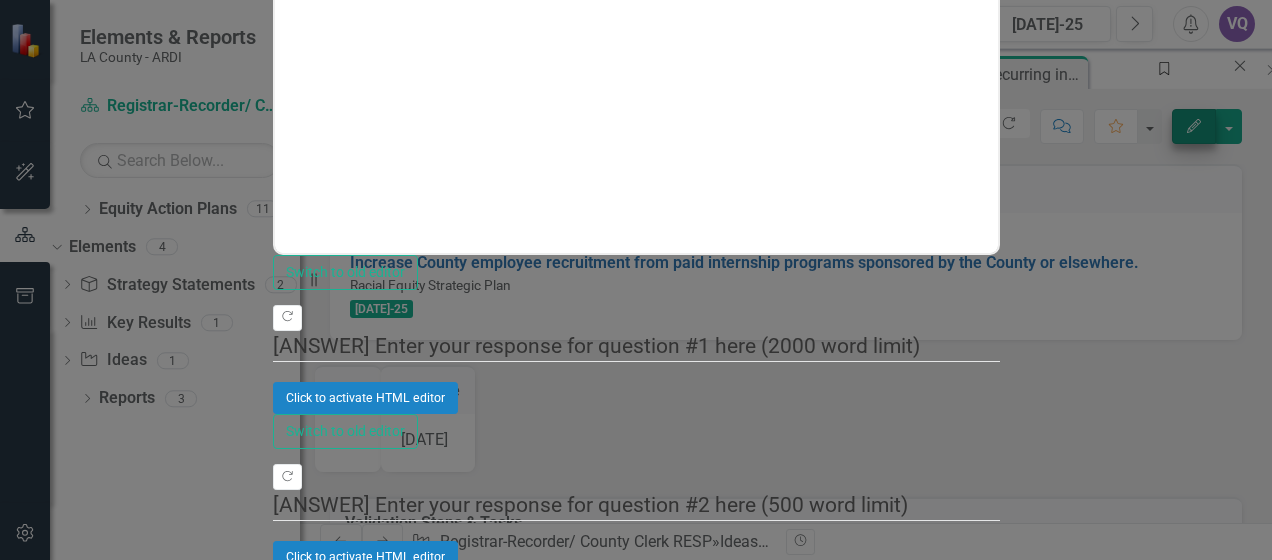 scroll, scrollTop: 0, scrollLeft: 0, axis: both 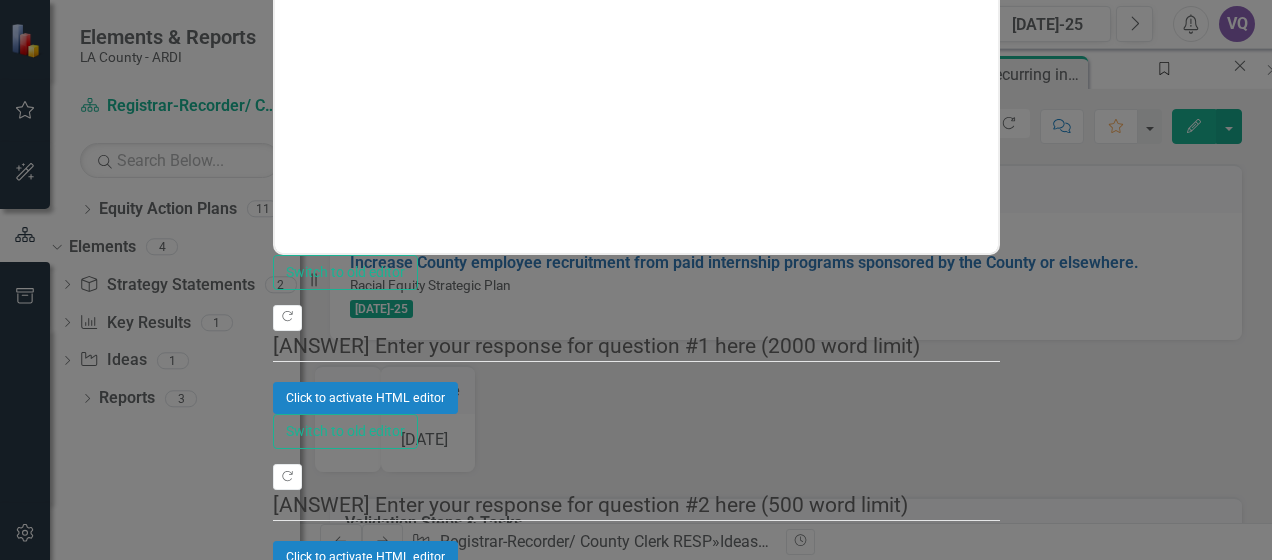 click on "Edit Fields" at bounding box center [409, -476] 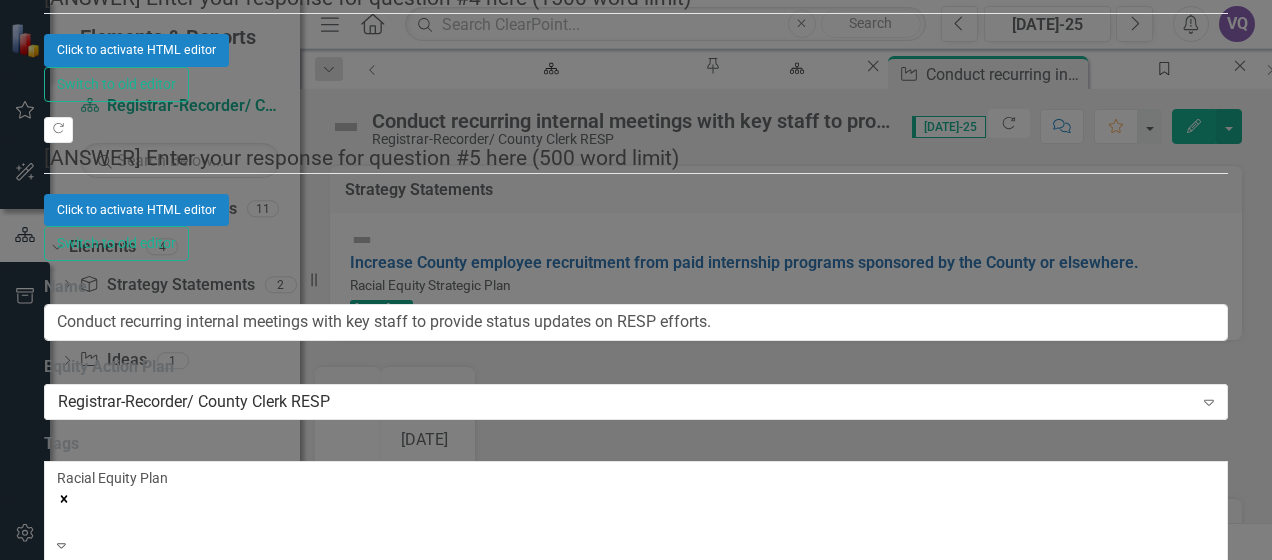 scroll, scrollTop: 0, scrollLeft: 0, axis: both 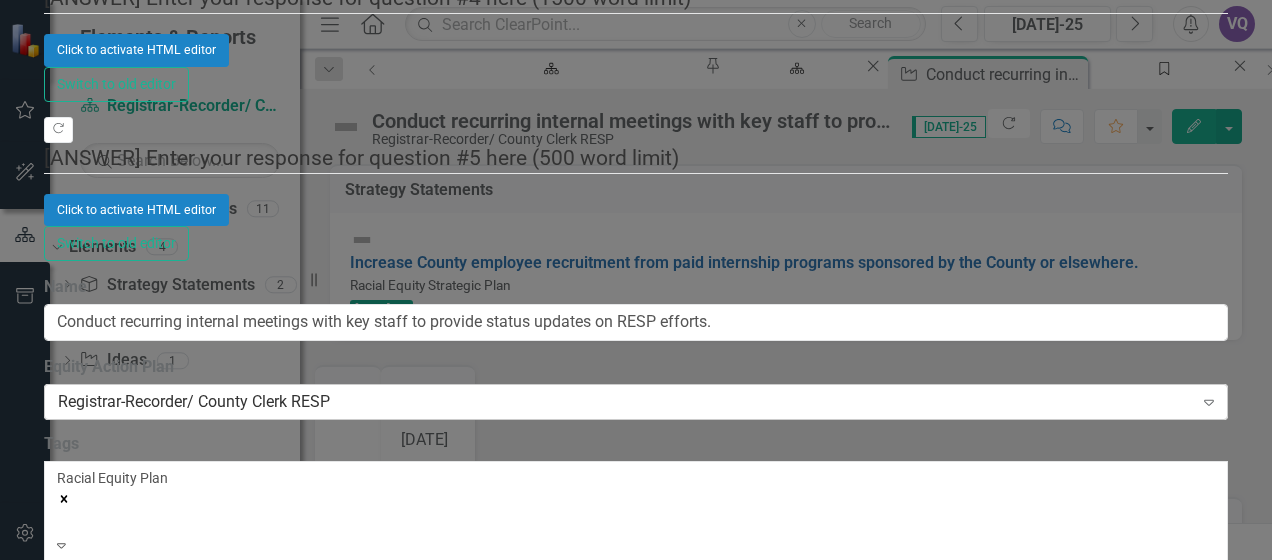 click on "Expand" at bounding box center [1209, 402] 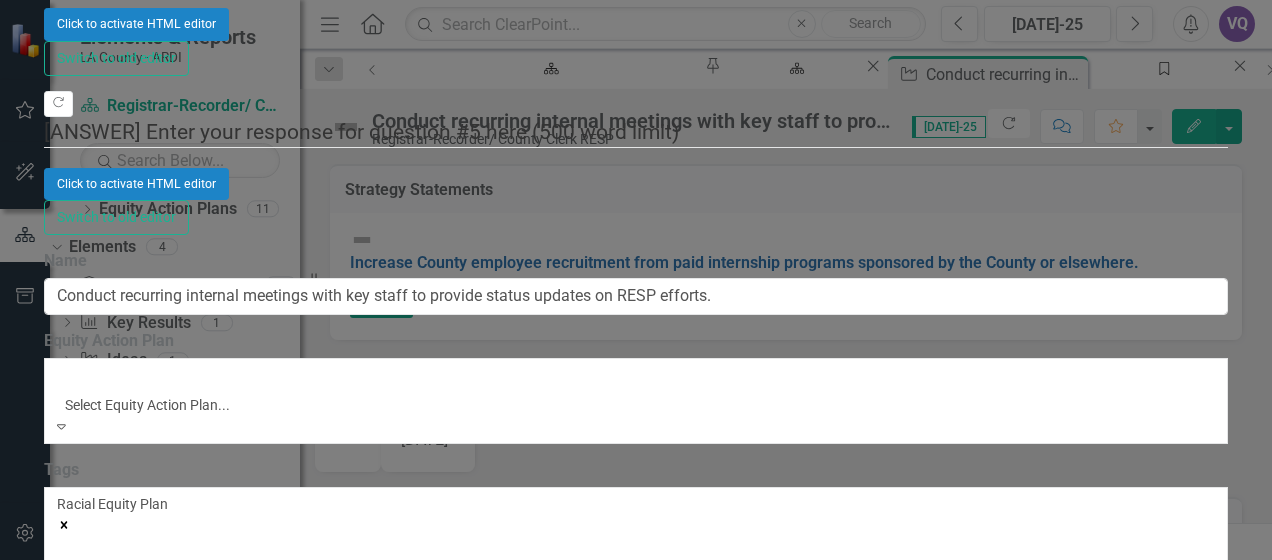 scroll, scrollTop: 0, scrollLeft: 0, axis: both 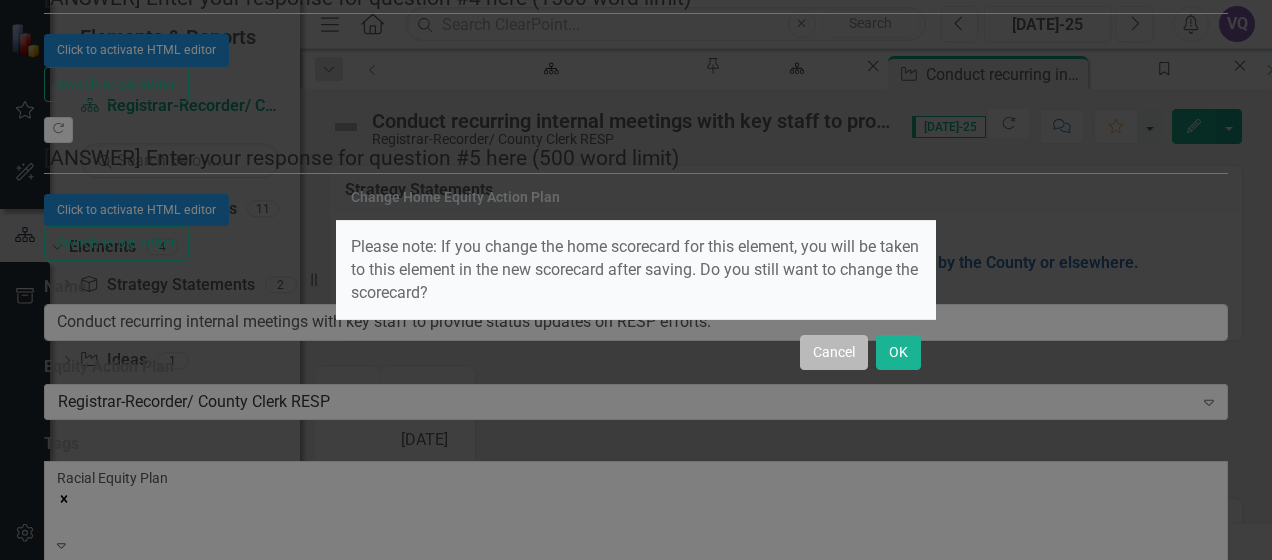 click on "Cancel" at bounding box center (834, 352) 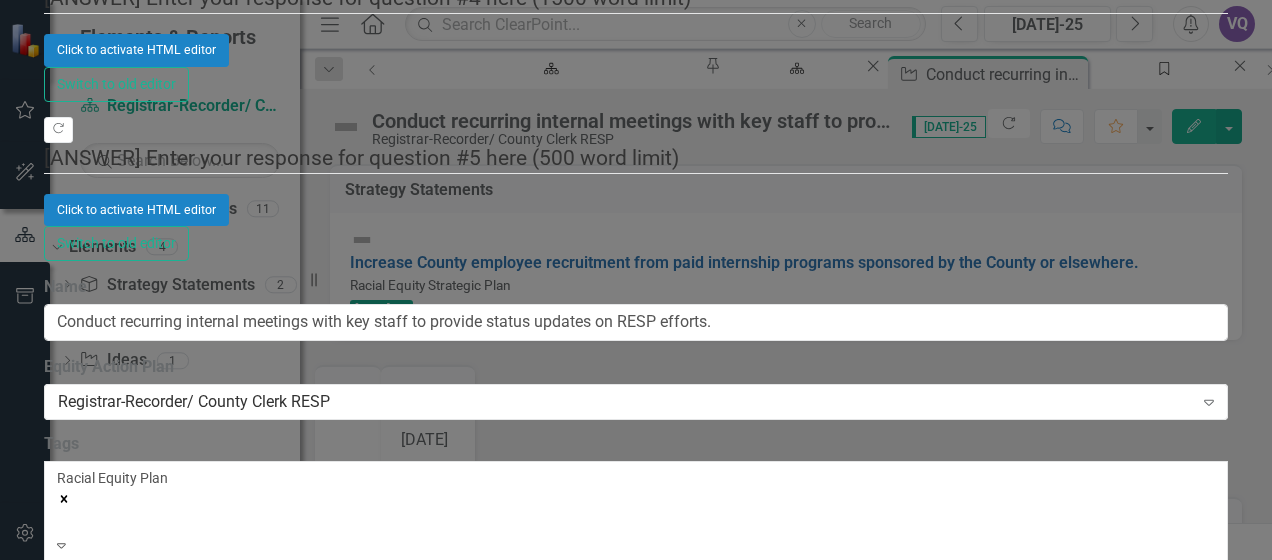 click on "Validation Steps & Tasks" at bounding box center [305, -1301] 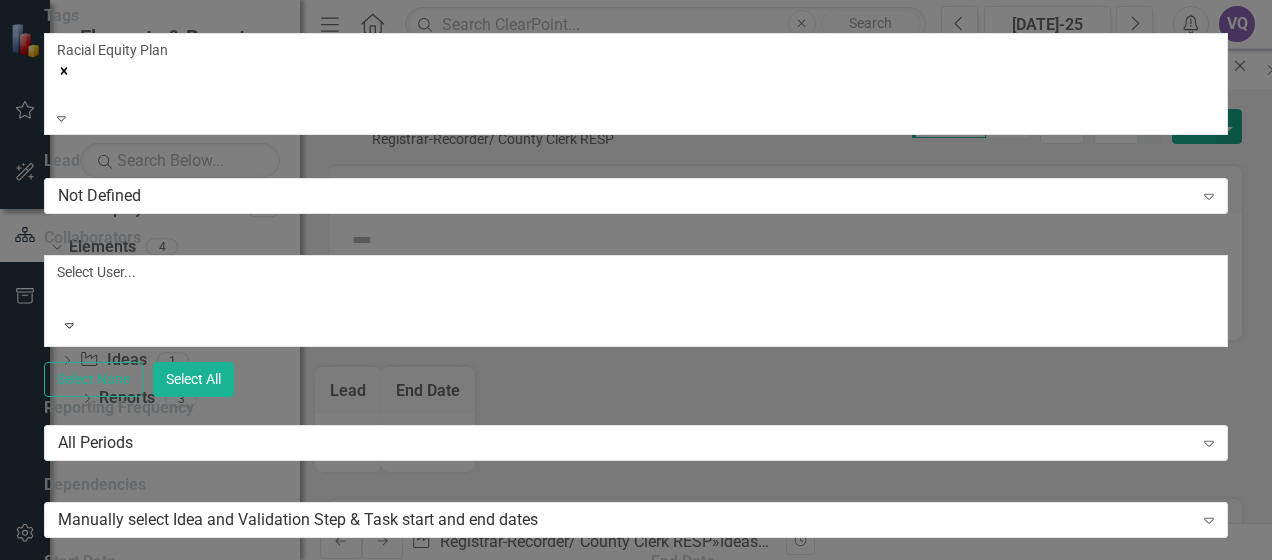 click on "Update  Data" at bounding box center (438, -1729) 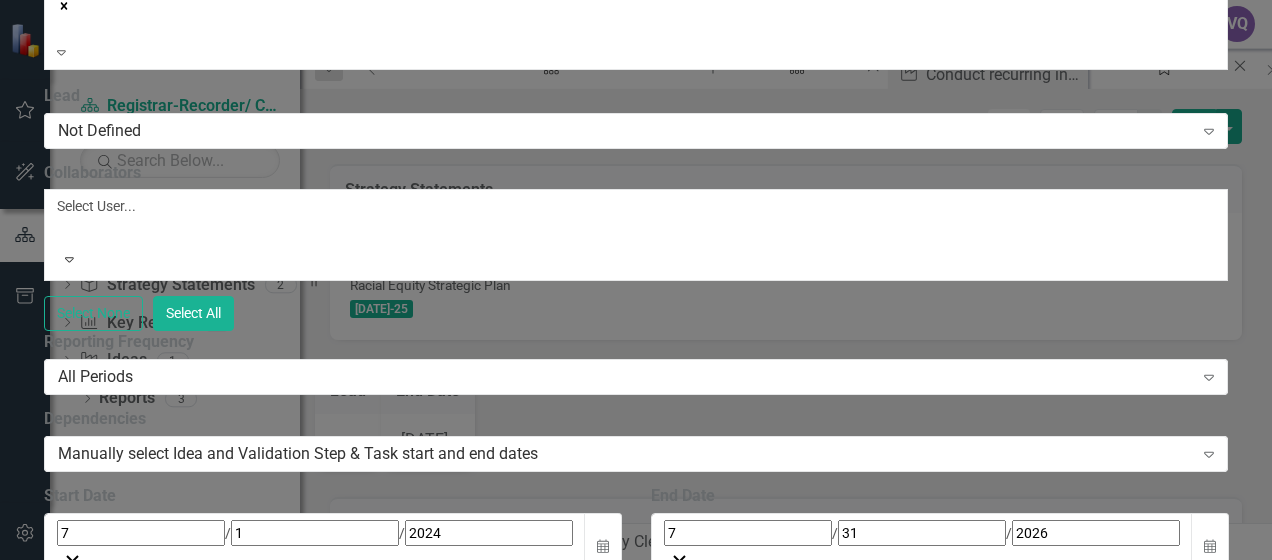 click on "Series" at bounding box center (506, -1794) 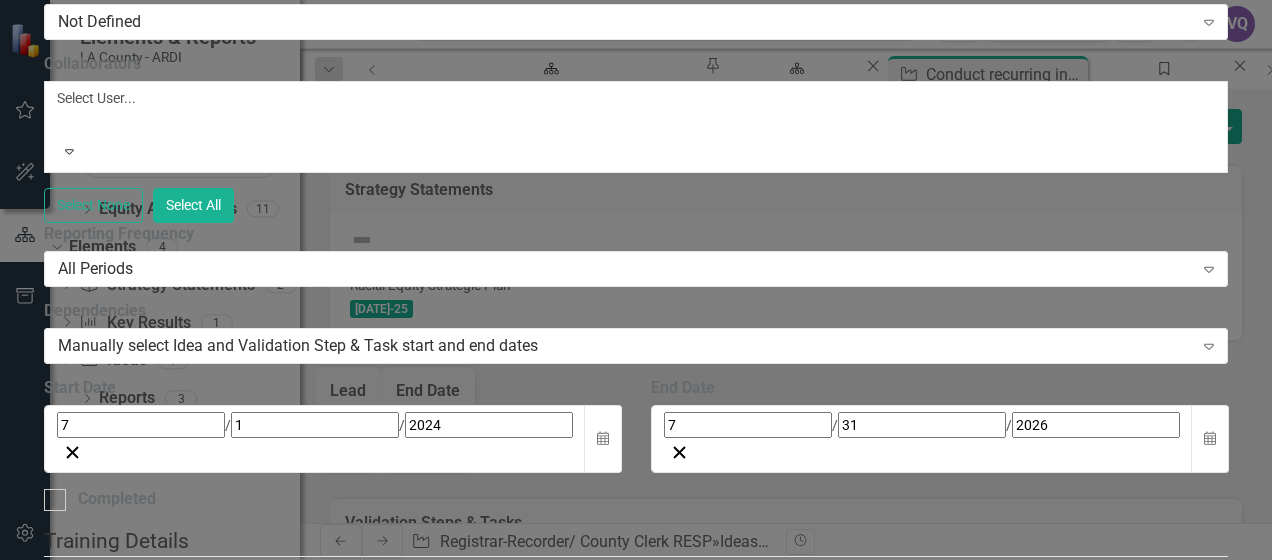 click on "Charts" at bounding box center [552, -1902] 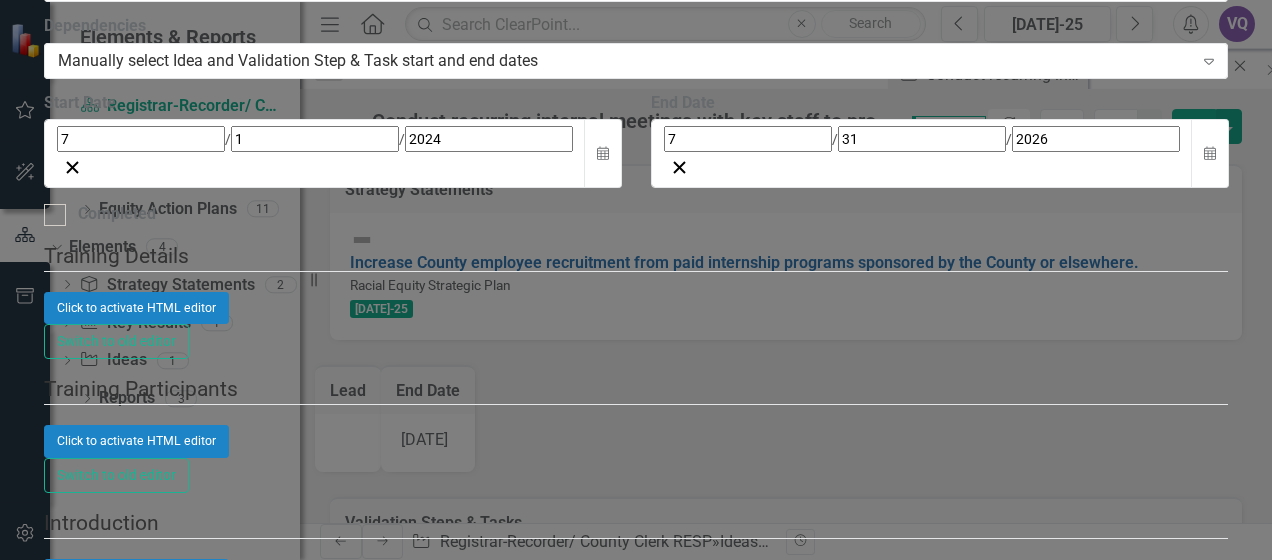 click on "Links" at bounding box center (595, -2188) 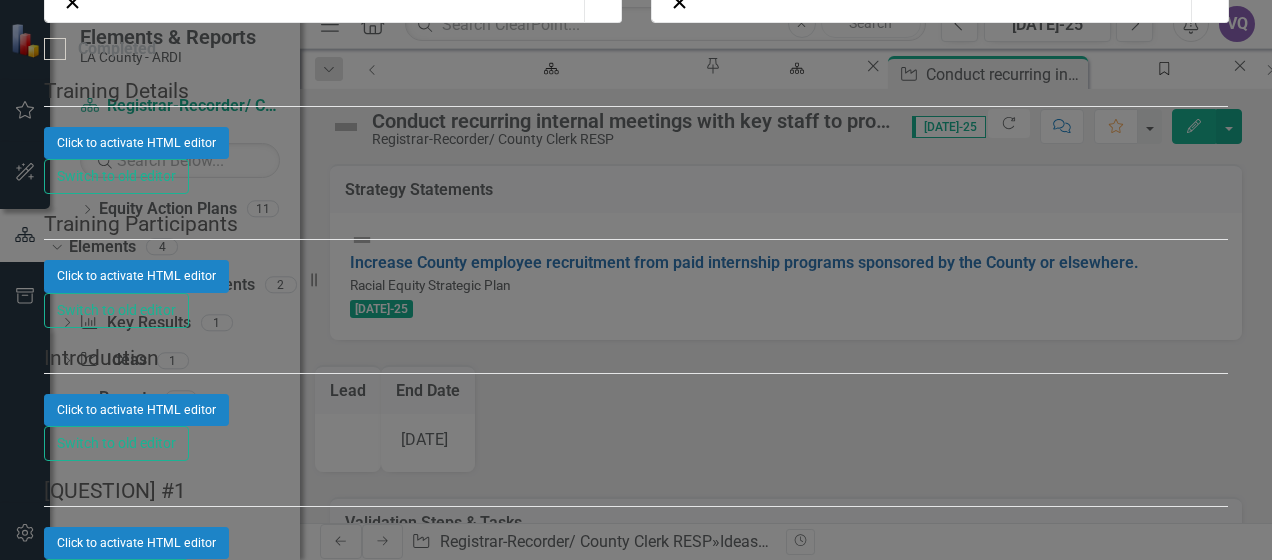 click on "Link Map" at bounding box center (647, -2353) 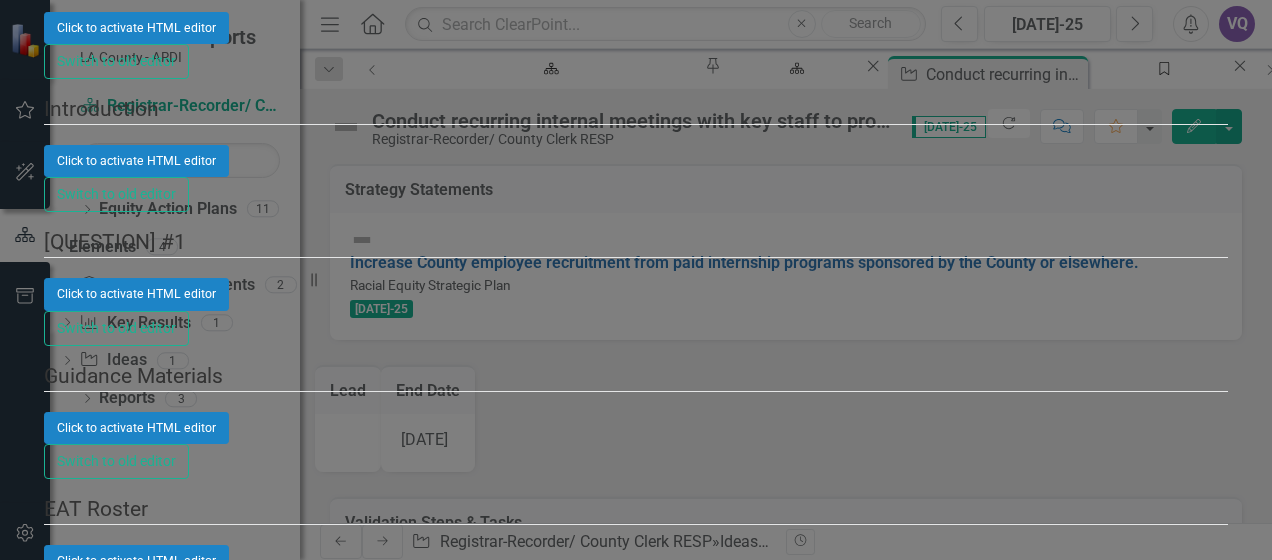 drag, startPoint x: 1158, startPoint y: 224, endPoint x: 1150, endPoint y: 97, distance: 127.25172 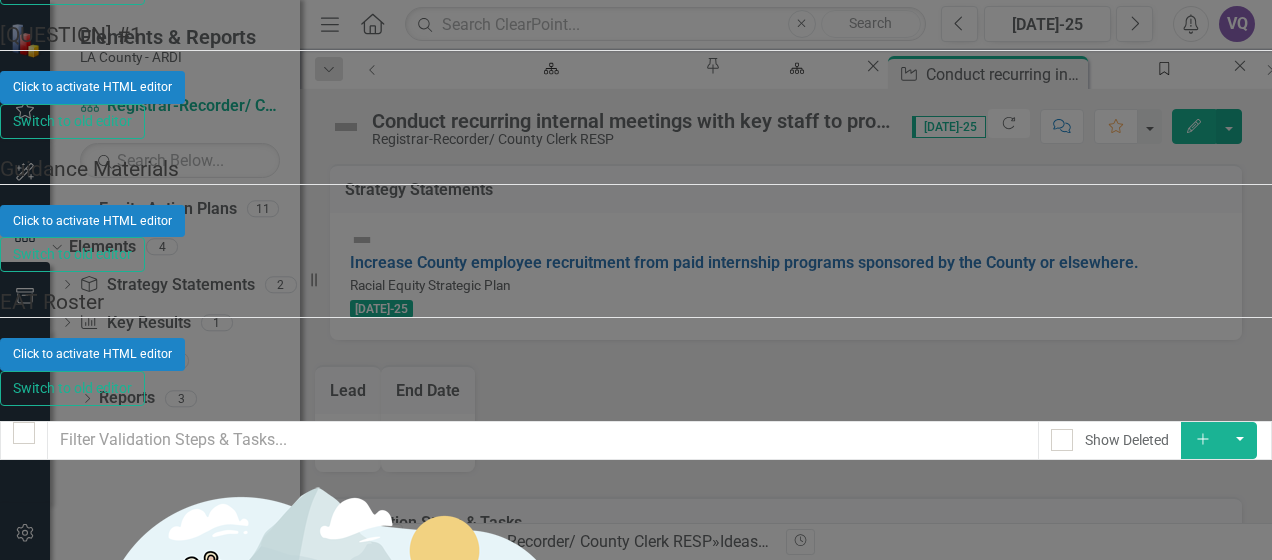 click on "Links" at bounding box center [551, -2808] 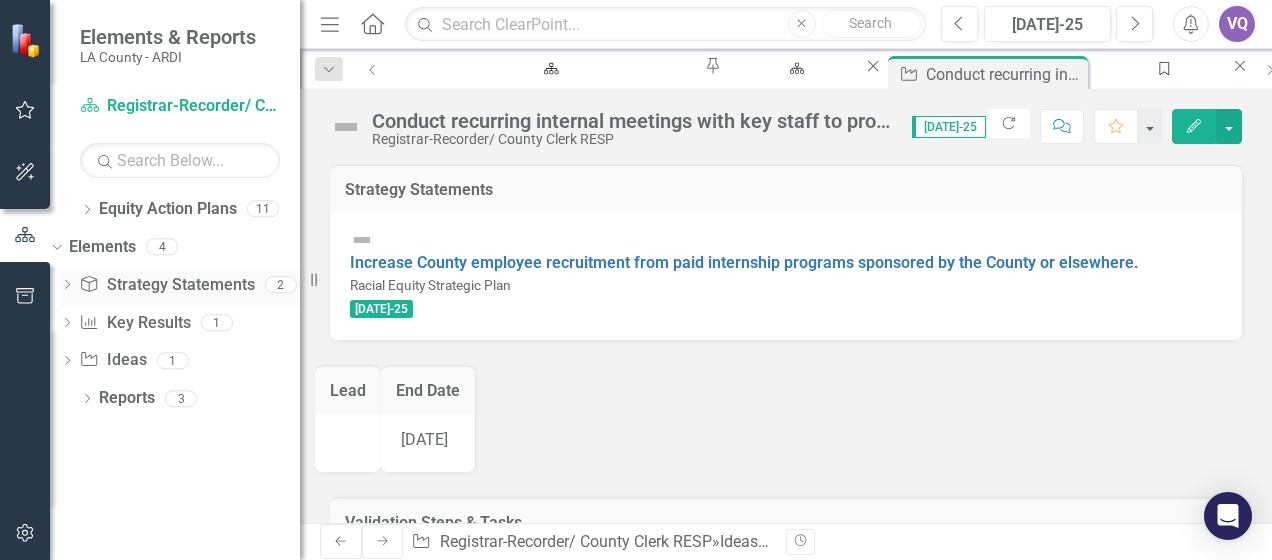 click on "Strategy Statement Strategy Statements" at bounding box center [166, 285] 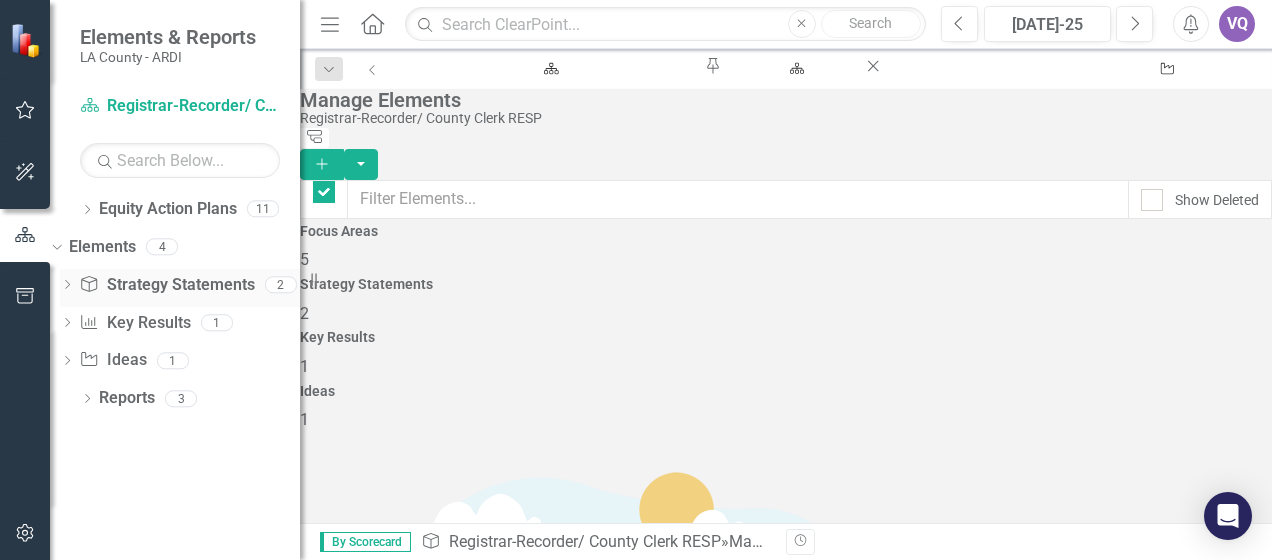 checkbox on "false" 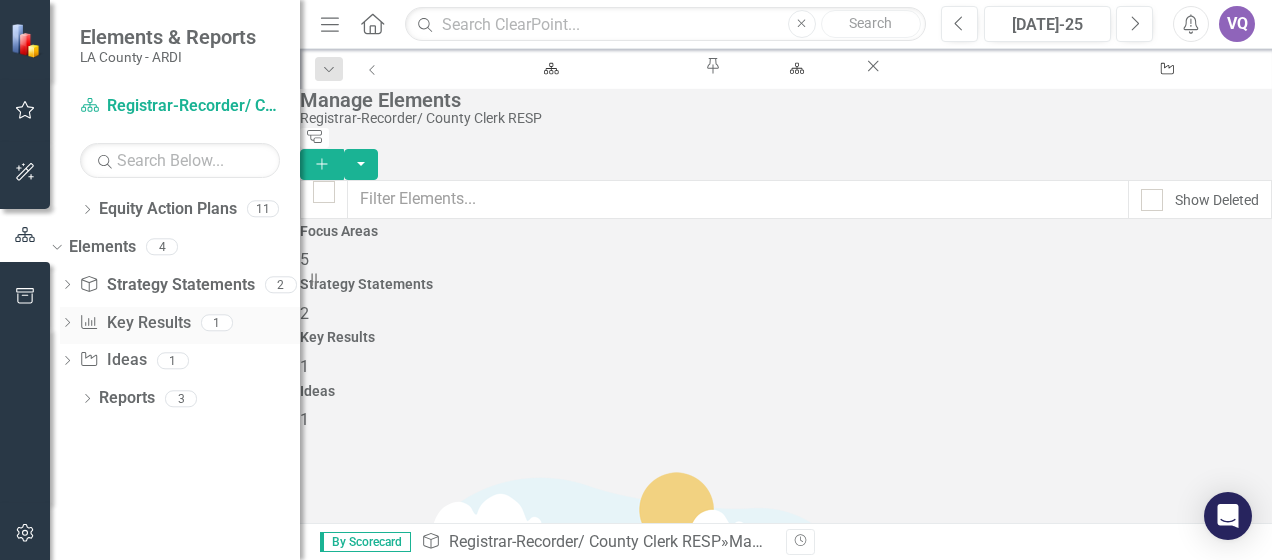 click on "Key Result Key Results" at bounding box center (134, 323) 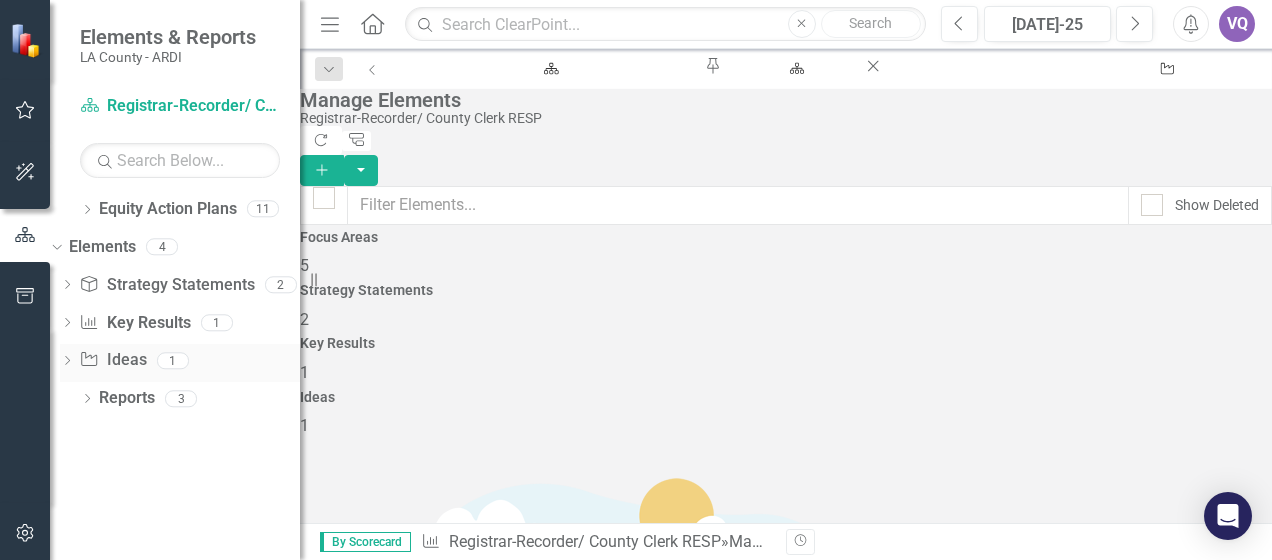 click on "Idea Ideas" at bounding box center (112, 360) 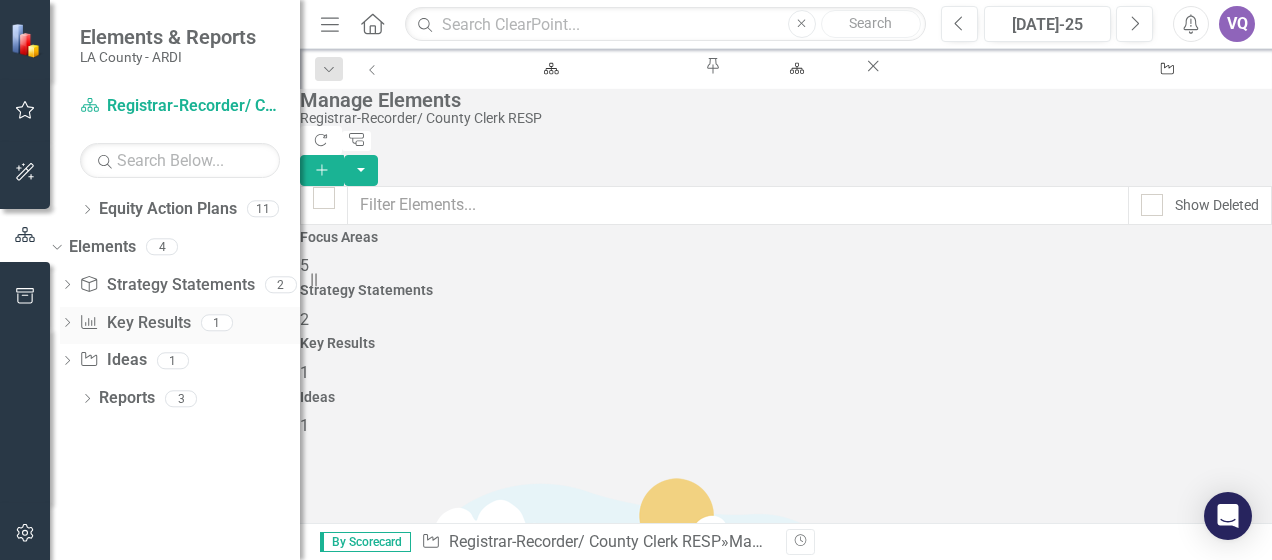 click on "Dropdown" 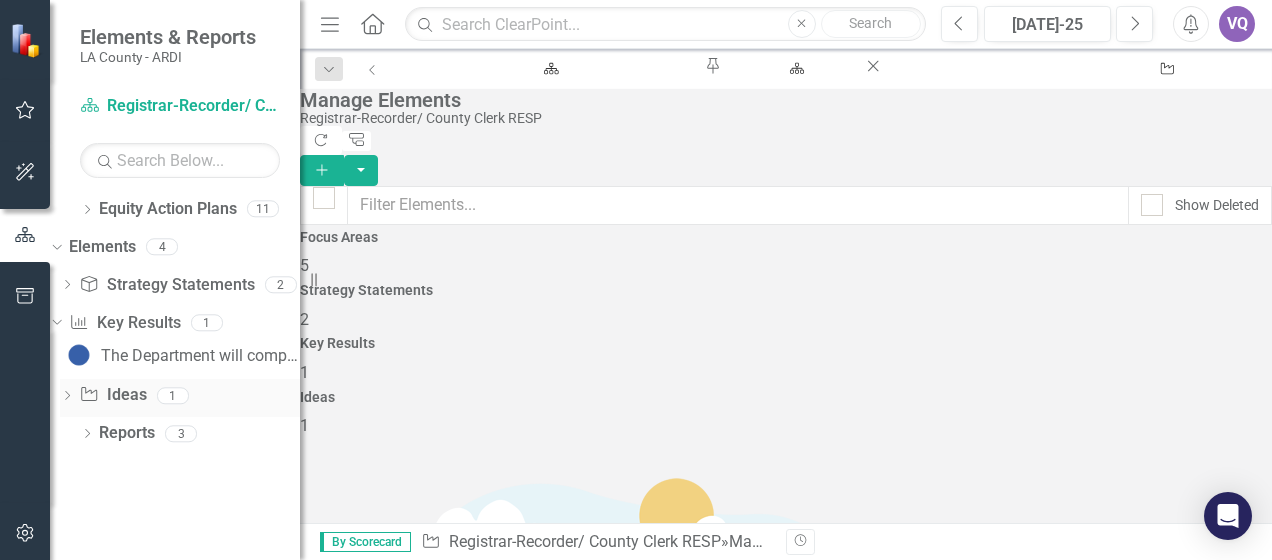 click on "Dropdown" 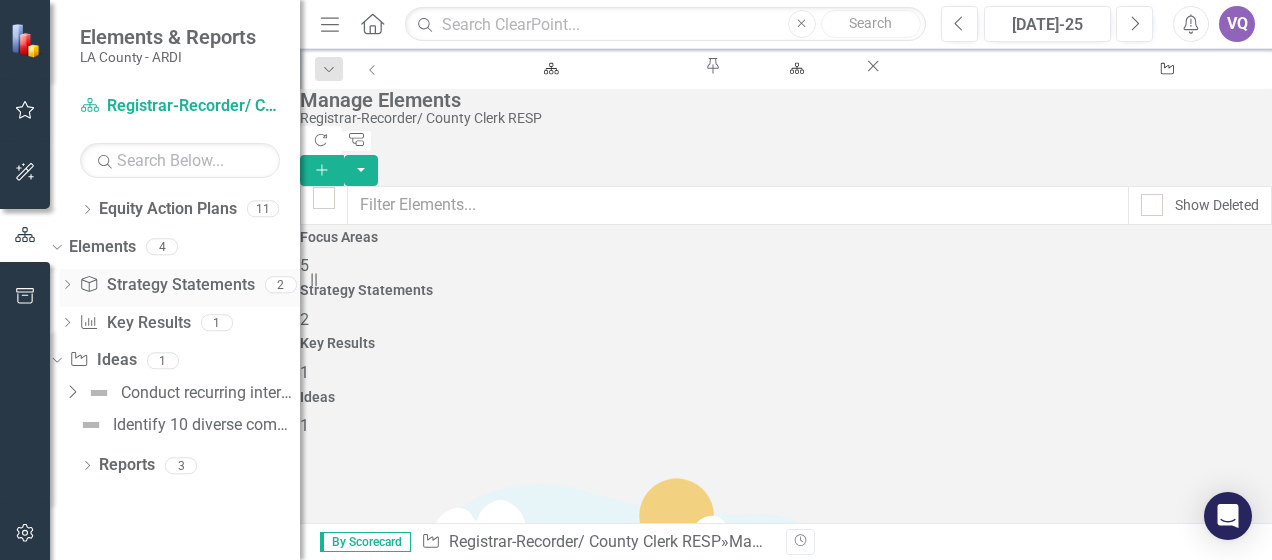 click on "Dropdown" 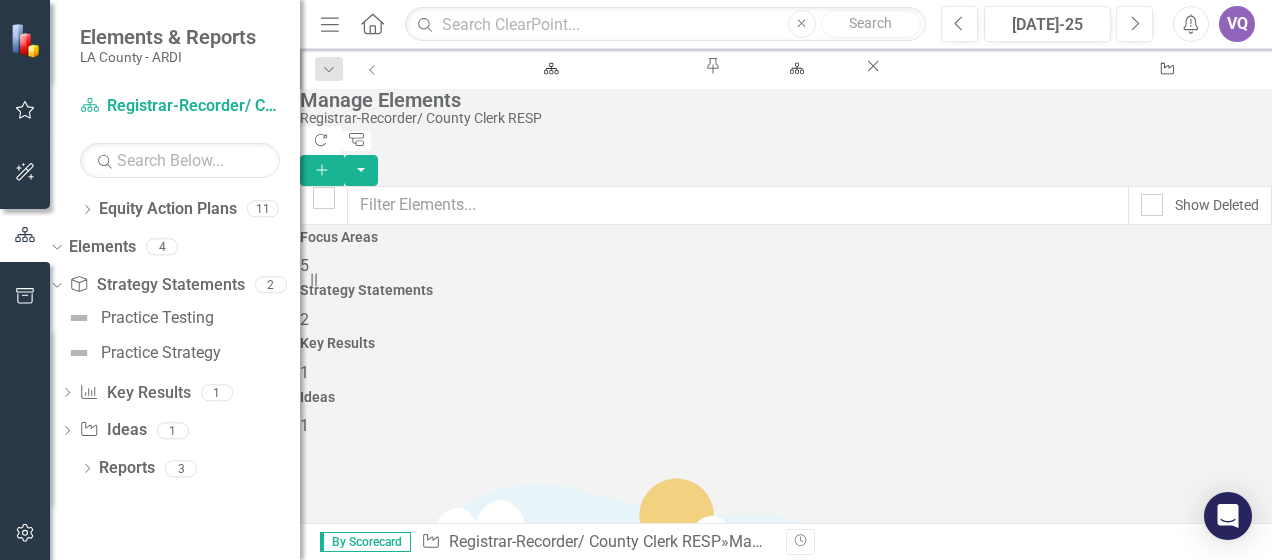 click on "5" at bounding box center [304, 265] 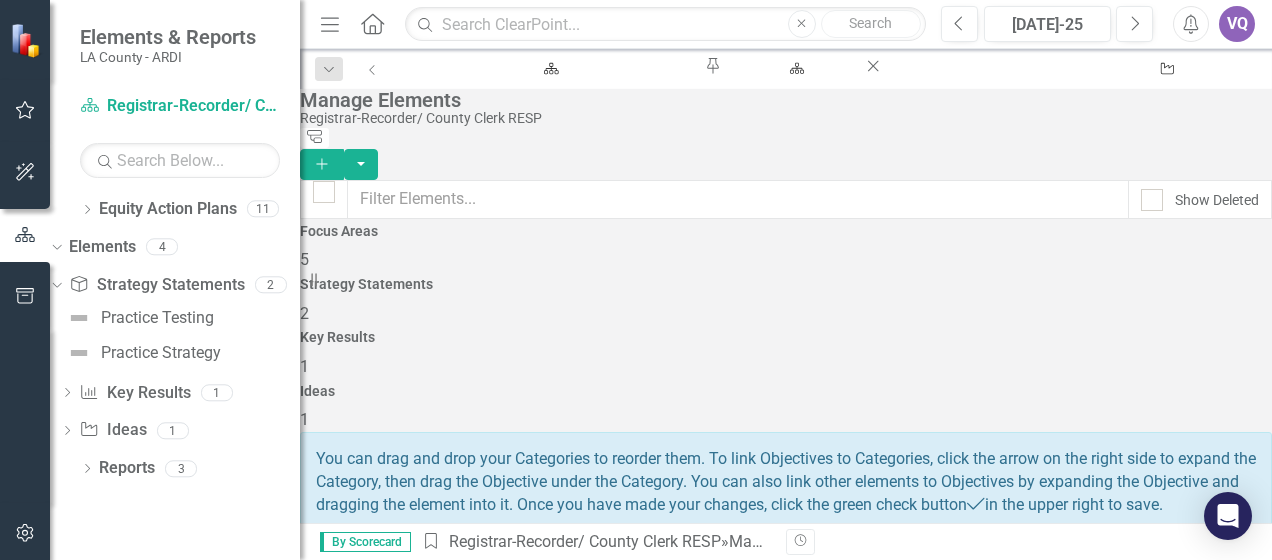 scroll, scrollTop: 264, scrollLeft: 0, axis: vertical 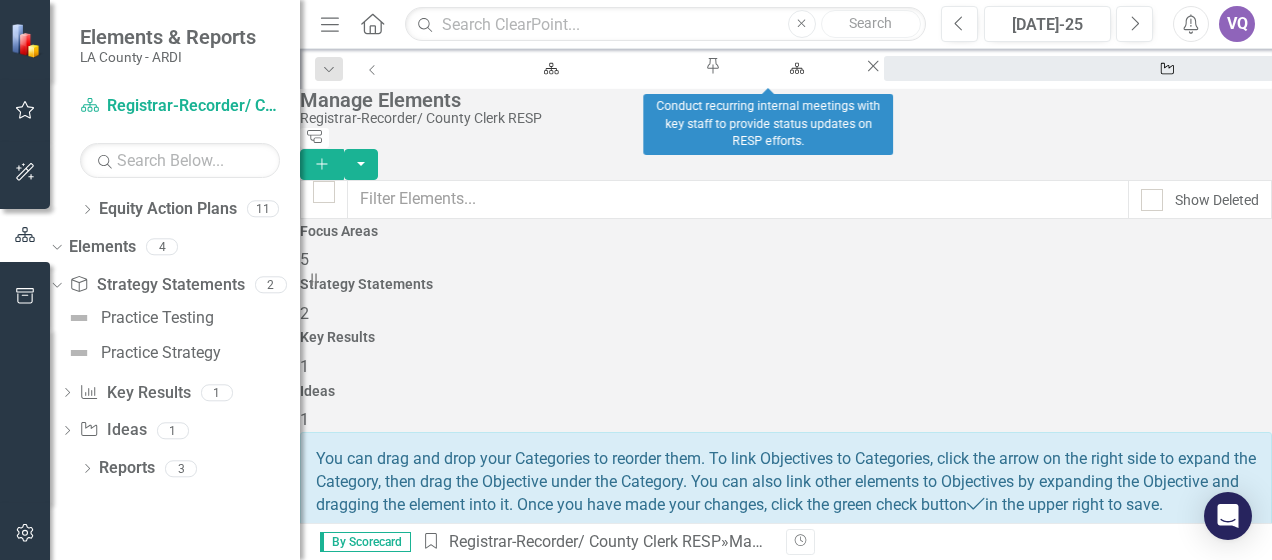 click on "Conduct recurring internal meetings with key staff to provide status updates on RESP efforts." at bounding box center (1164, 87) 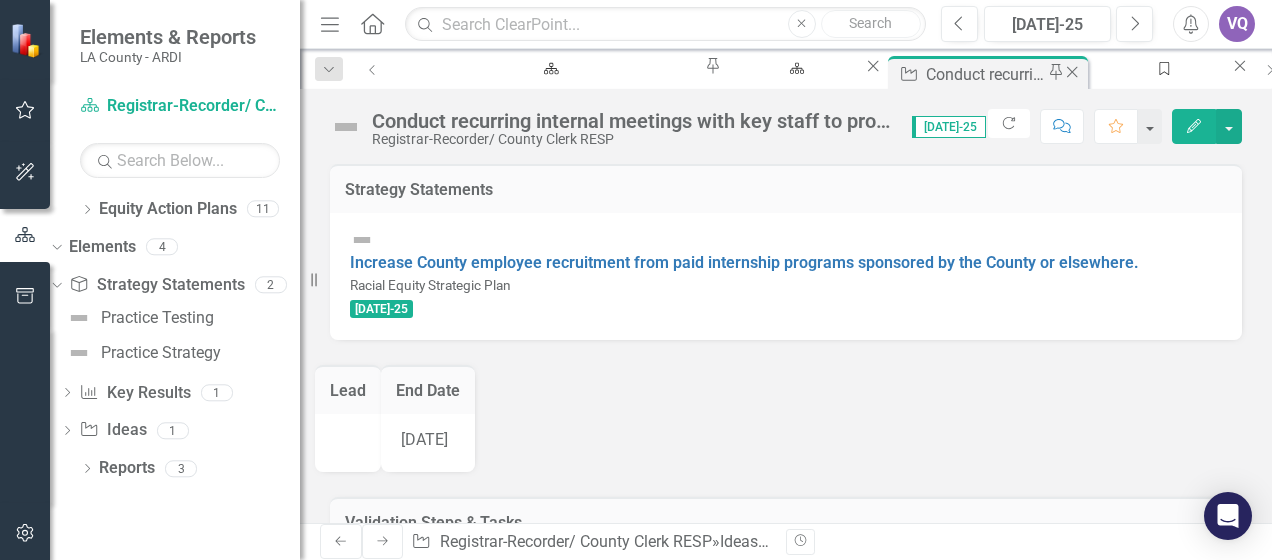 click on "Close" 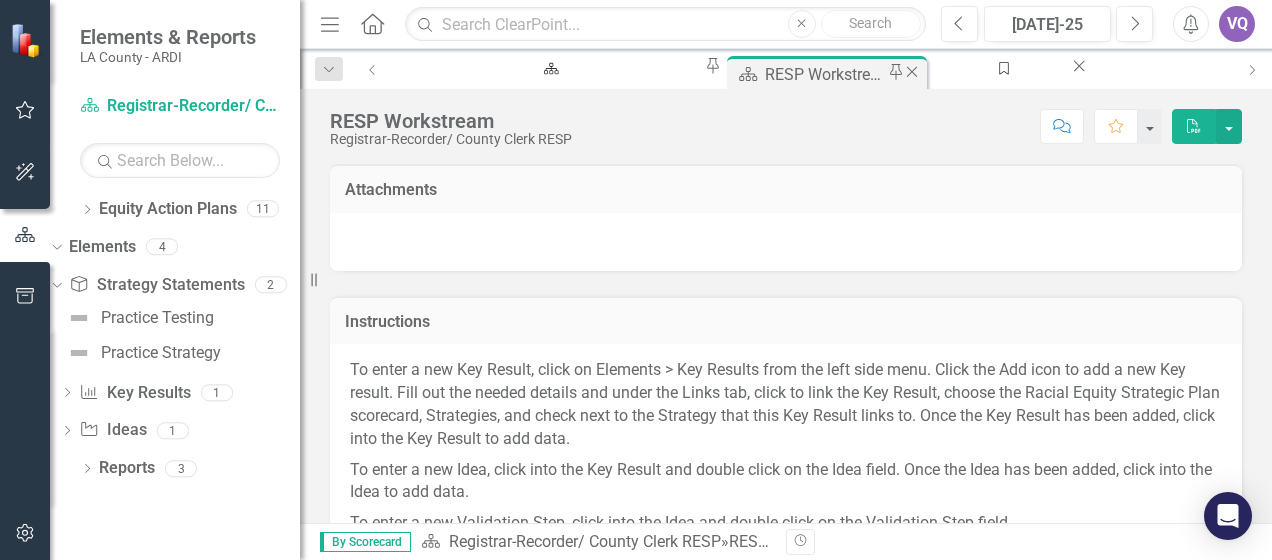 click on "RESP Workstream" at bounding box center (827, 74) 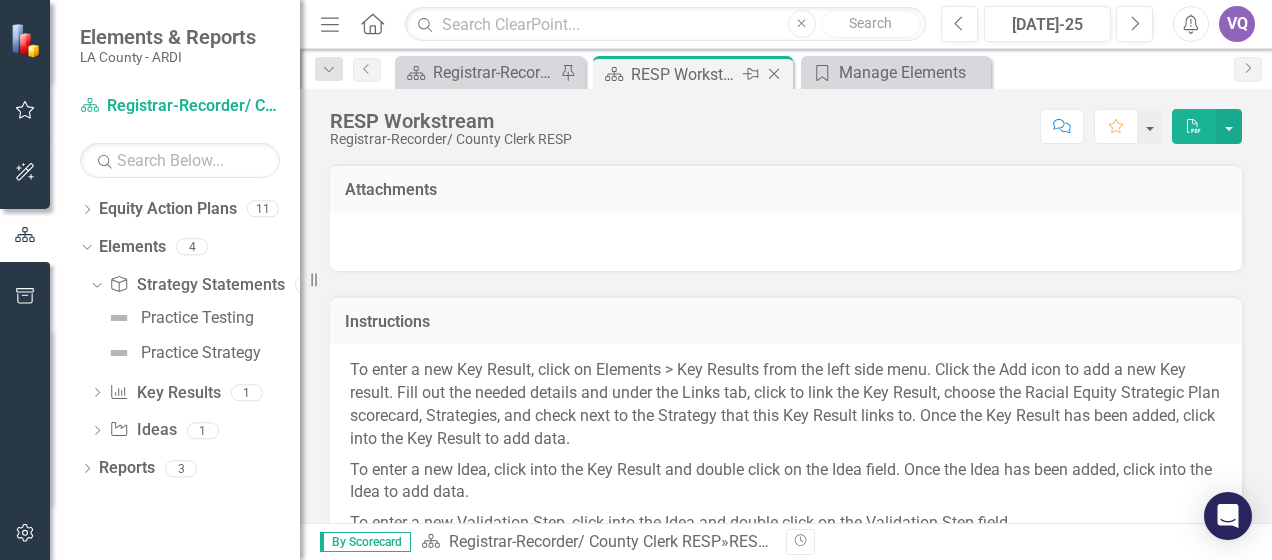 scroll, scrollTop: 0, scrollLeft: 0, axis: both 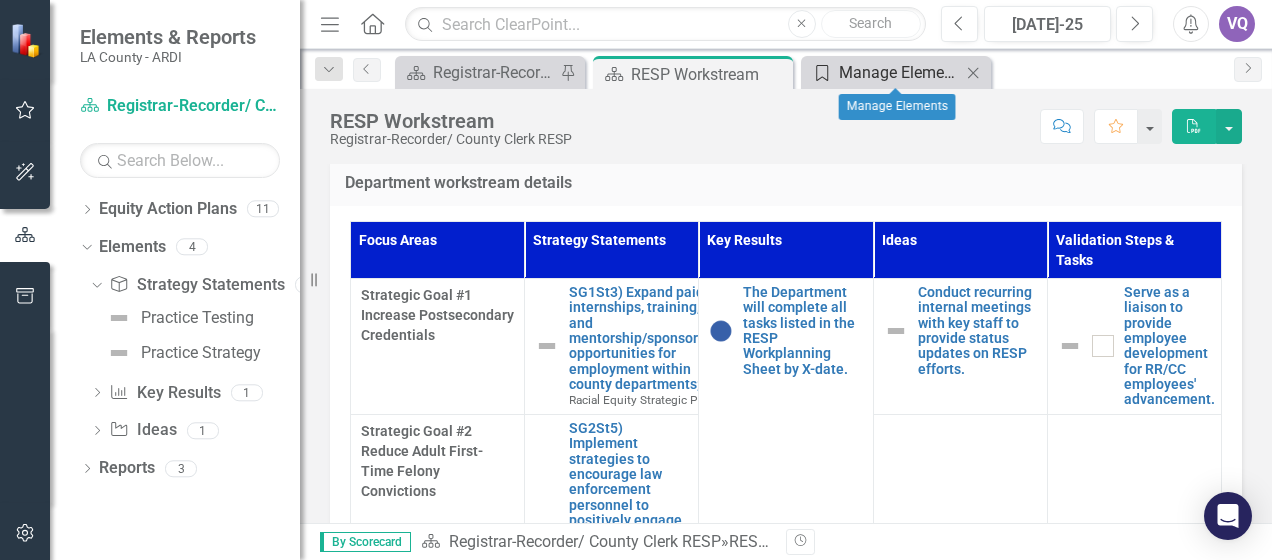 click on "Manage Elements" at bounding box center [900, 72] 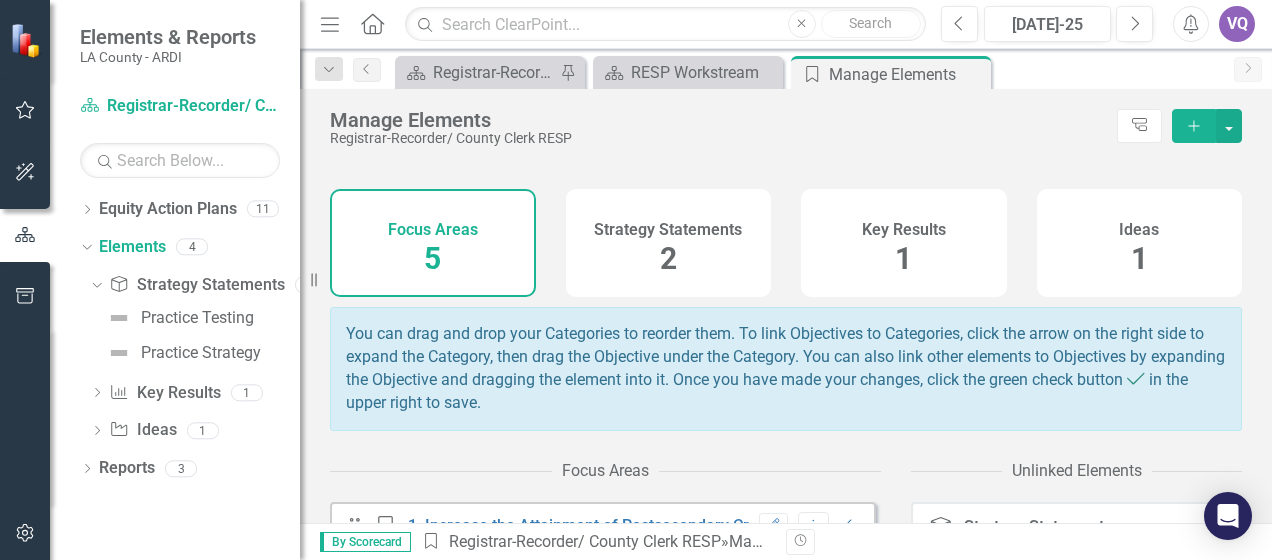 scroll, scrollTop: 36, scrollLeft: 0, axis: vertical 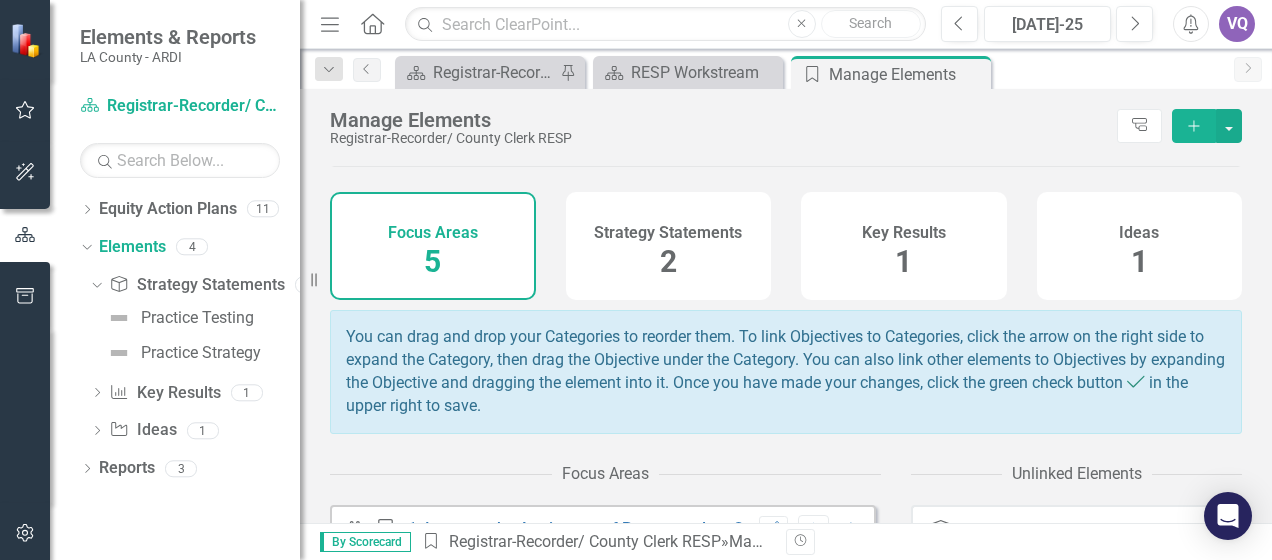 click on "Ideas 1" at bounding box center [1140, 246] 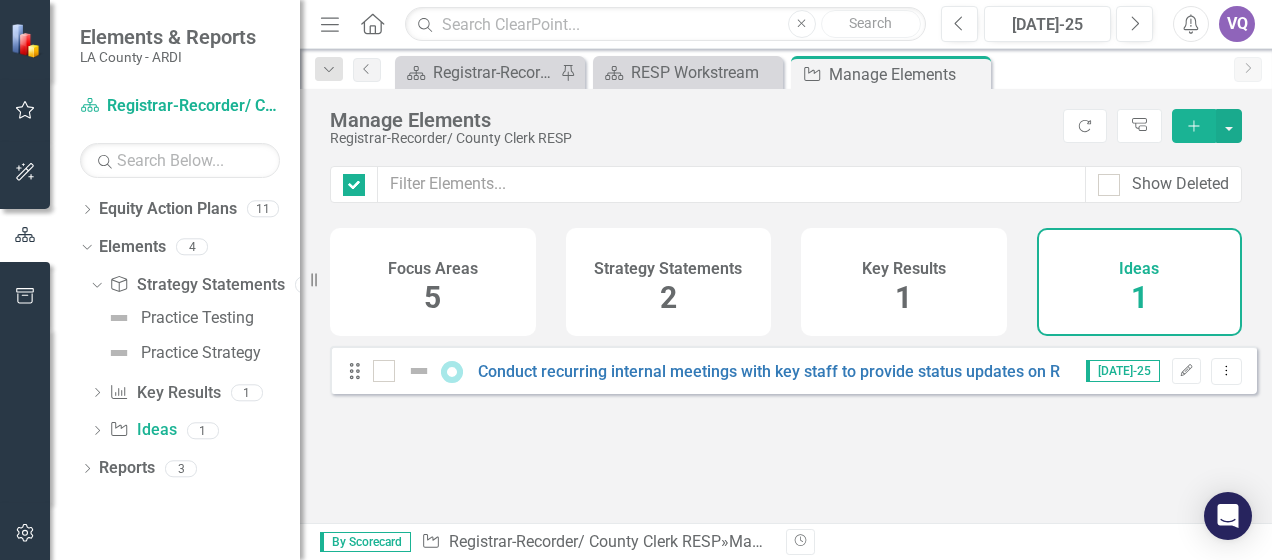 checkbox on "false" 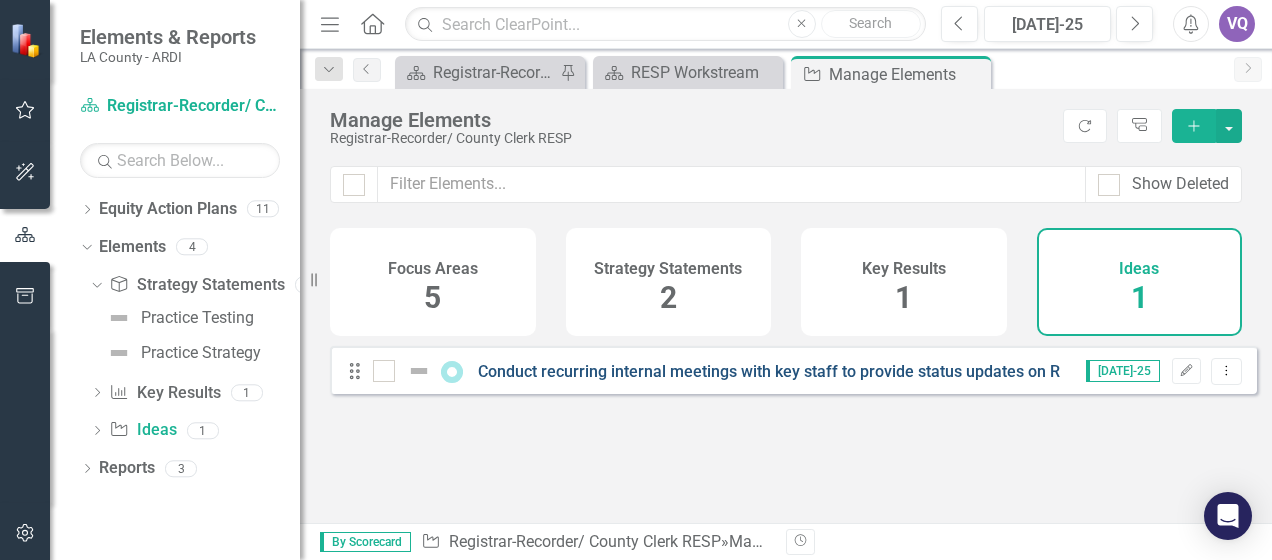 click on "Conduct recurring internal meetings with key staff to provide status updates on RESP efforts." at bounding box center [812, 371] 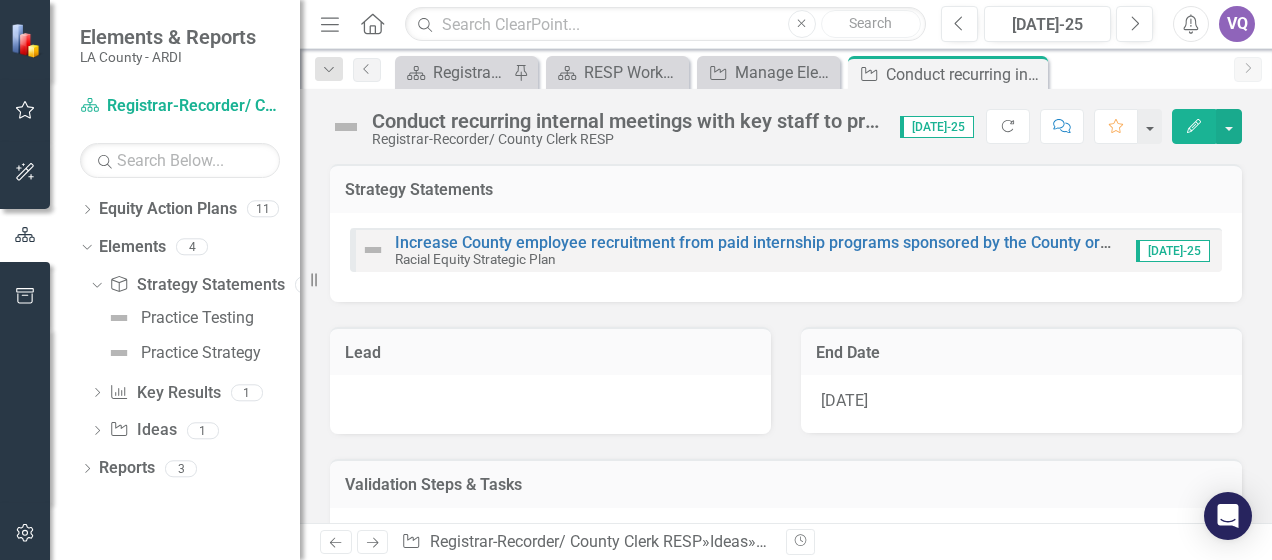 scroll, scrollTop: 92, scrollLeft: 0, axis: vertical 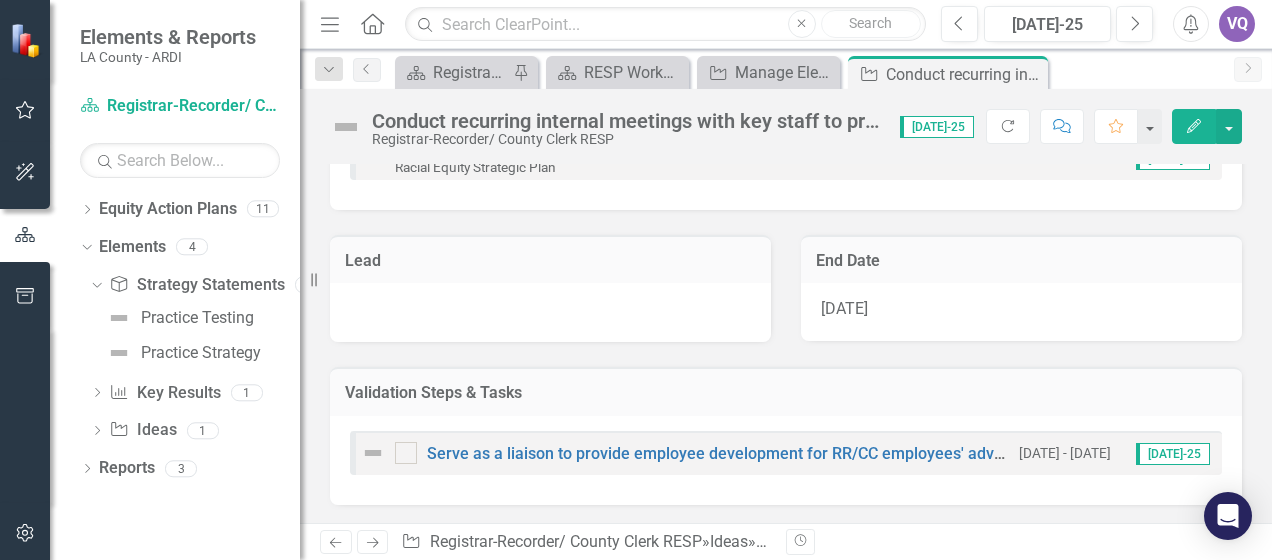 click on "Validation Steps & Tasks" at bounding box center (786, 393) 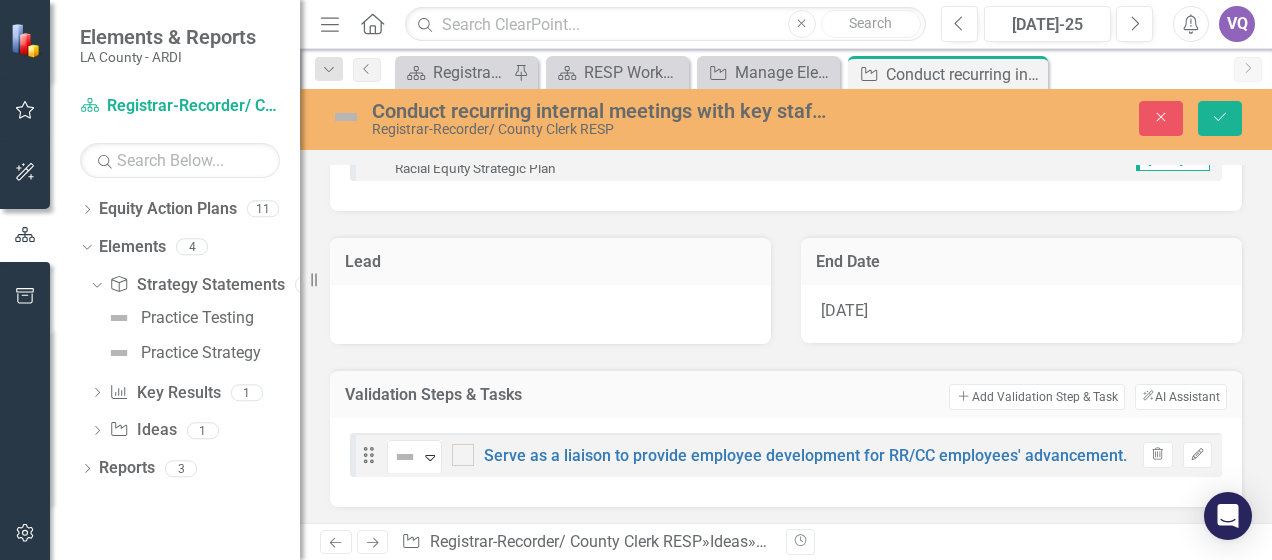 scroll, scrollTop: 94, scrollLeft: 0, axis: vertical 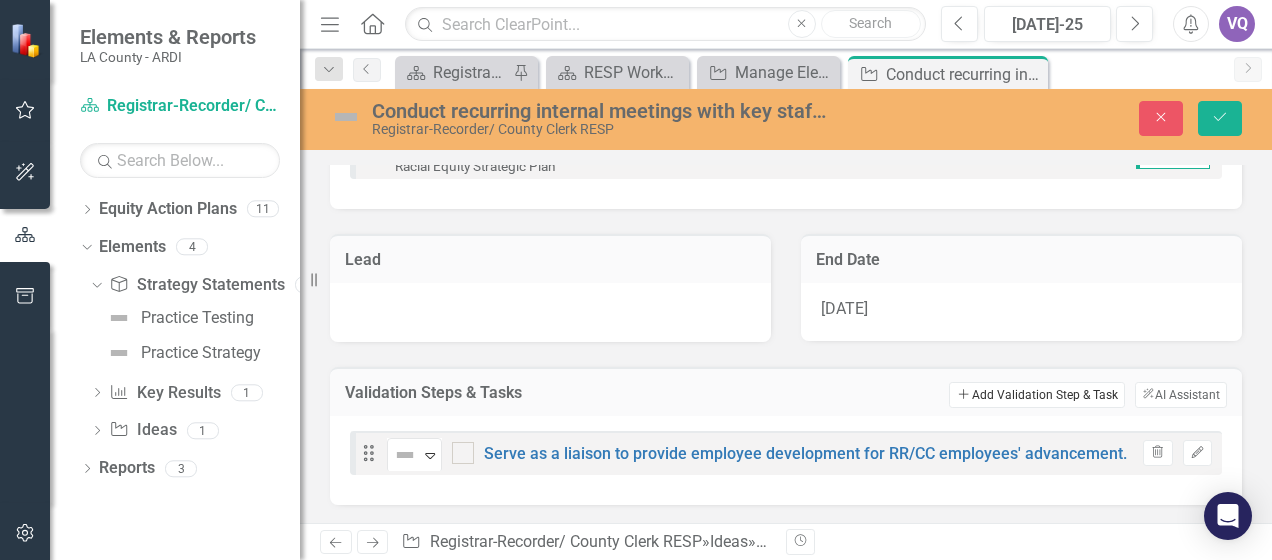 click on "Add  Add Validation Step & Task" at bounding box center (1036, 395) 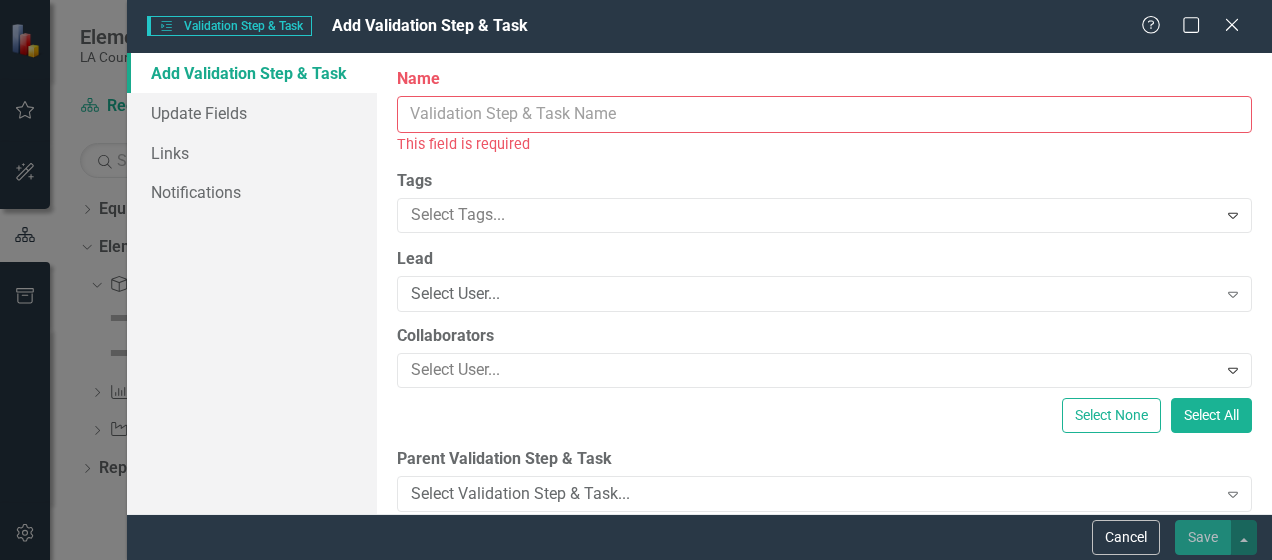 click on "Name" at bounding box center [824, 114] 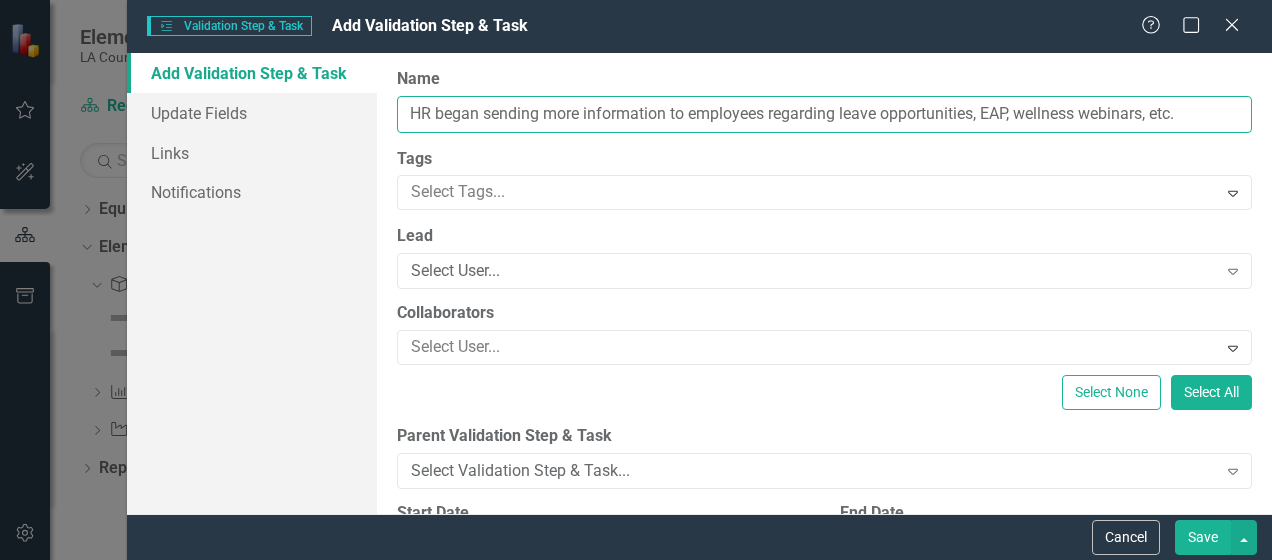click on "HR began sending more information to employees regarding leave opportunities, EAP, wellness webinars, etc." at bounding box center [824, 114] 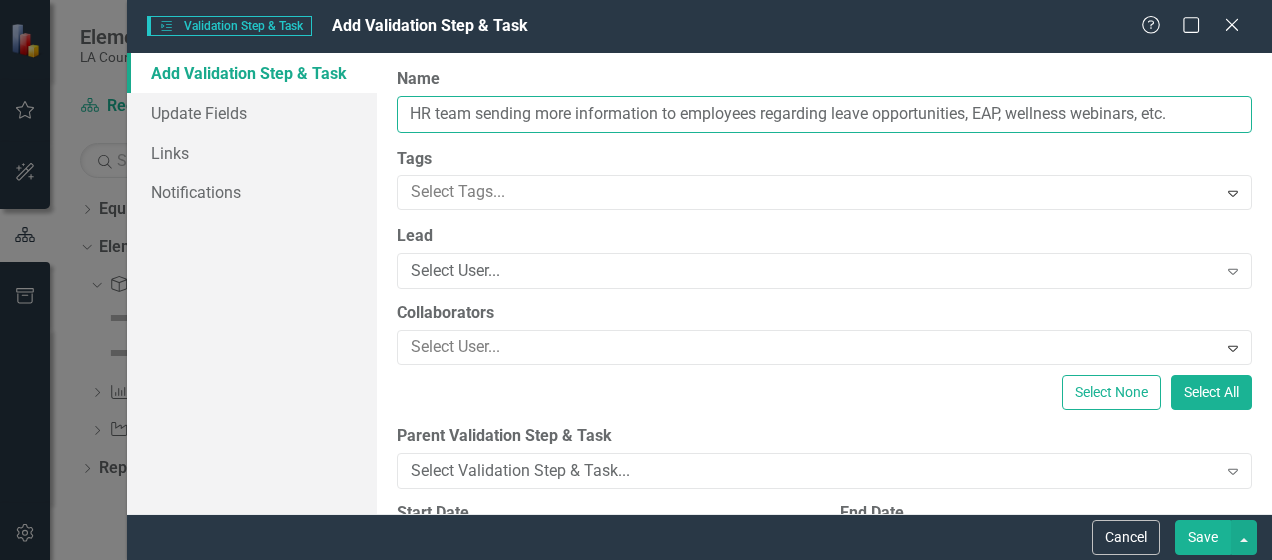 click on "HR team sending more information to employees regarding leave opportunities, EAP, wellness webinars, etc." at bounding box center [824, 114] 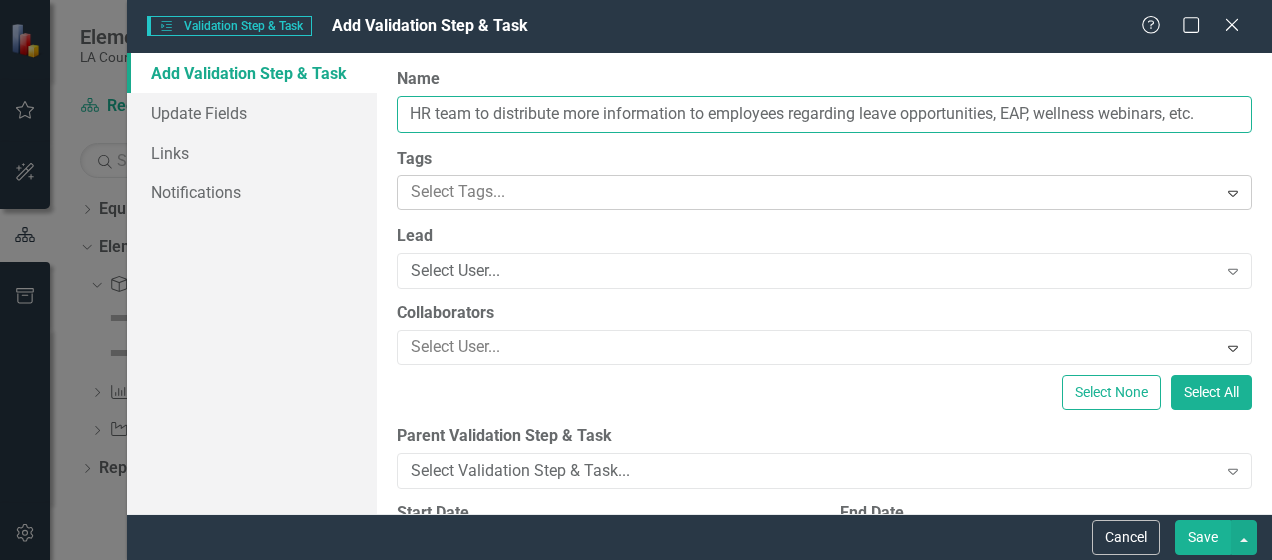 type on "HR team to distribute more information to employees regarding leave opportunities, EAP, wellness webinars, etc." 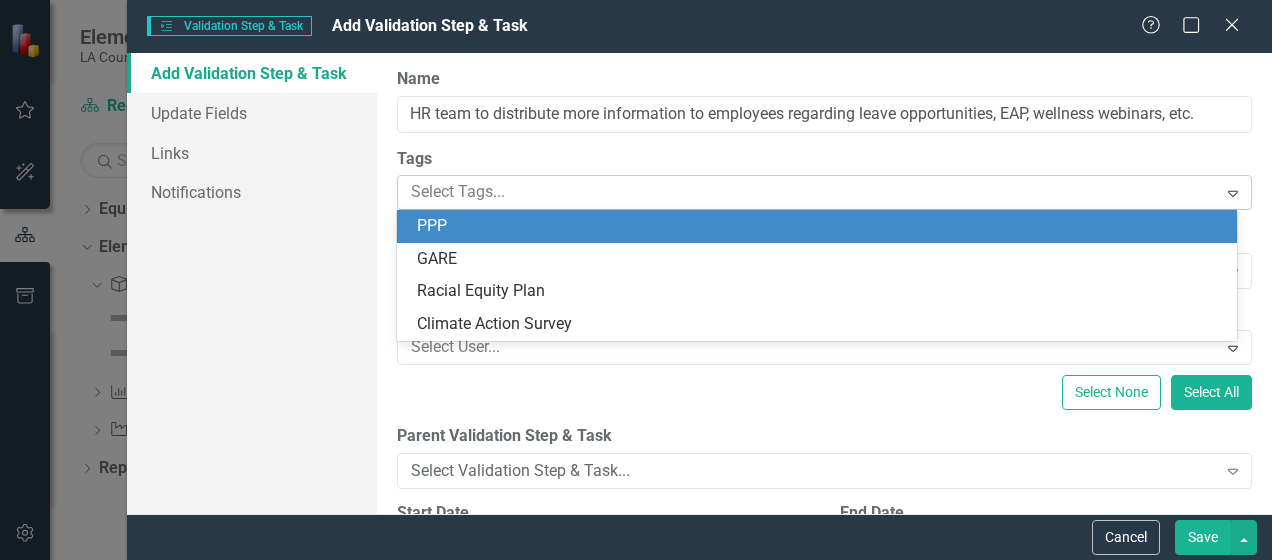 click at bounding box center [809, 192] 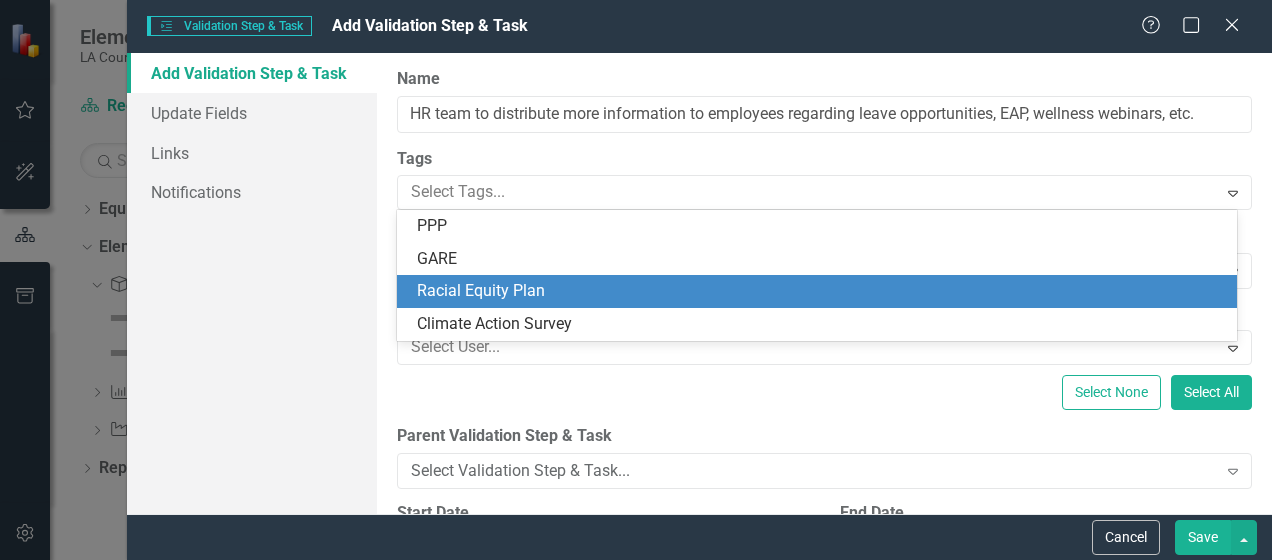 click on "Racial Equity Plan" at bounding box center [821, 291] 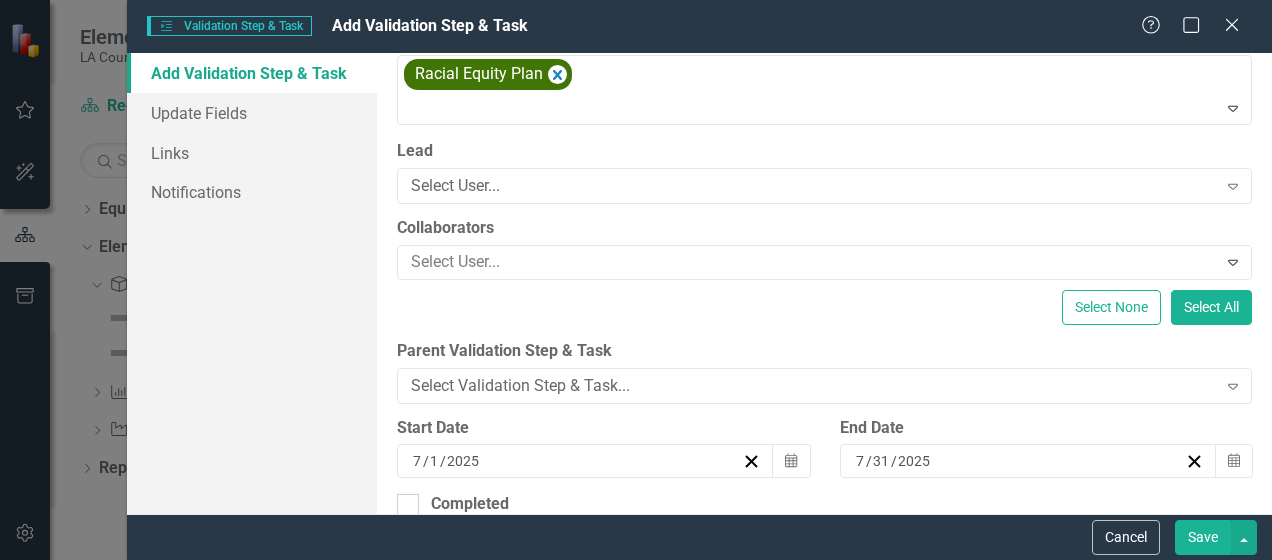 scroll, scrollTop: 121, scrollLeft: 0, axis: vertical 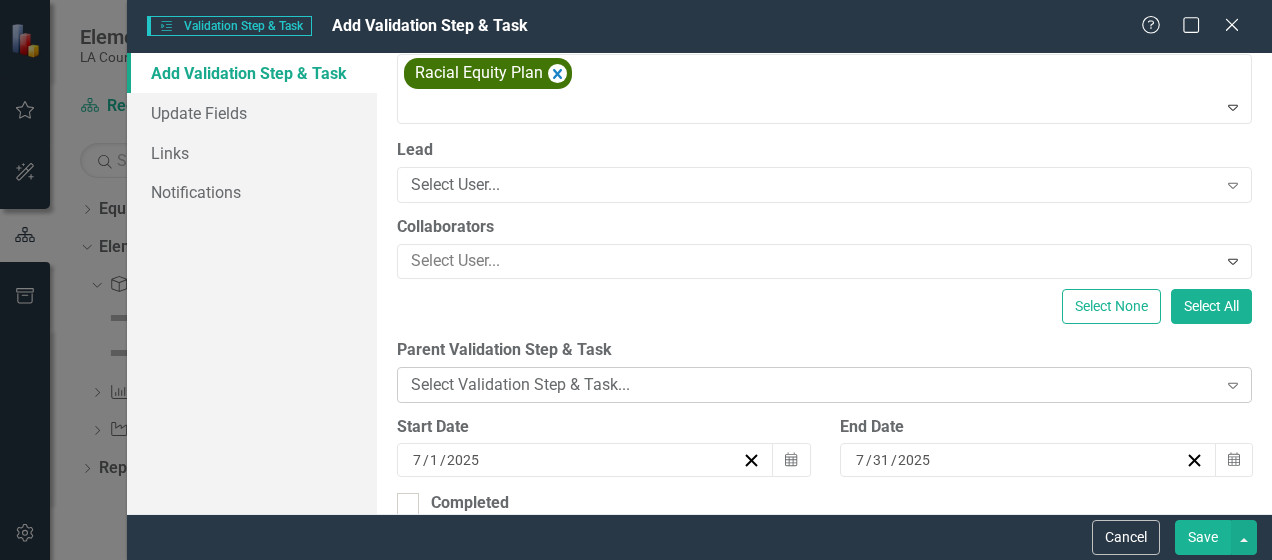 click on "Select Validation Step & Task..." at bounding box center [813, 384] 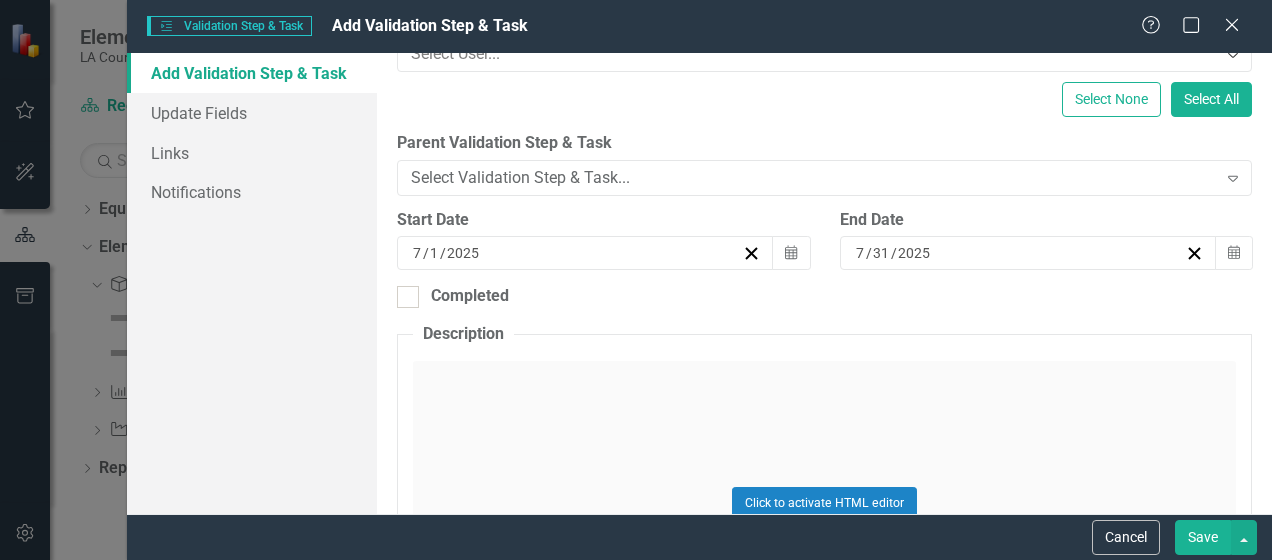 scroll, scrollTop: 333, scrollLeft: 0, axis: vertical 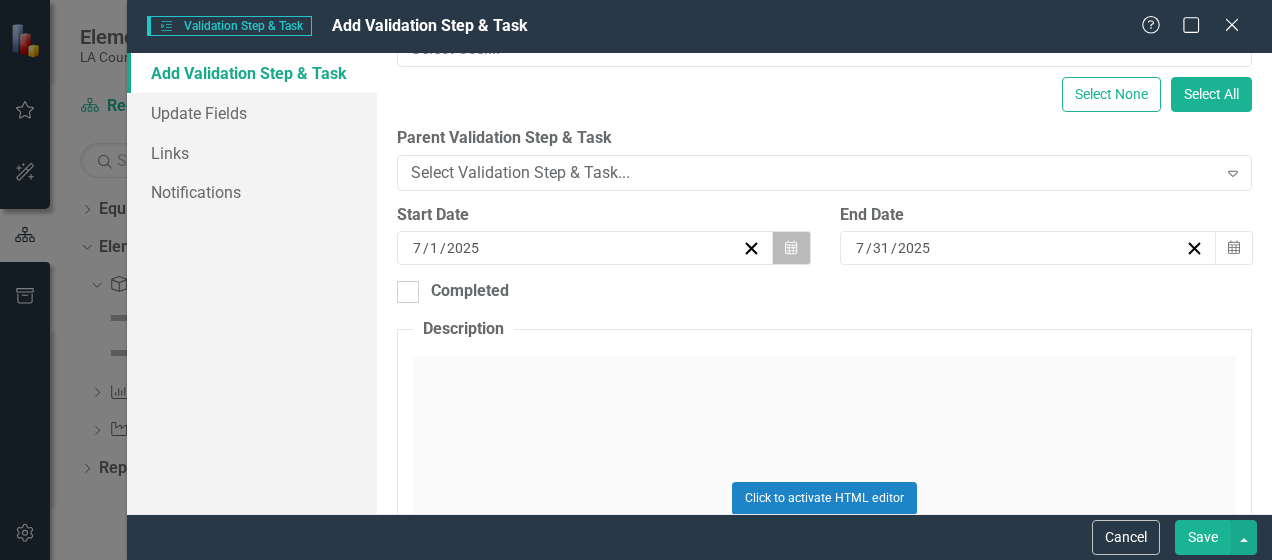 click on "Calendar" 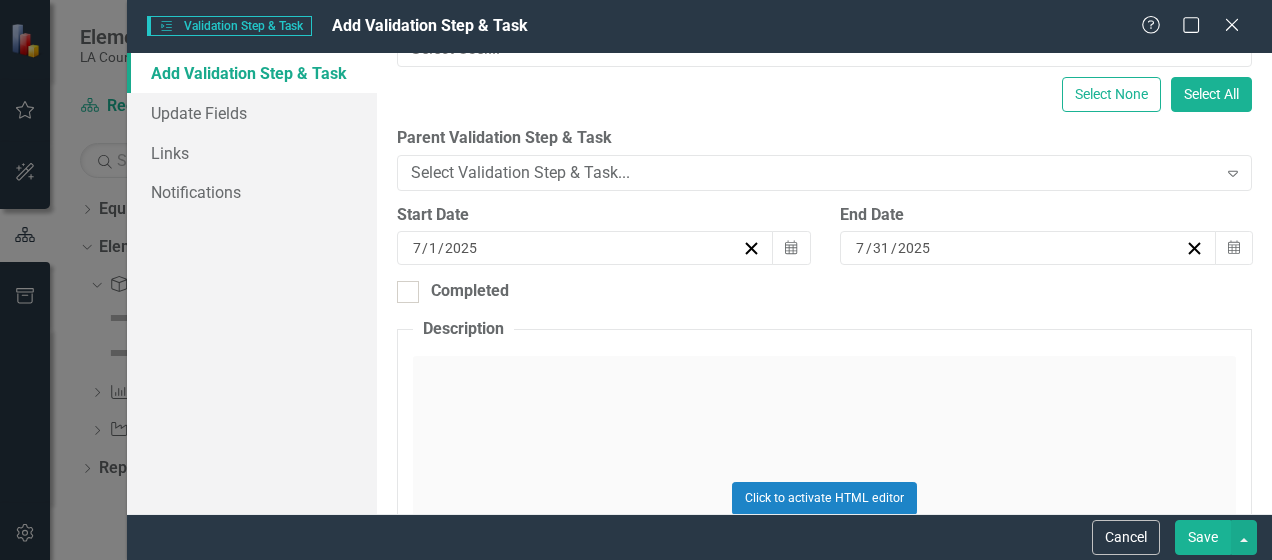 click on "‹" at bounding box center (465, 287) 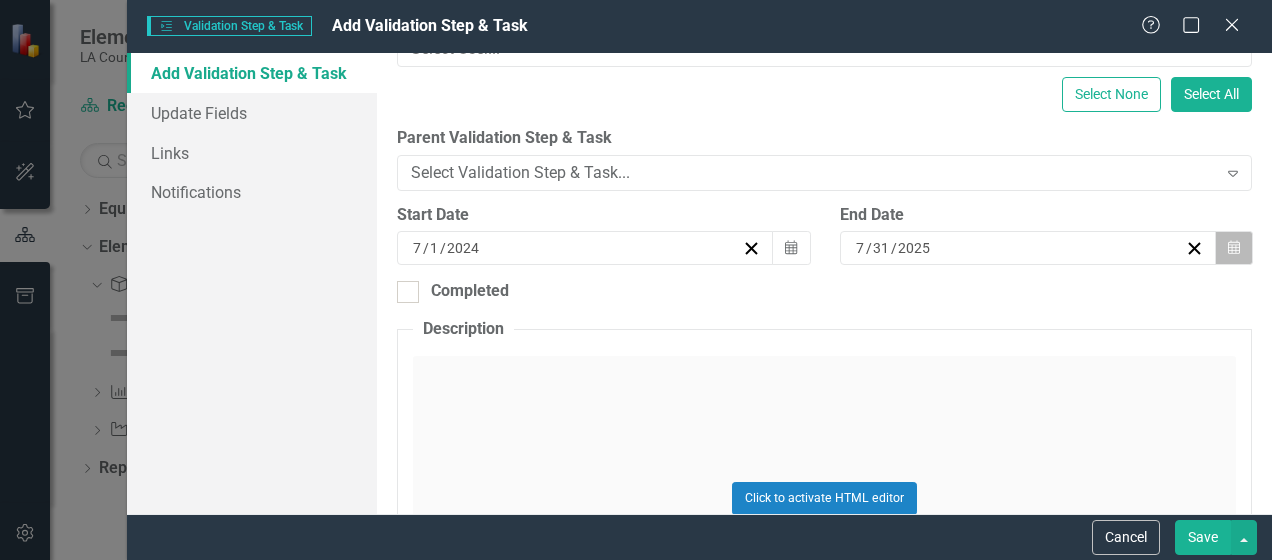 click on "Calendar" at bounding box center (1234, 248) 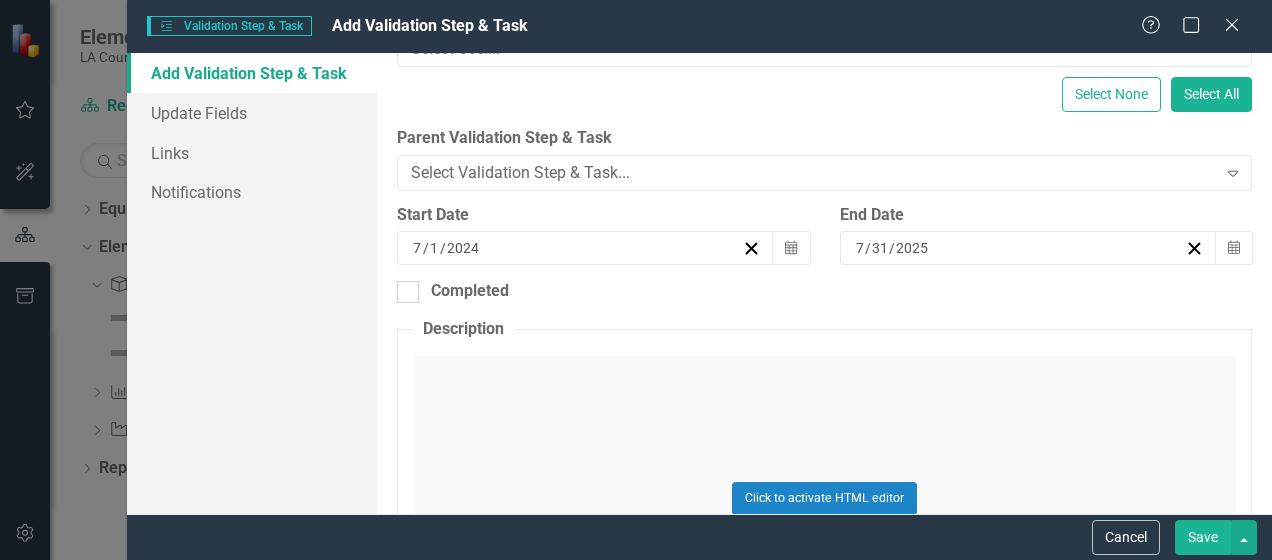 click on "»" at bounding box center (1168, 287) 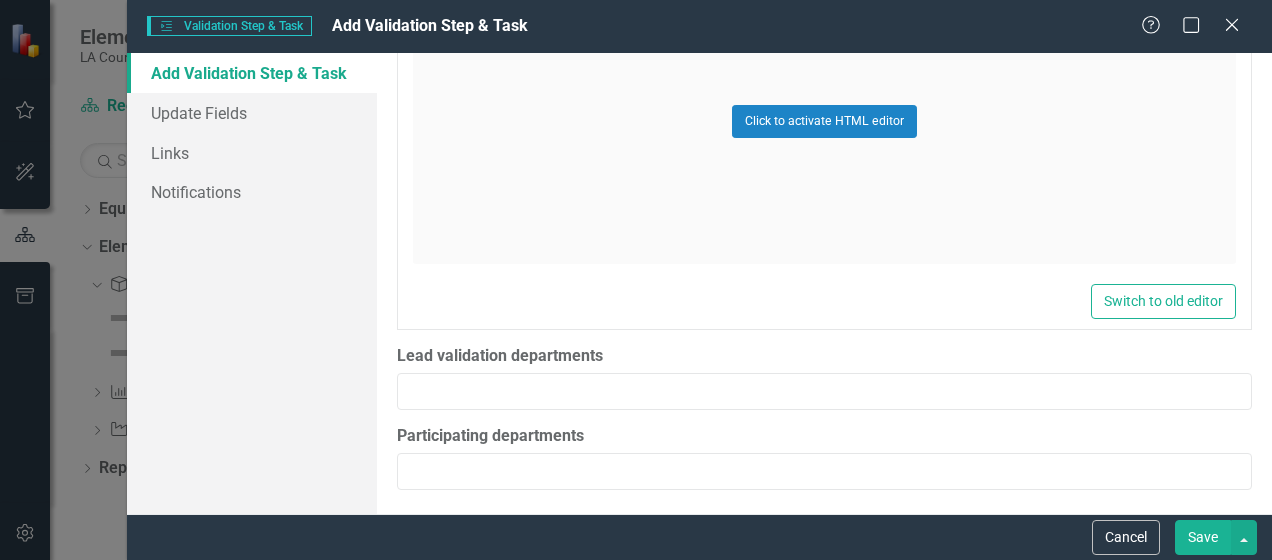 scroll, scrollTop: 0, scrollLeft: 0, axis: both 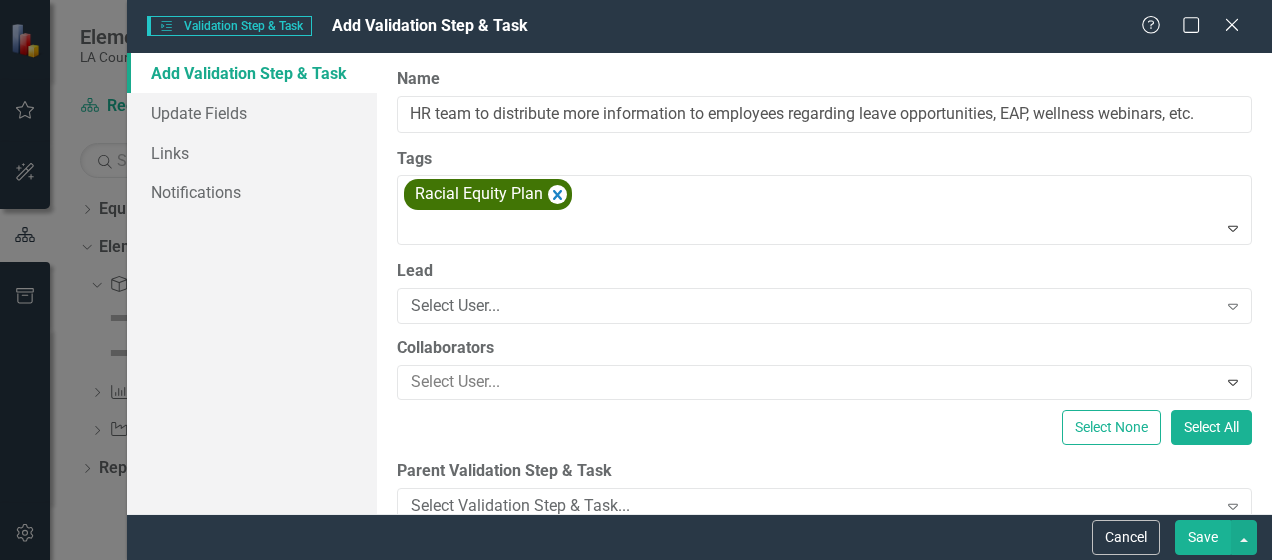 click on "Save" at bounding box center (1203, 537) 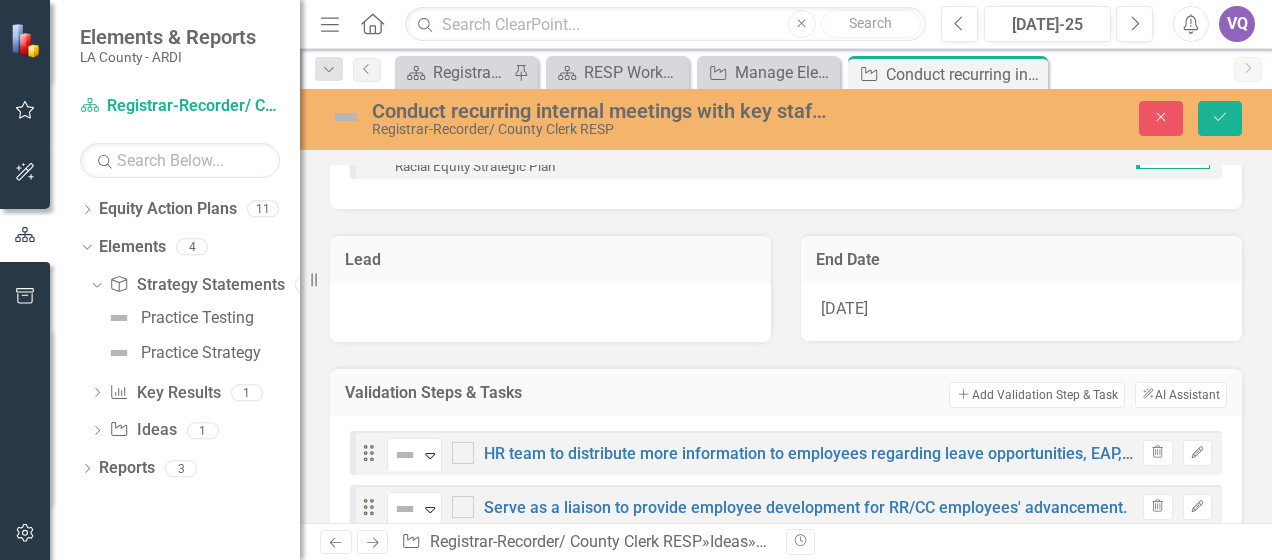 scroll, scrollTop: 143, scrollLeft: 0, axis: vertical 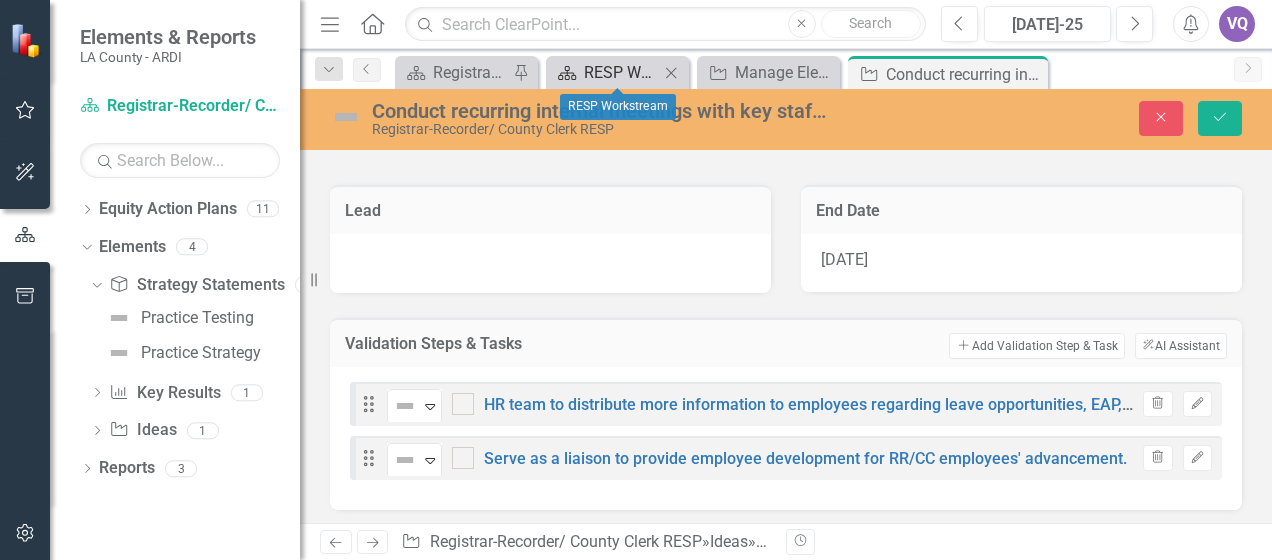 click on "RESP Workstream" at bounding box center [621, 72] 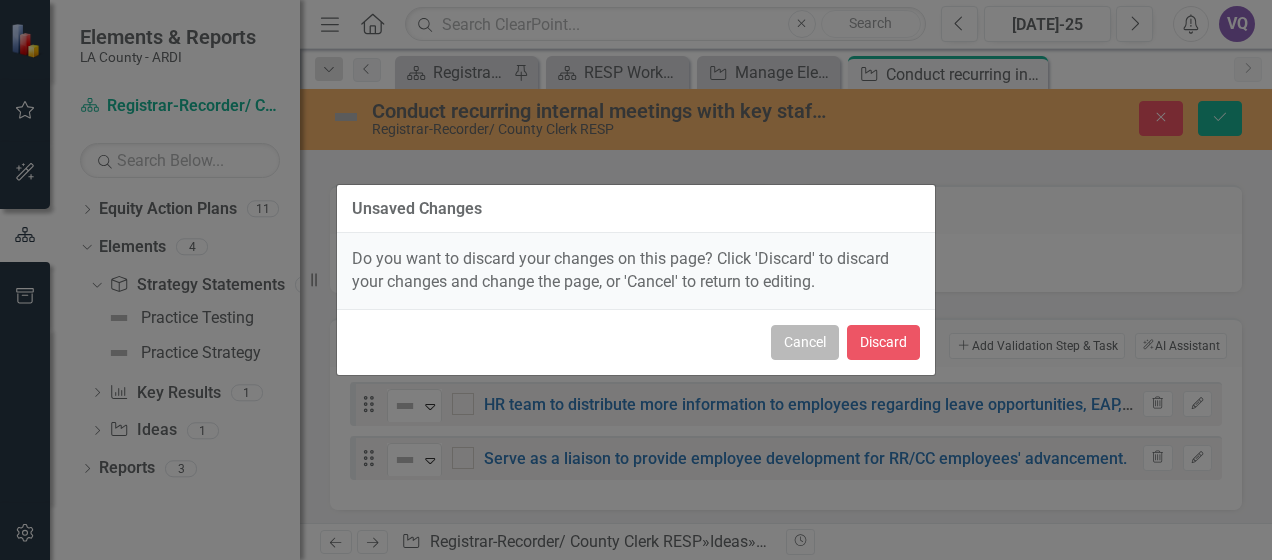 click on "Cancel" at bounding box center [805, 342] 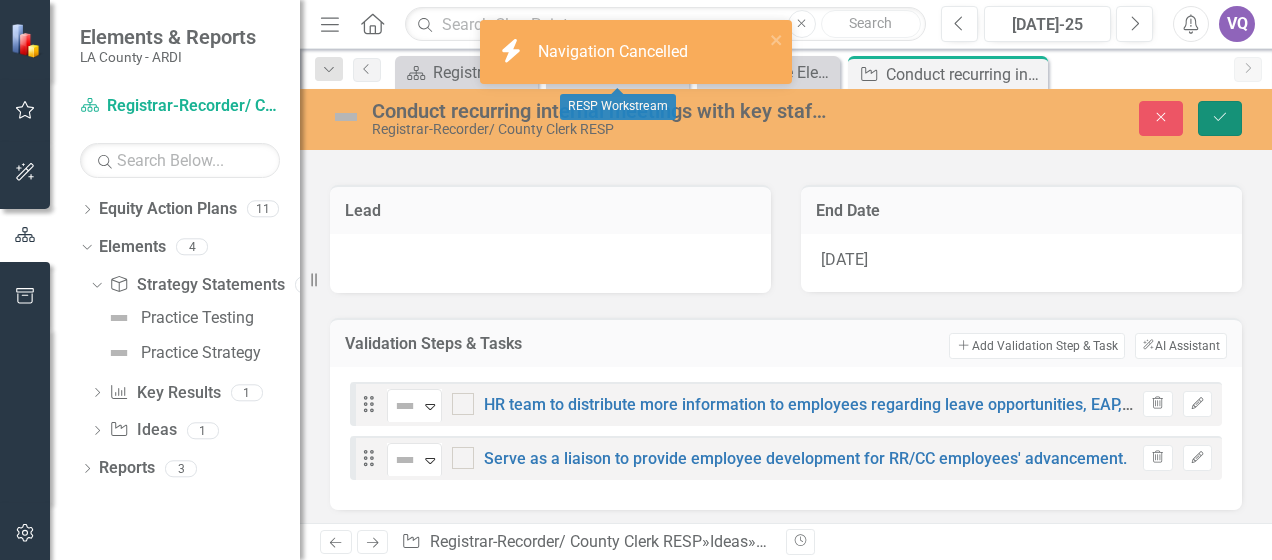 click on "Save" 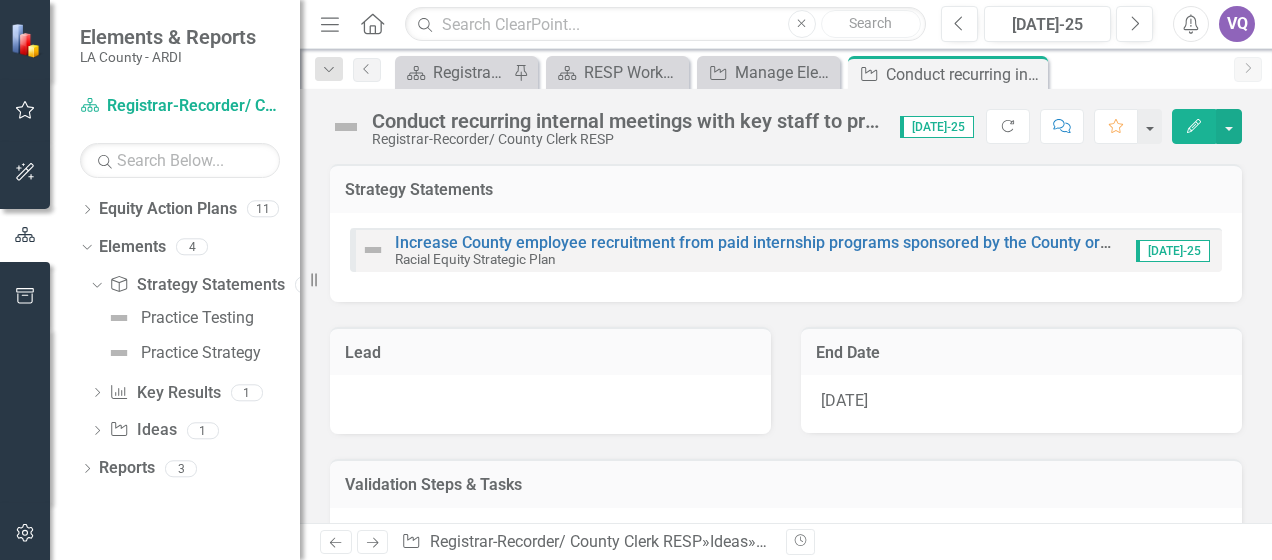 scroll, scrollTop: 146, scrollLeft: 0, axis: vertical 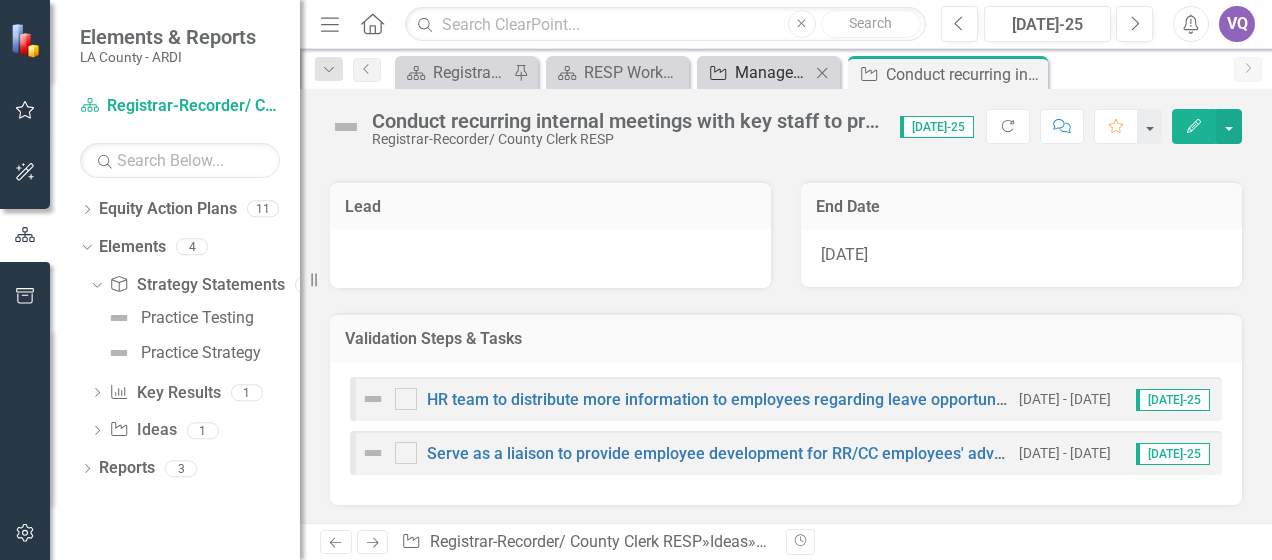 click on "Manage Elements" at bounding box center [772, 72] 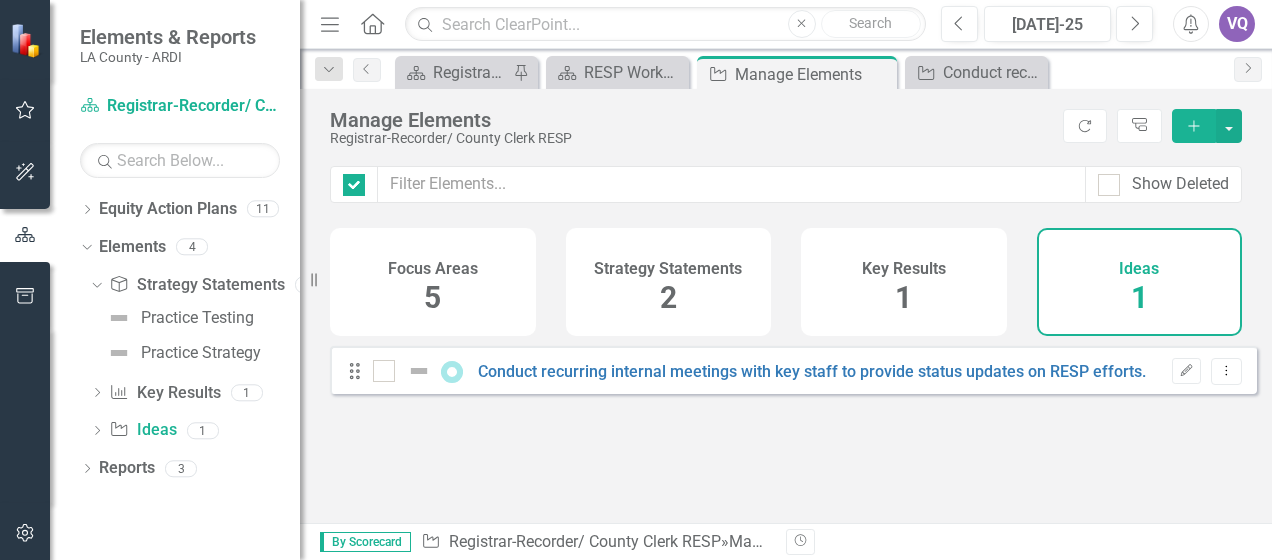 checkbox on "false" 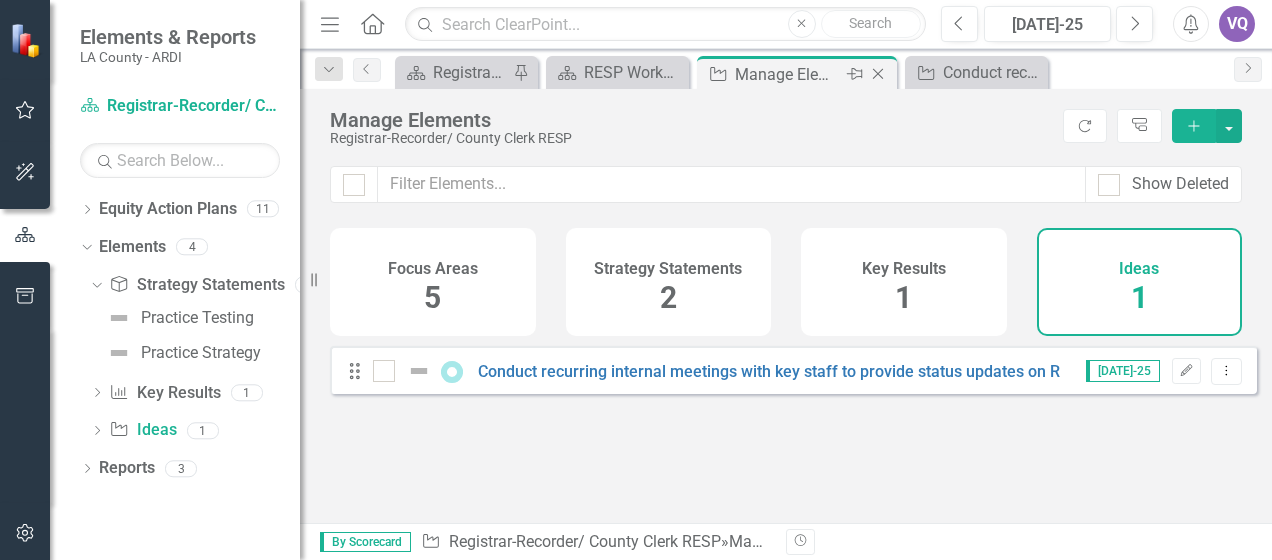 click on "Close" 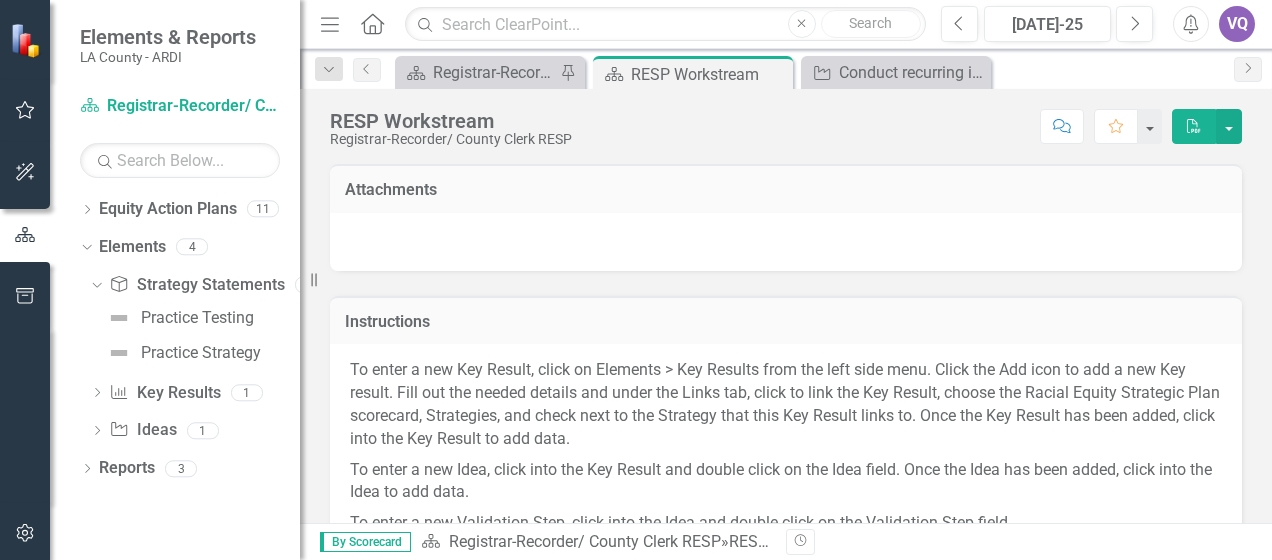 scroll, scrollTop: 805, scrollLeft: 0, axis: vertical 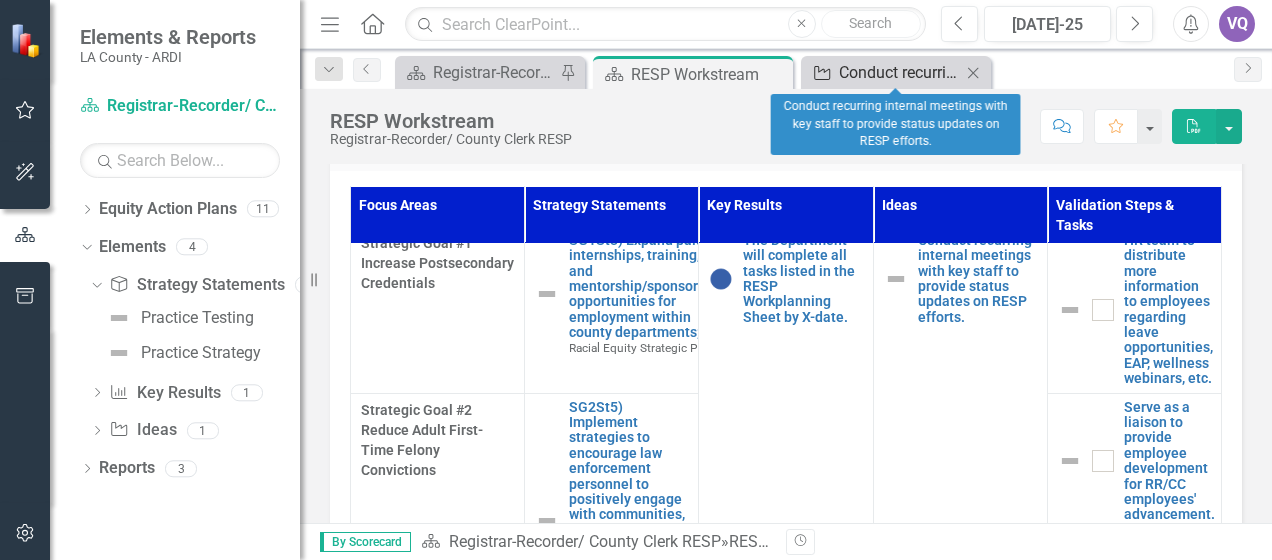 click on "Conduct recurring internal meetings with key staff to provide status updates on RESP efforts." at bounding box center (900, 72) 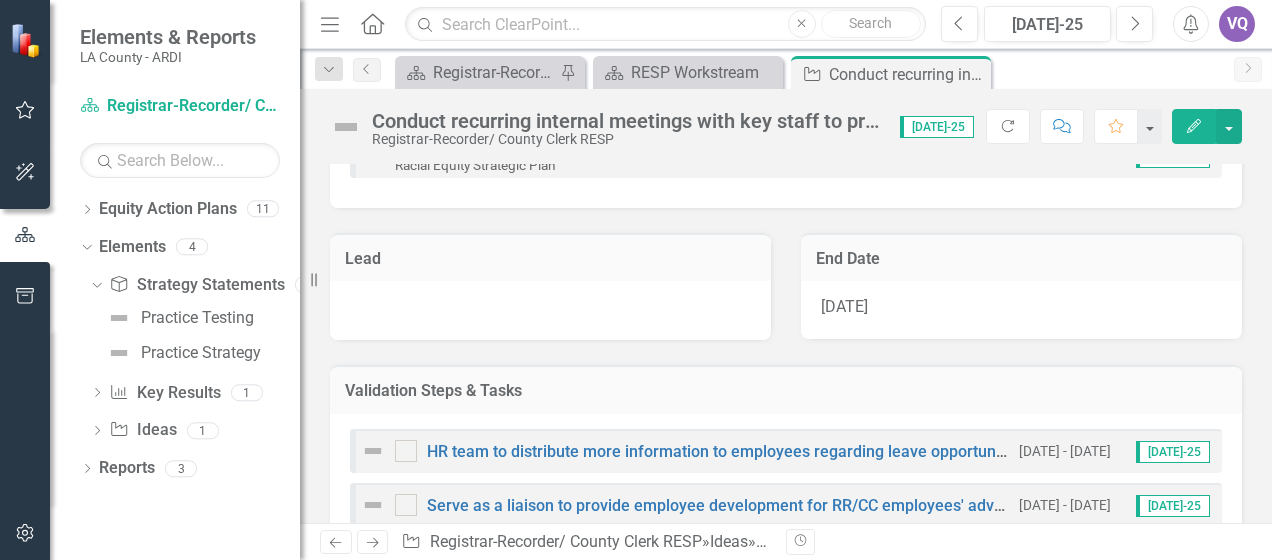 scroll, scrollTop: 146, scrollLeft: 0, axis: vertical 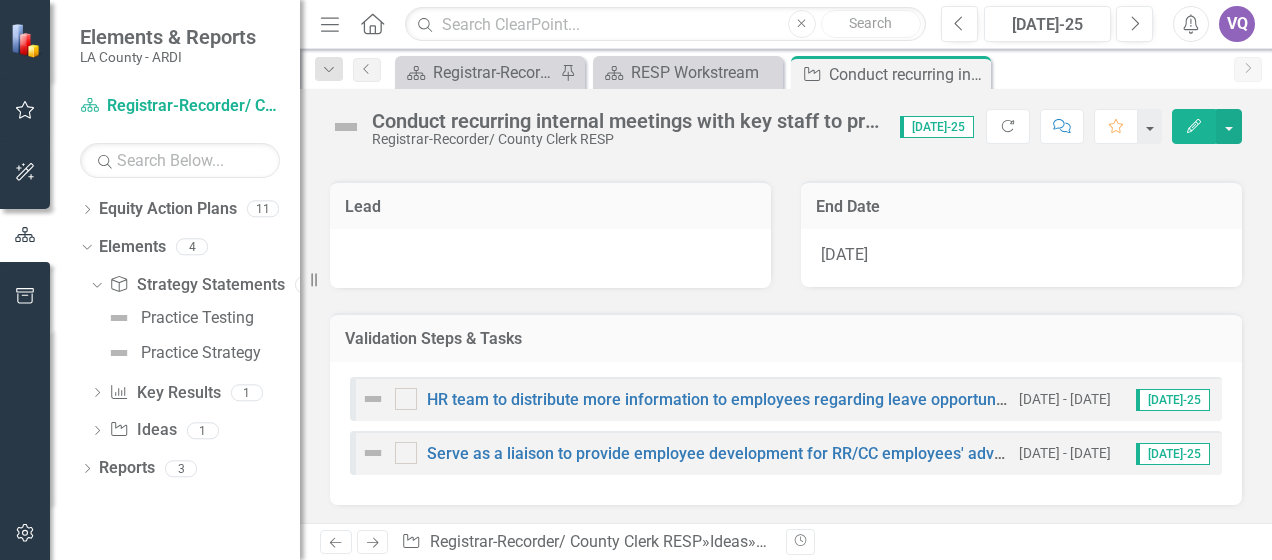 click on "Validation Steps & Tasks" at bounding box center (786, 339) 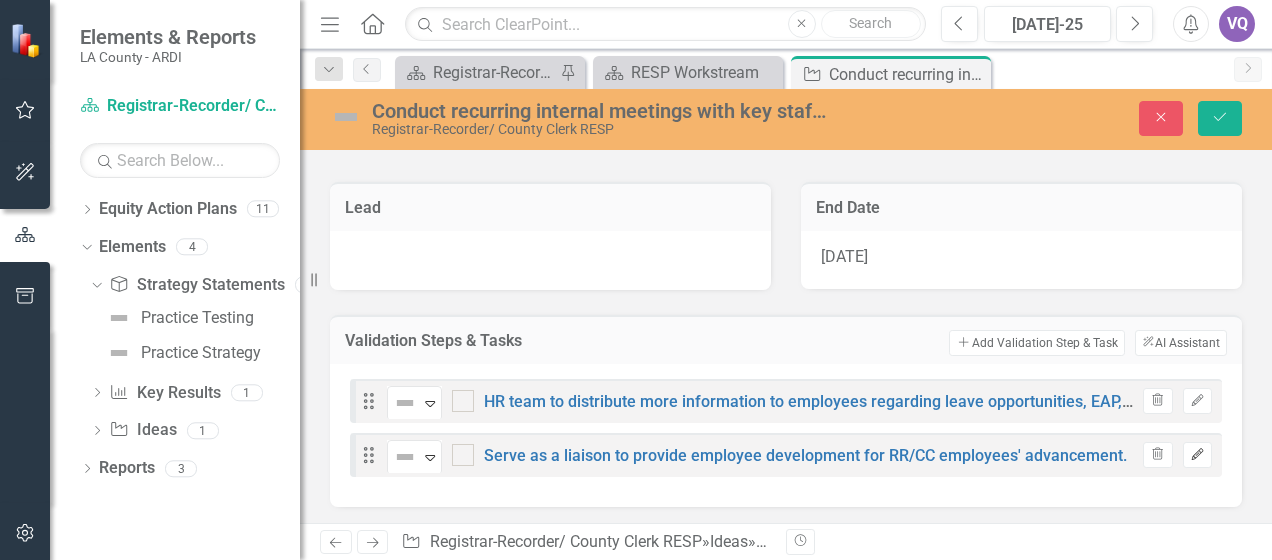 click on "Edit" 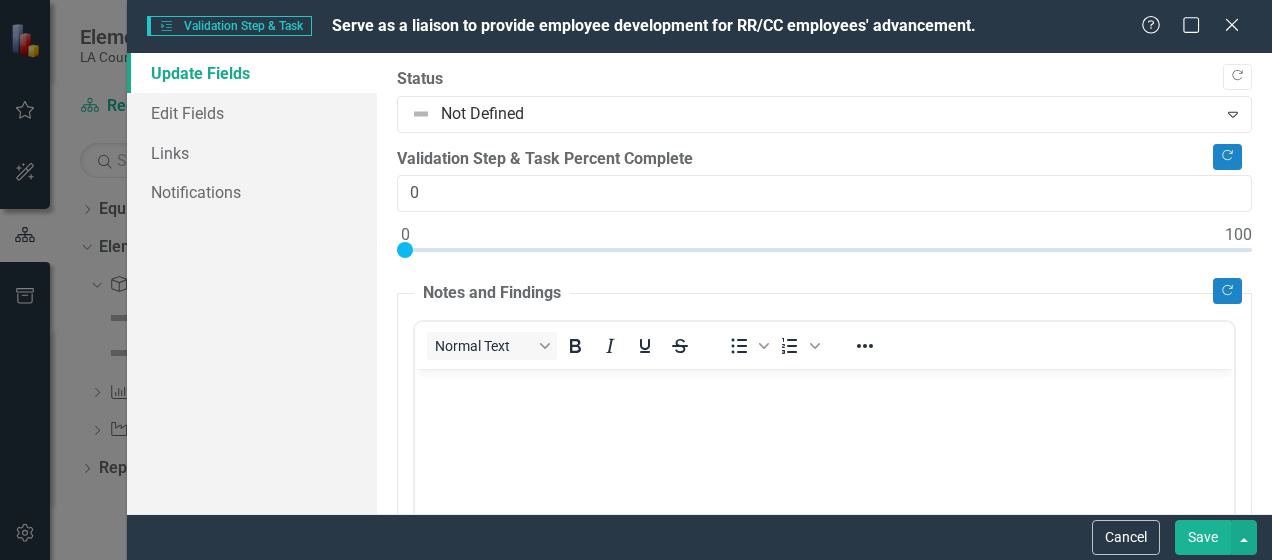 scroll, scrollTop: 0, scrollLeft: 0, axis: both 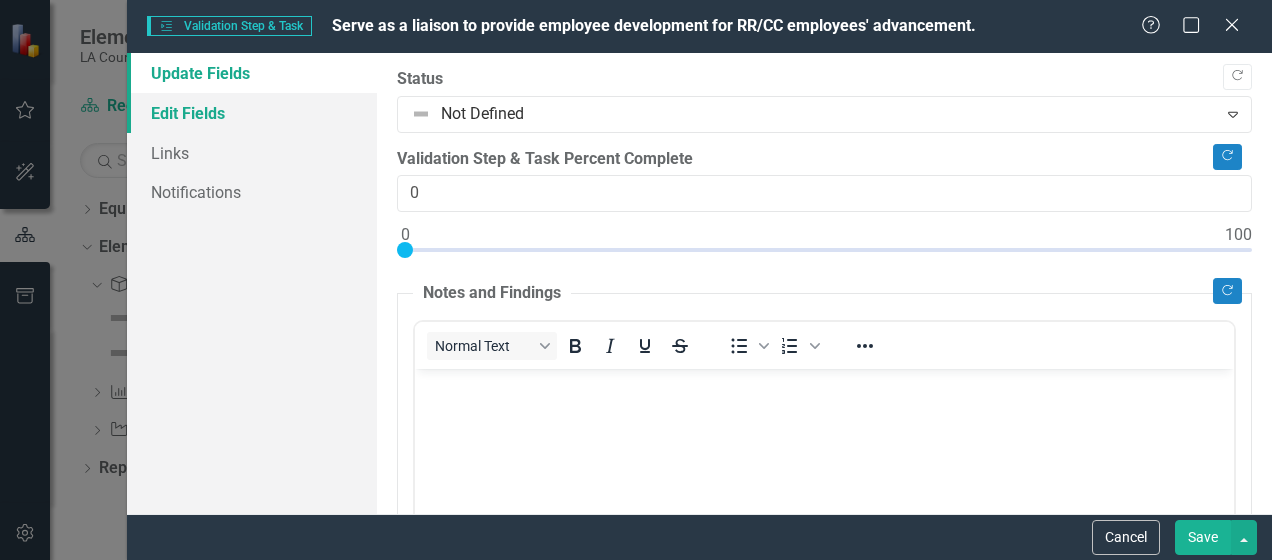 click on "Edit Fields" at bounding box center (252, 113) 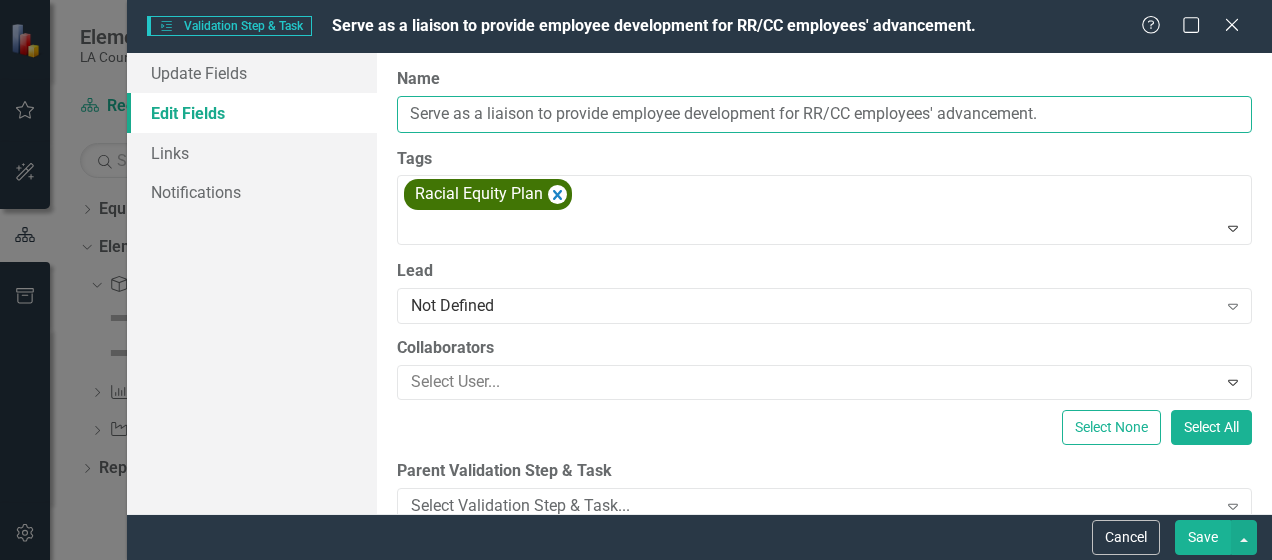 click on "Serve as a liaison to provide employee development for RR/CC employees' advancement." at bounding box center (824, 114) 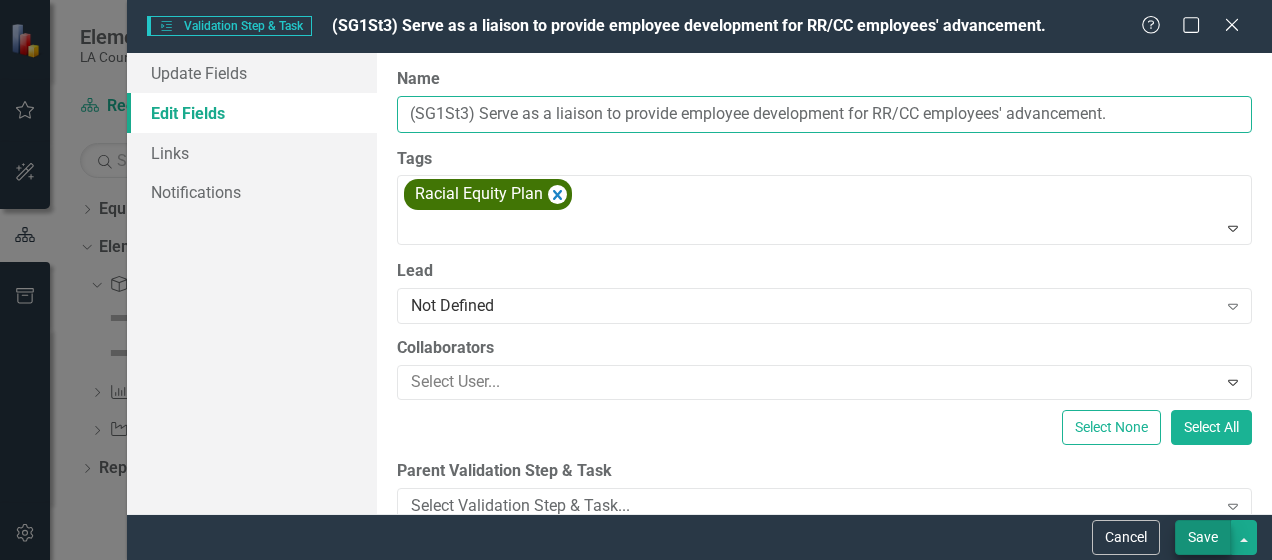 type on "(SG1St3) Serve as a liaison to provide employee development for RR/CC employees' advancement." 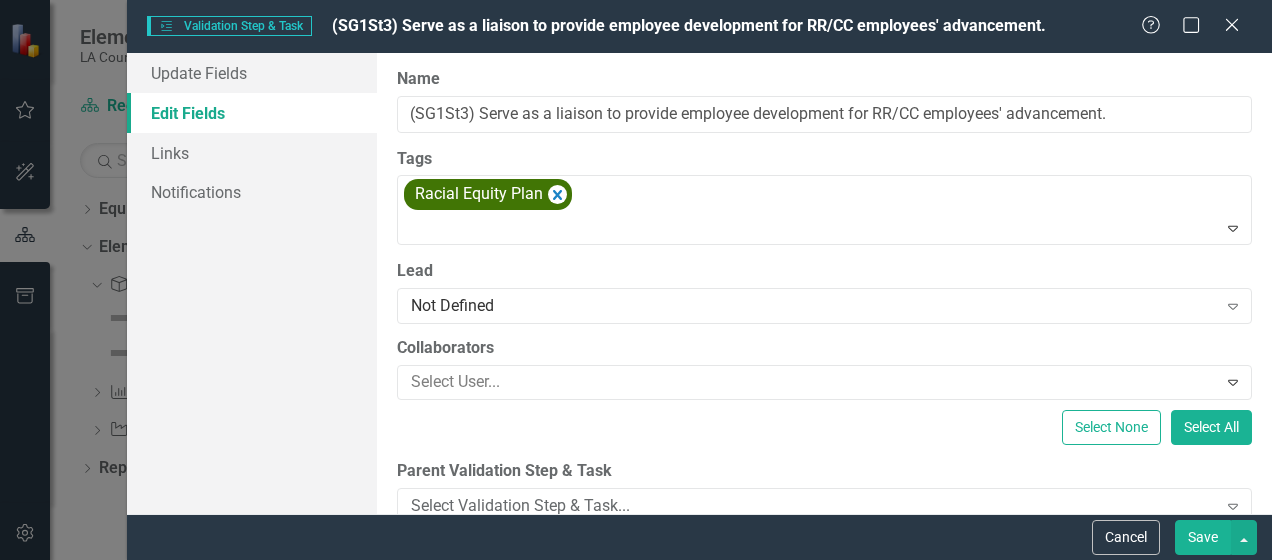 click on "Save" at bounding box center (1203, 537) 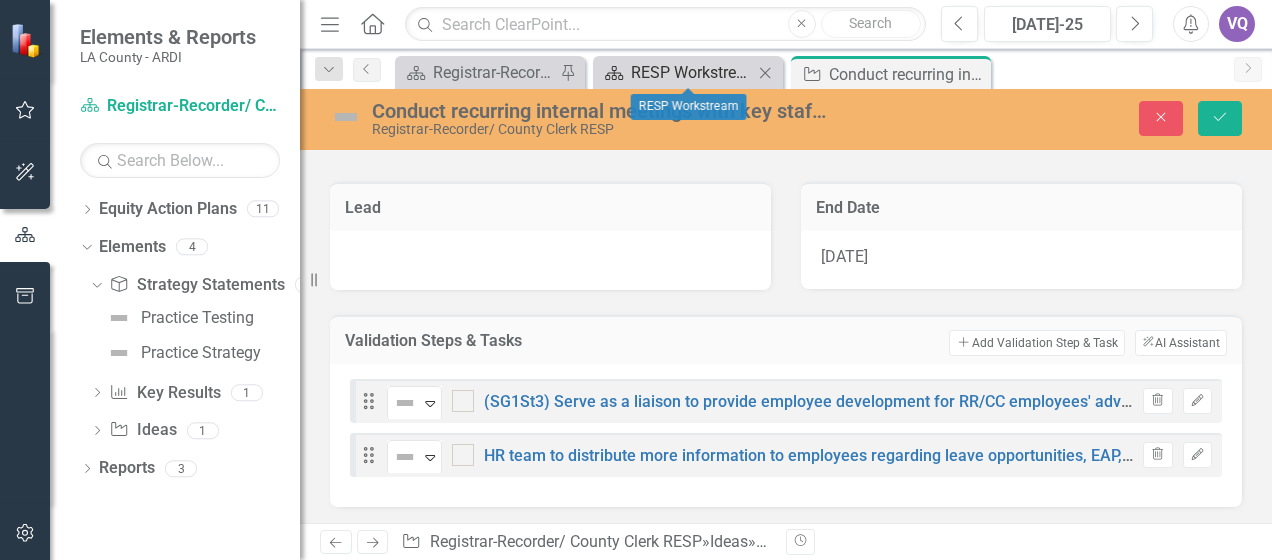 click on "RESP Workstream" at bounding box center [692, 72] 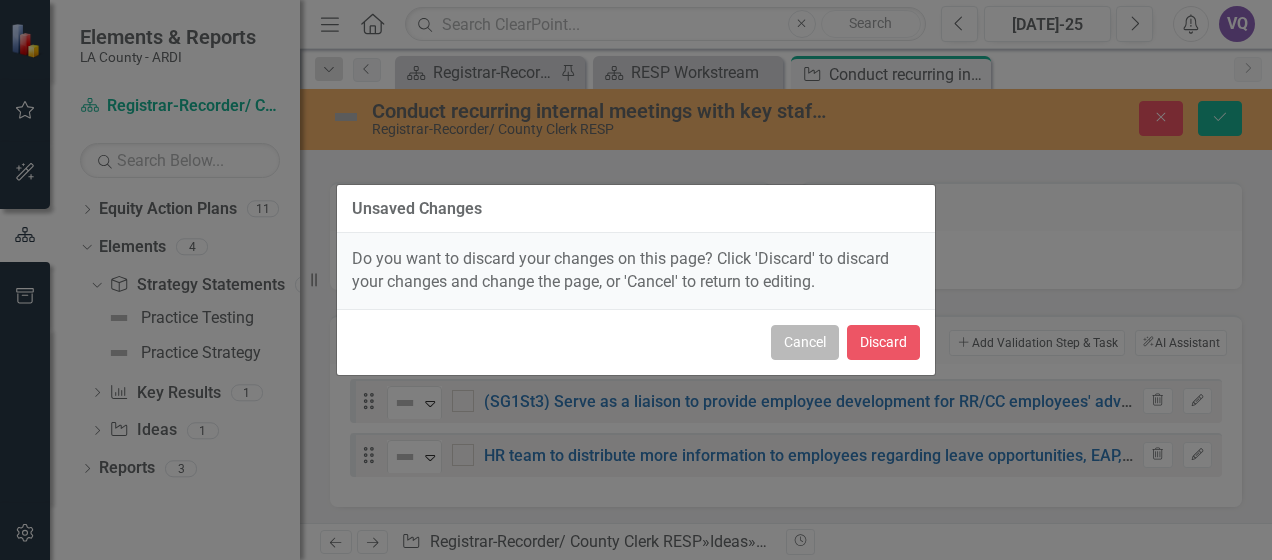 click on "Cancel" at bounding box center [805, 342] 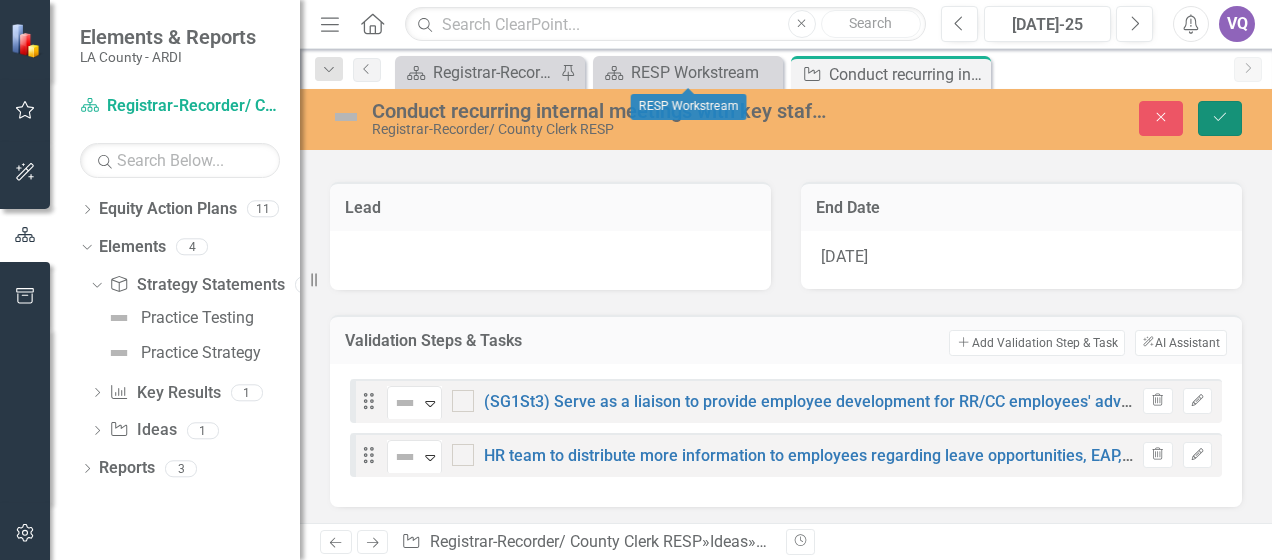 click on "Save" 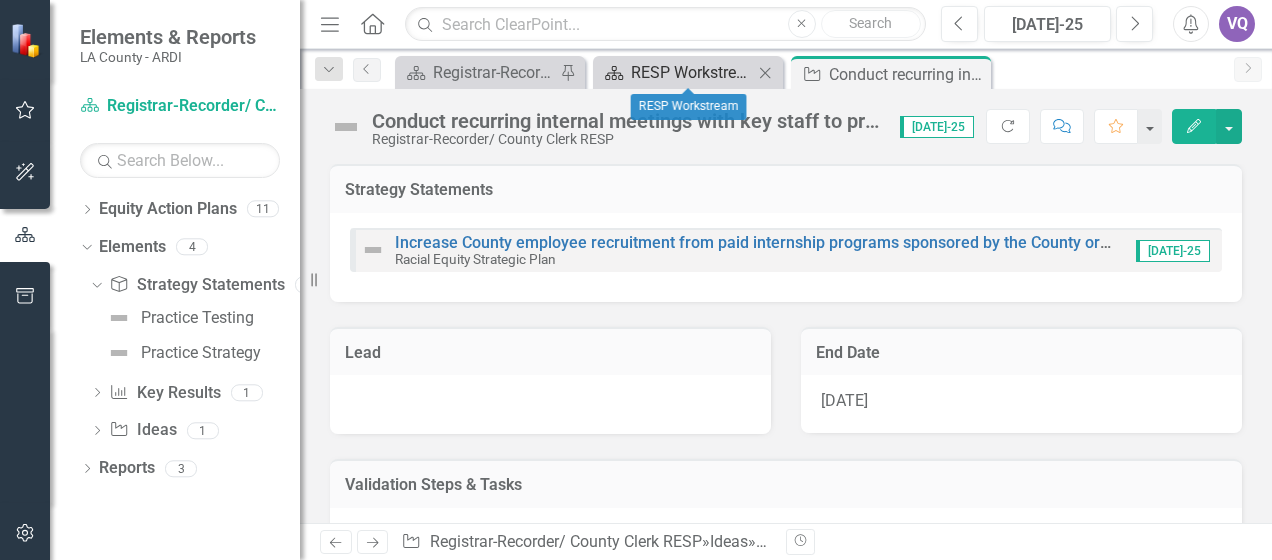 click on "RESP Workstream" at bounding box center [692, 72] 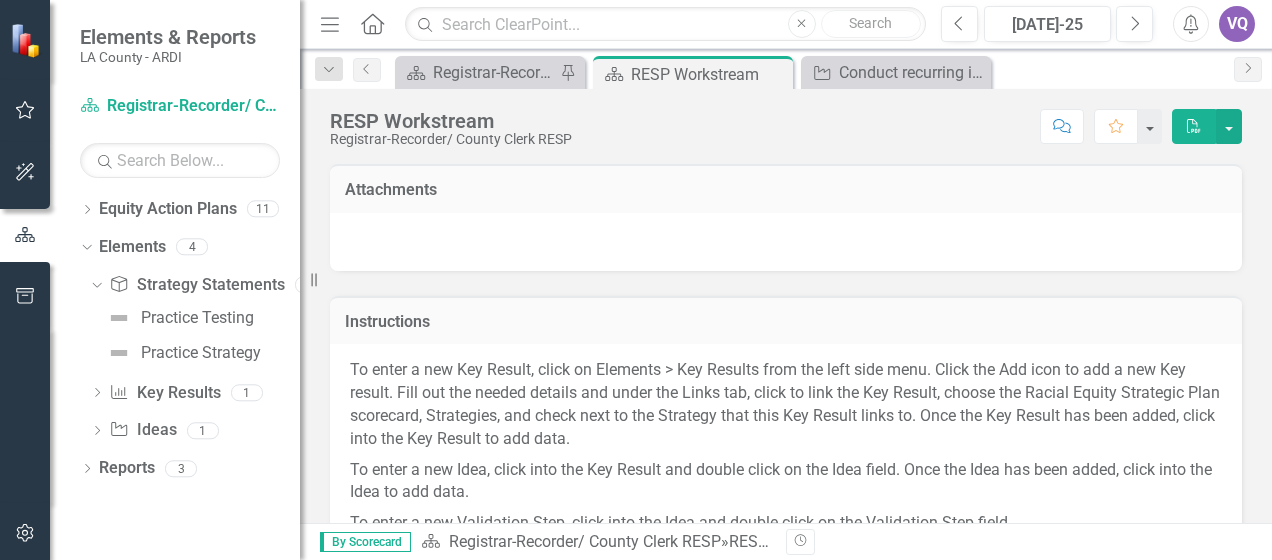 drag, startPoint x: 650, startPoint y: 70, endPoint x: 604, endPoint y: 154, distance: 95.77056 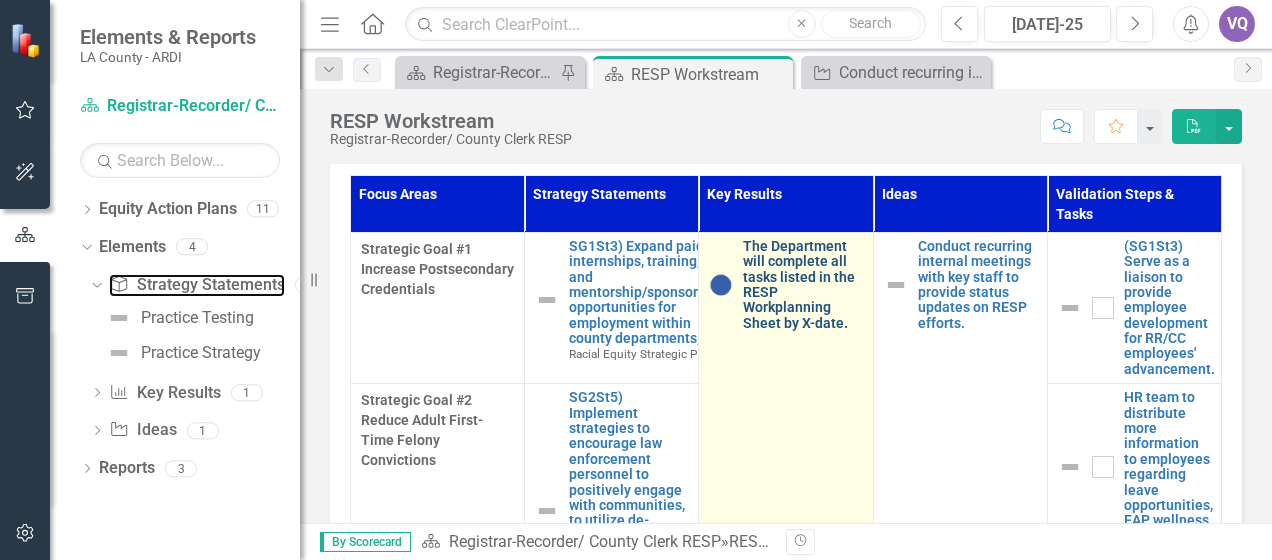 scroll, scrollTop: 655, scrollLeft: 0, axis: vertical 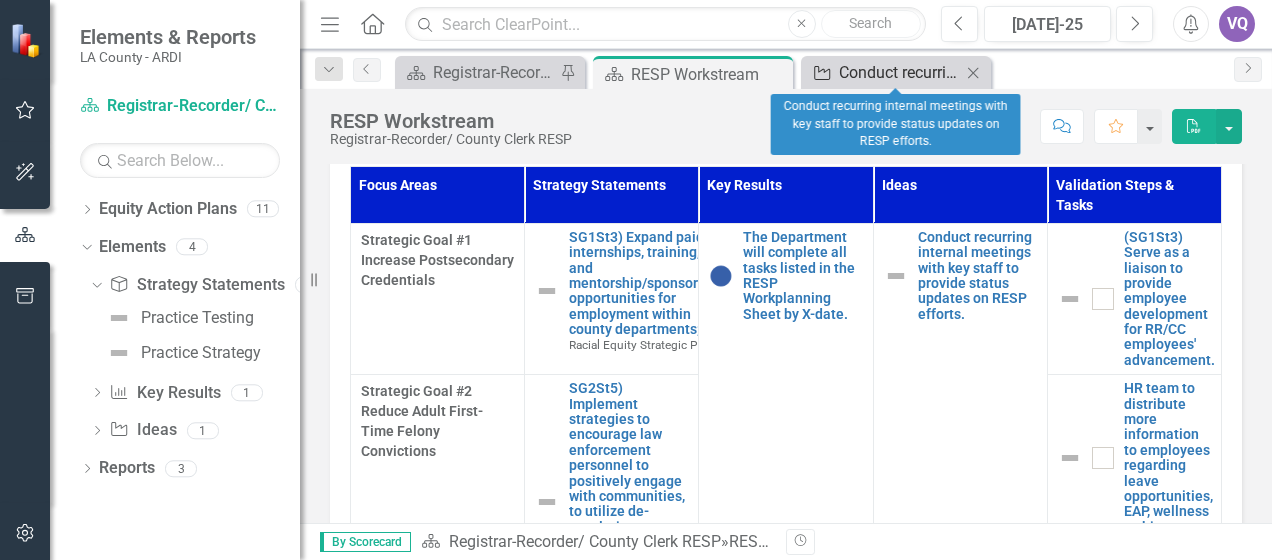 click on "Conduct recurring internal meetings with key staff to provide status updates on RESP efforts." at bounding box center [900, 72] 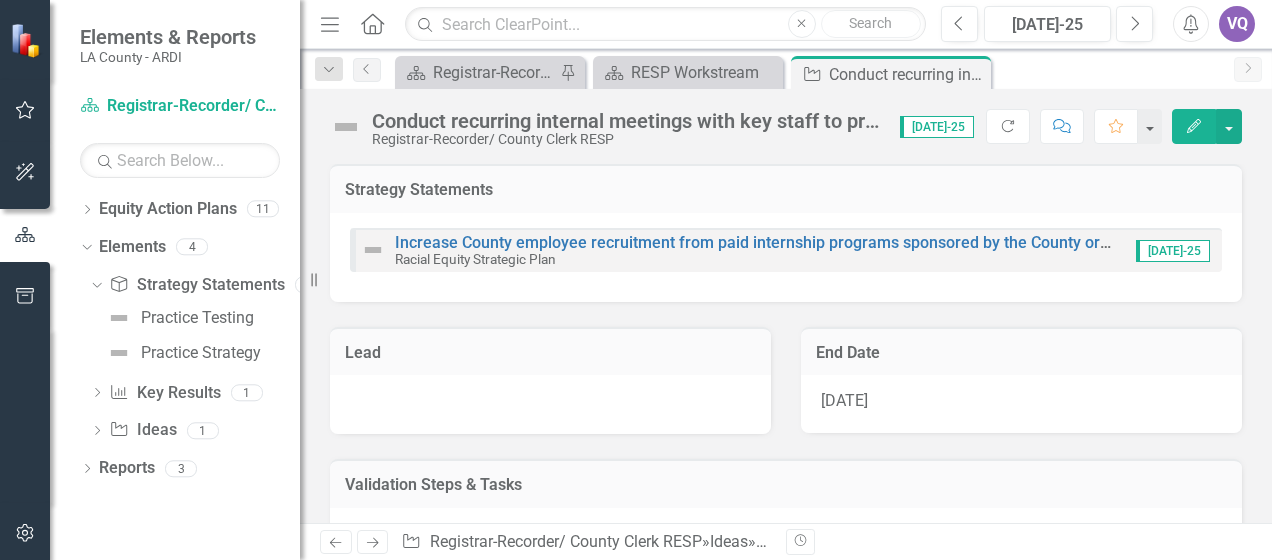 scroll, scrollTop: 146, scrollLeft: 0, axis: vertical 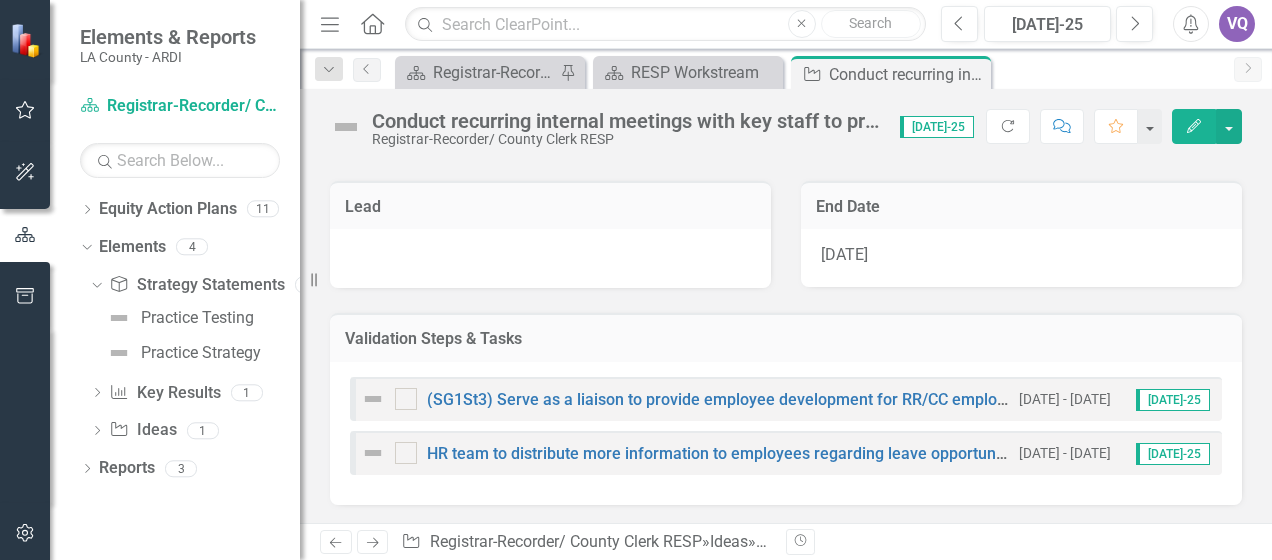 click on "Validation Steps & Tasks" at bounding box center (786, 339) 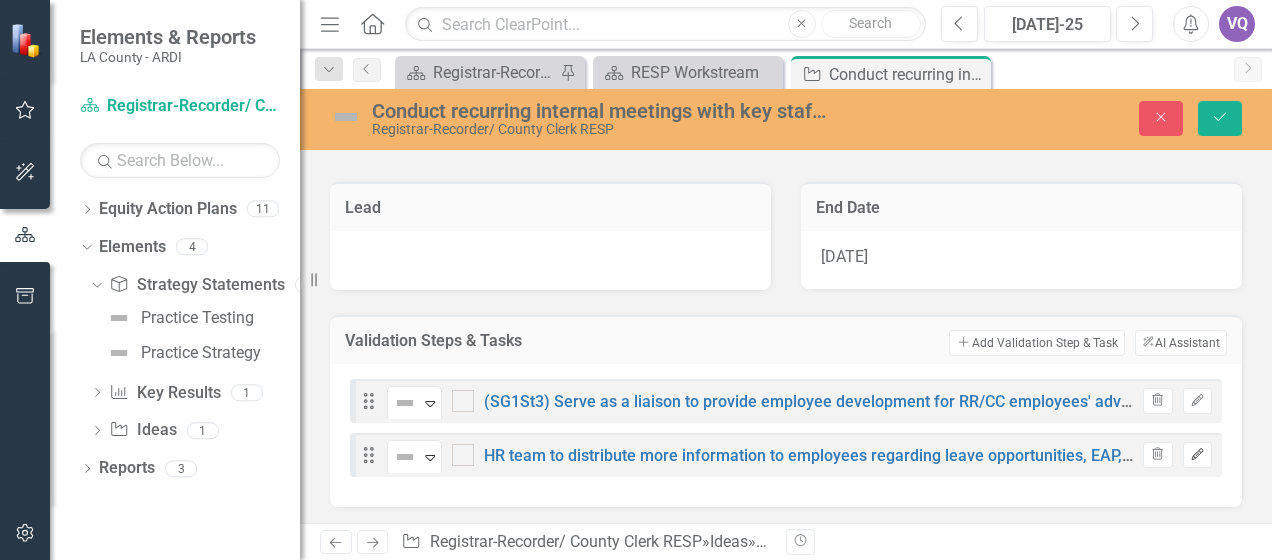 click on "Edit" 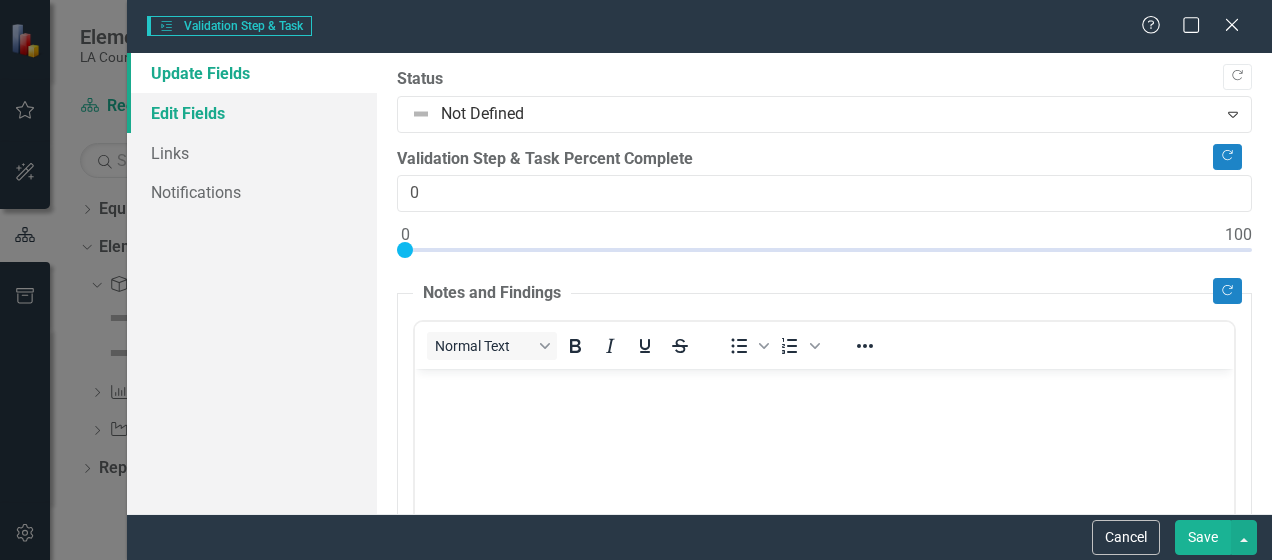 click on "Edit Fields" at bounding box center [252, 113] 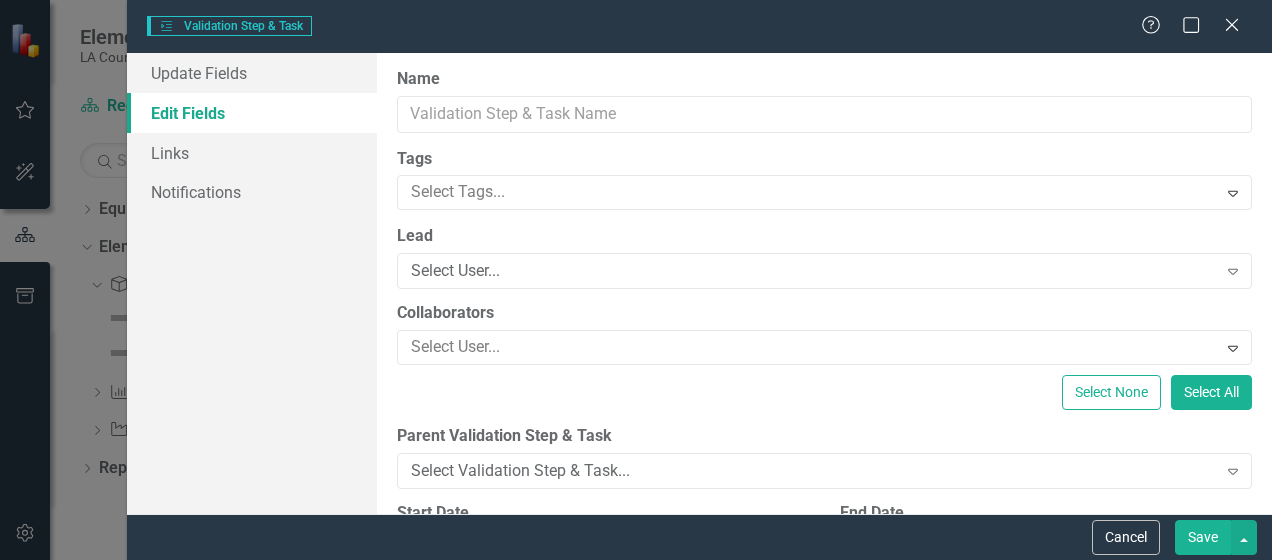 type on "HR team to distribute more information to employees regarding leave opportunities, EAP, wellness webinars, etc." 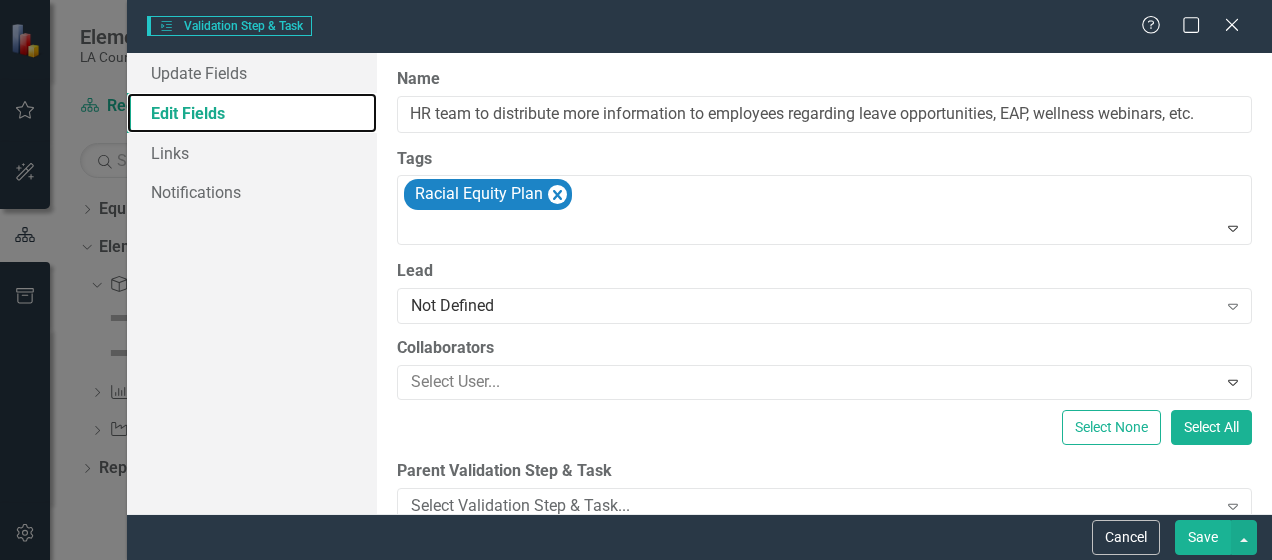 scroll, scrollTop: 0, scrollLeft: 0, axis: both 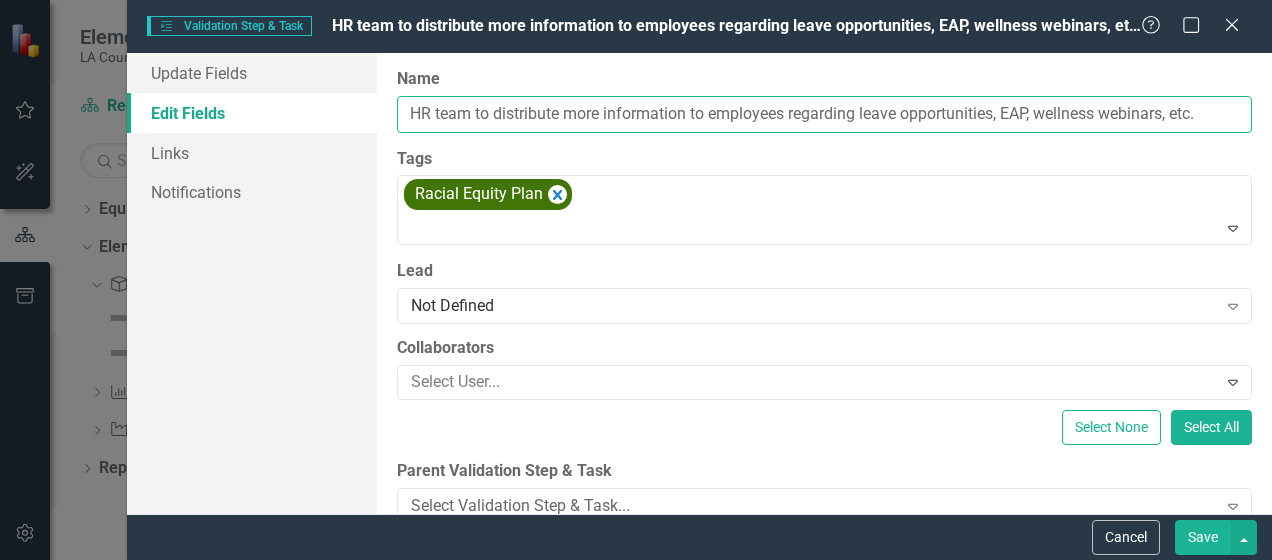 click on "HR team to distribute more information to employees regarding leave opportunities, EAP, wellness webinars, etc." at bounding box center (824, 114) 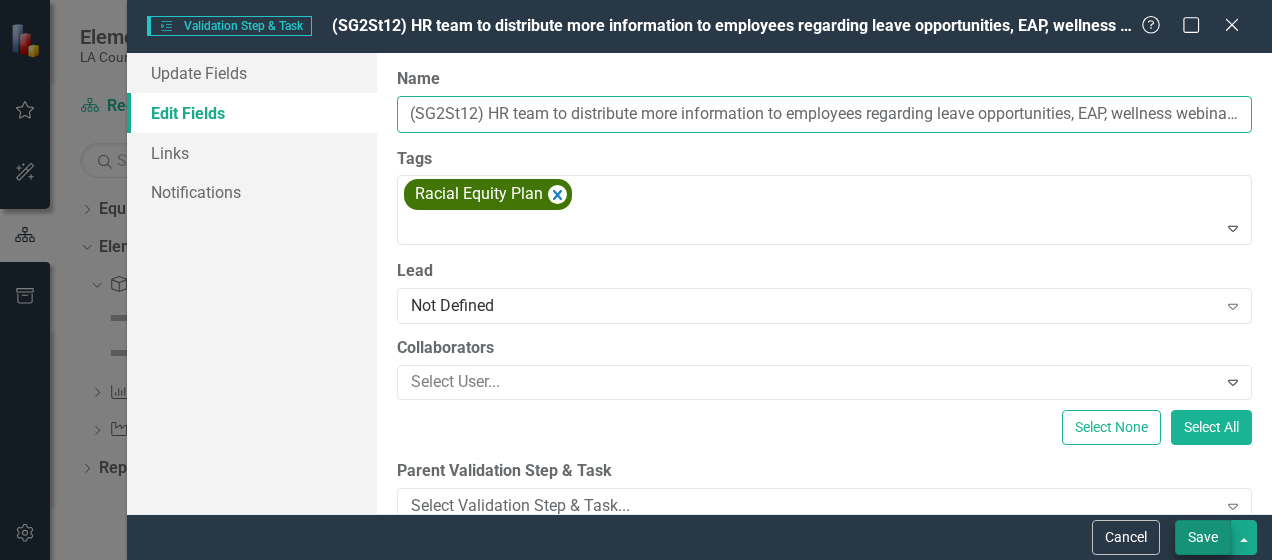 type on "(SG2St12) HR team to distribute more information to employees regarding leave opportunities, EAP, wellness webinars, etc." 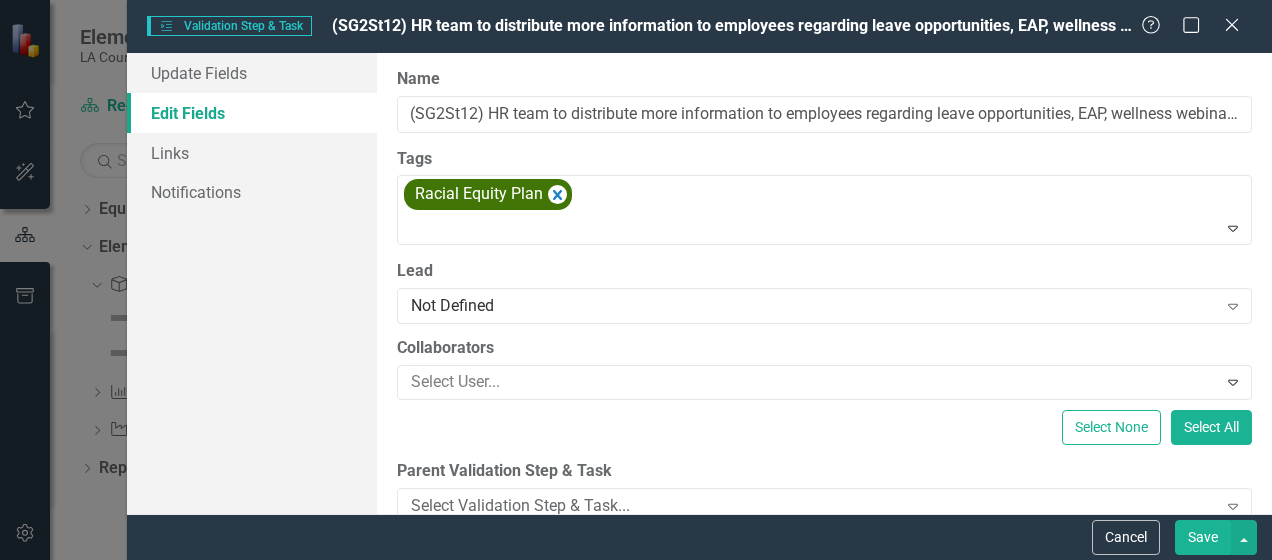 click on "Save" at bounding box center (1203, 537) 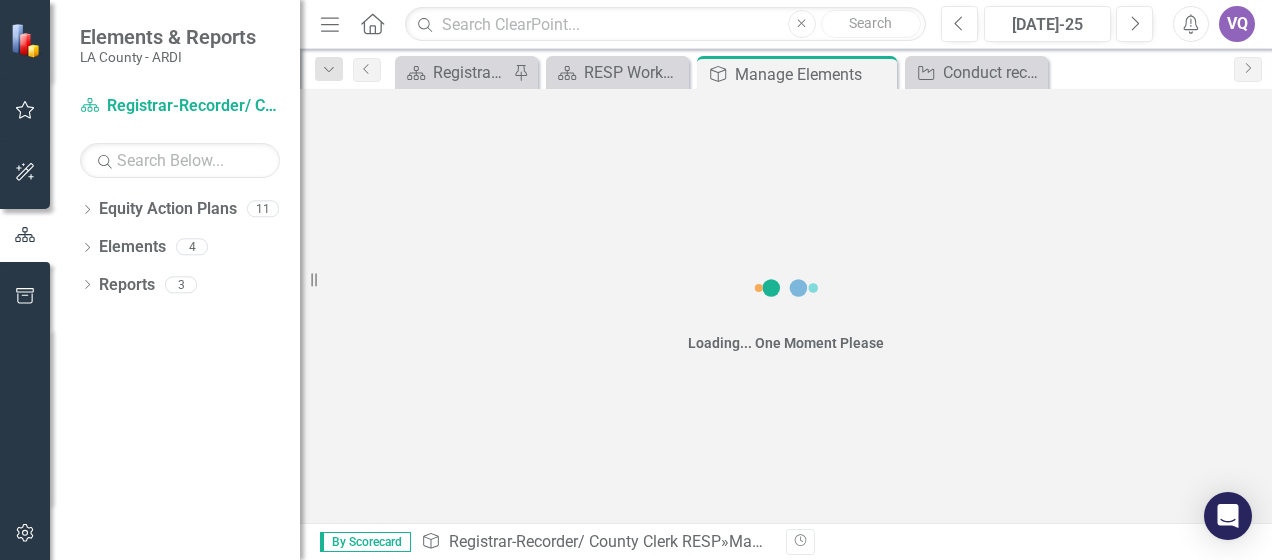 scroll, scrollTop: 0, scrollLeft: 0, axis: both 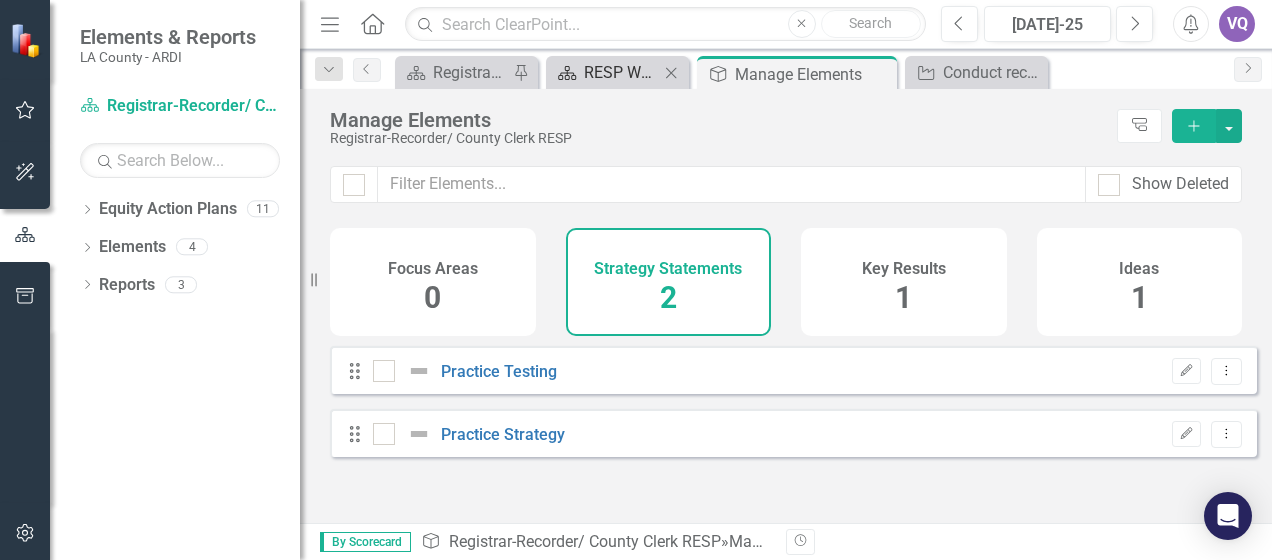 checkbox on "false" 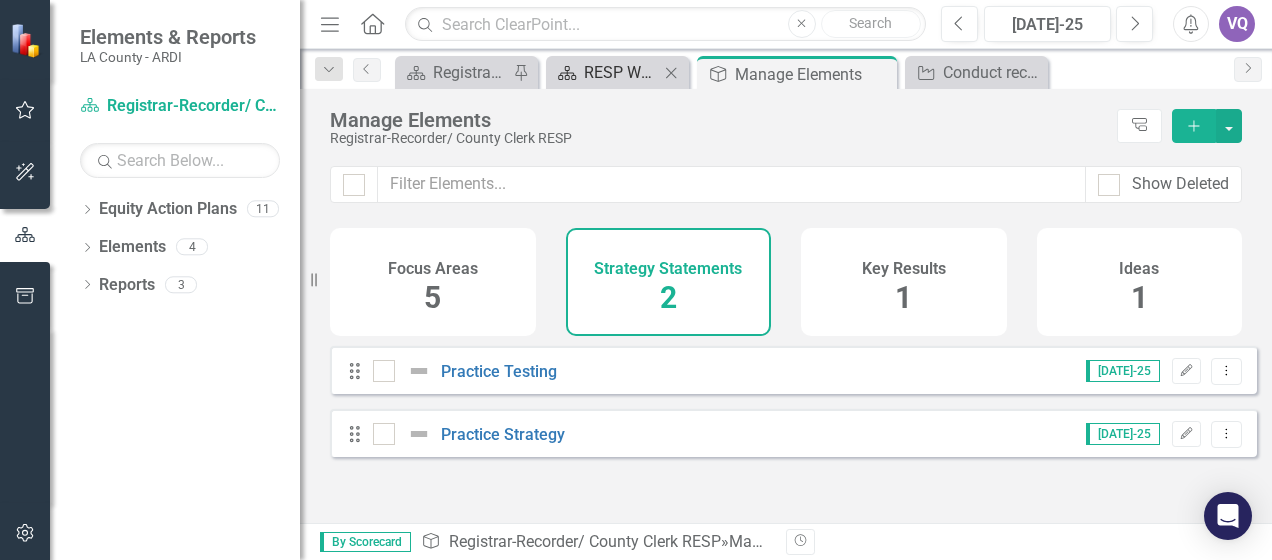 click on "RESP Workstream" at bounding box center (621, 72) 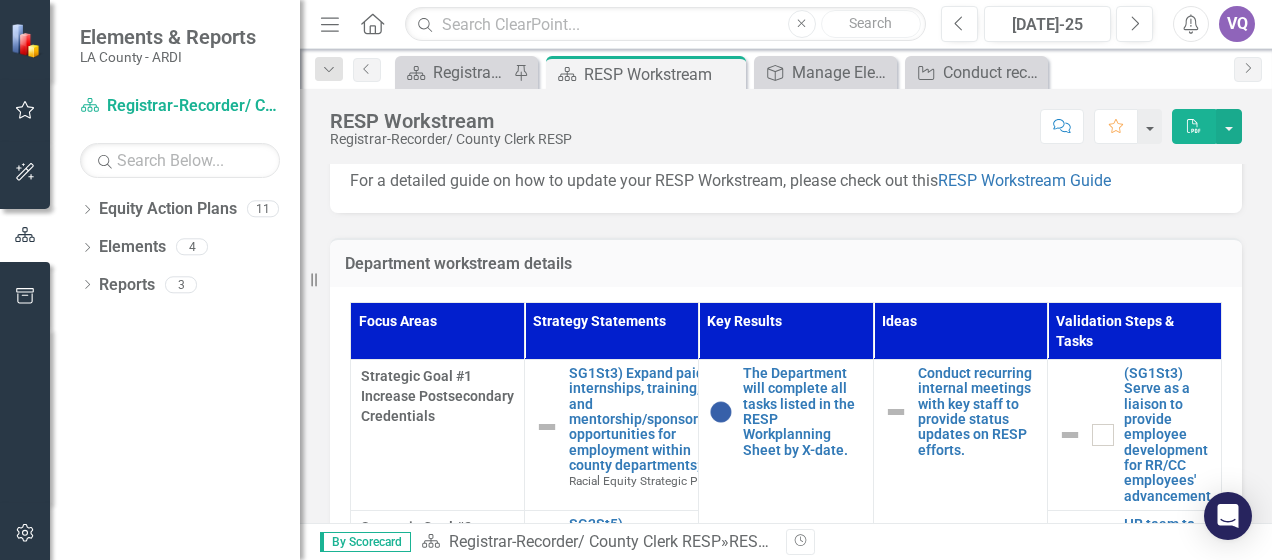 scroll, scrollTop: 587, scrollLeft: 0, axis: vertical 